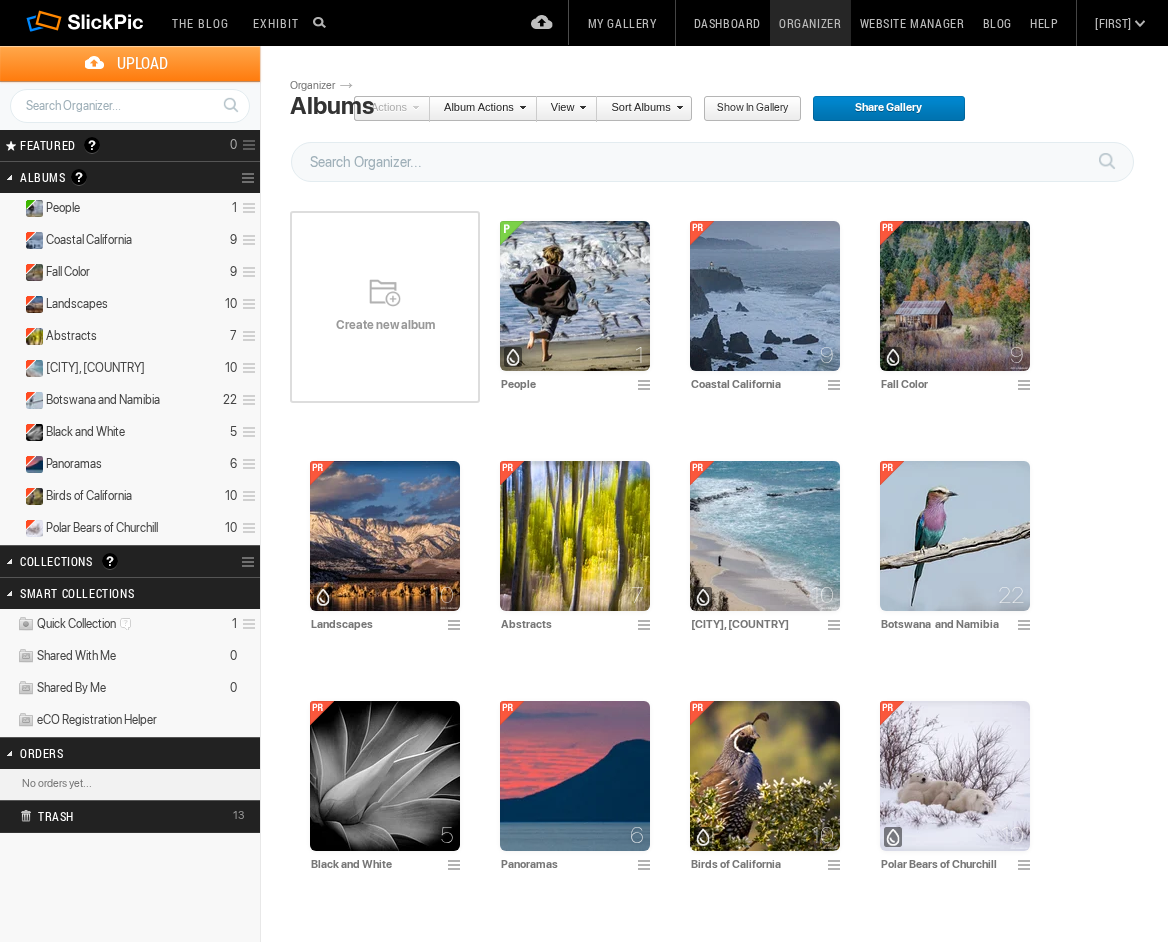scroll, scrollTop: 0, scrollLeft: 0, axis: both 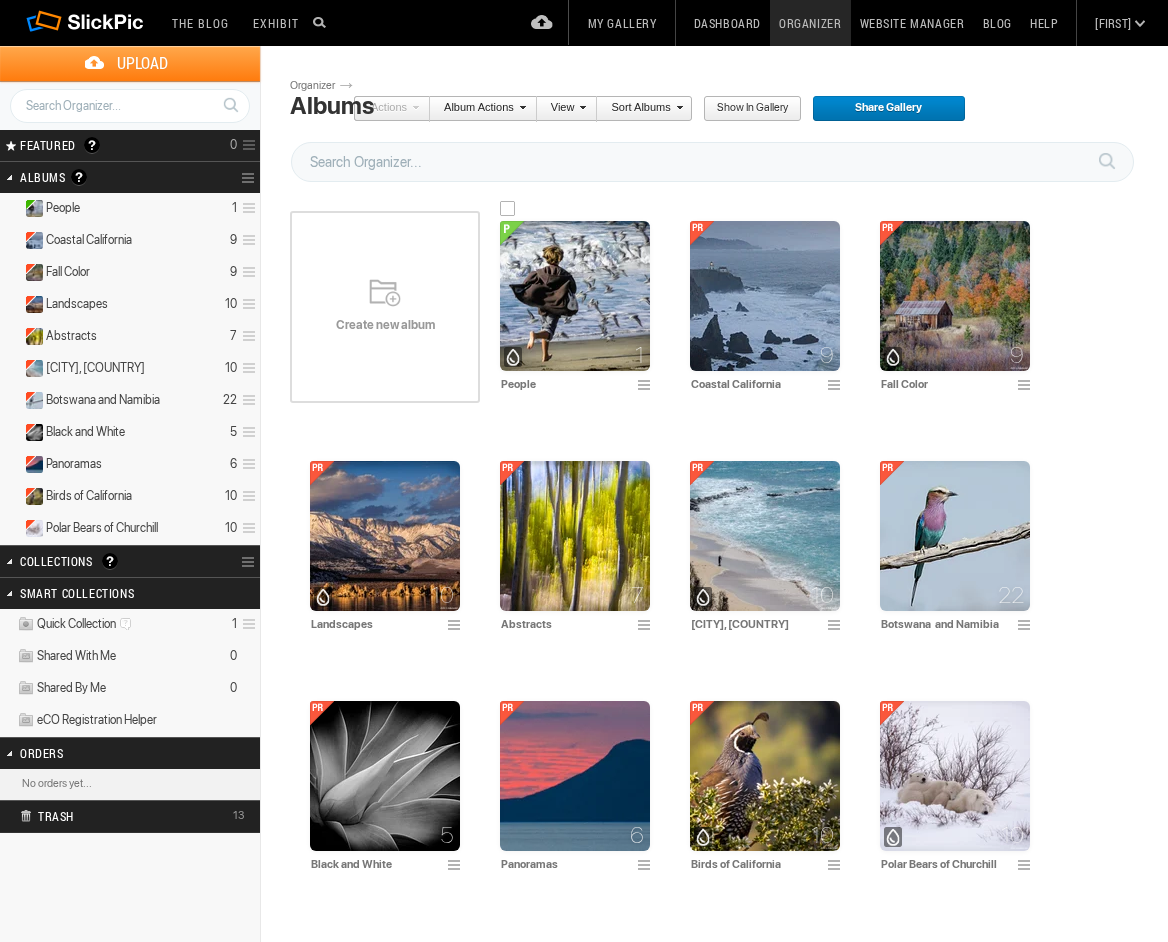 click at bounding box center (575, 296) 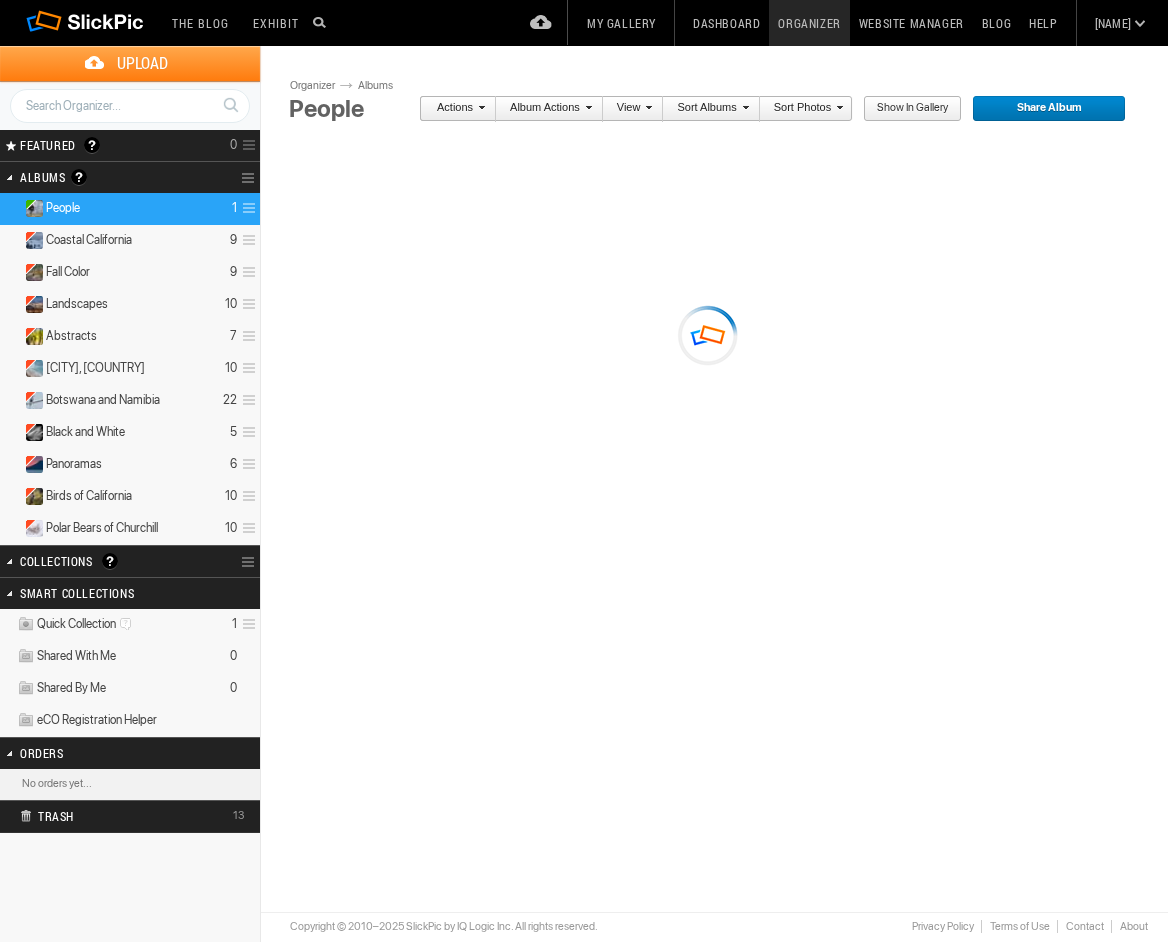 scroll, scrollTop: 0, scrollLeft: 0, axis: both 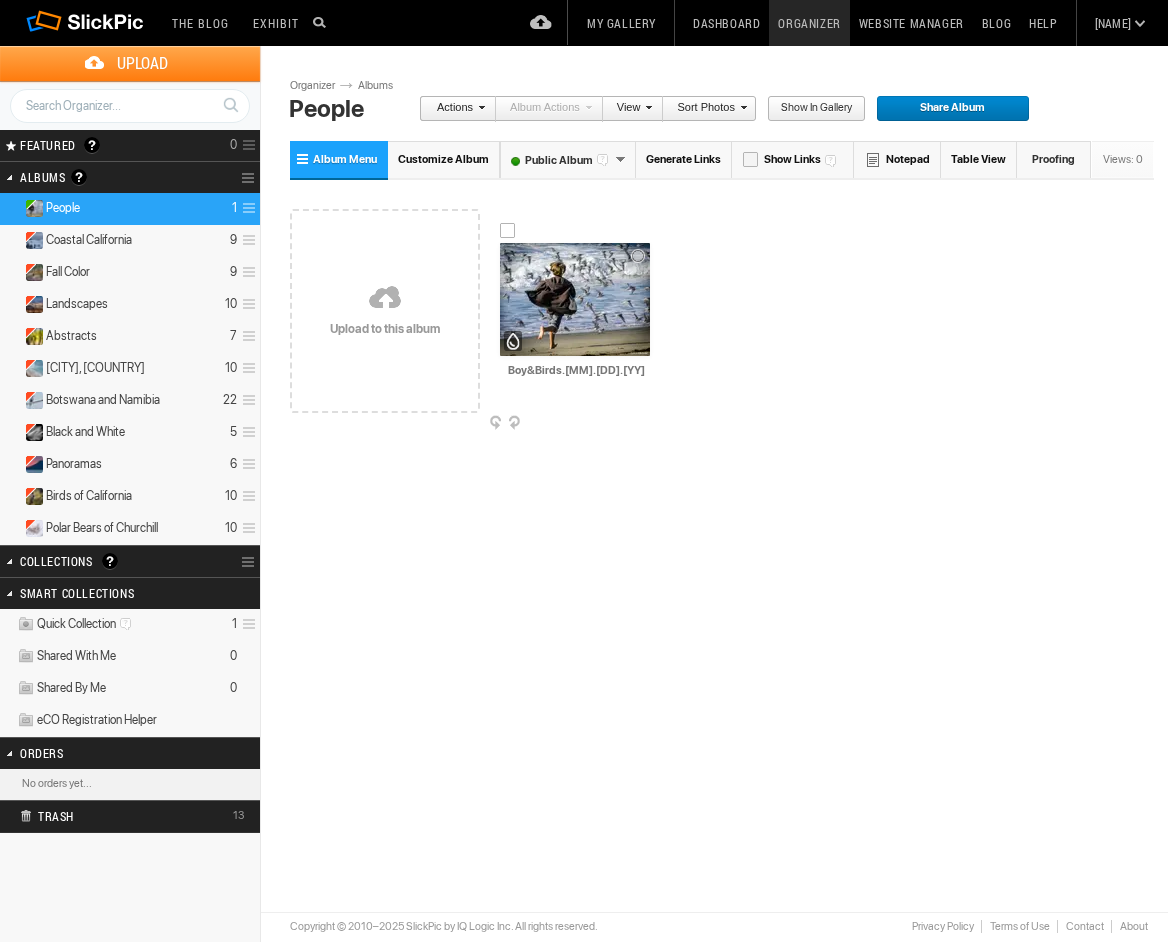 click at bounding box center (575, 299) 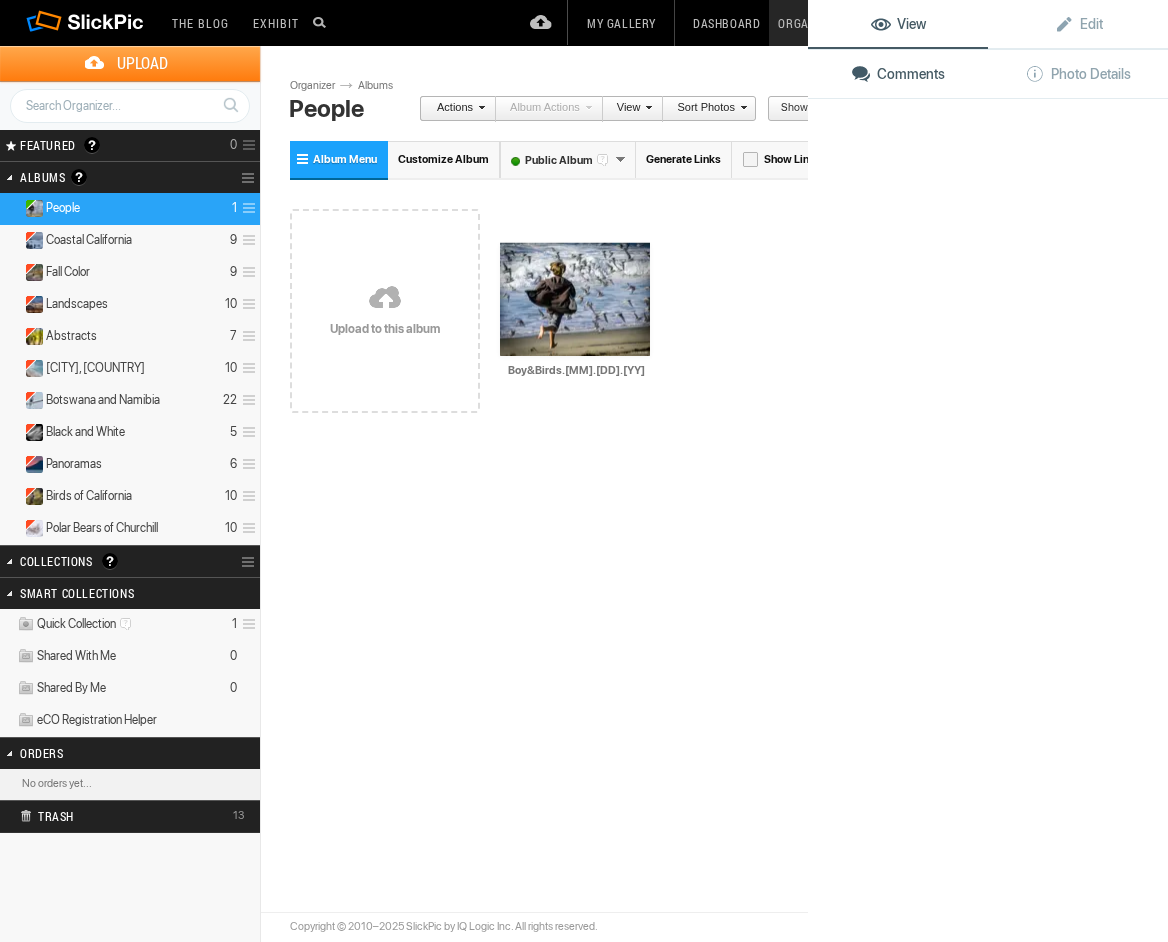 click 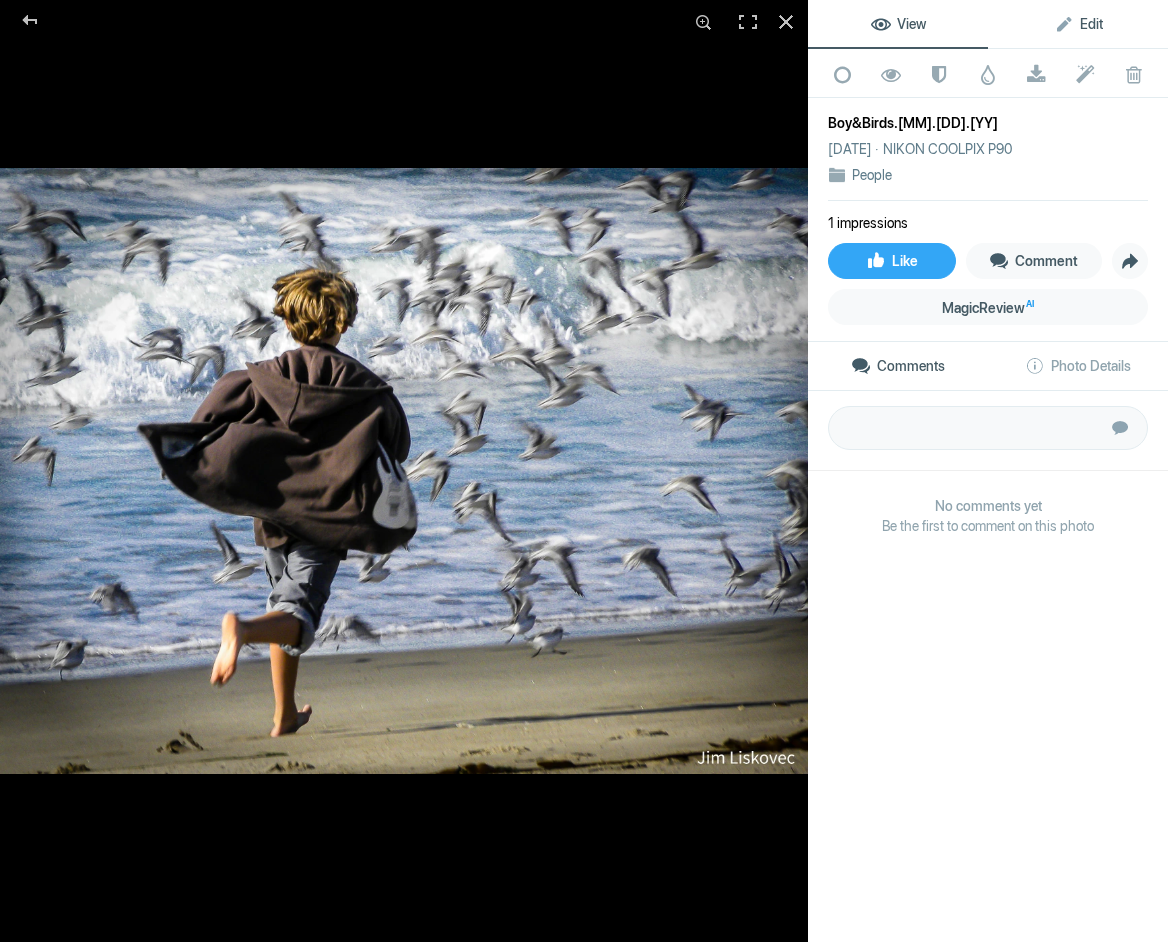 click on "Edit" 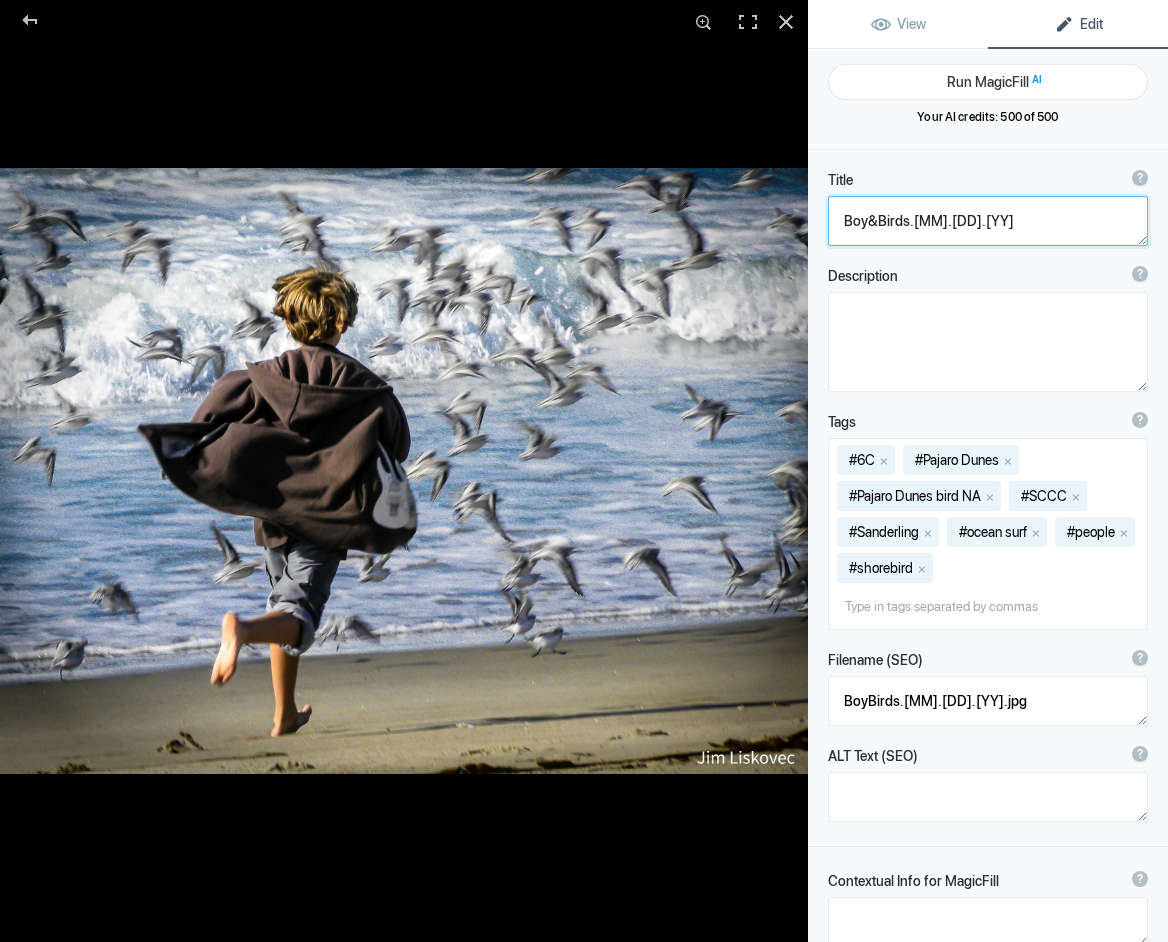 click 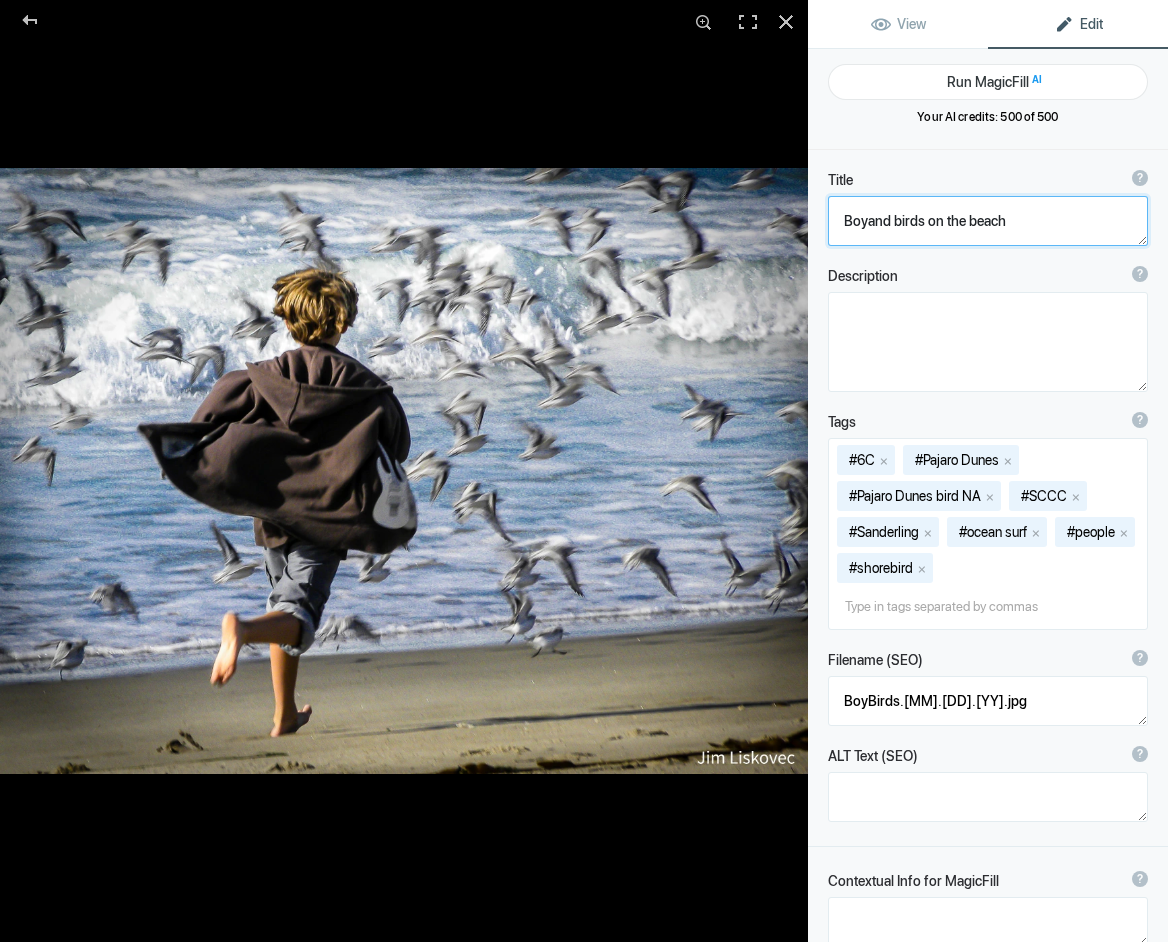 click 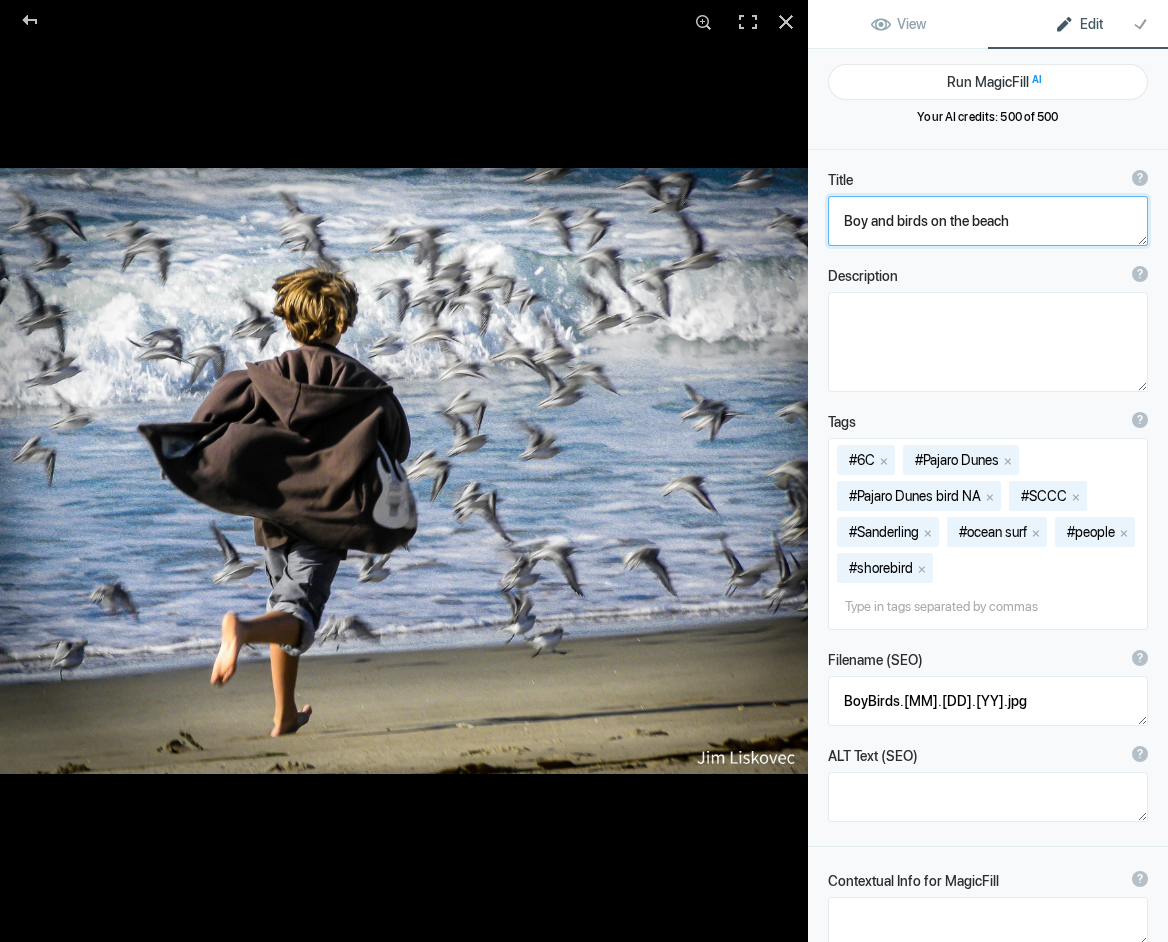 click 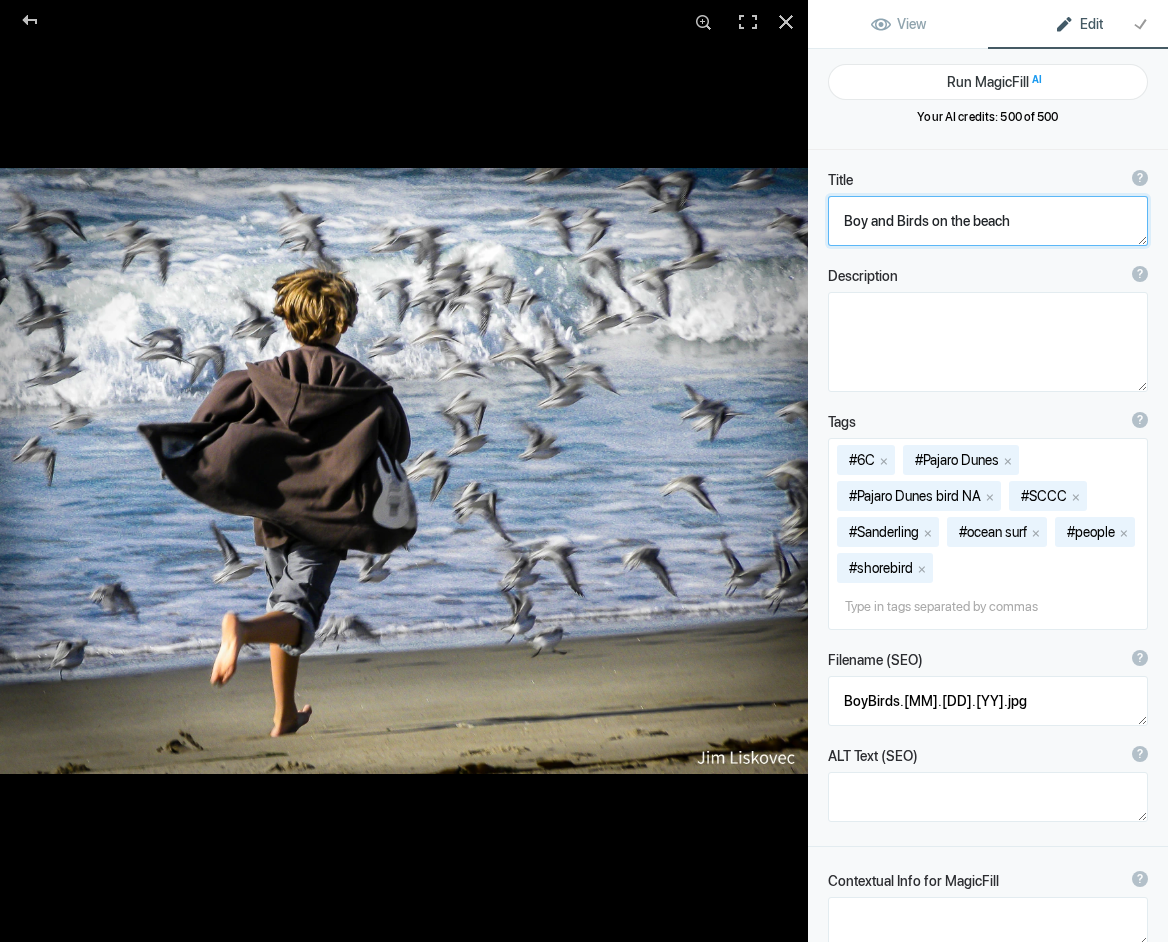 click 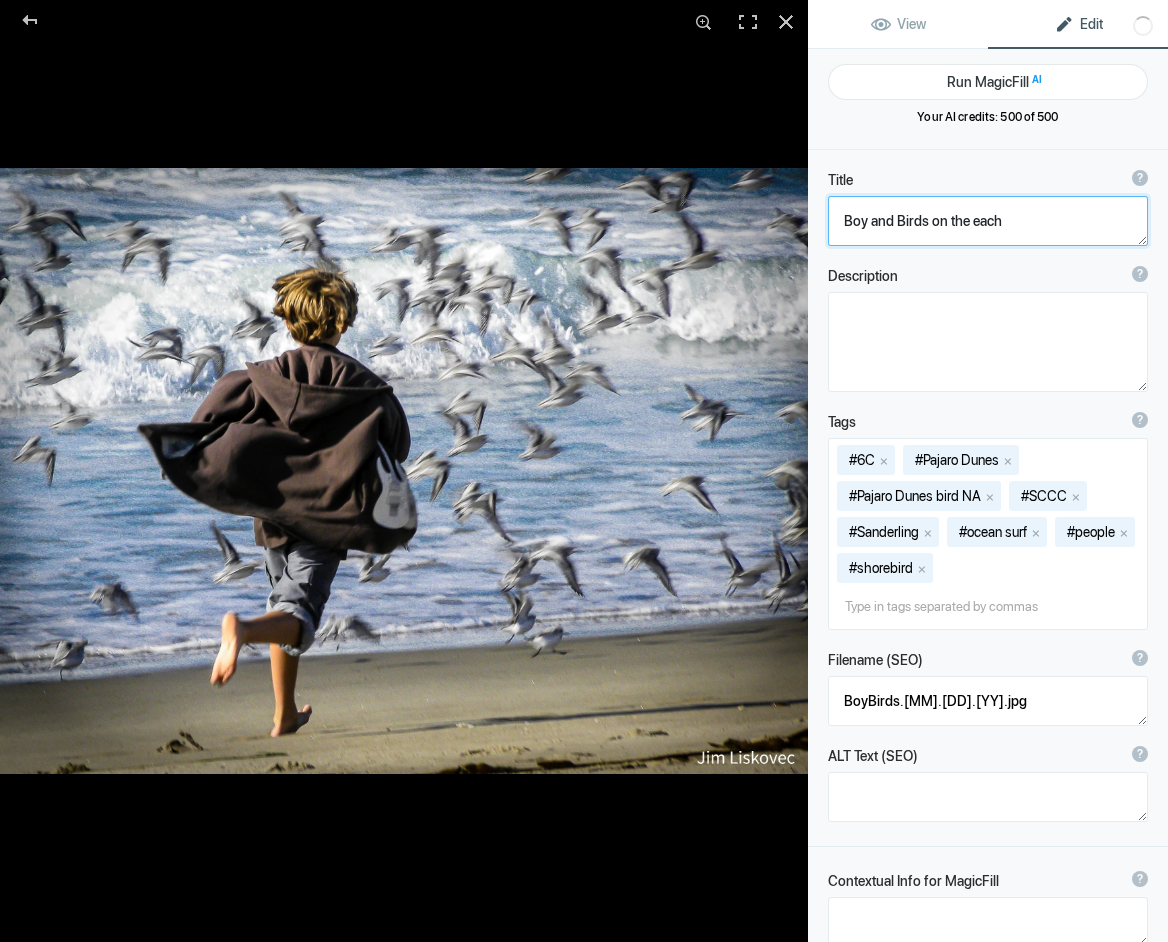 type on "Boy and Birds on the Beach" 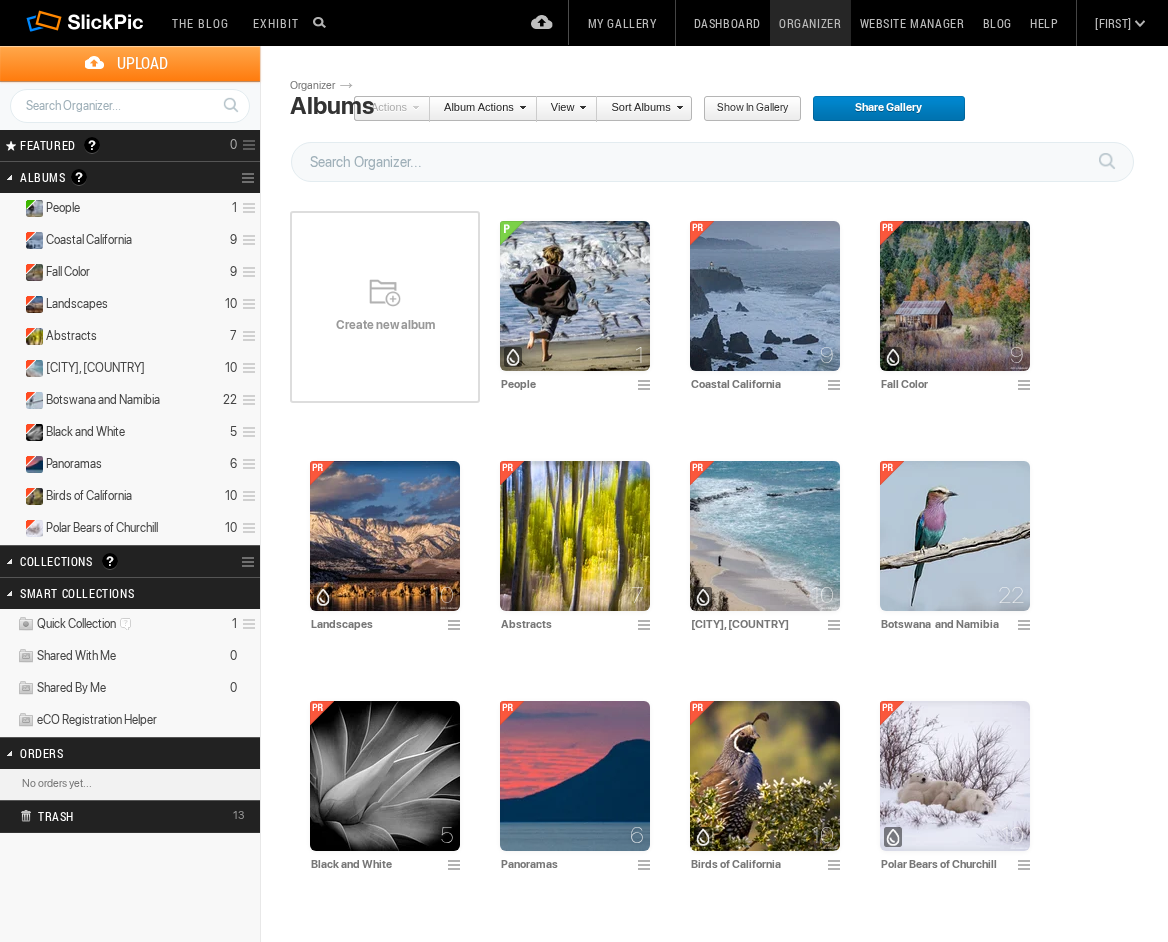 scroll, scrollTop: 0, scrollLeft: 0, axis: both 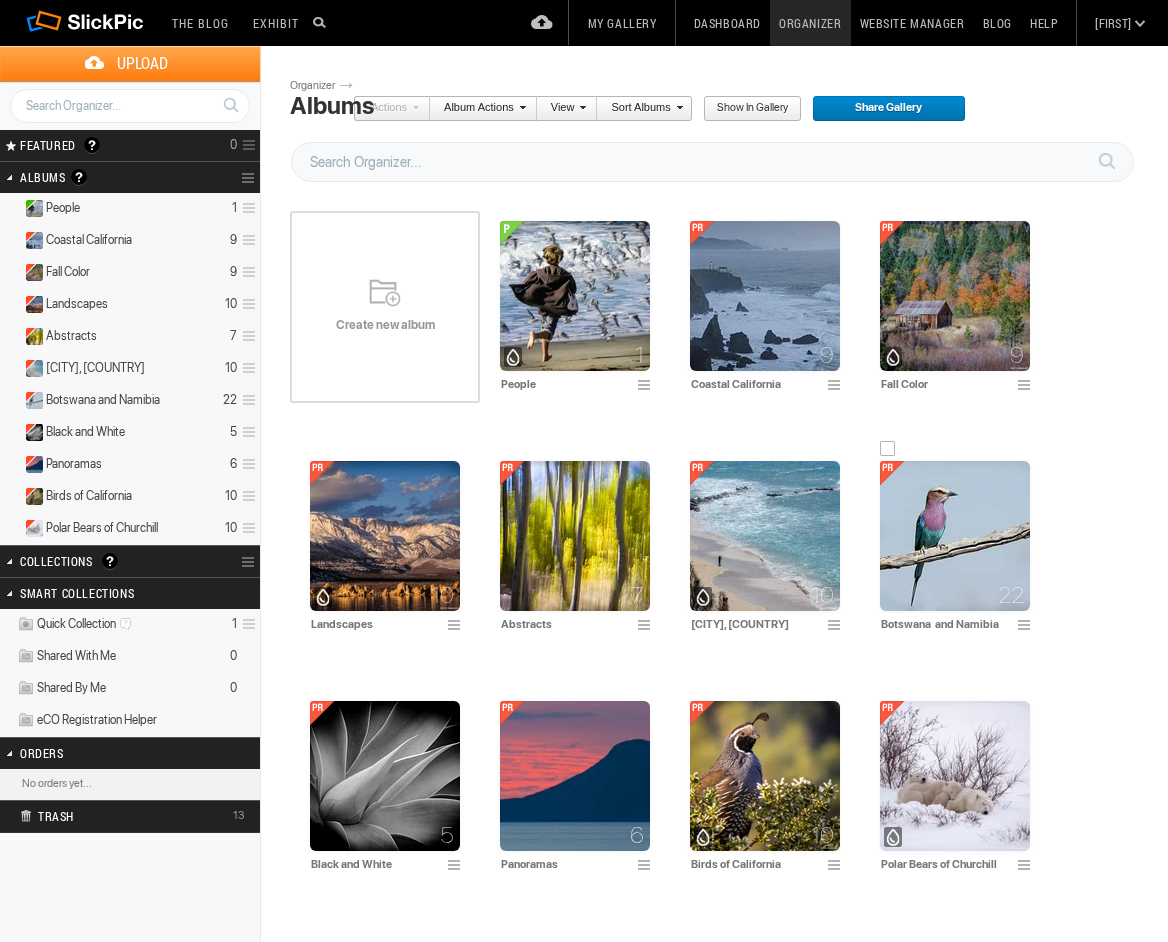 click at bounding box center [955, 536] 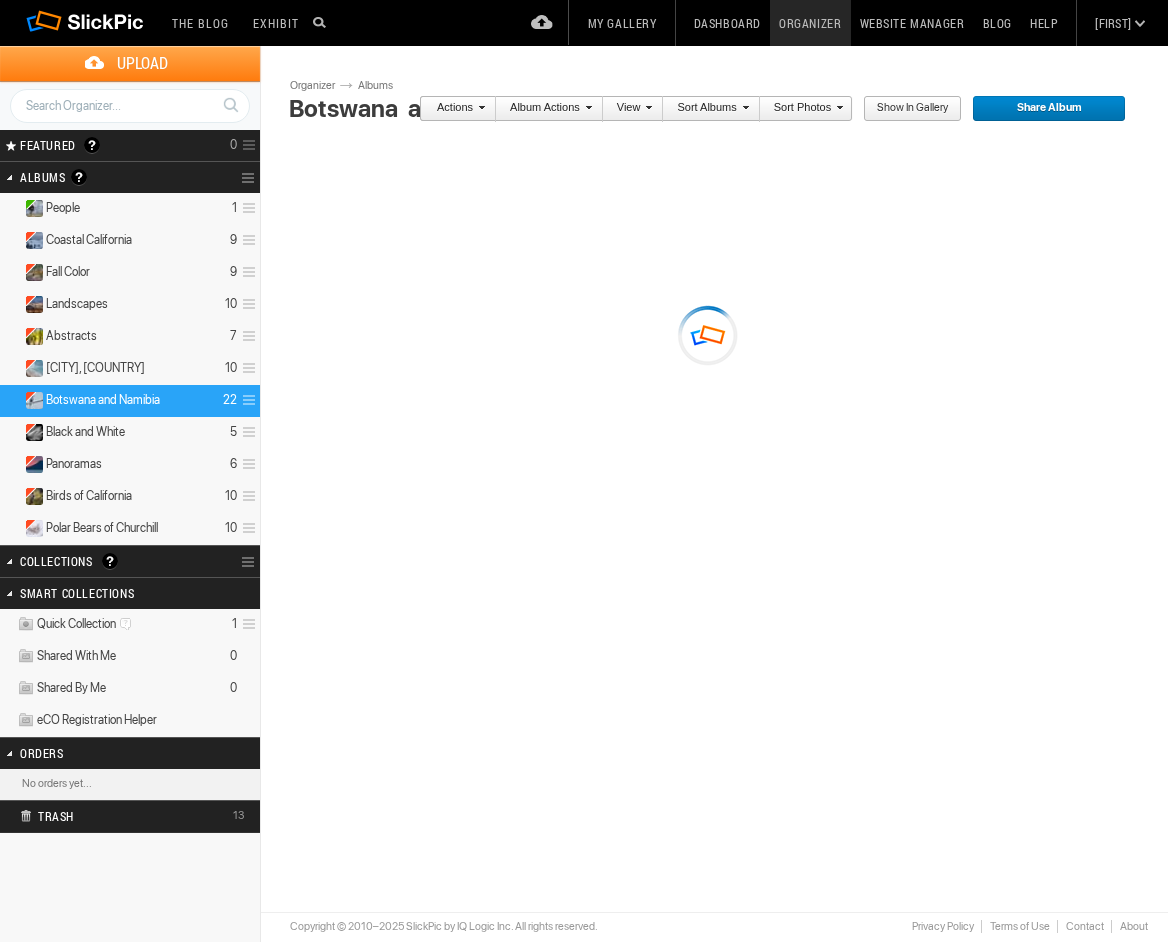 scroll, scrollTop: 0, scrollLeft: 0, axis: both 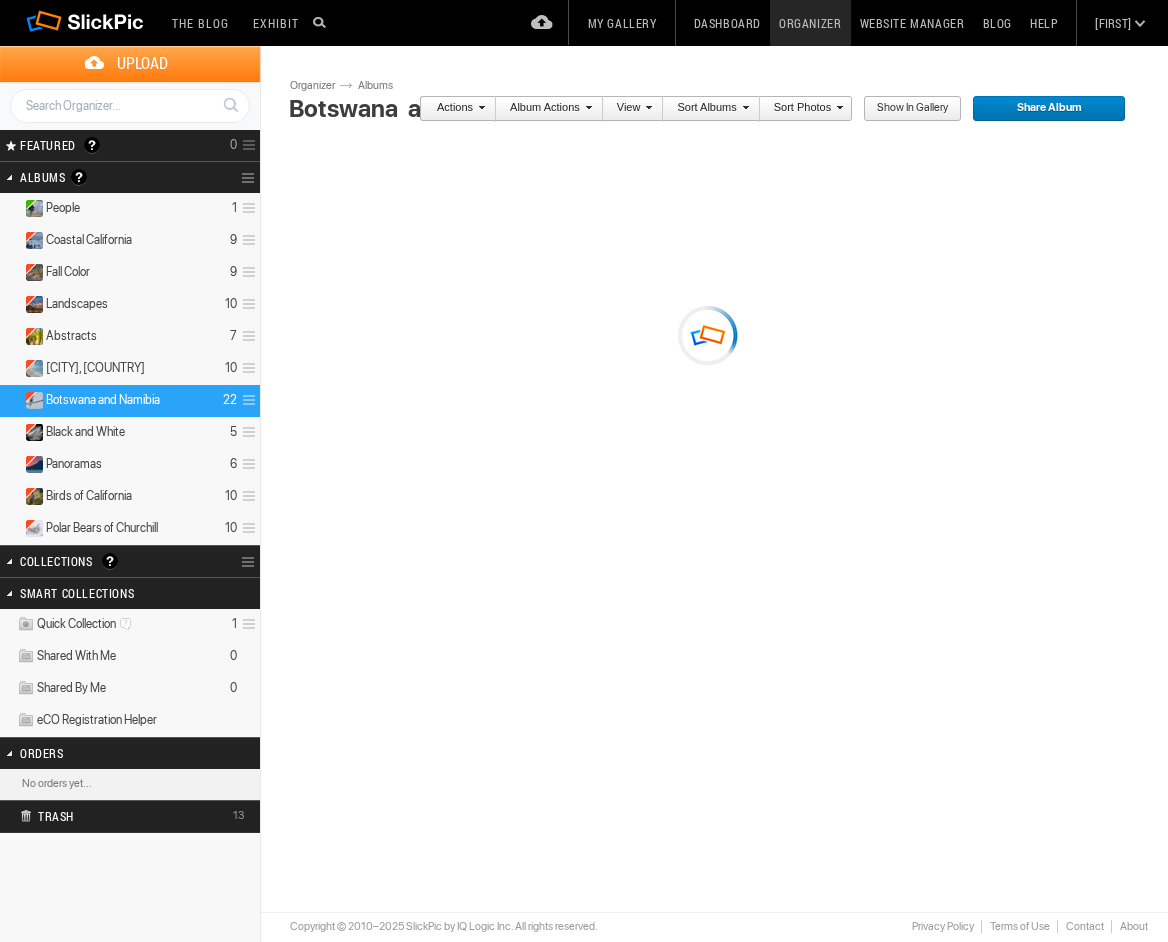 click on "Please do not navigate away from this pages while images and videos are uploading.
Upload Page
Use old upload page
Please do not navigate away from this page while images and videos are uploading.
ready to be added to the album.
Click Add To Album to complete the upload
Successfully uploaded  .
Back to Organizer
Add To Album
Cancel
Go to Uploaded Album
of   files ready to be added to the album ( )
Uploading file   of   ( )
Cancel
or  or" at bounding box center [722, 399] 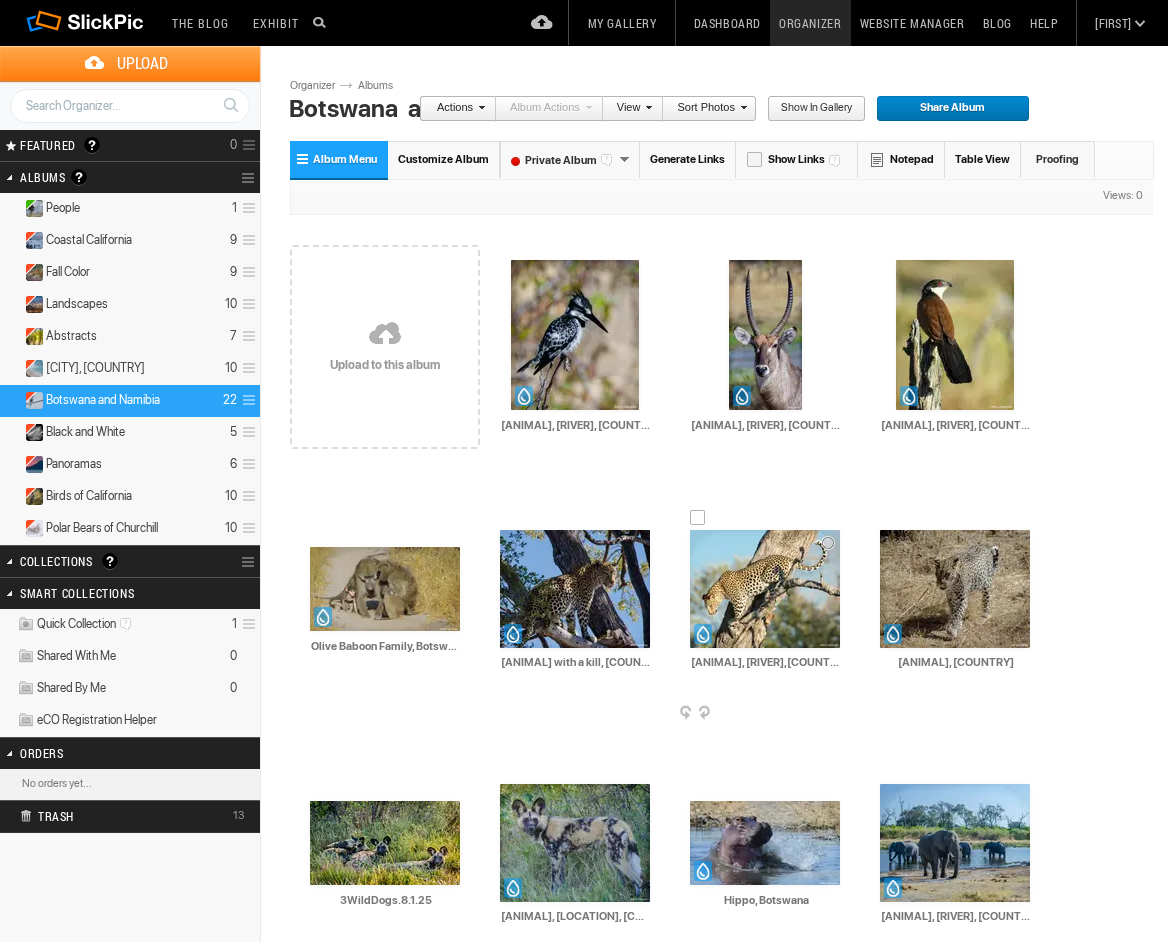 scroll, scrollTop: 0, scrollLeft: 0, axis: both 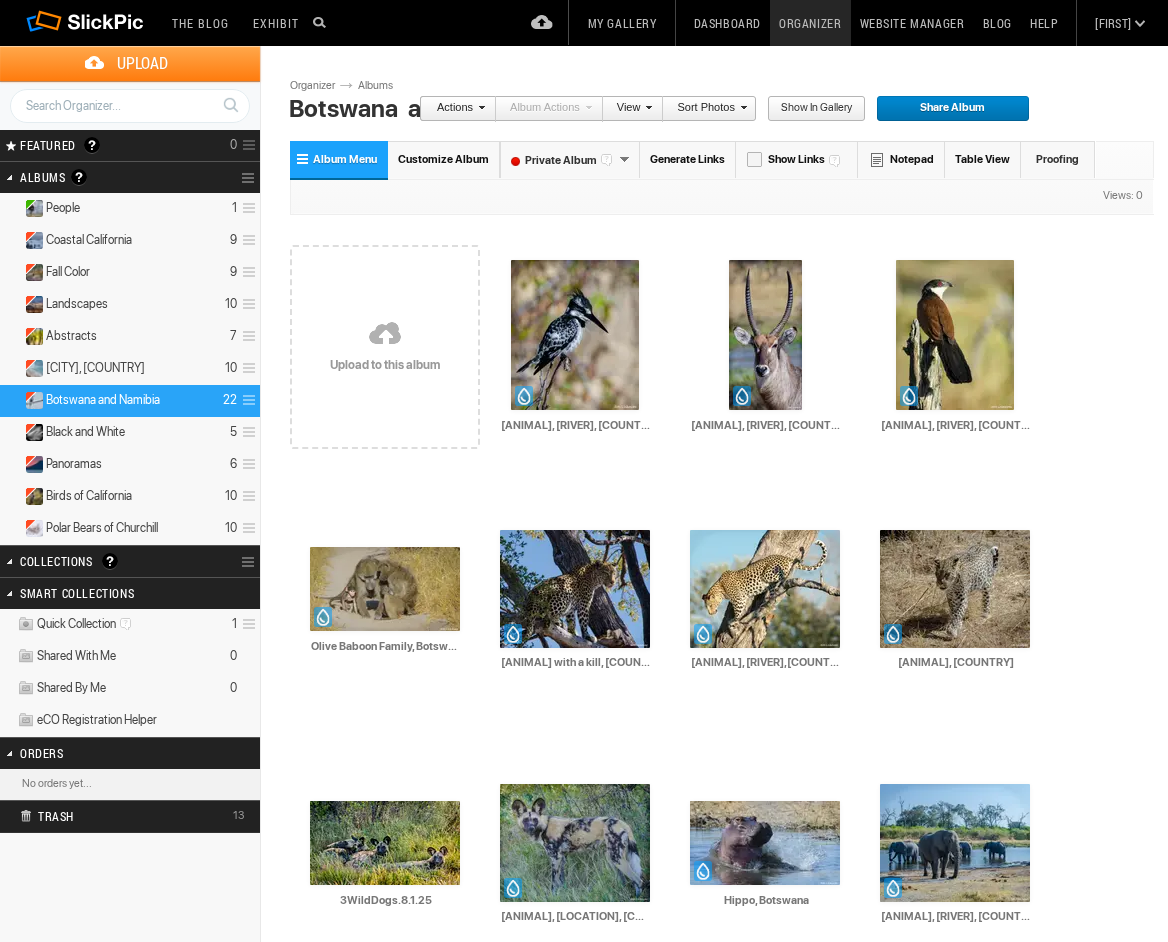 click on "Upload" at bounding box center [142, 63] 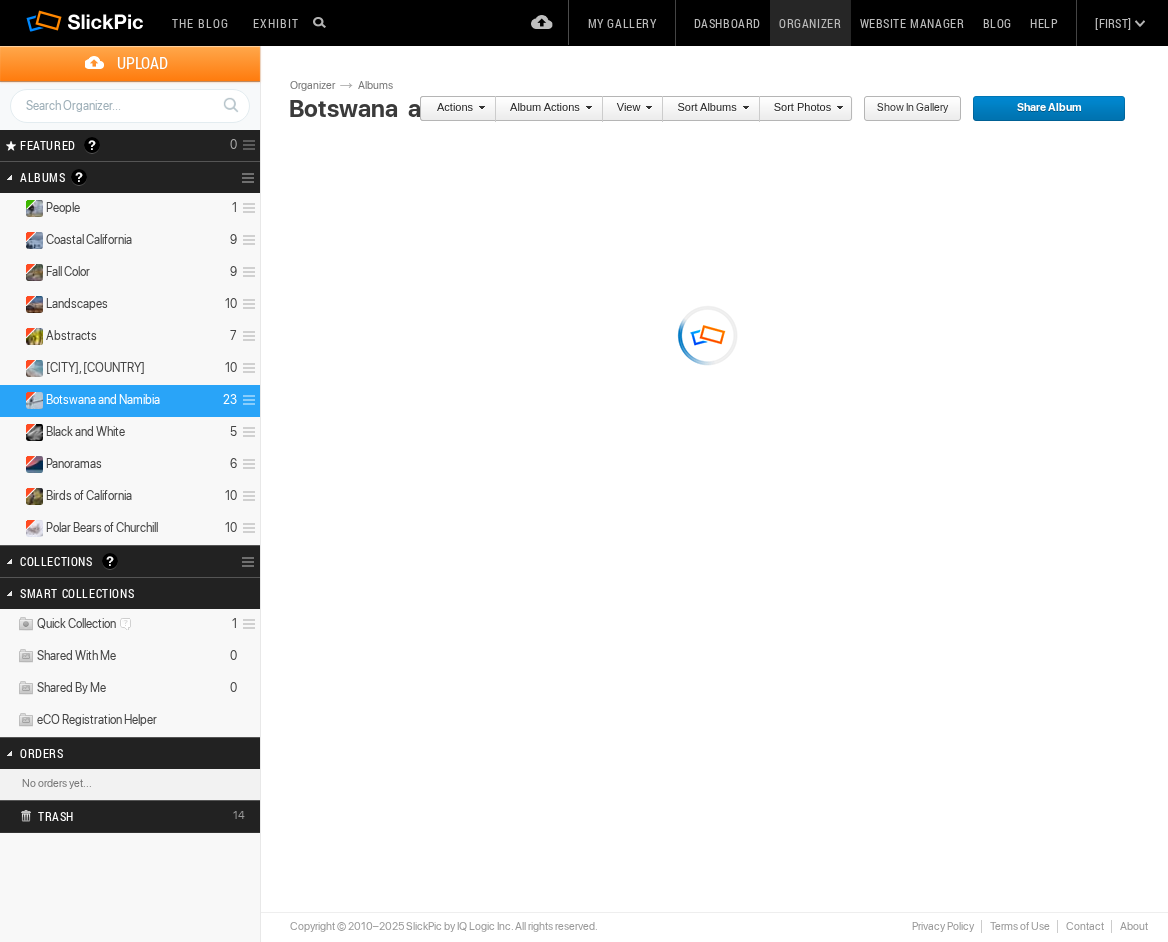 scroll, scrollTop: 0, scrollLeft: 0, axis: both 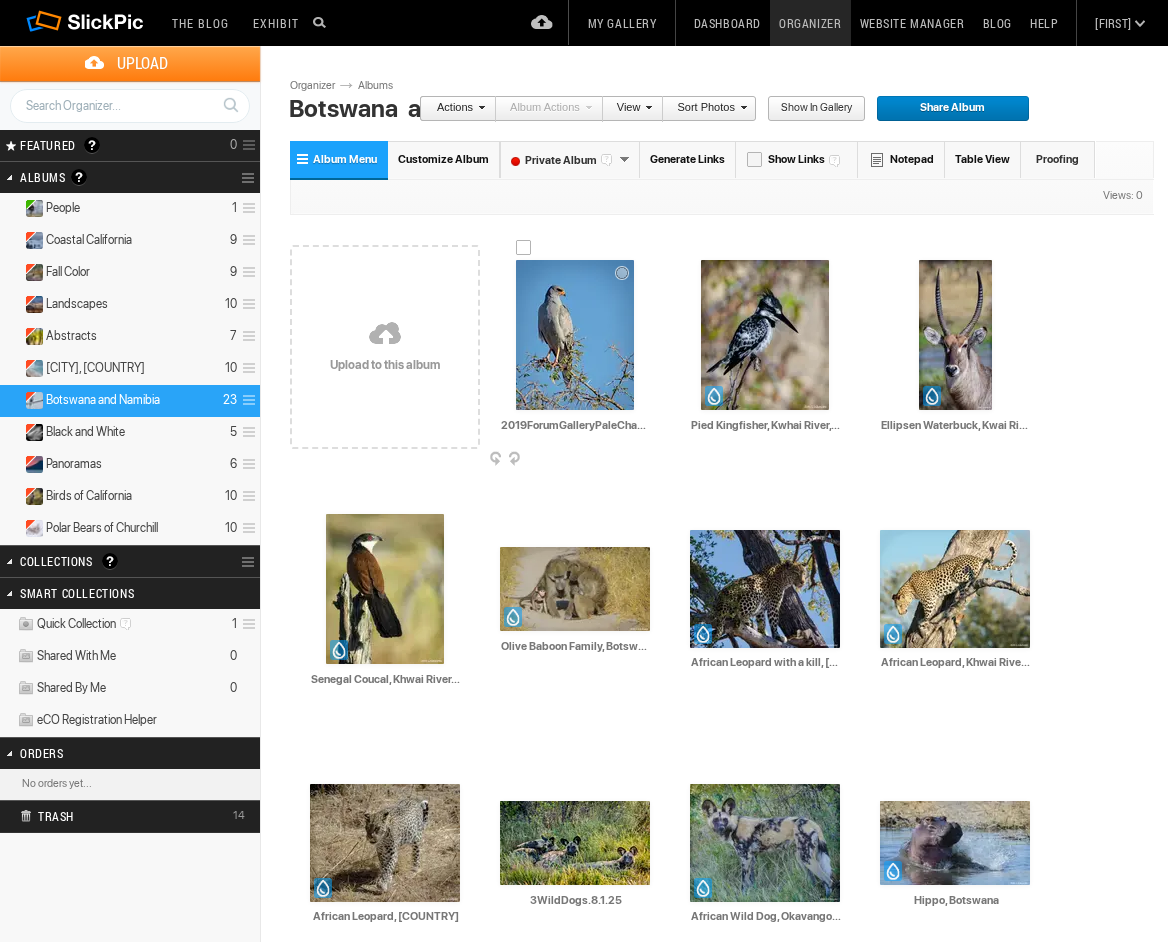click at bounding box center (575, 335) 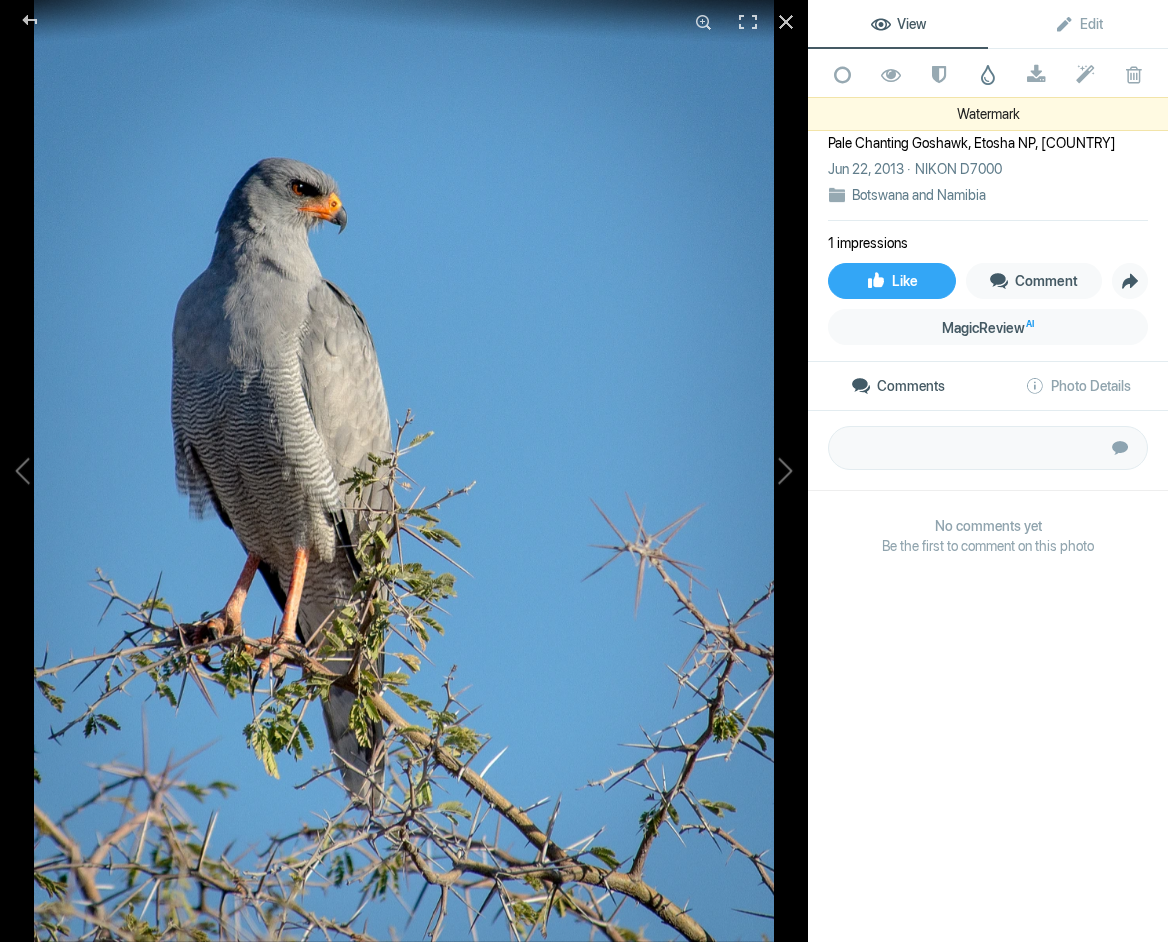click 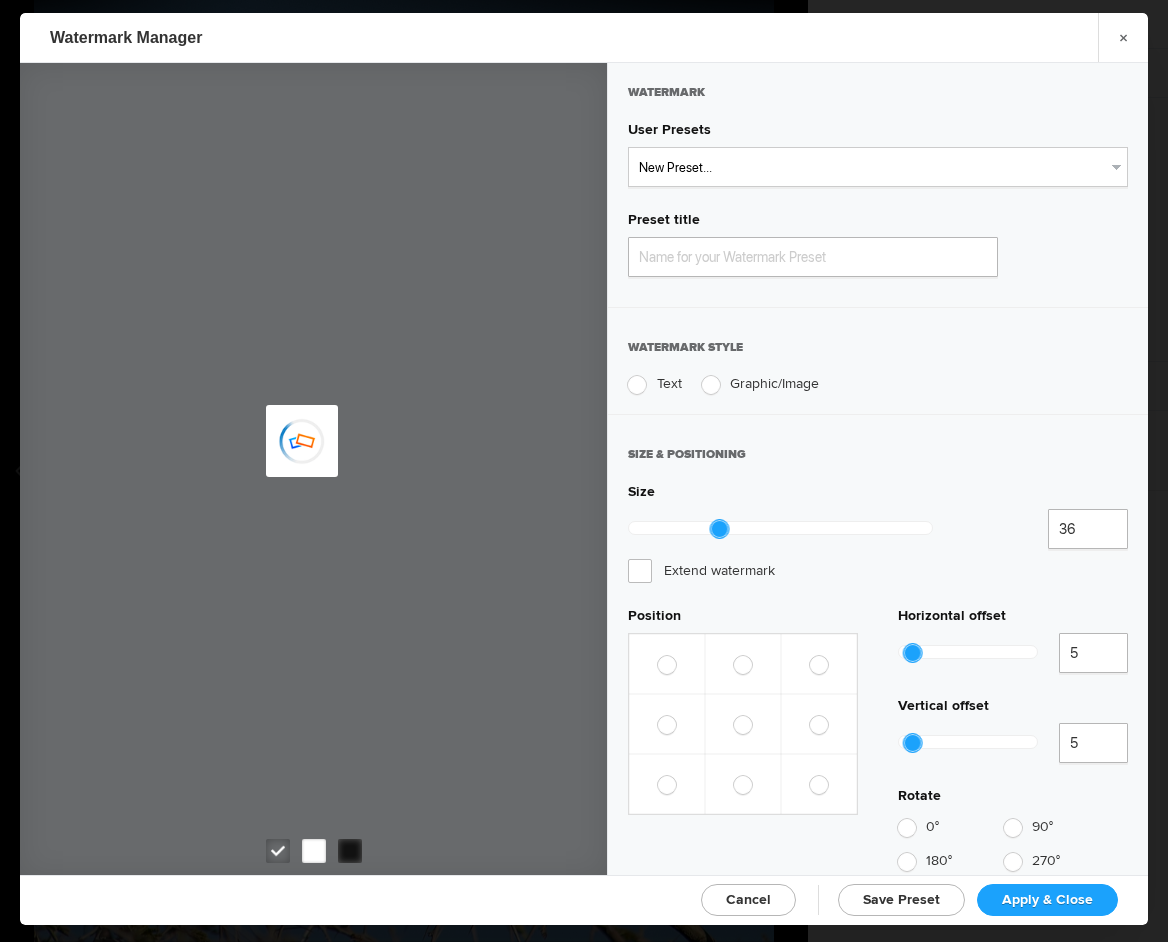 type on "Watermark-8/3/2025" 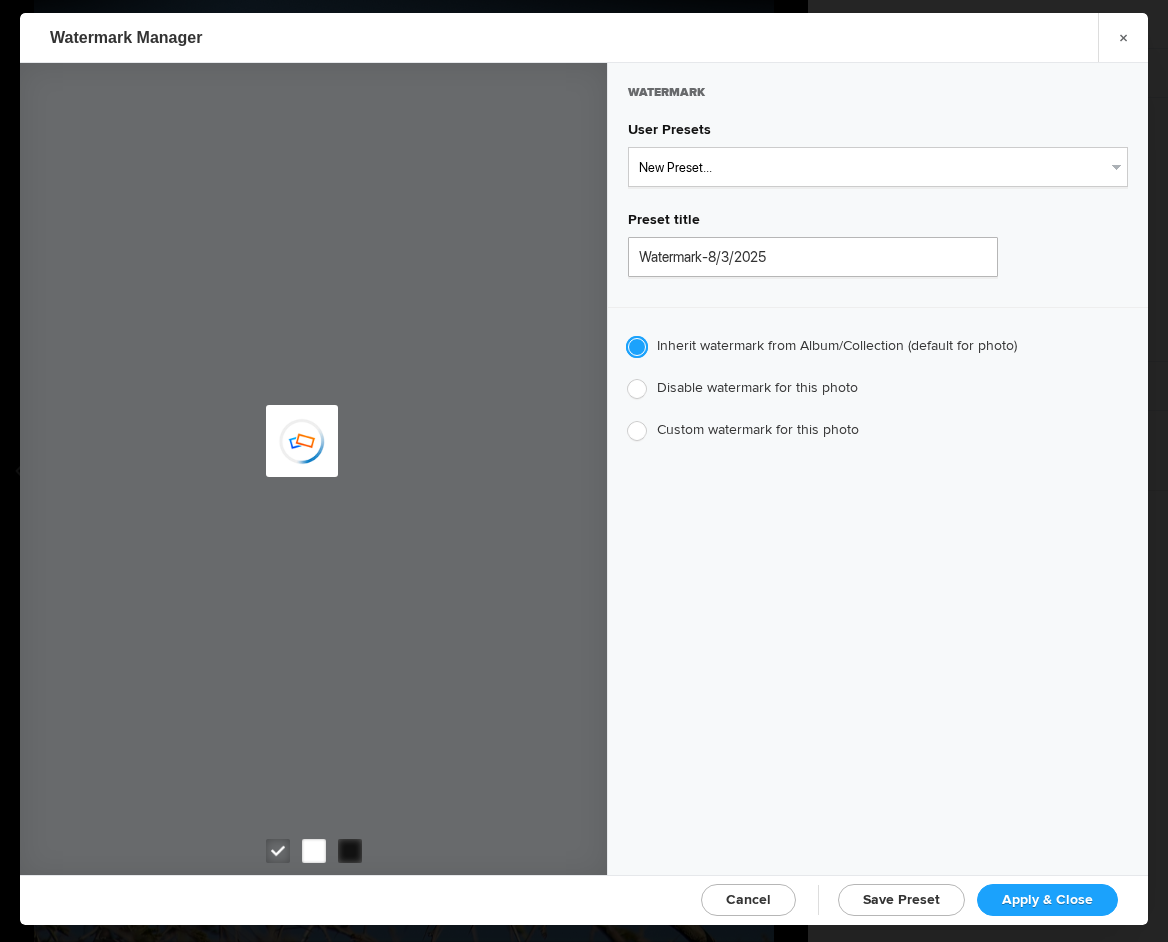 type on "JimLiskovec" 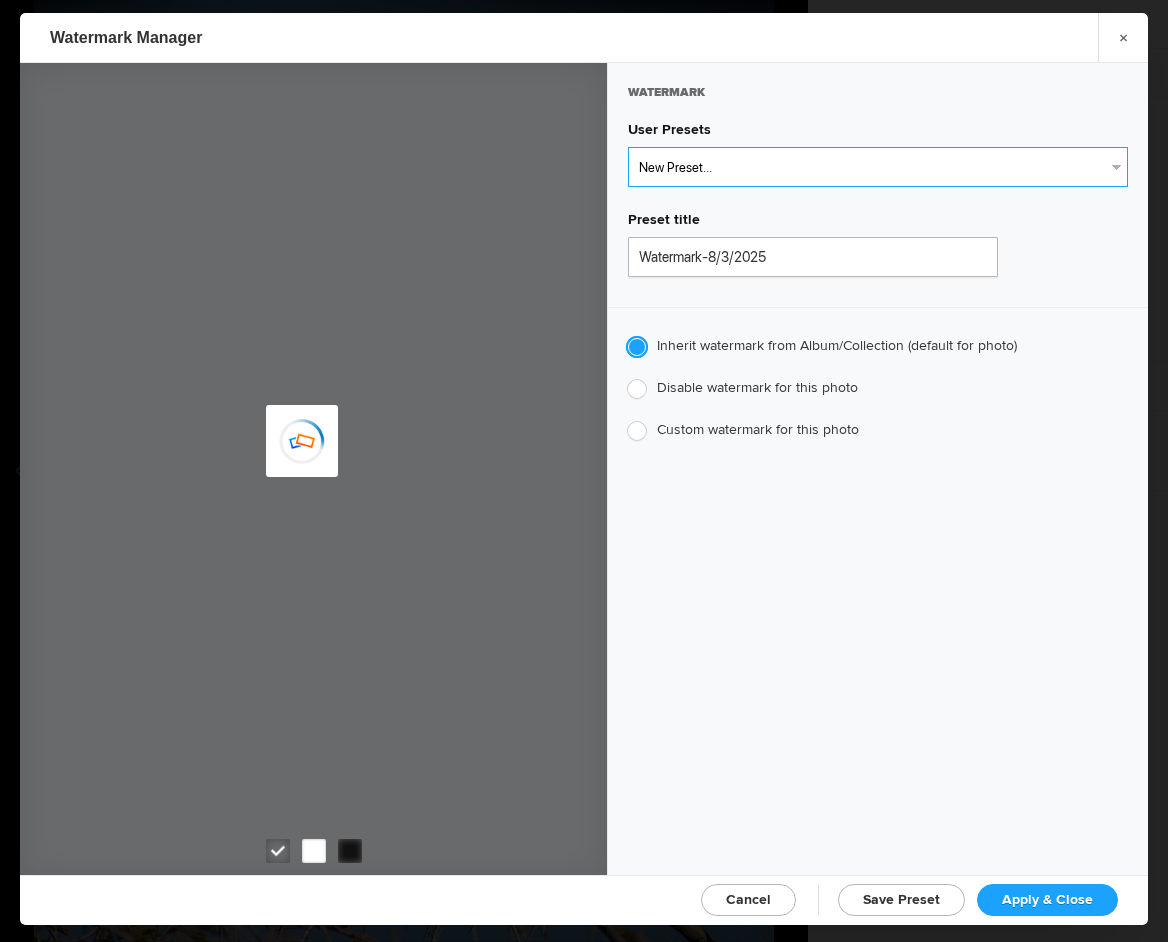 select on "1: Object" 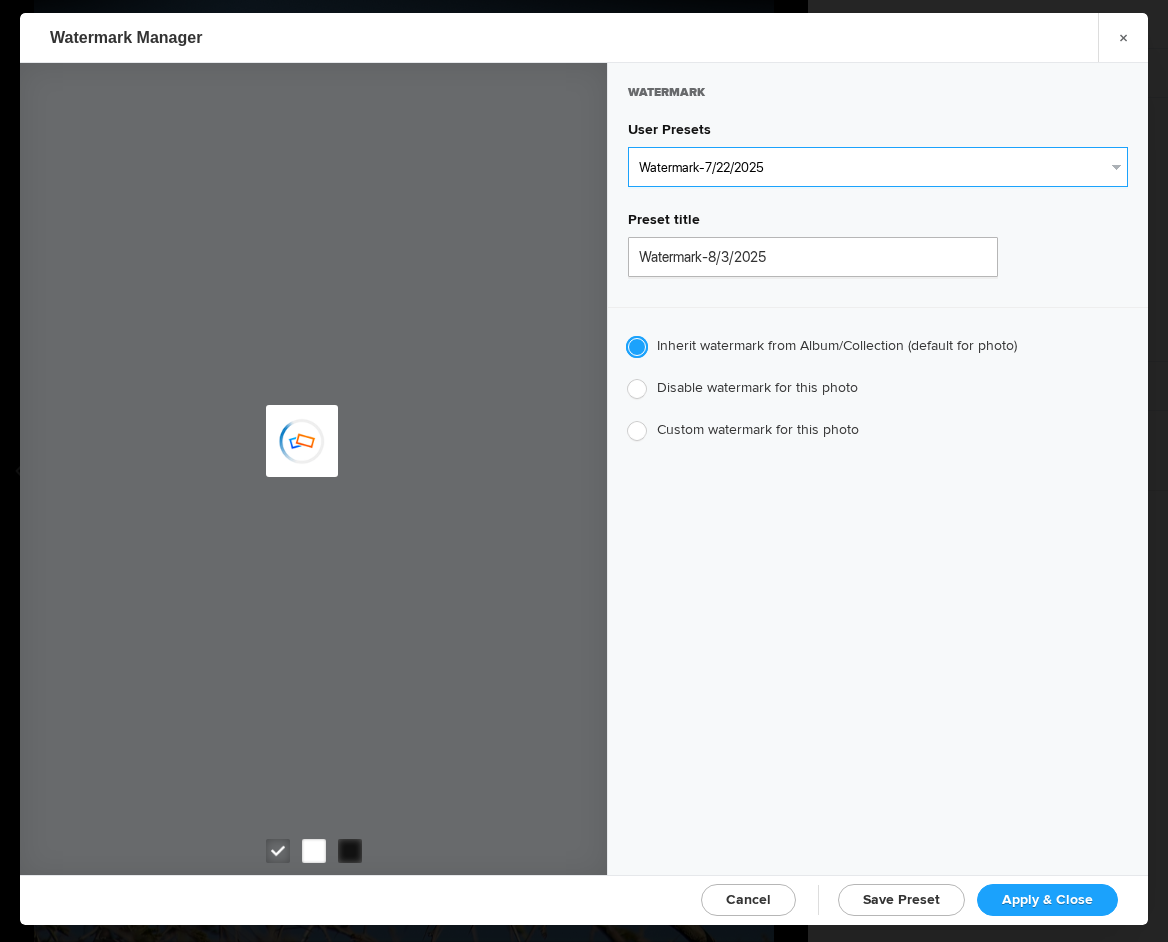 type on "Watermark-7/22/2025" 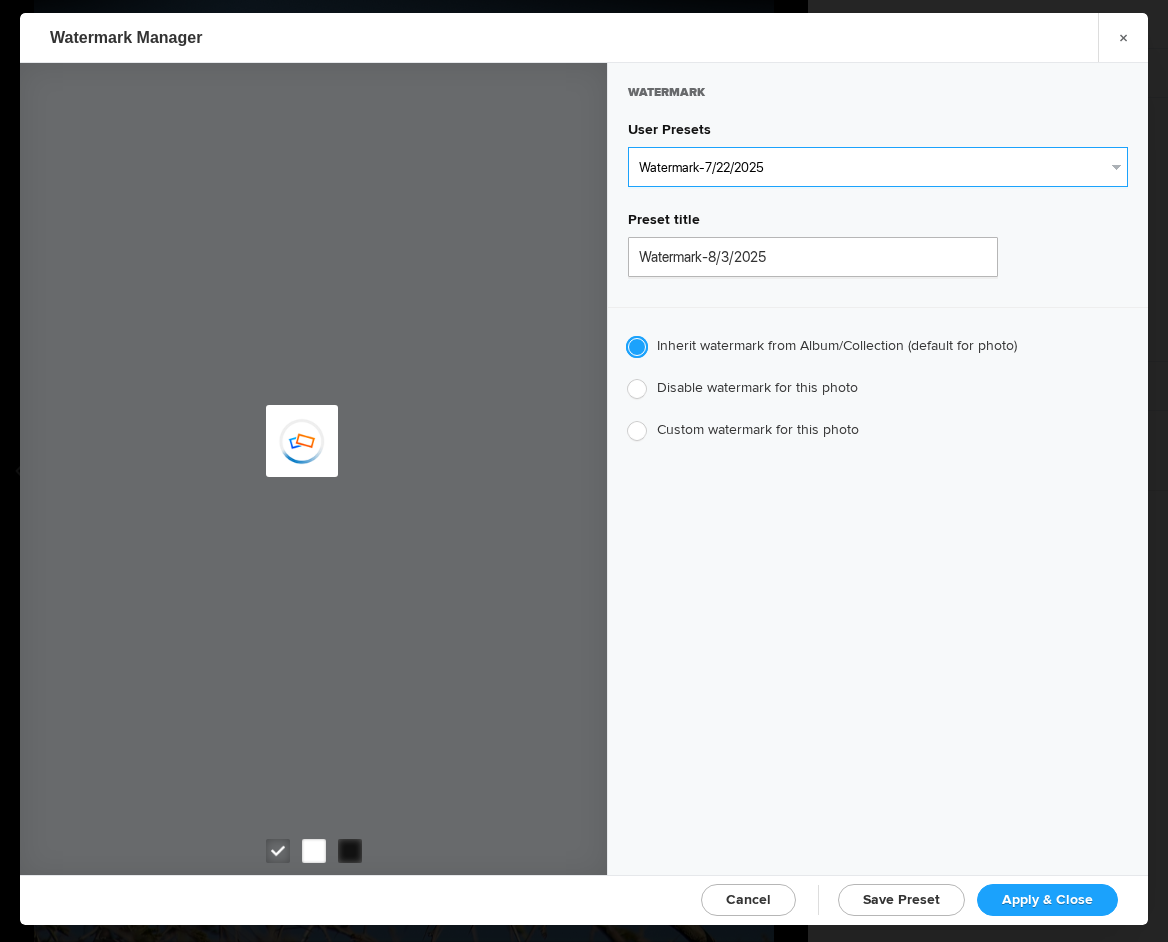 type on "Jim Liskovec" 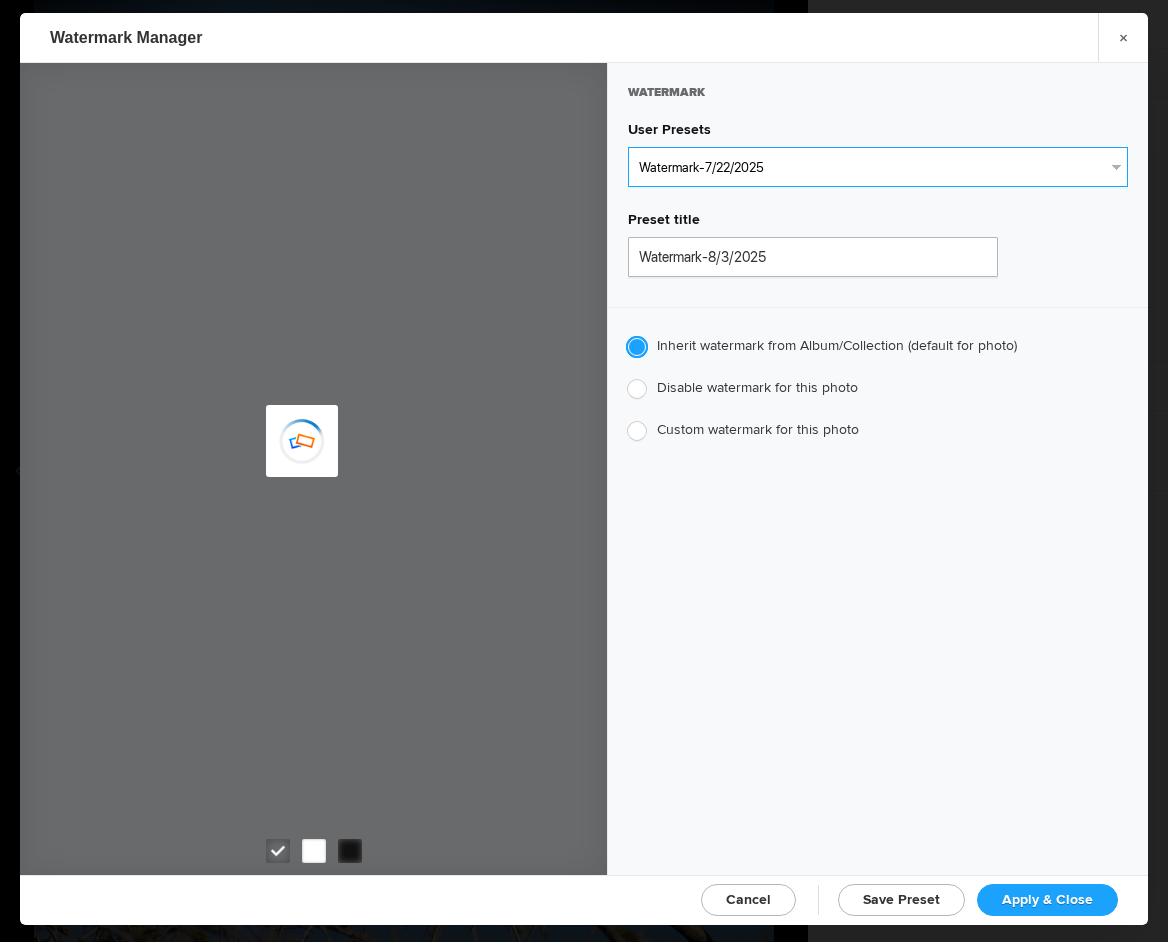 radio on "false" 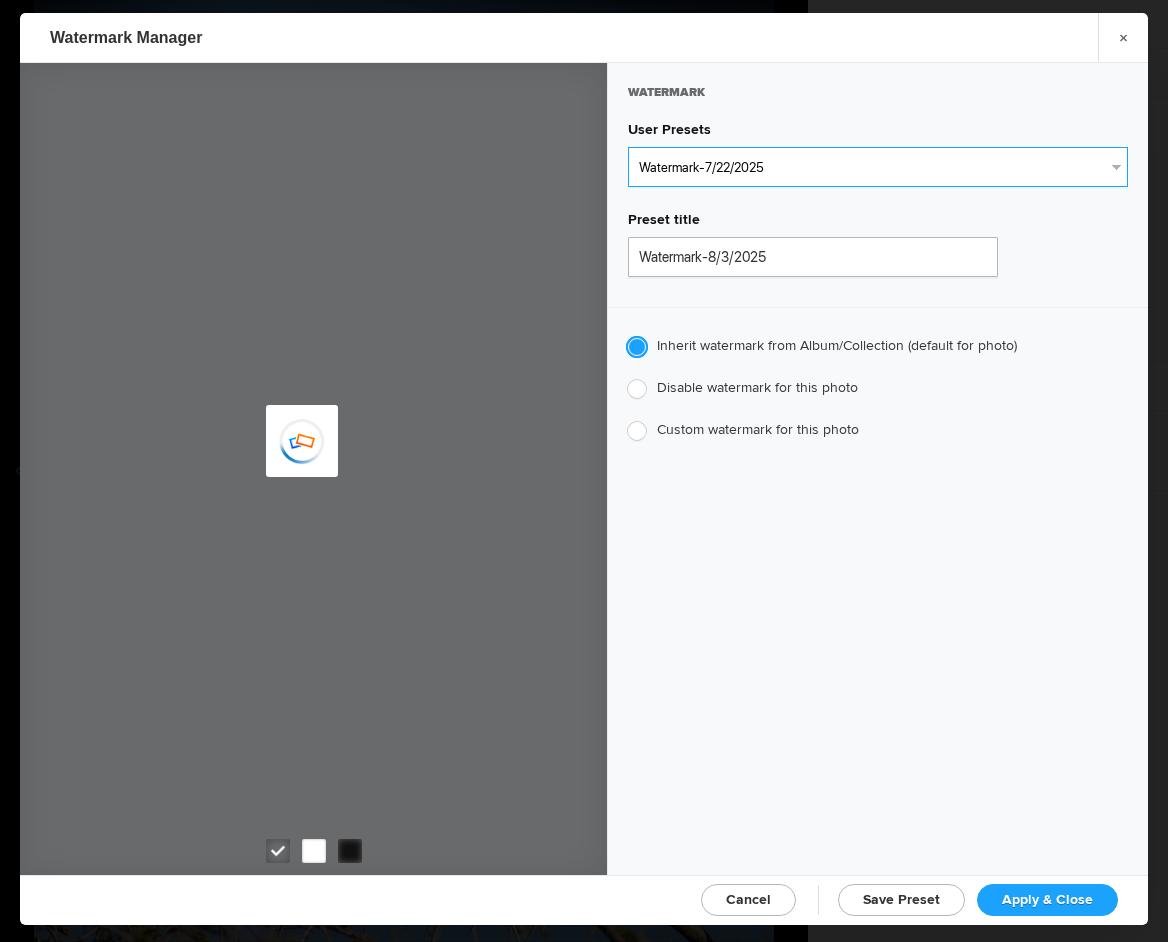 radio on "false" 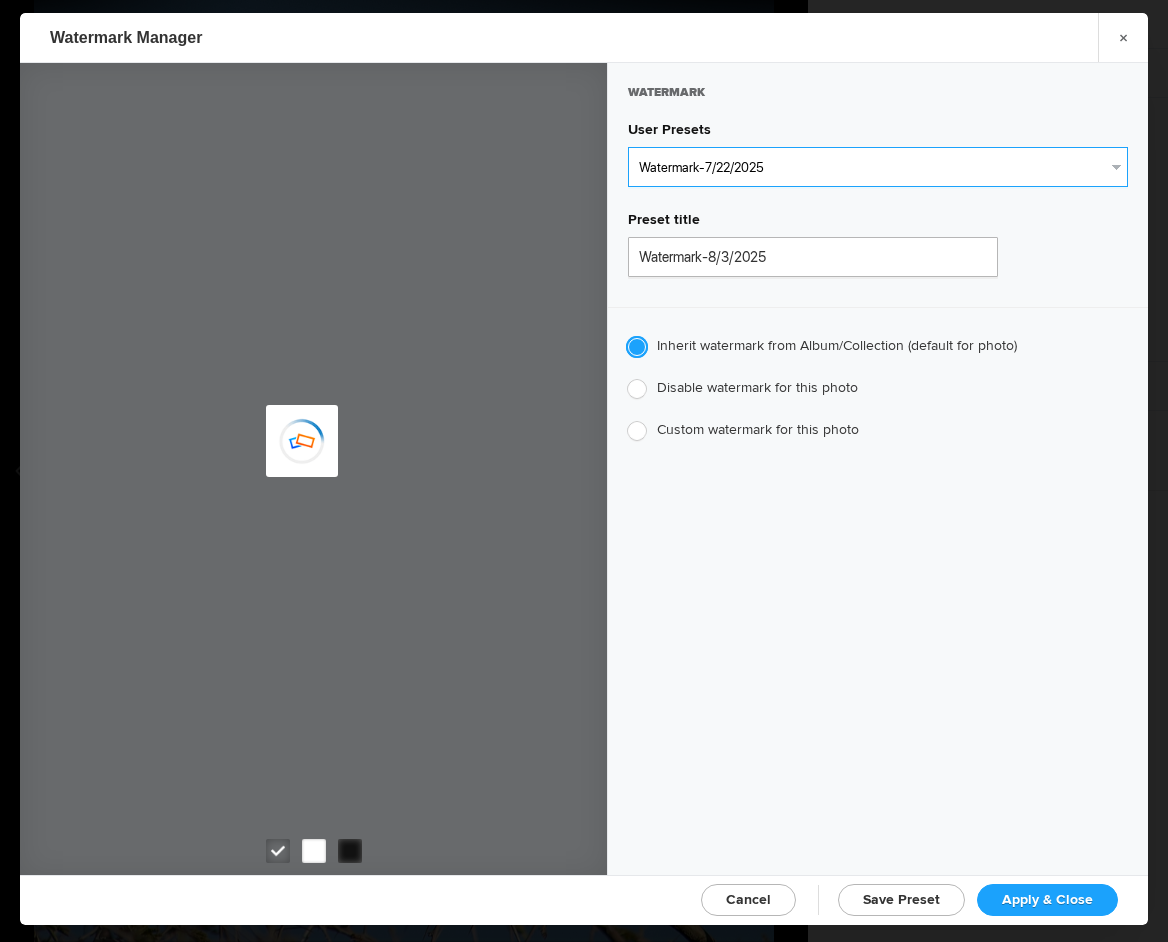 radio on "true" 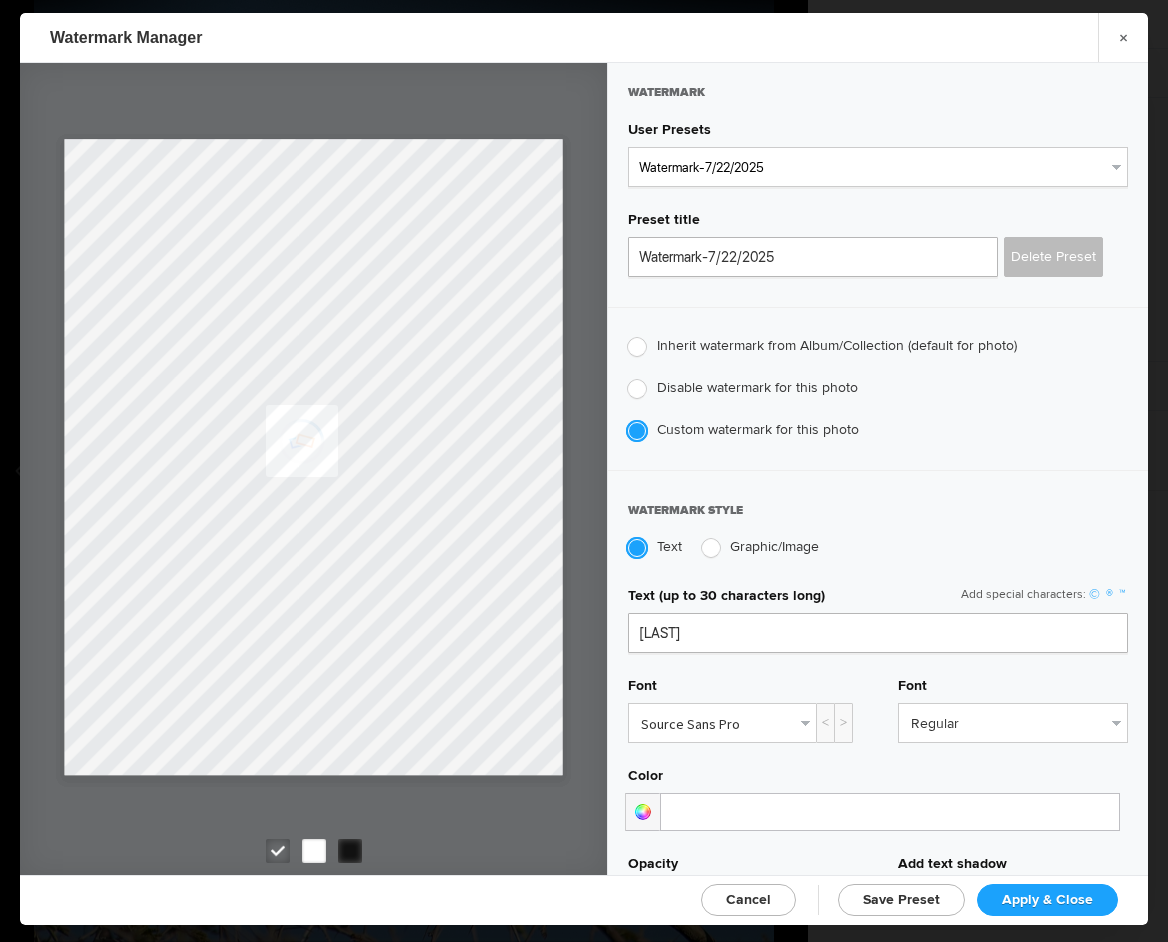 click on "Apply & Close" 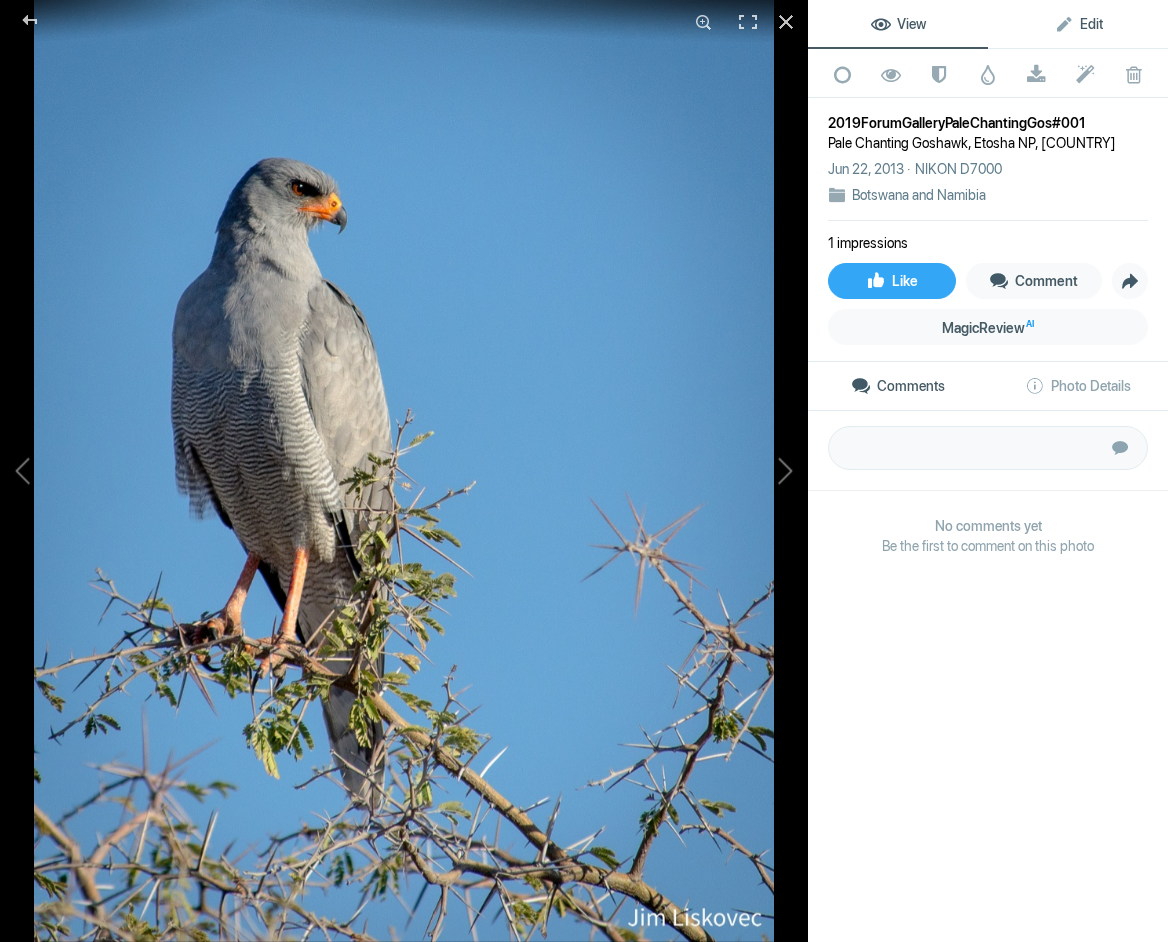 click on "Edit" 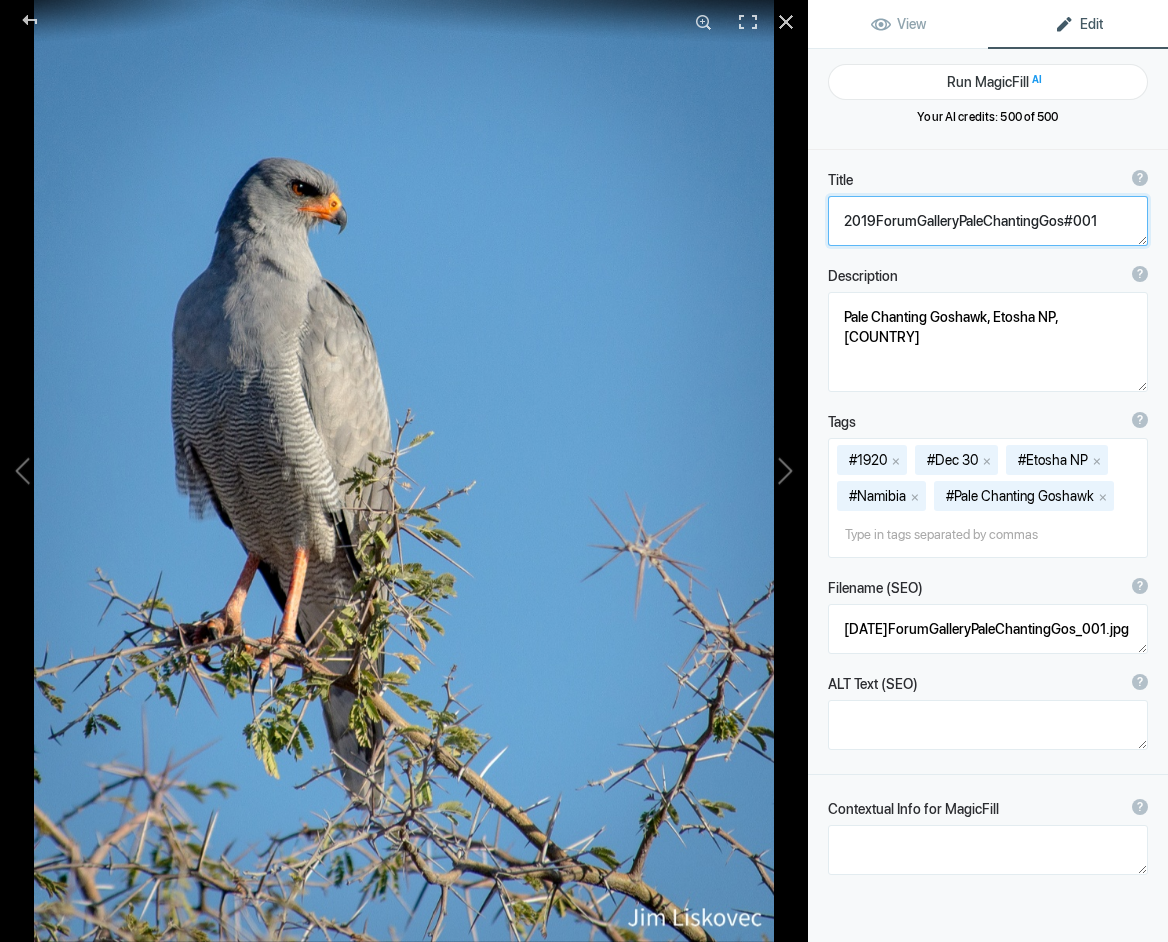 click 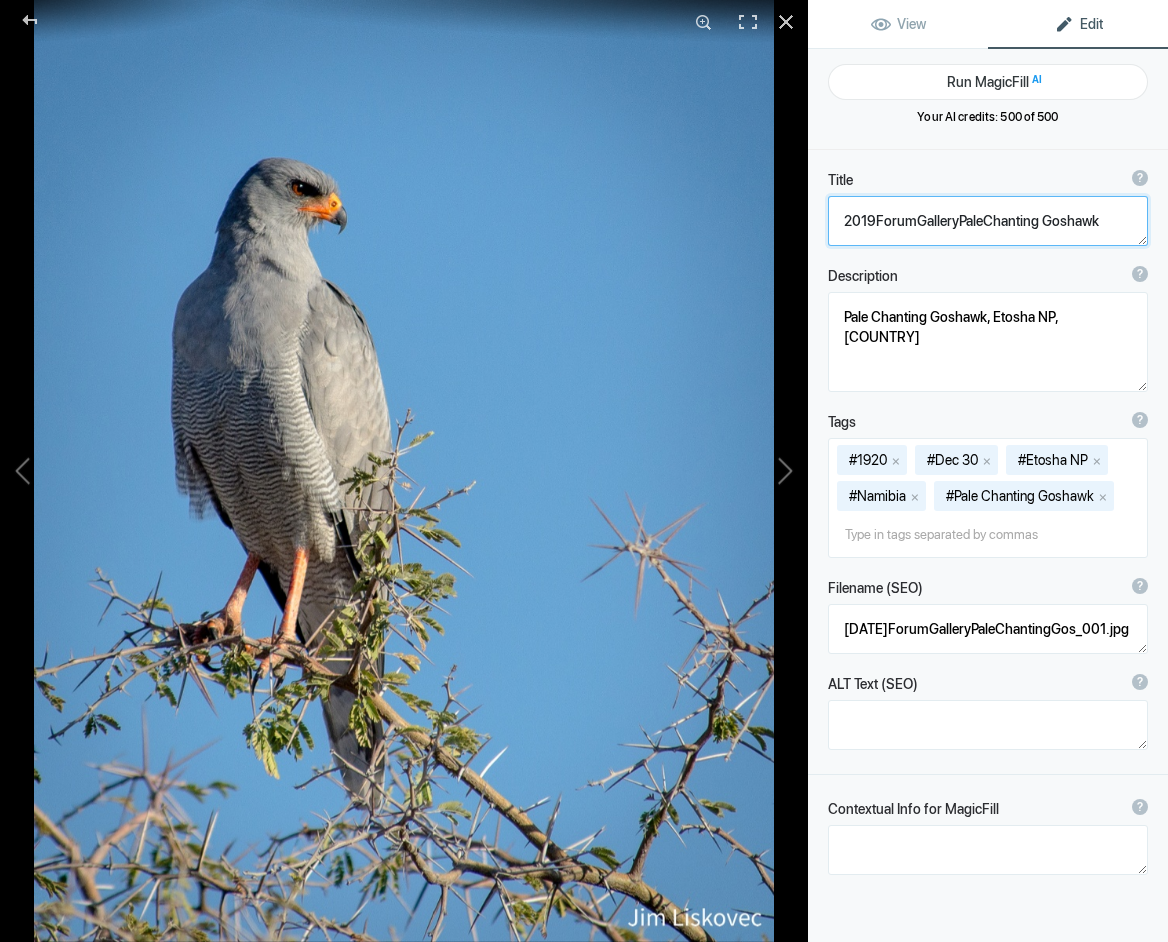 click 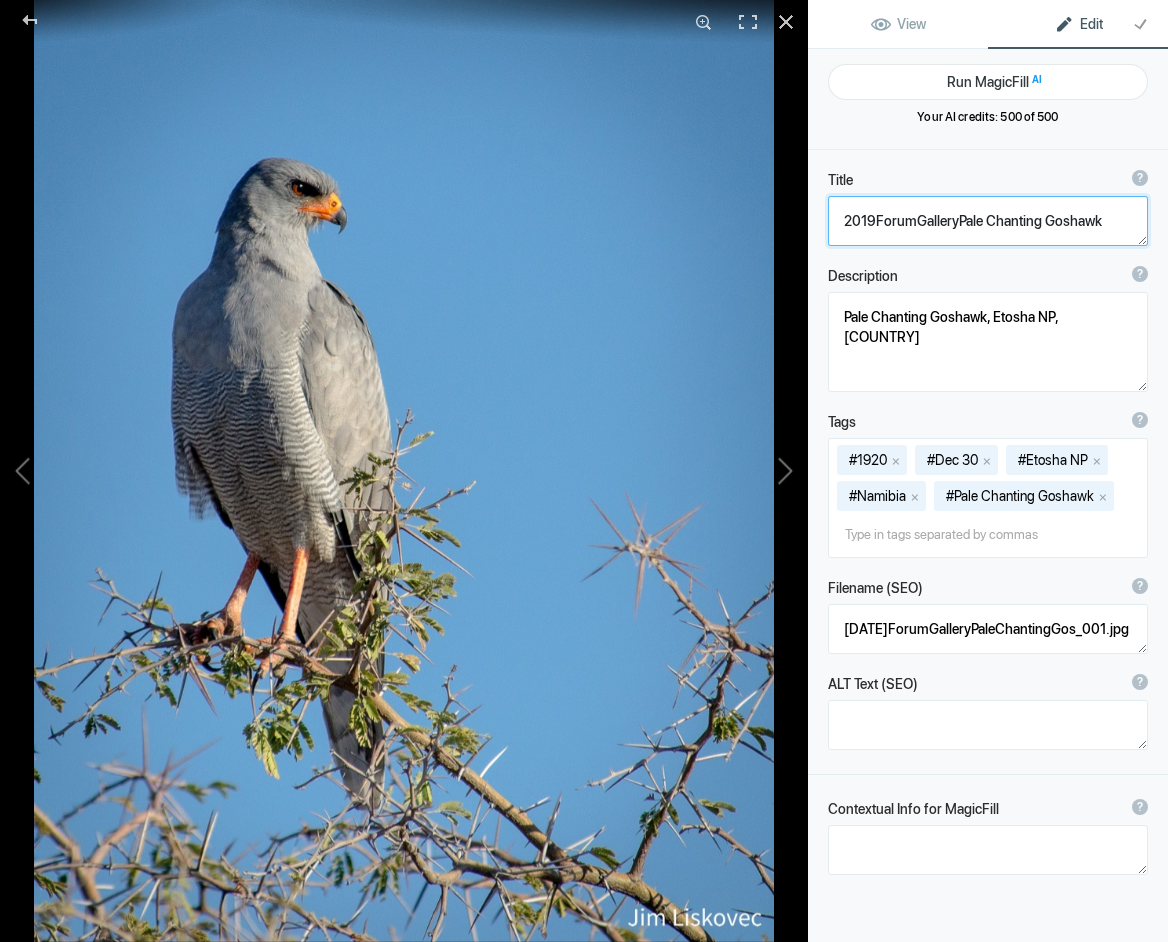 drag, startPoint x: 954, startPoint y: 222, endPoint x: 801, endPoint y: 216, distance: 153.1176 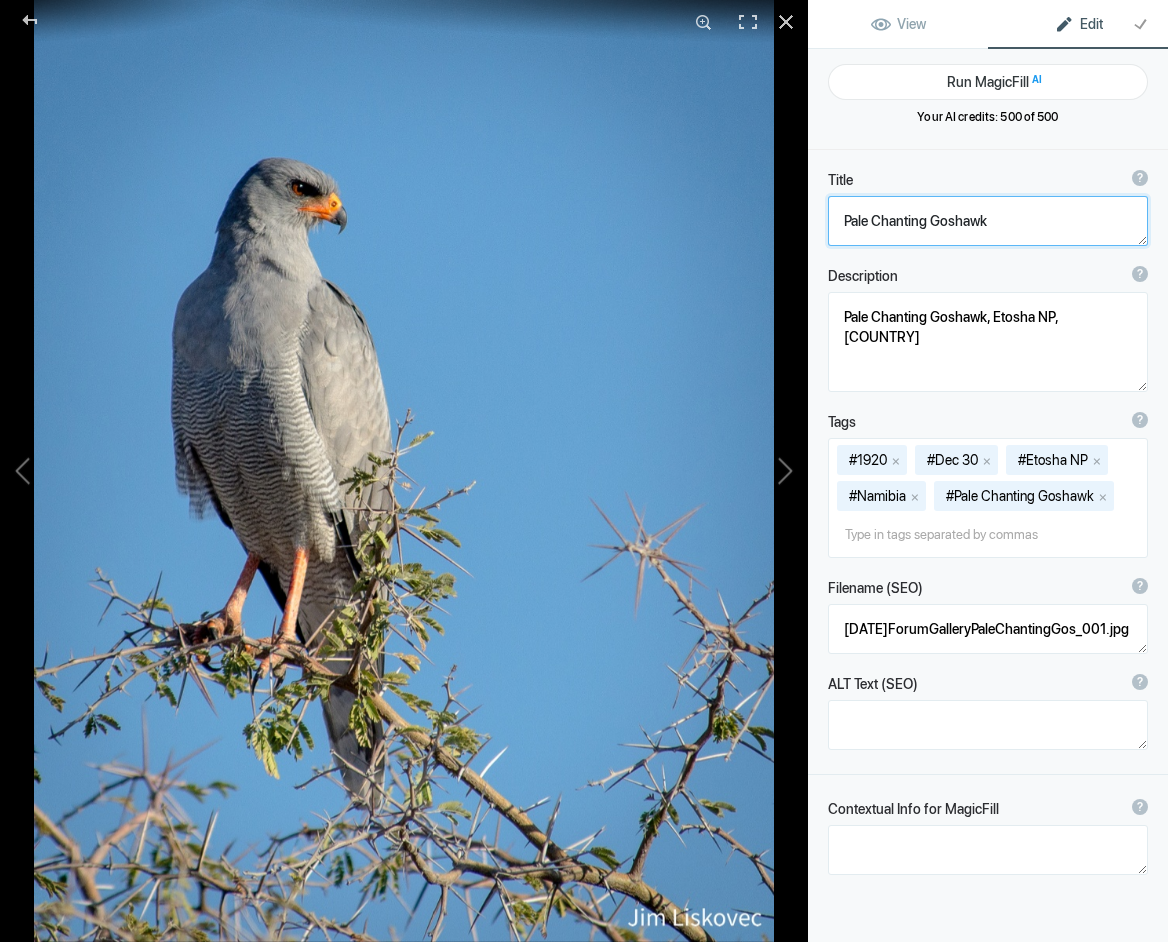 drag, startPoint x: 990, startPoint y: 224, endPoint x: 1005, endPoint y: 234, distance: 18.027756 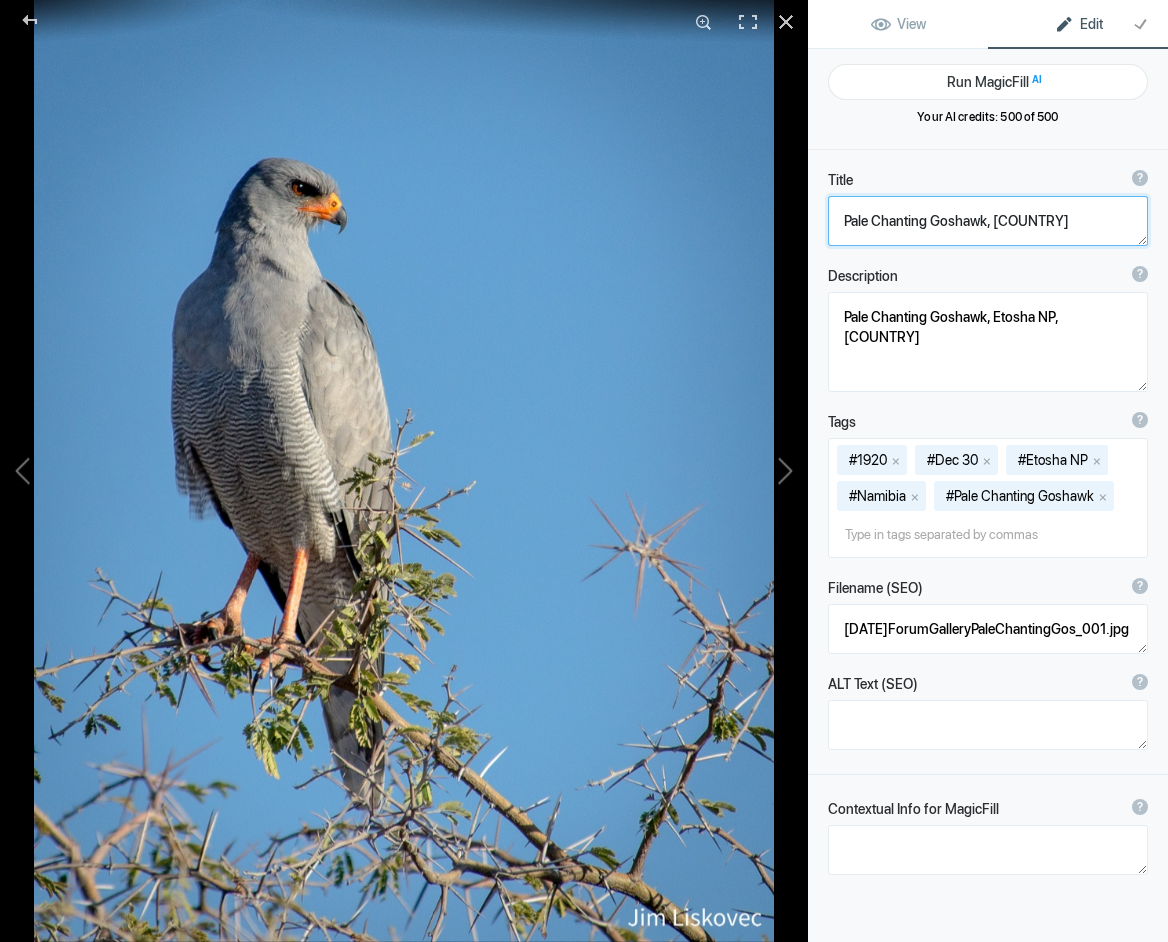 type on "Pale Chanting Goshawk, [COUNTRY]" 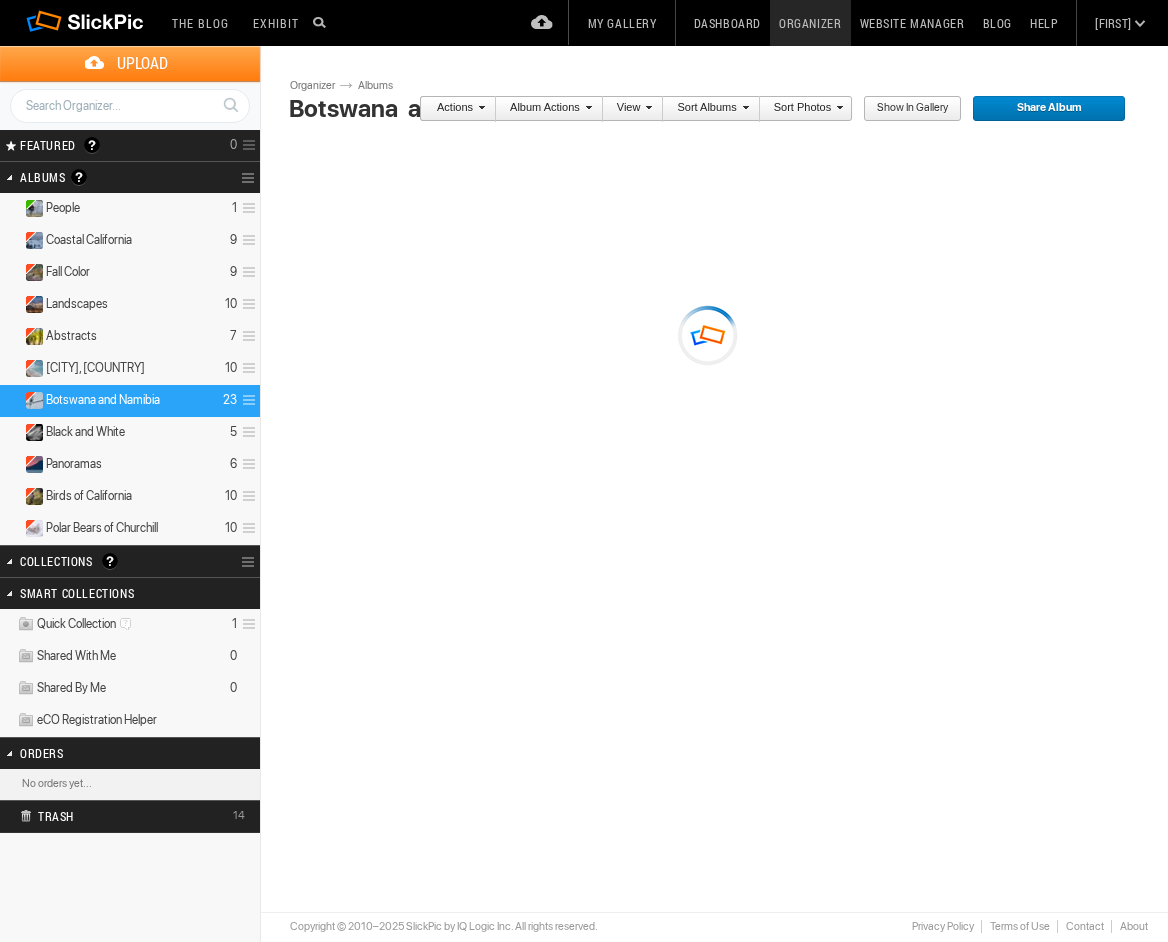 scroll, scrollTop: 0, scrollLeft: 0, axis: both 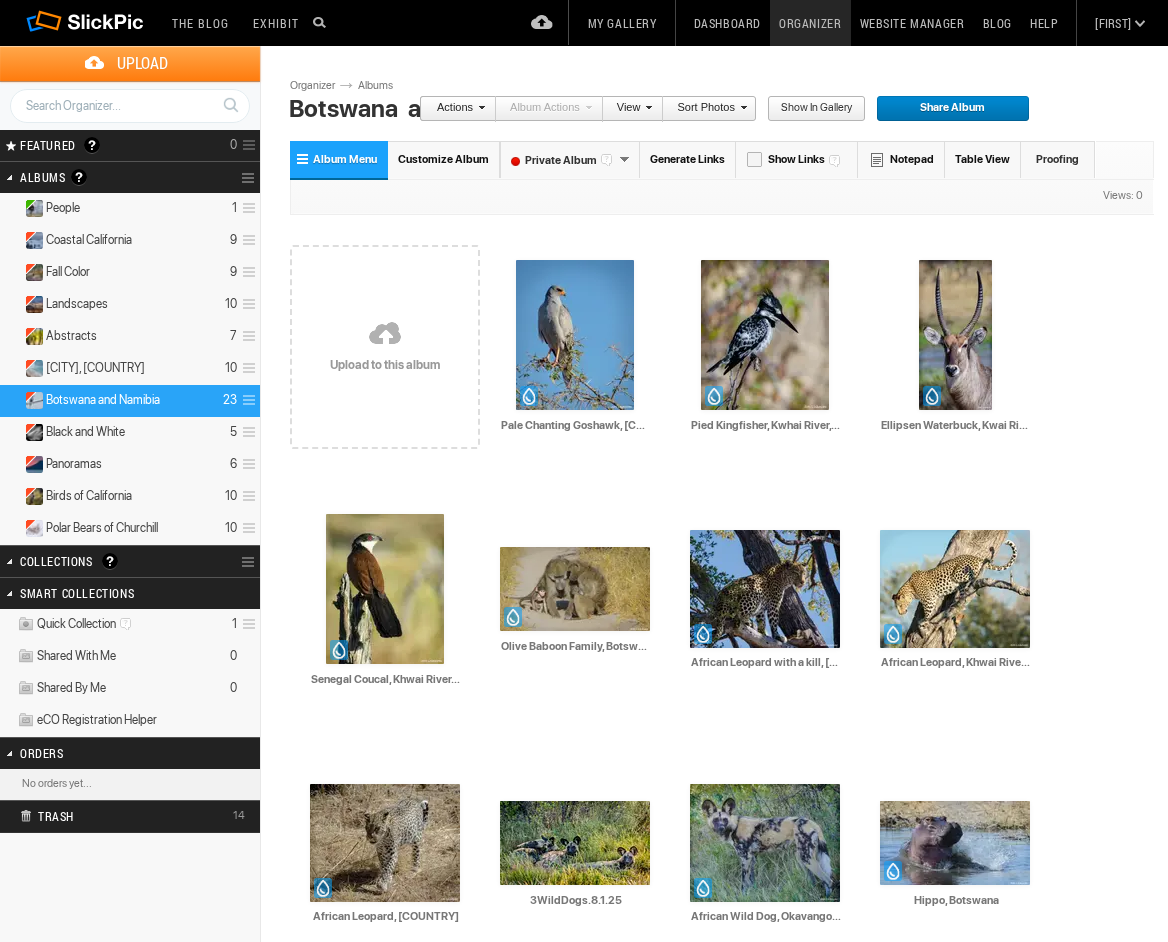 click on "Upload" at bounding box center [142, 63] 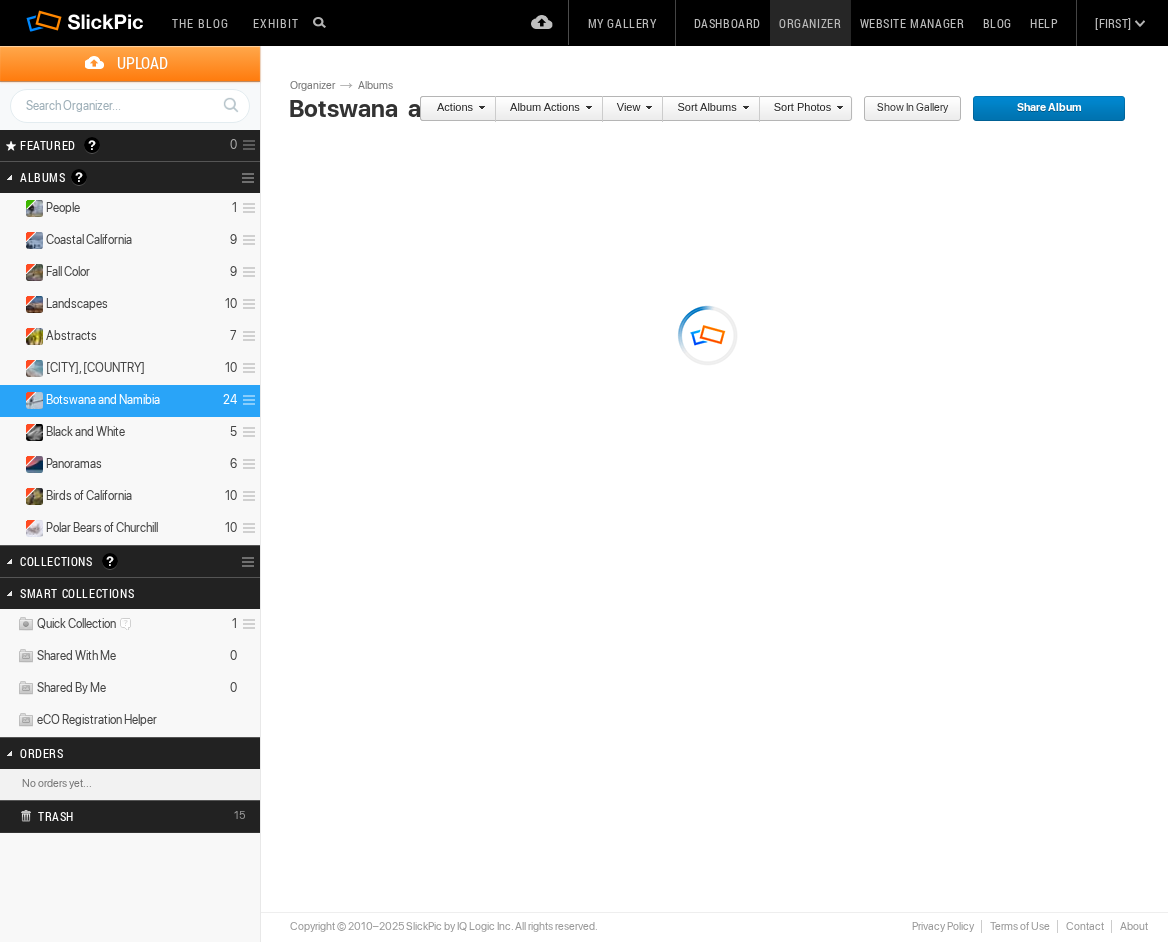 scroll, scrollTop: 0, scrollLeft: 0, axis: both 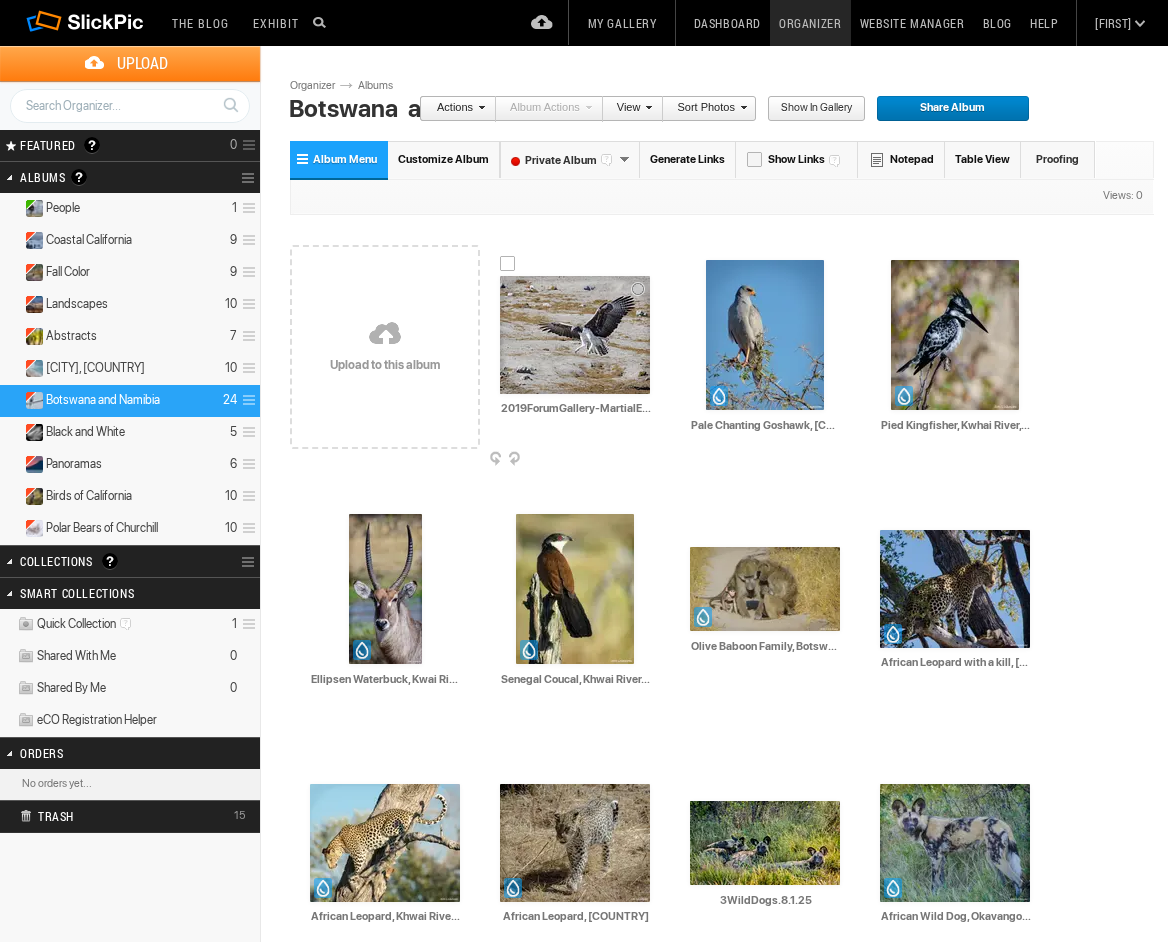 click at bounding box center [575, 335] 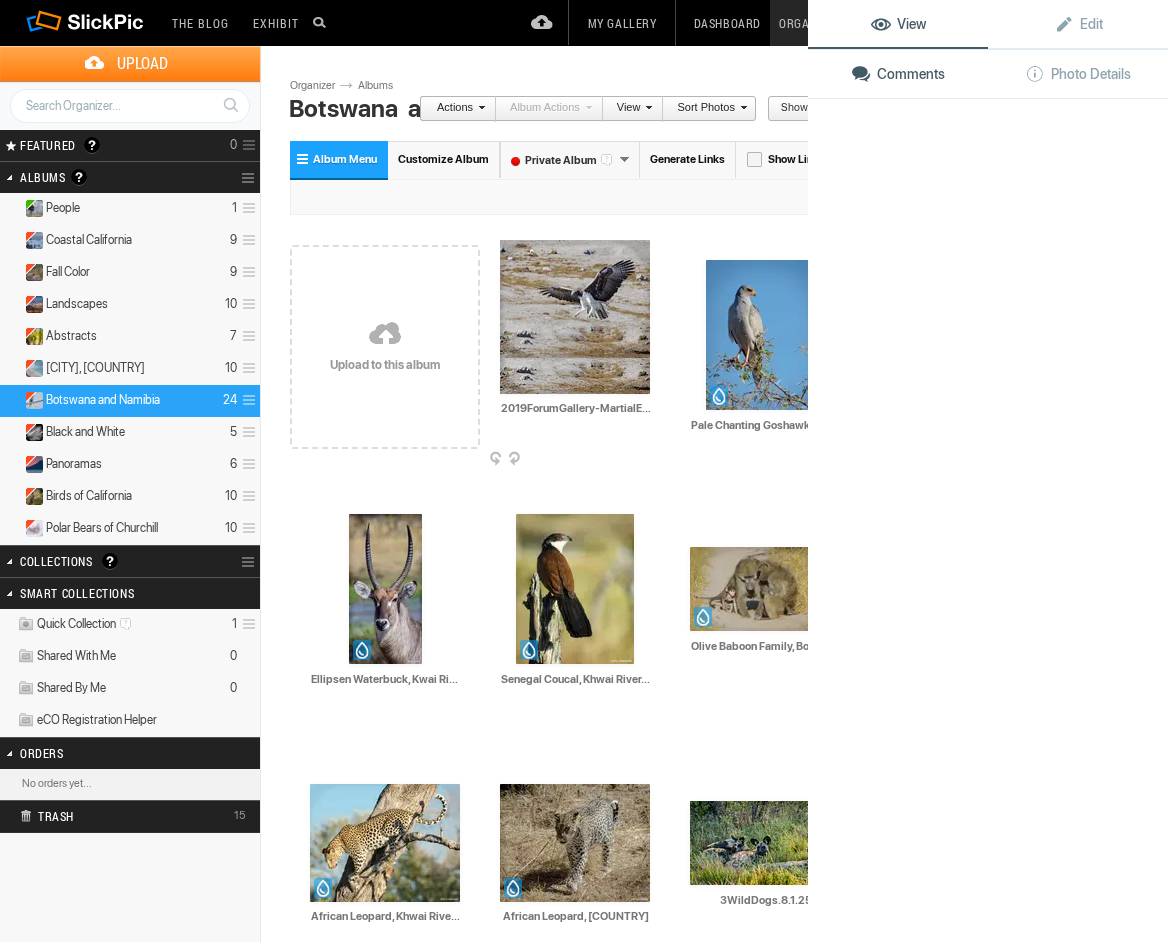 click 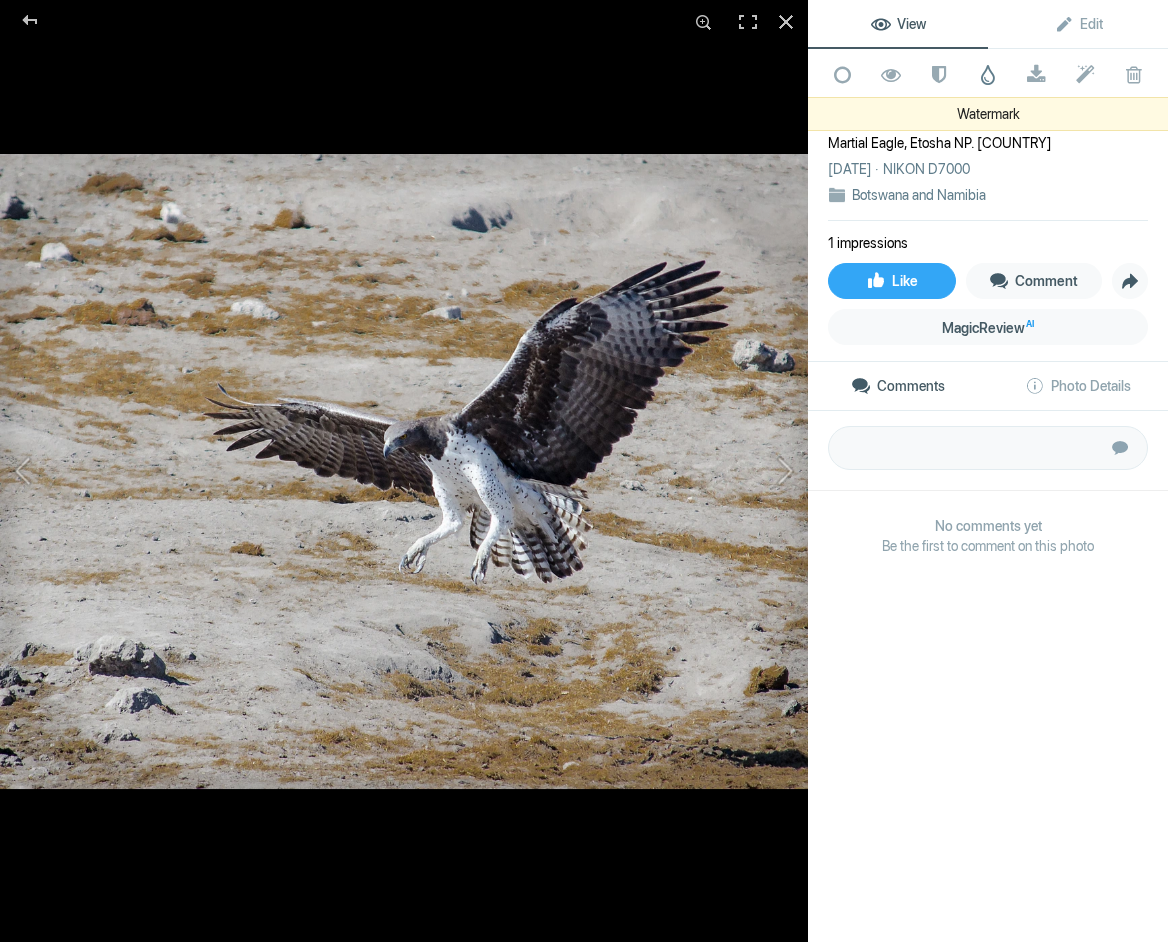 click 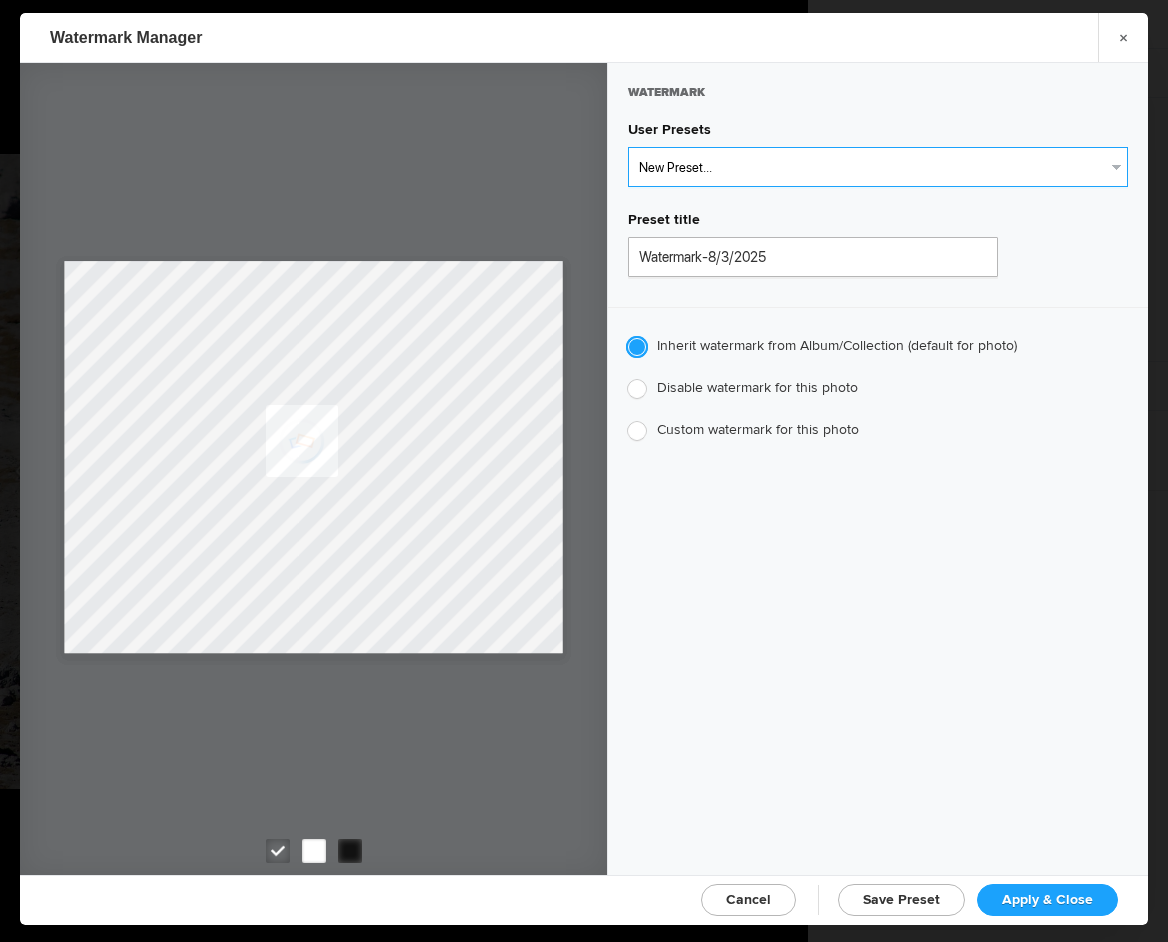 select on "1: Object" 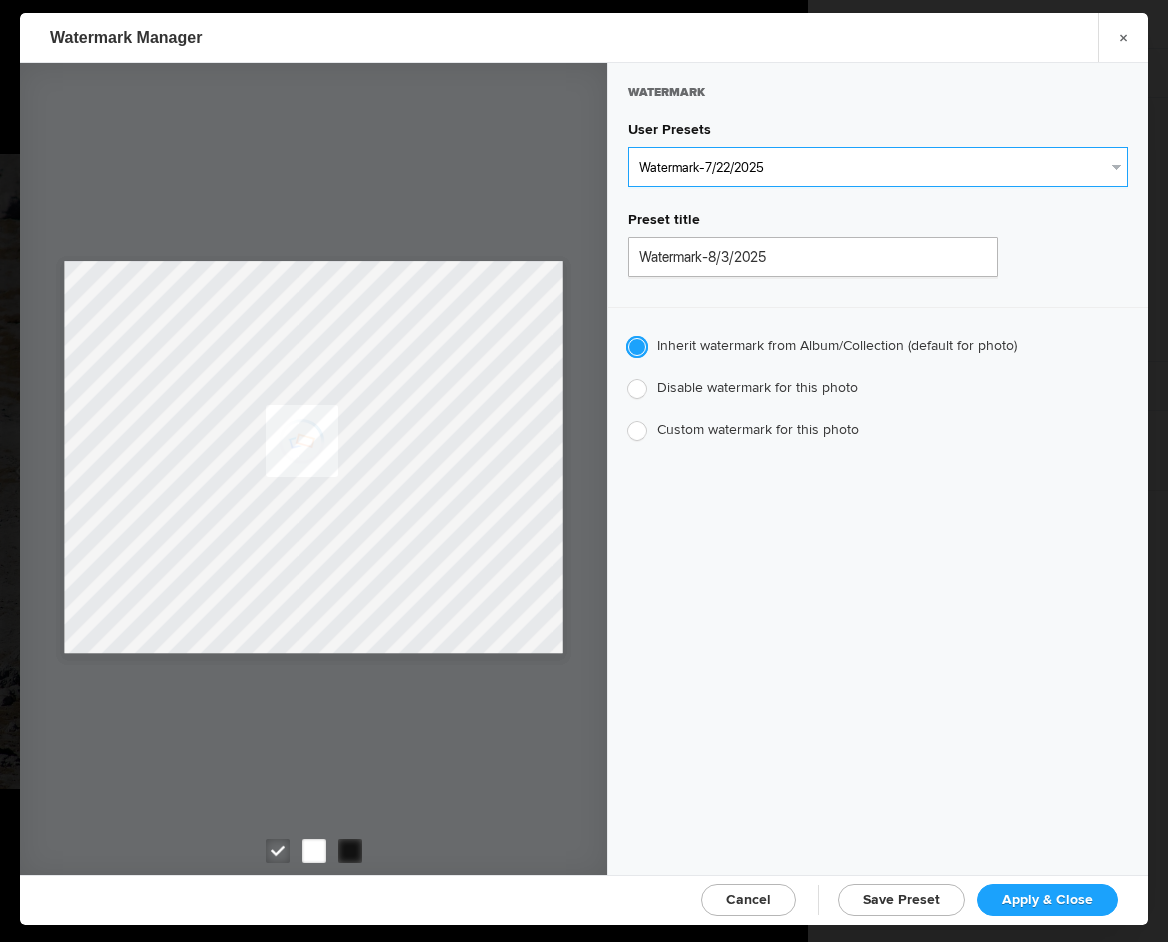 type on "Watermark-7/22/2025" 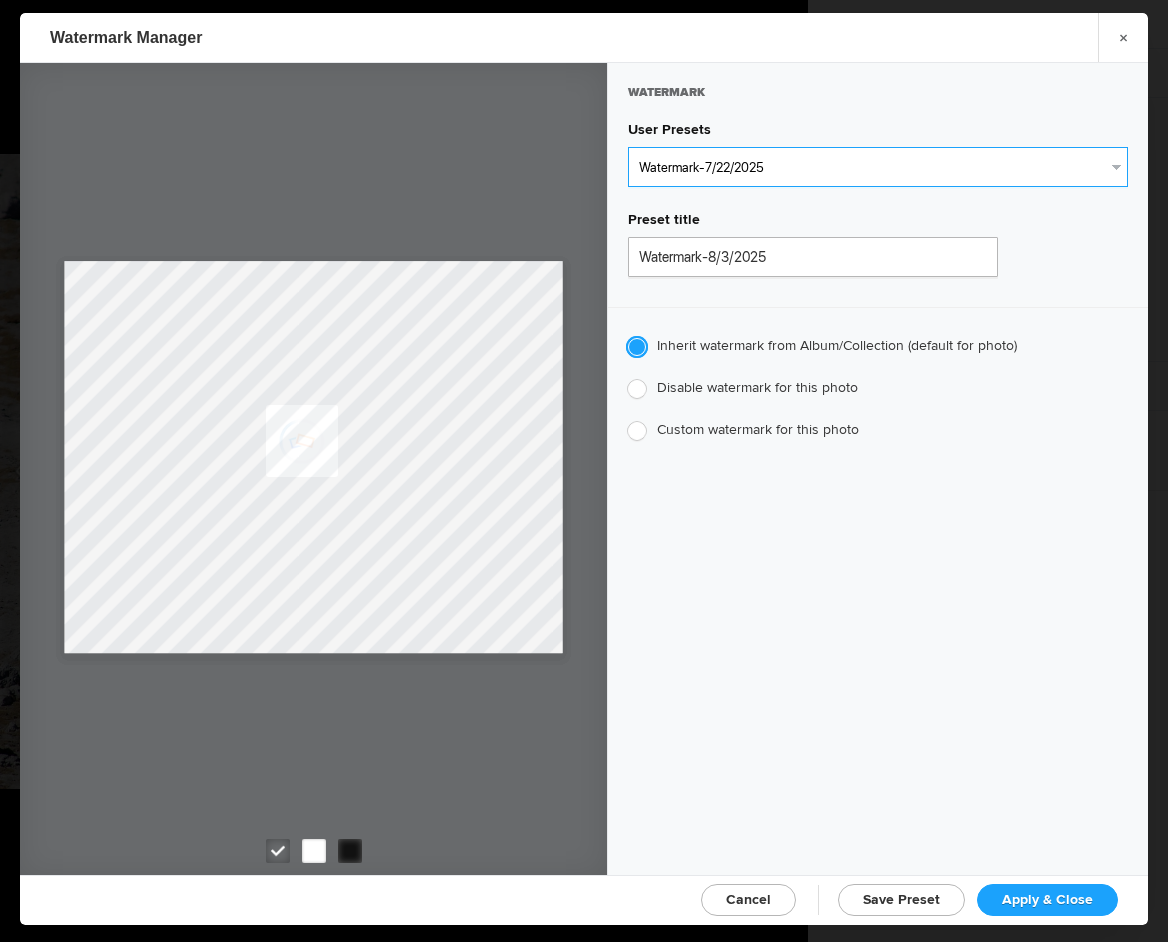 radio on "false" 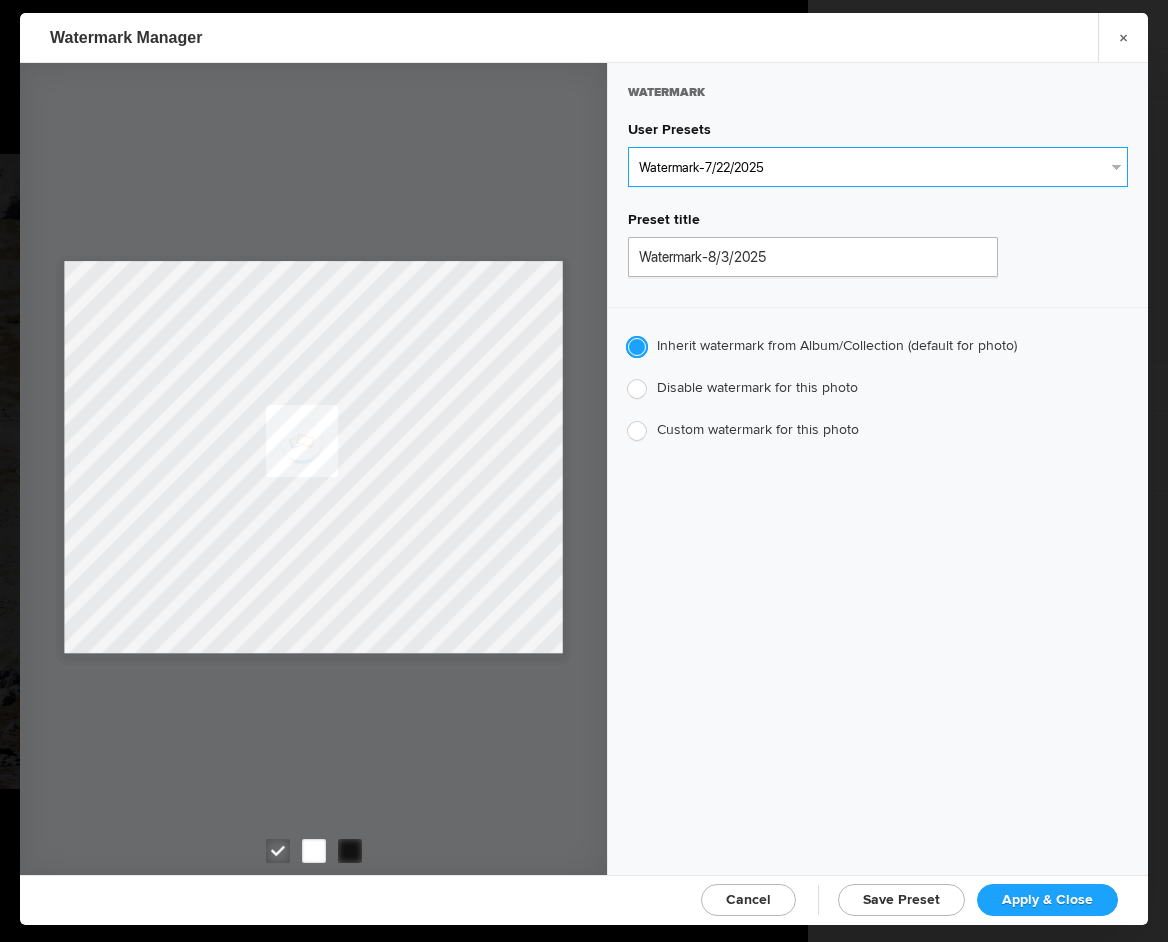 radio on "true" 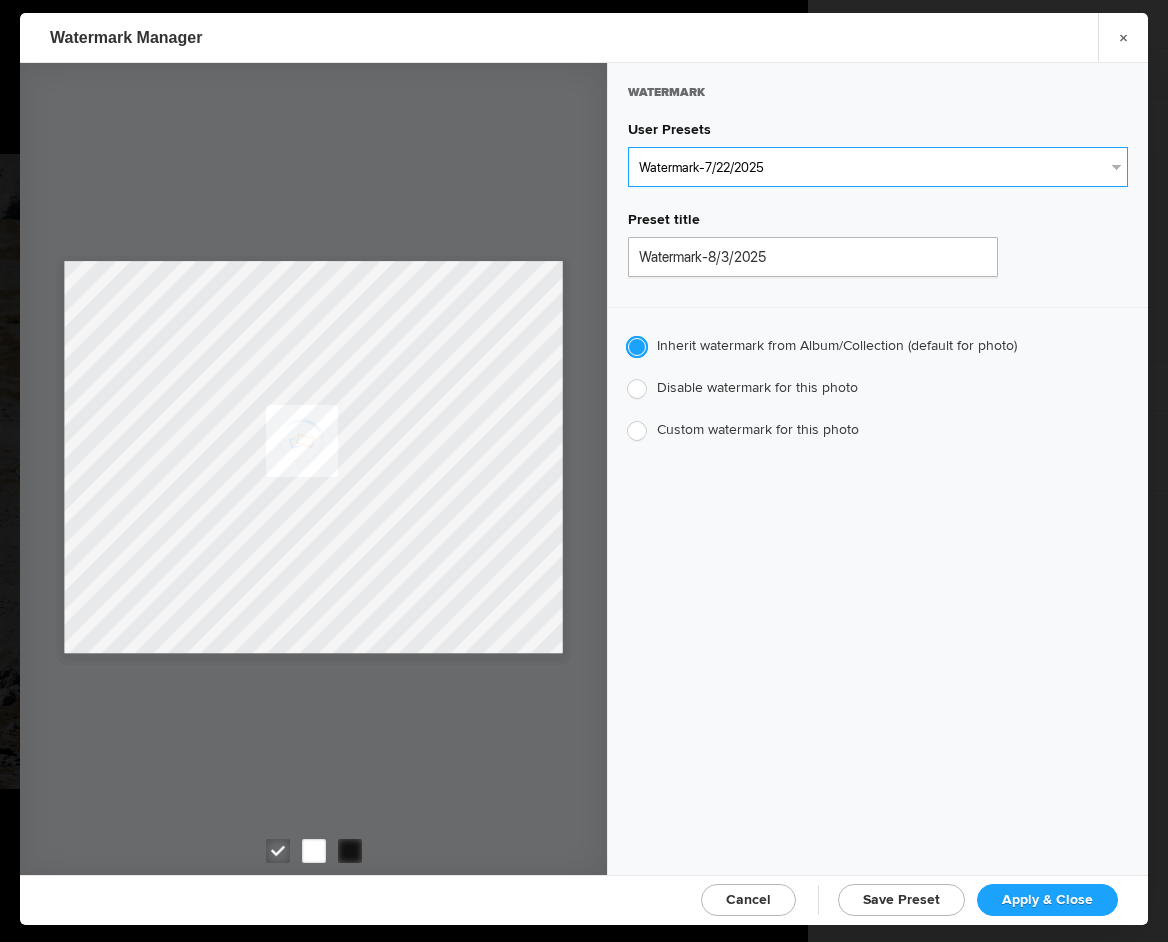 type on "Jim Liskovec" 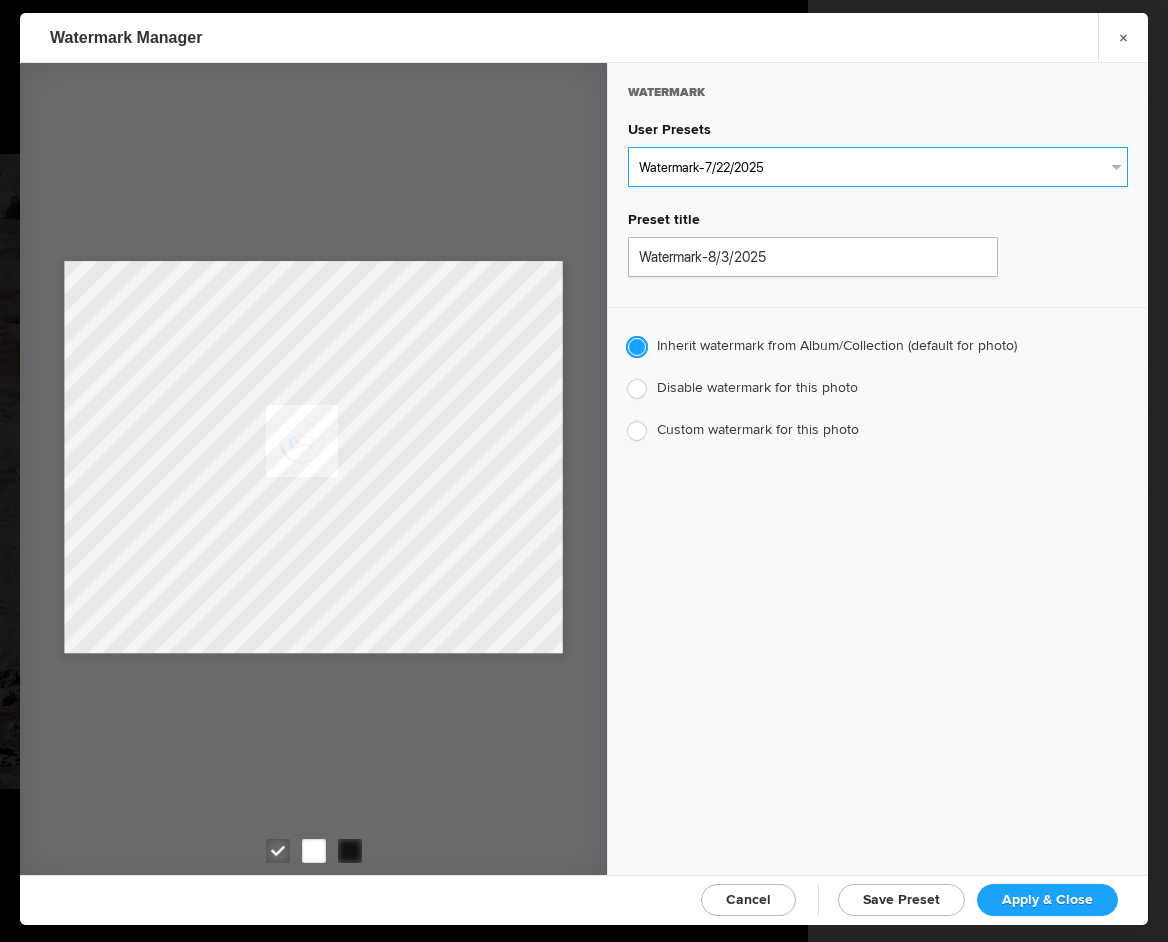 radio on "false" 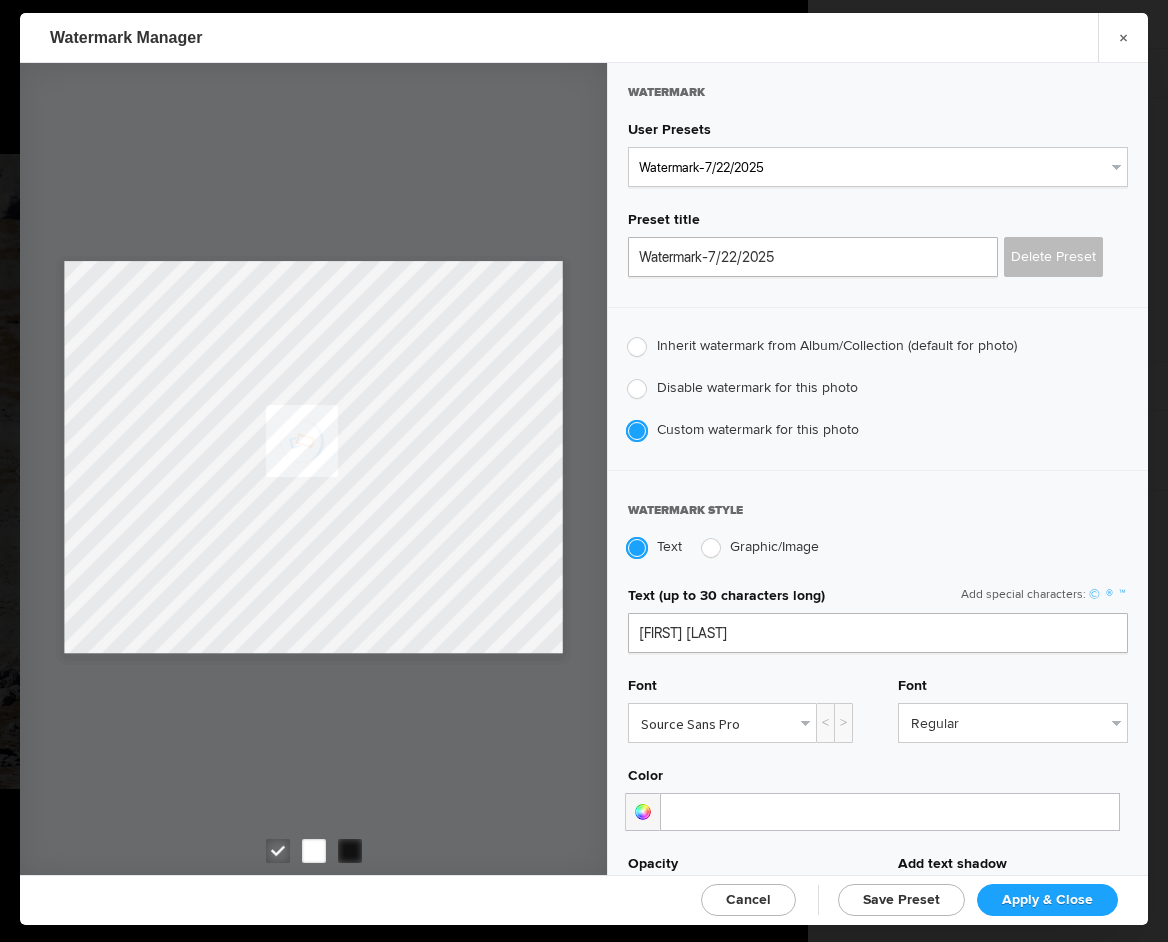 drag, startPoint x: 1039, startPoint y: 896, endPoint x: 1039, endPoint y: 885, distance: 11 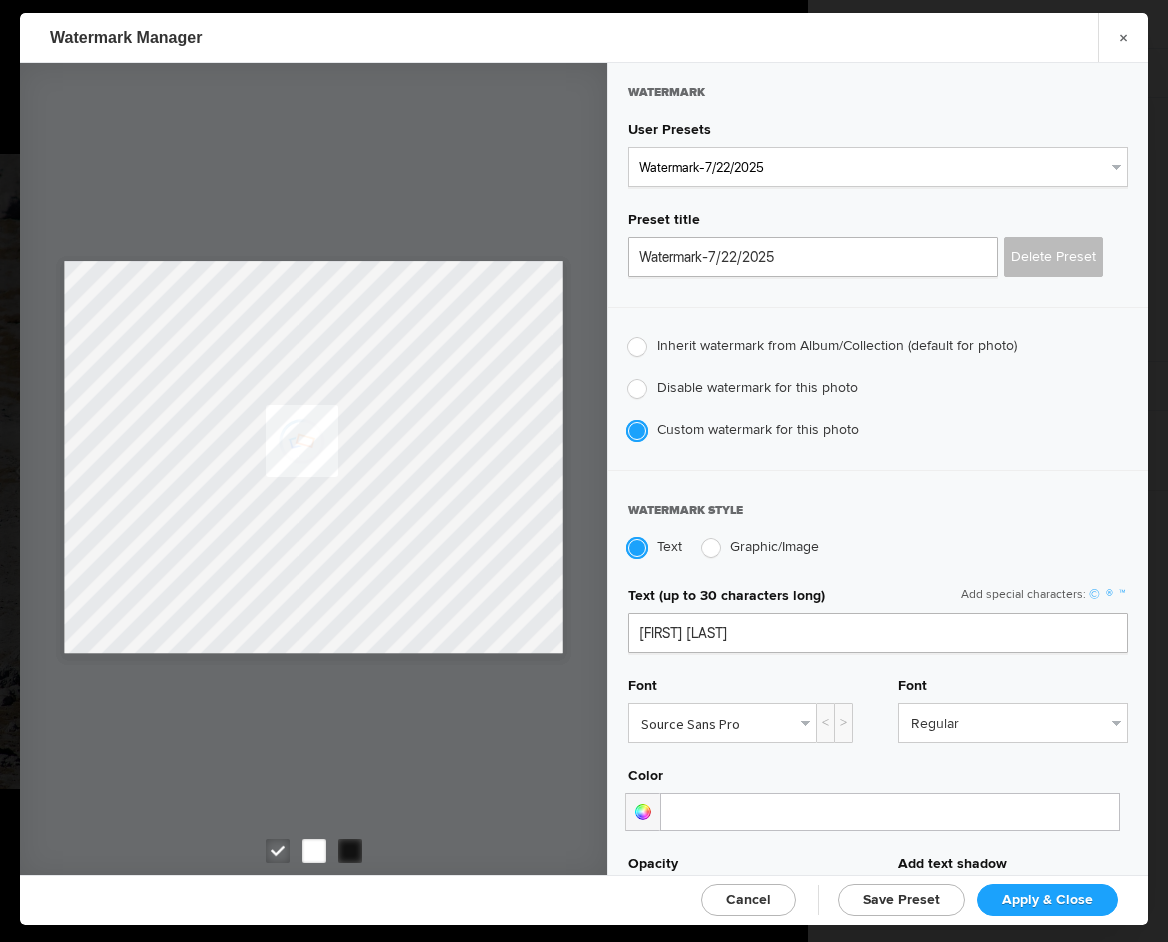 click on "Apply & Close" 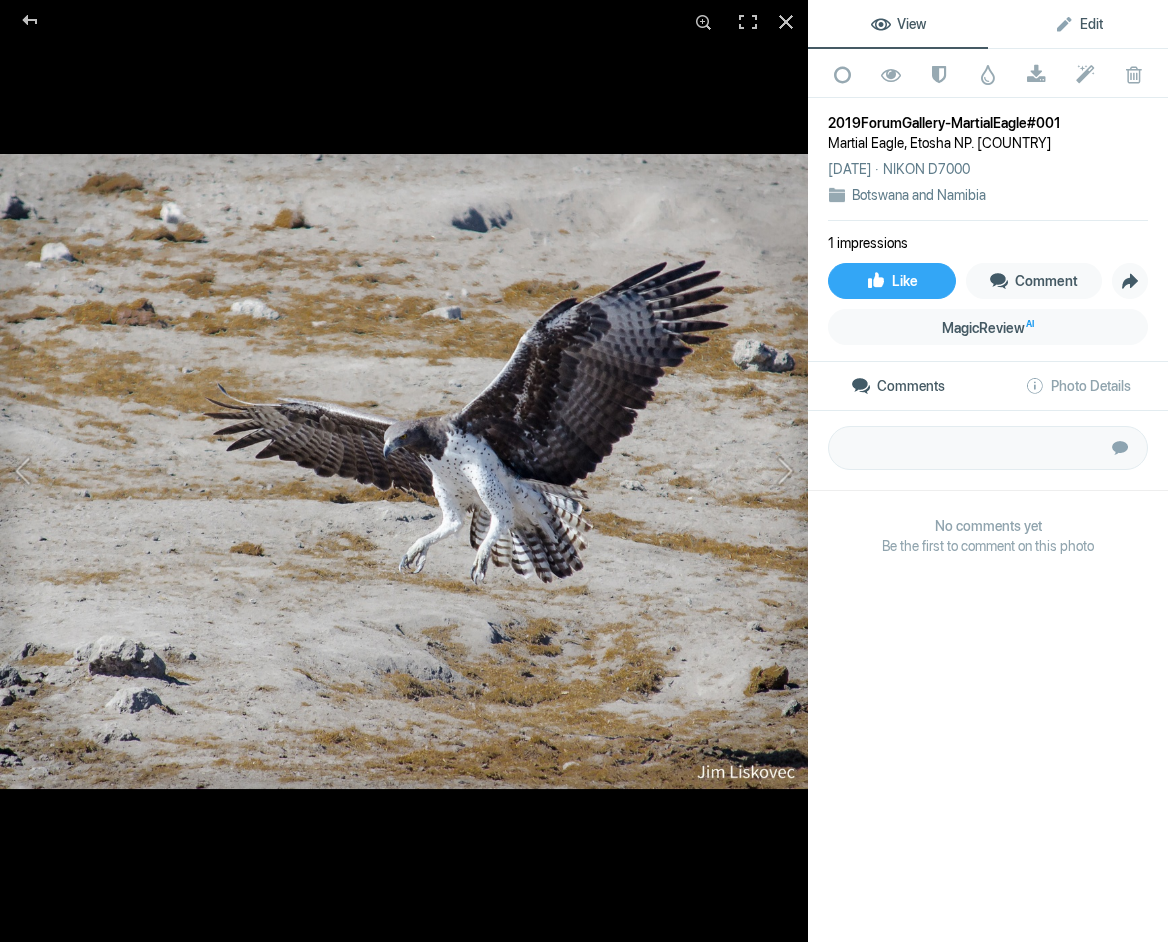 drag, startPoint x: 1095, startPoint y: 15, endPoint x: 1092, endPoint y: 27, distance: 12.369317 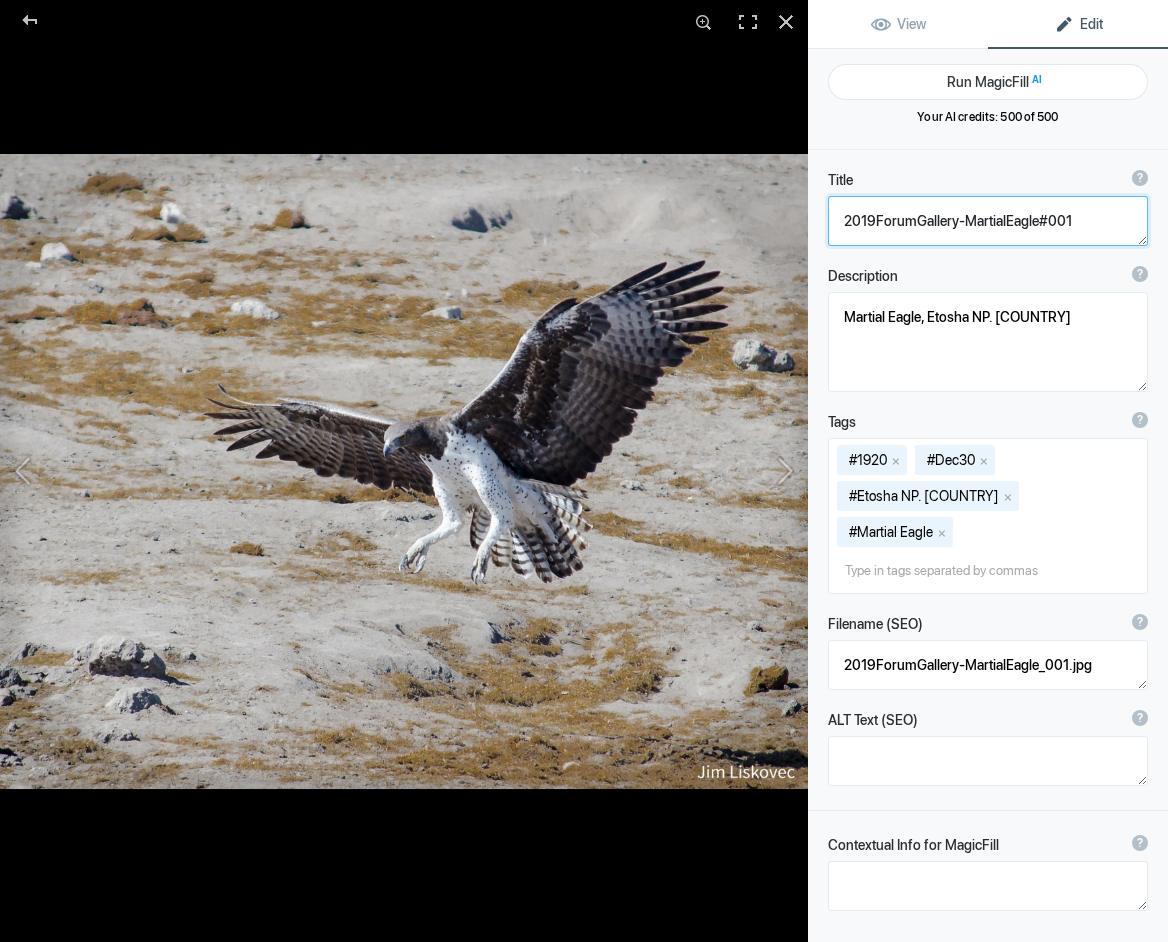 click 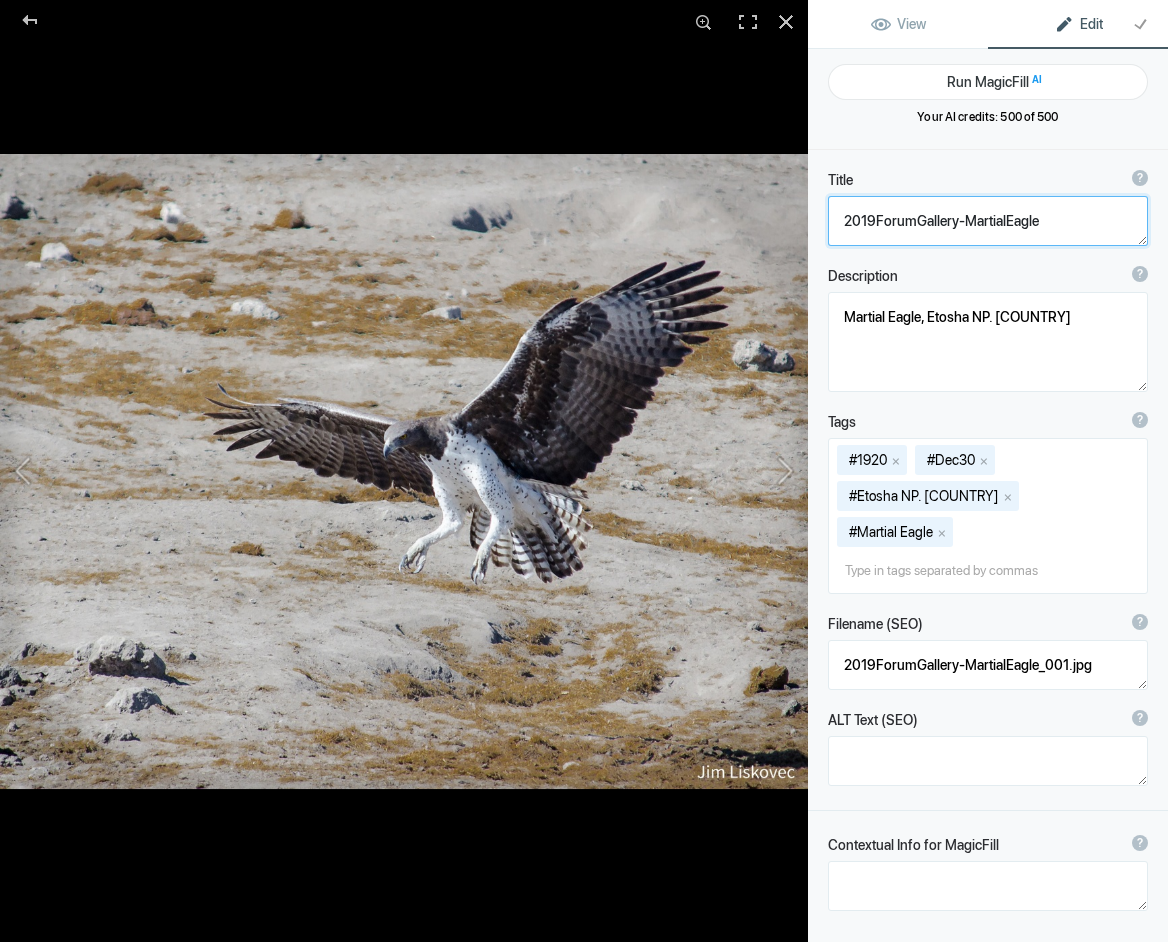 click 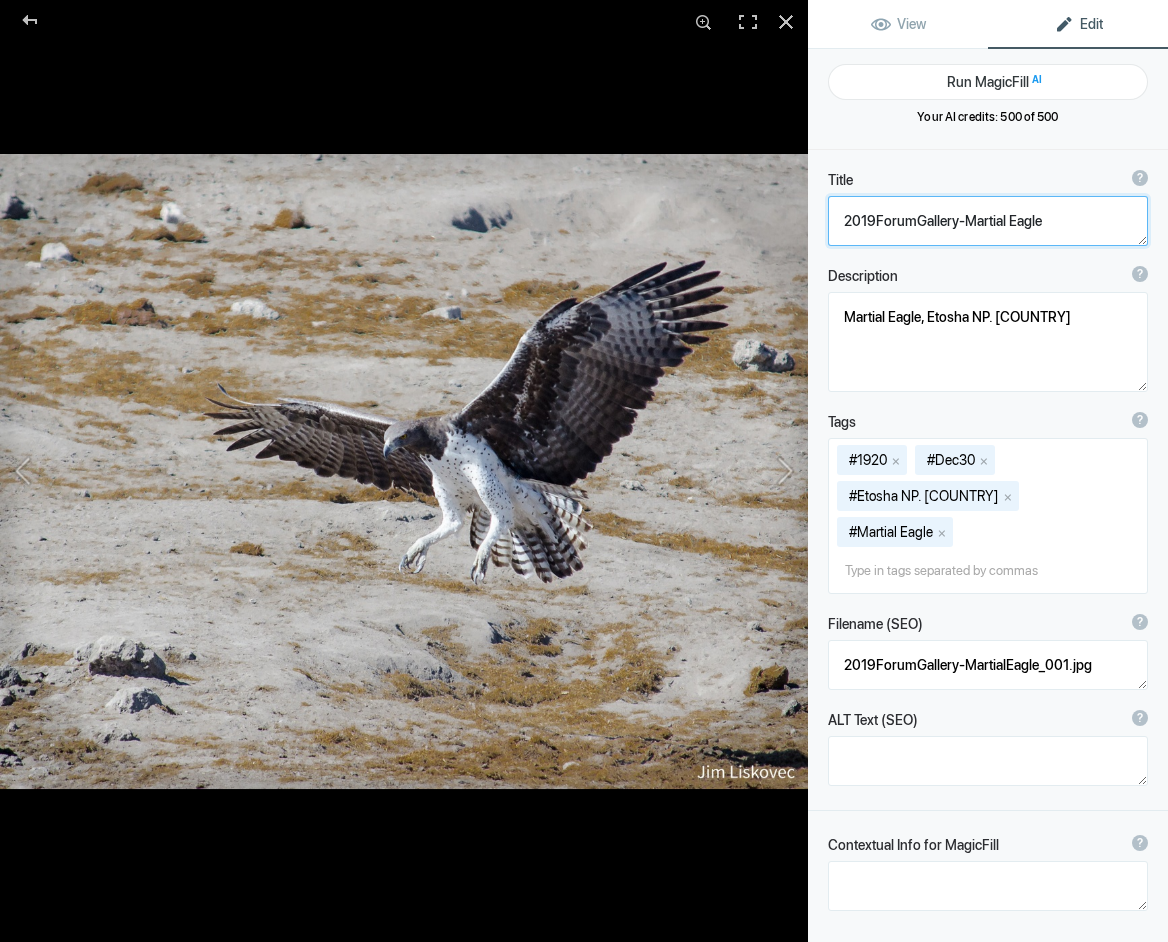 drag, startPoint x: 962, startPoint y: 220, endPoint x: 970, endPoint y: 228, distance: 11.313708 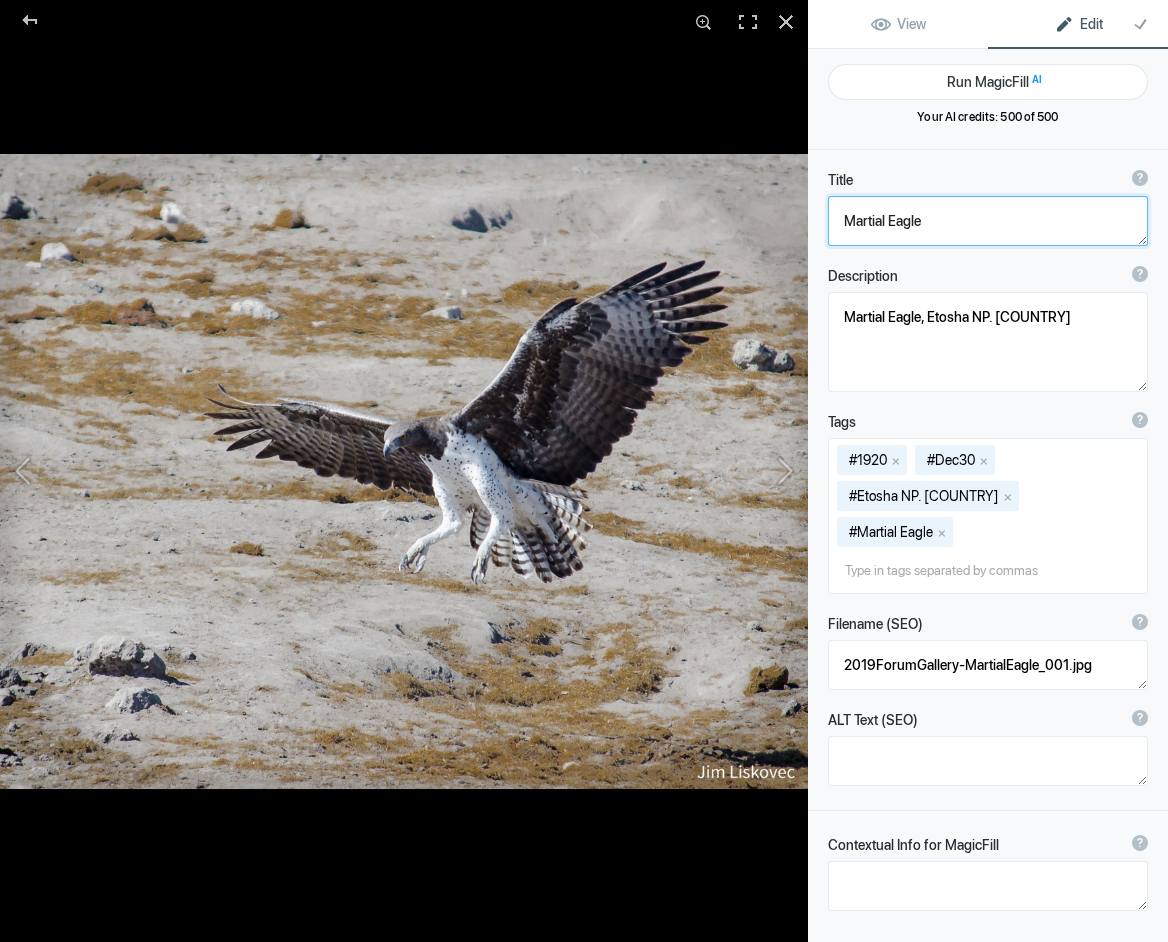 drag, startPoint x: 932, startPoint y: 221, endPoint x: 942, endPoint y: 225, distance: 10.770329 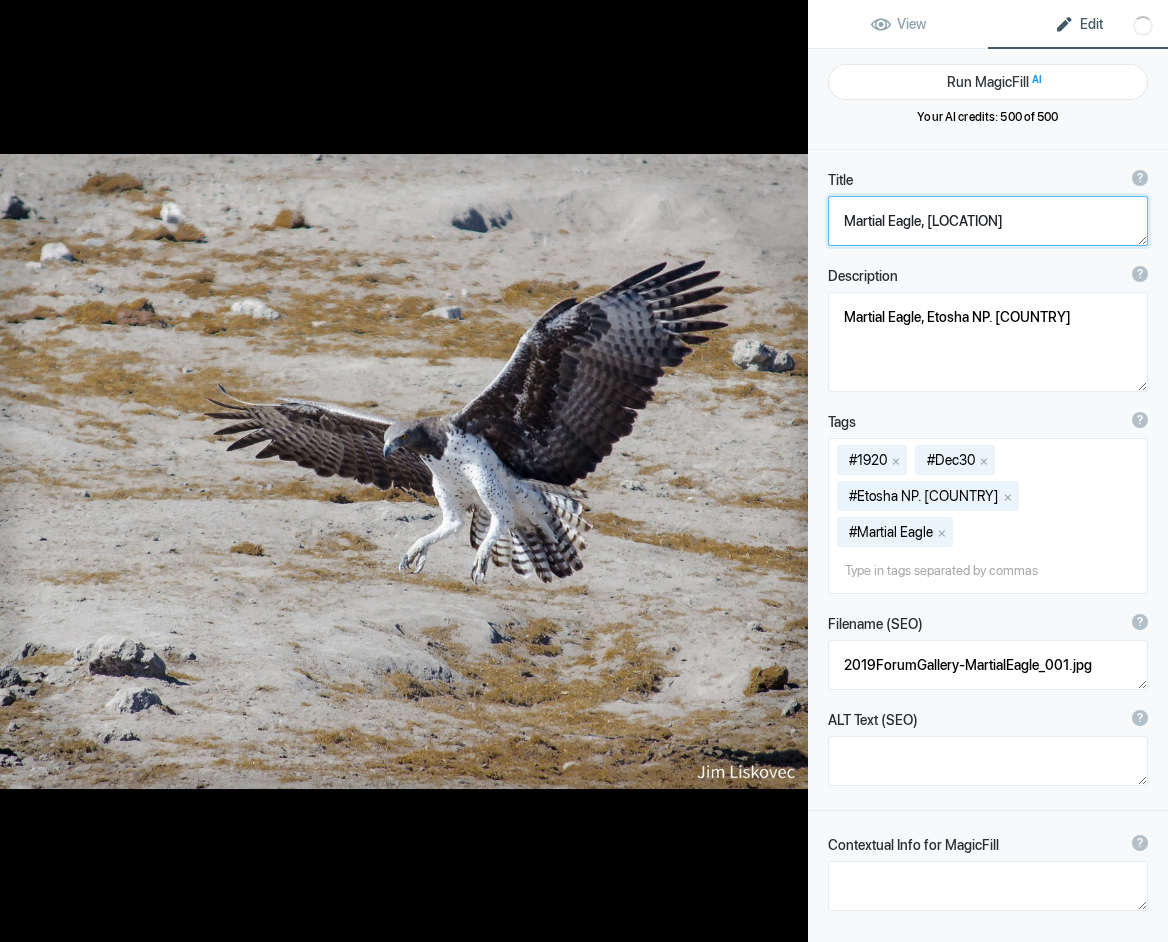 type on "Martial Eagle, [COUNTRY]" 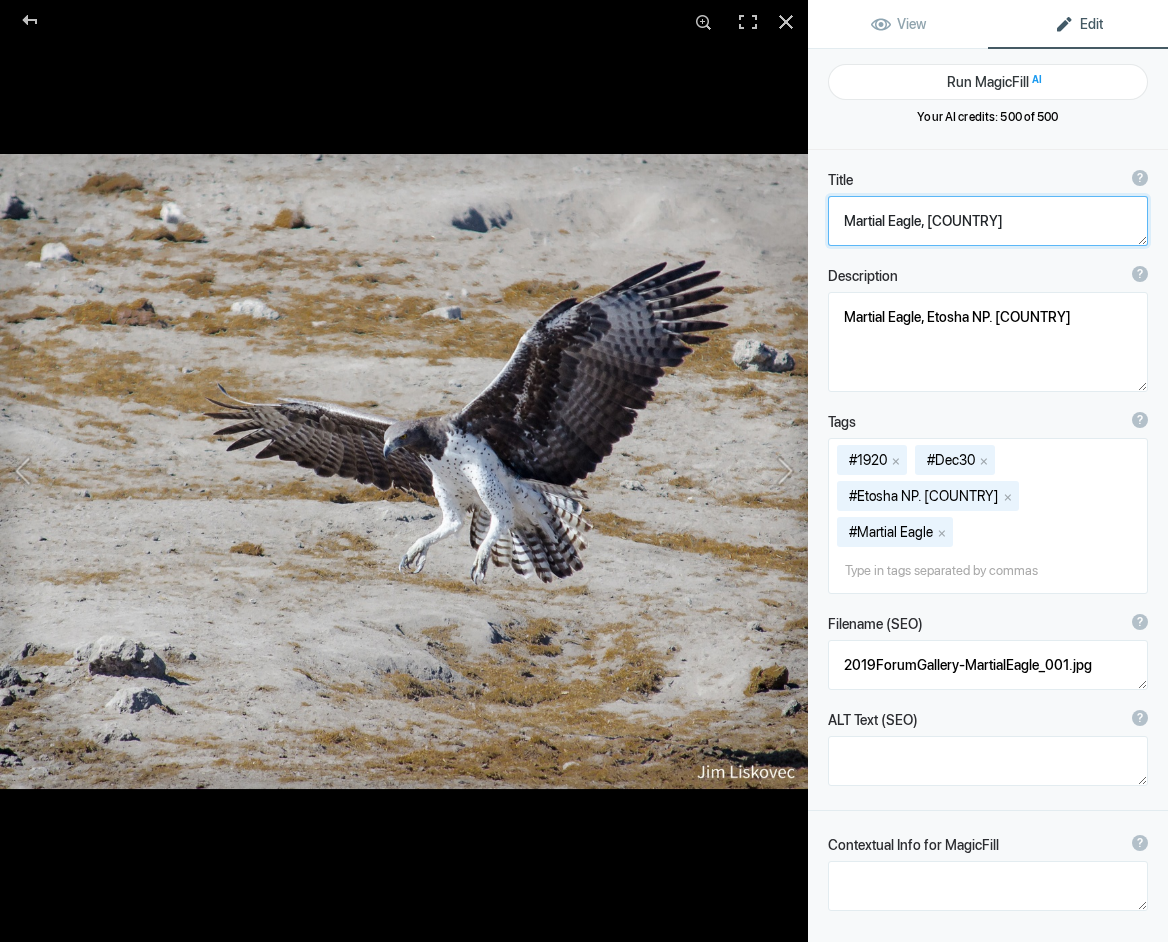 scroll, scrollTop: 9, scrollLeft: 0, axis: vertical 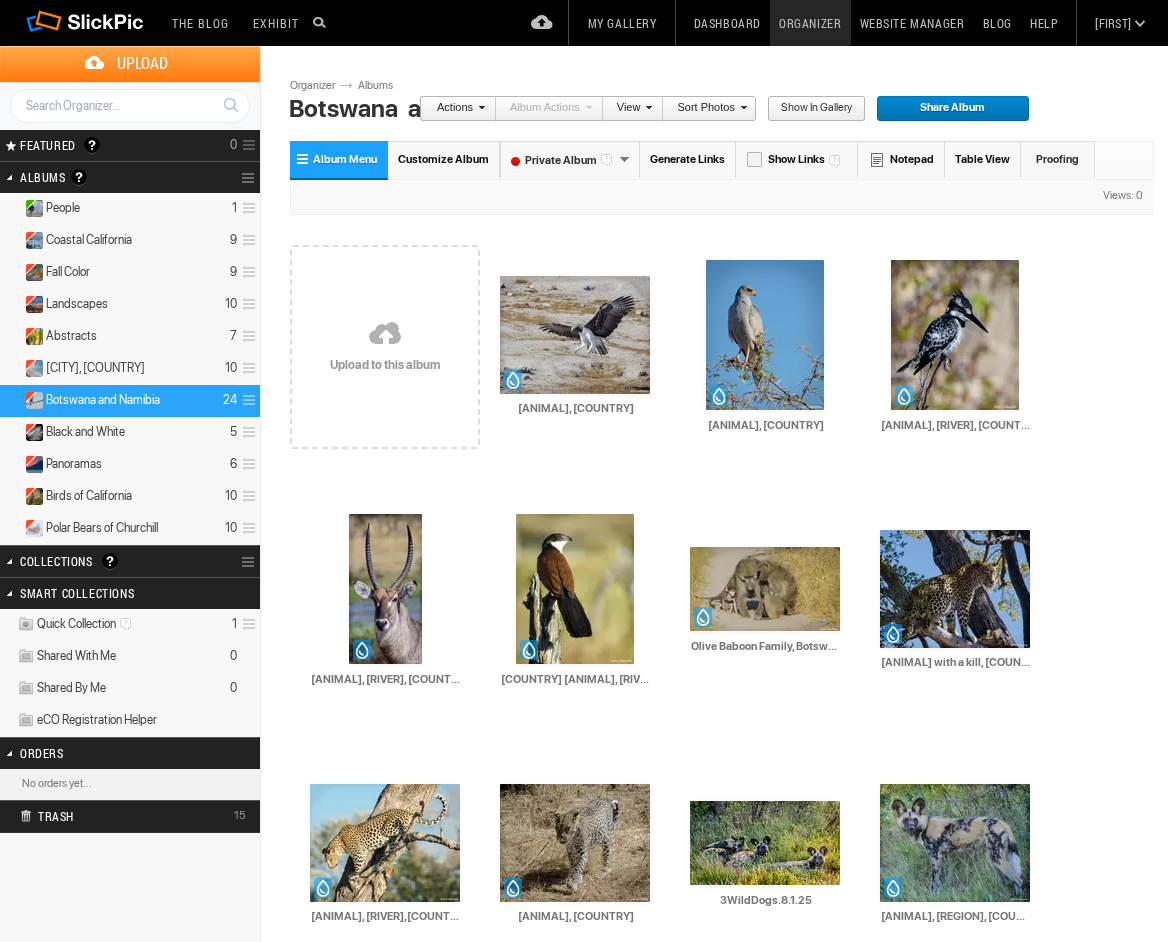click on "Upload" at bounding box center [142, 63] 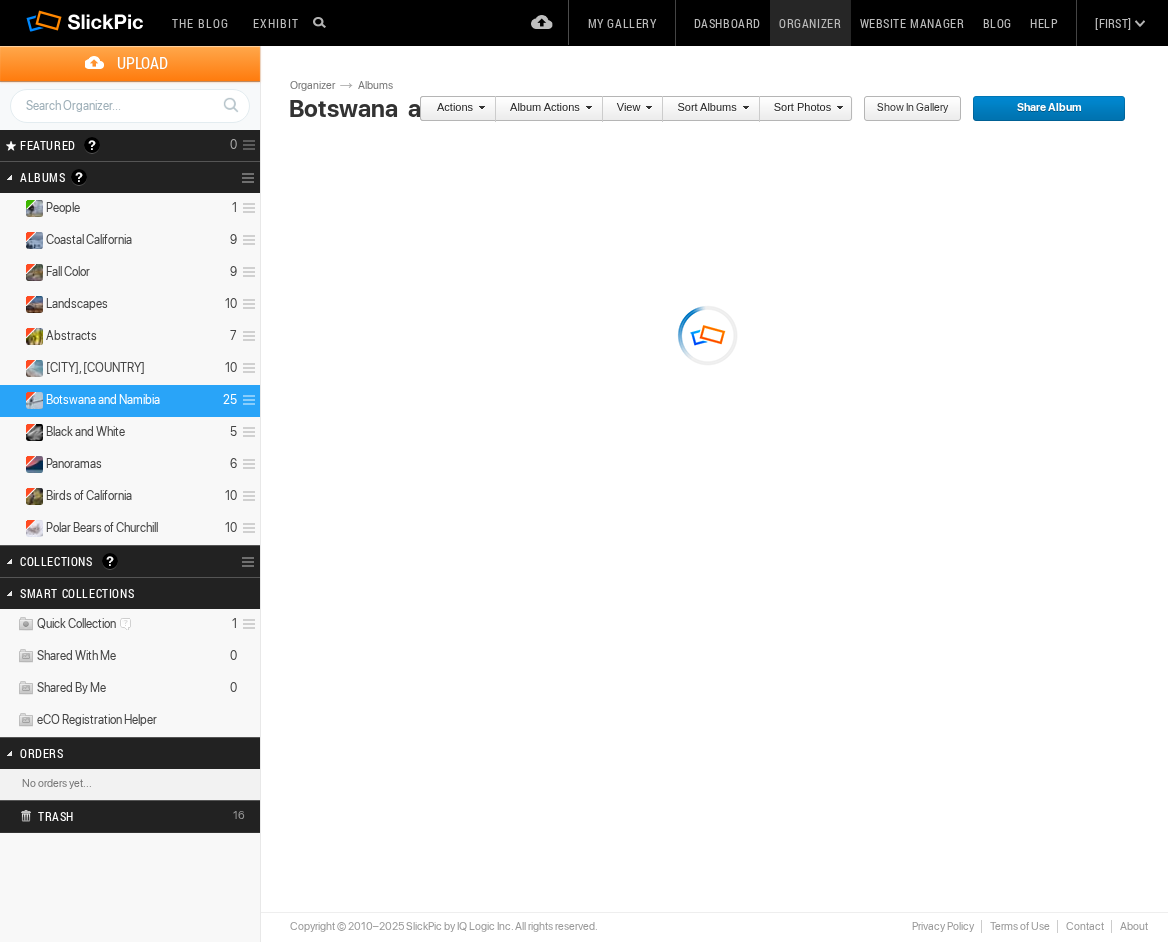 scroll, scrollTop: 0, scrollLeft: 0, axis: both 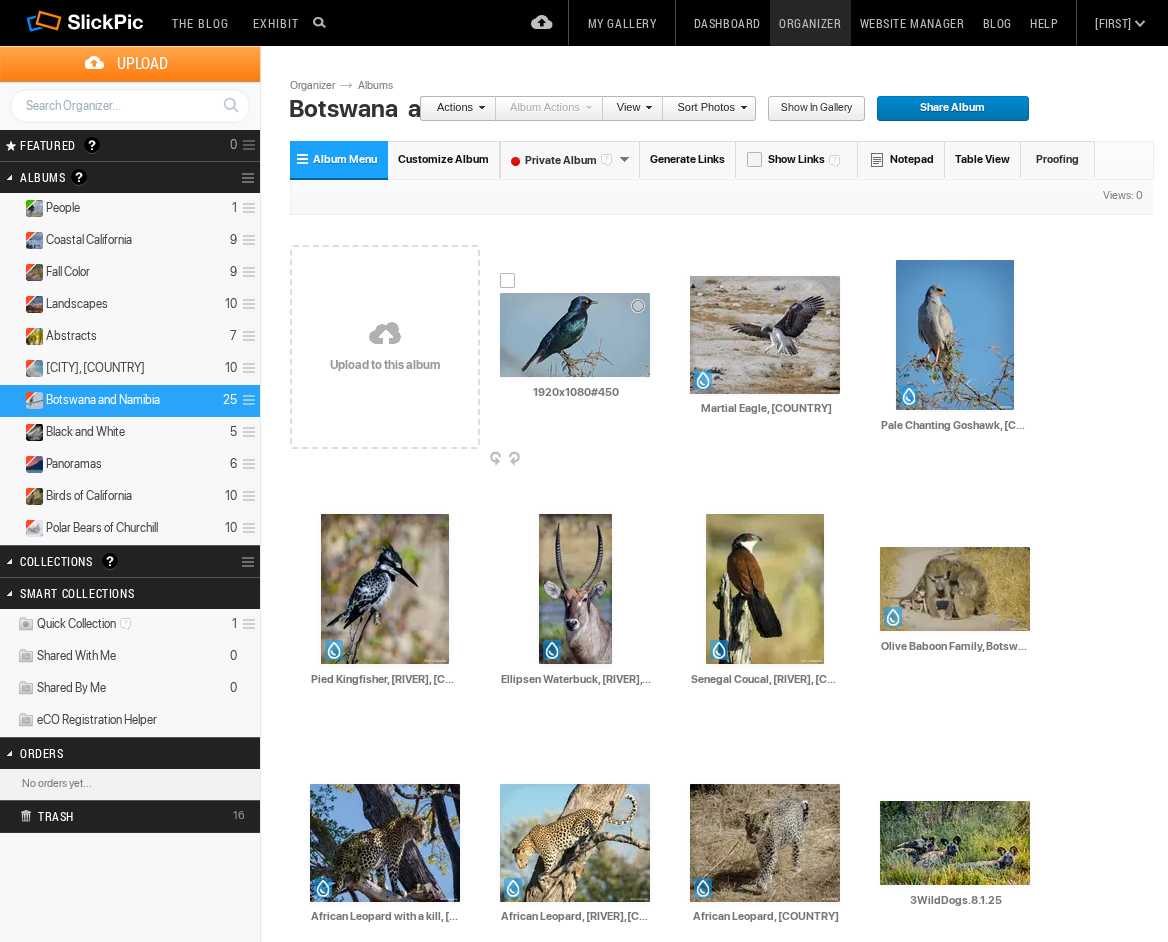 click at bounding box center [575, 335] 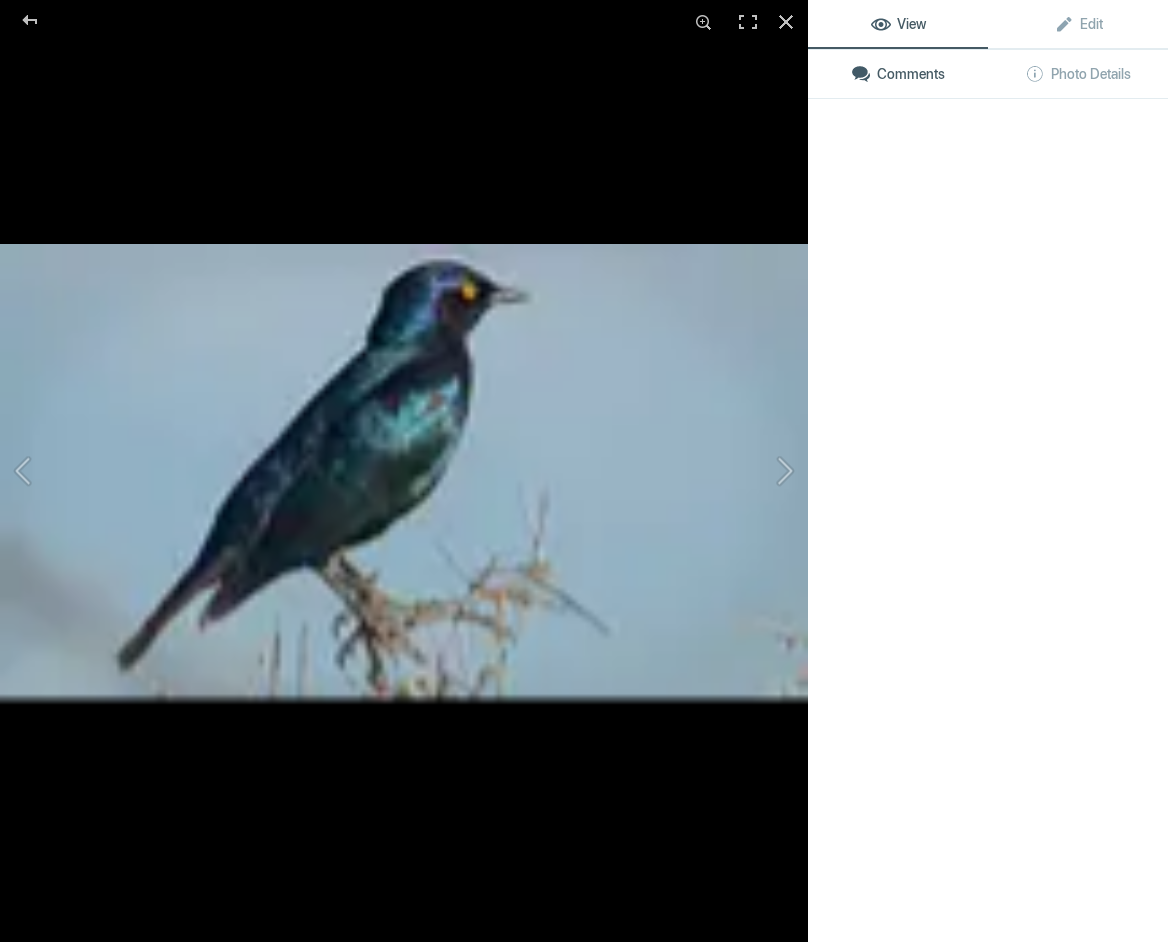 click 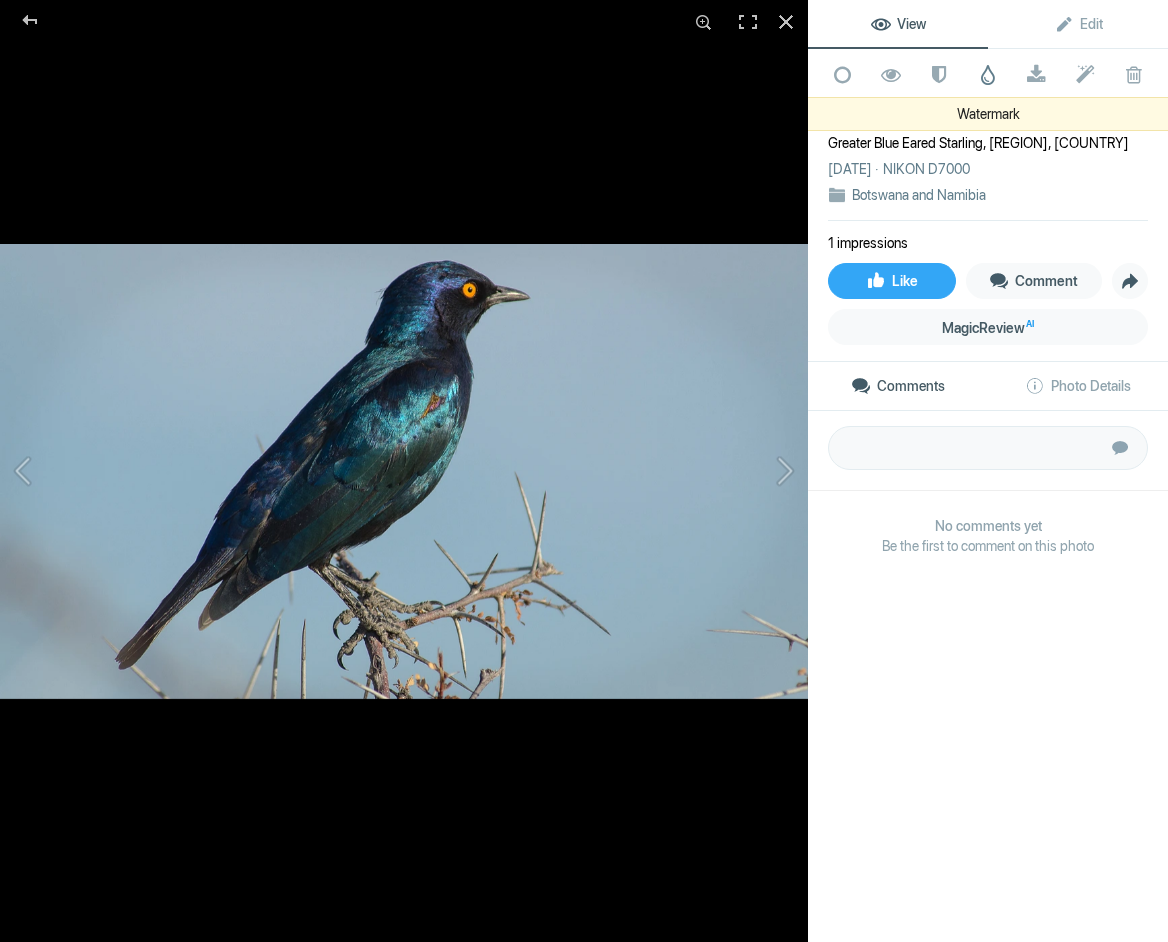 click 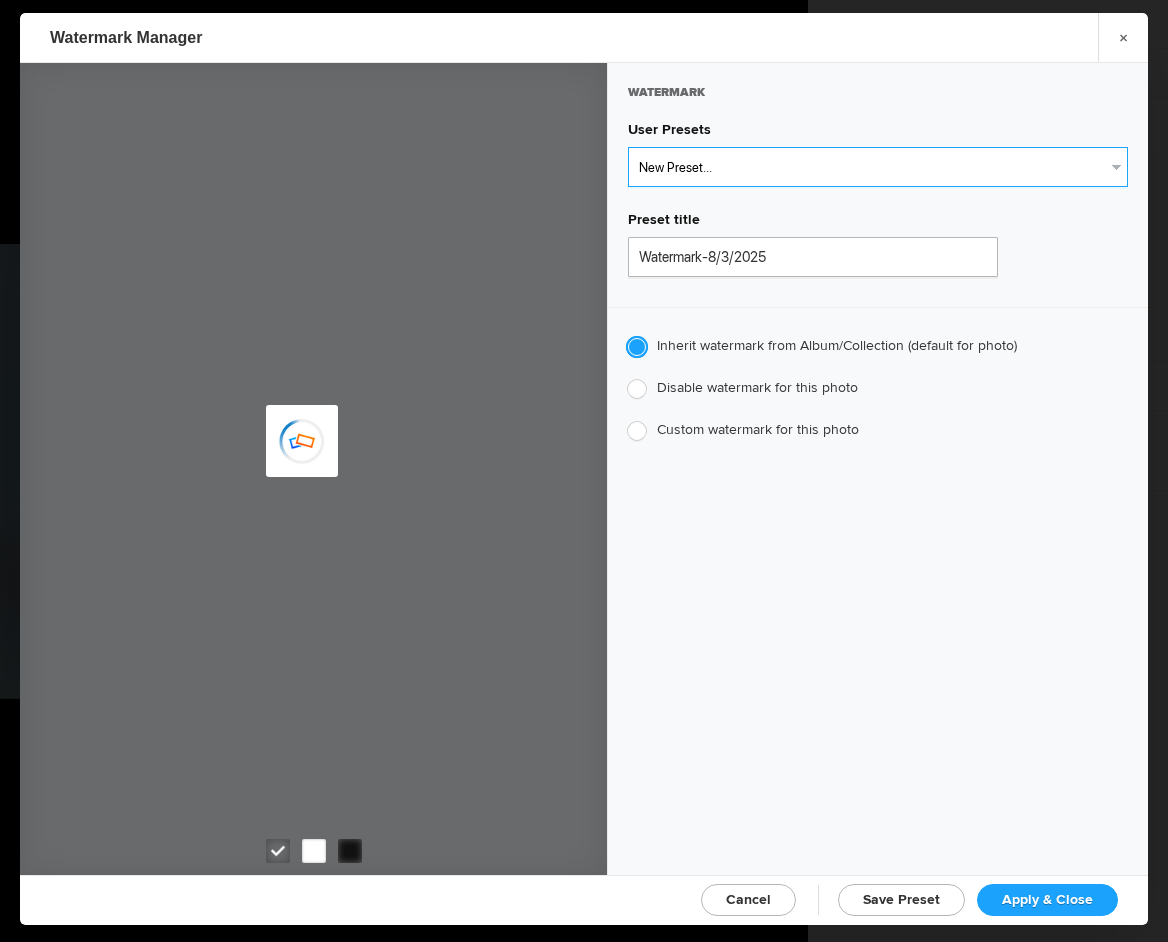 select on "1: Object" 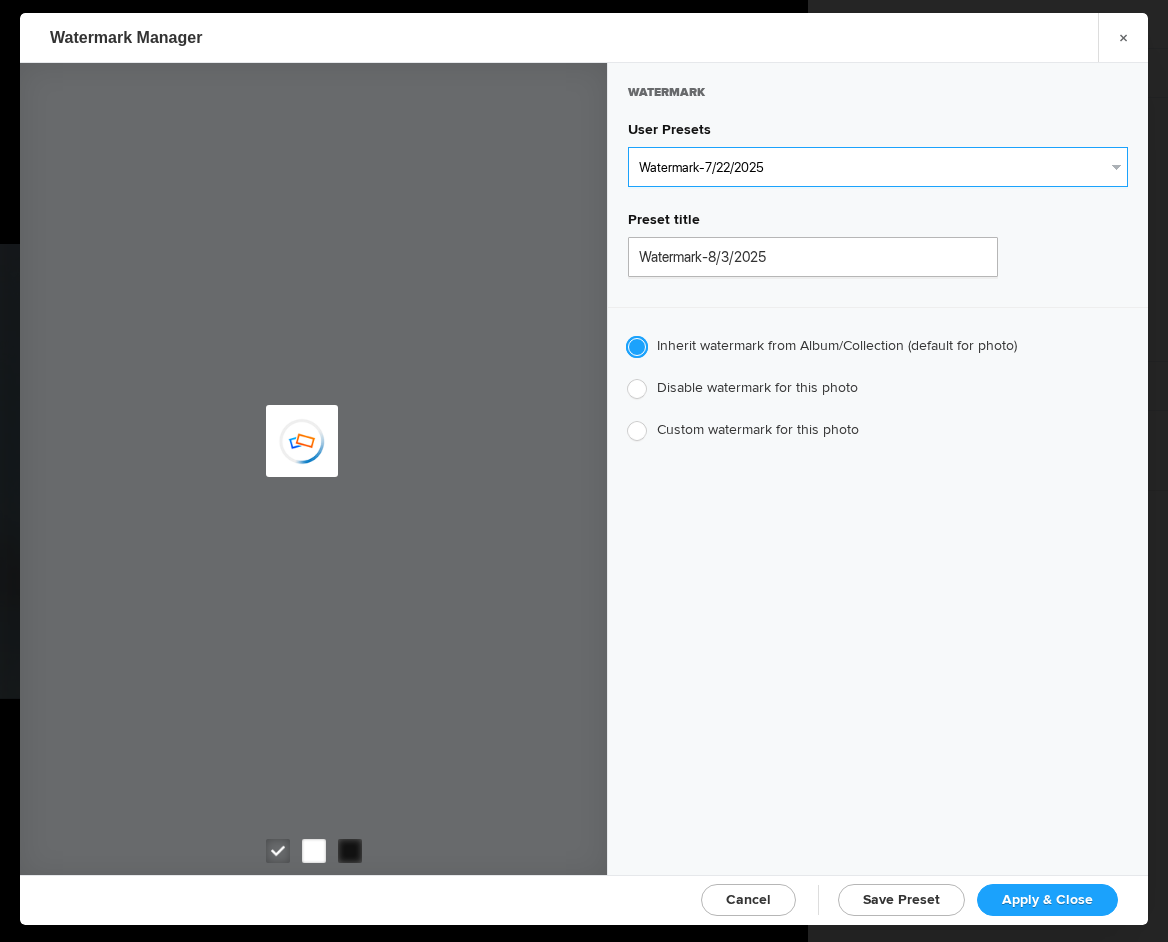 type on "Watermark-7/22/2025" 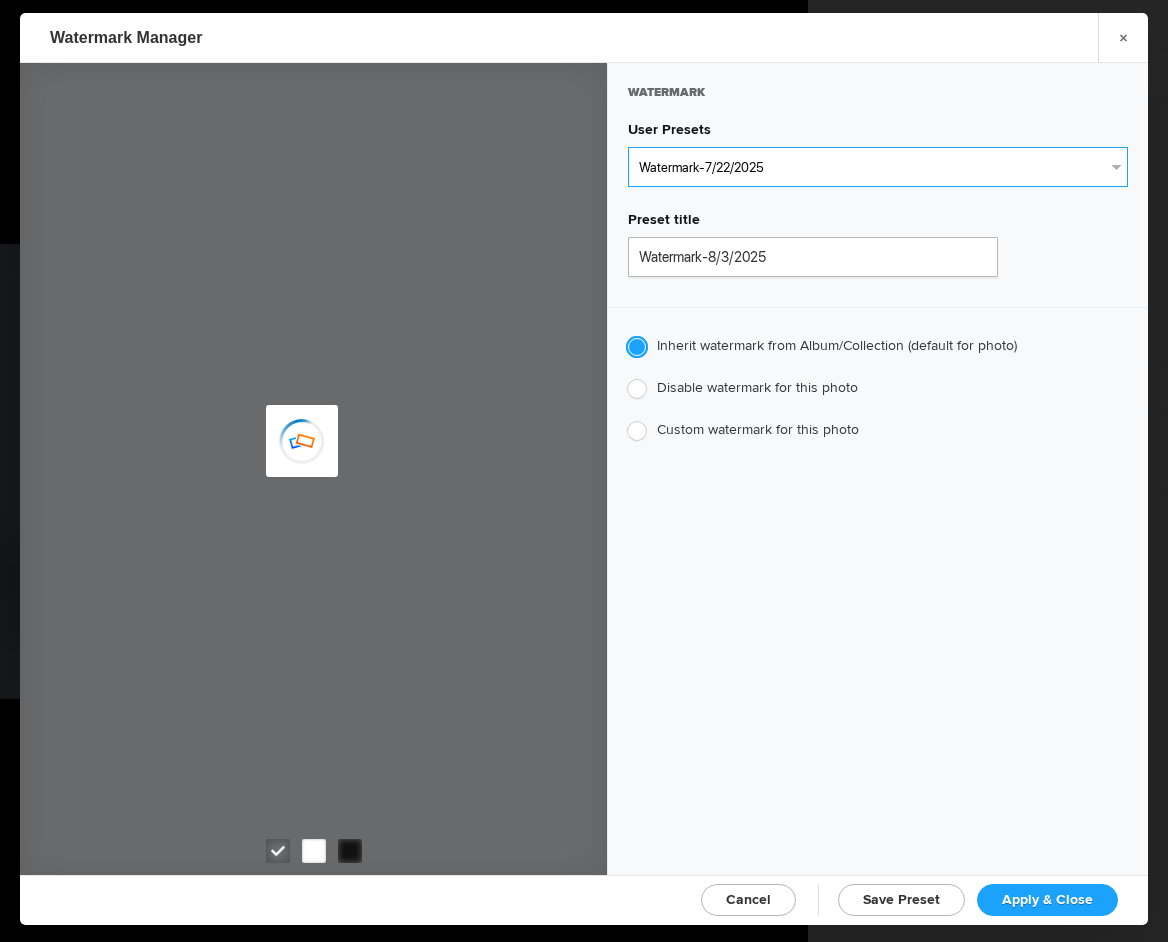 radio on "false" 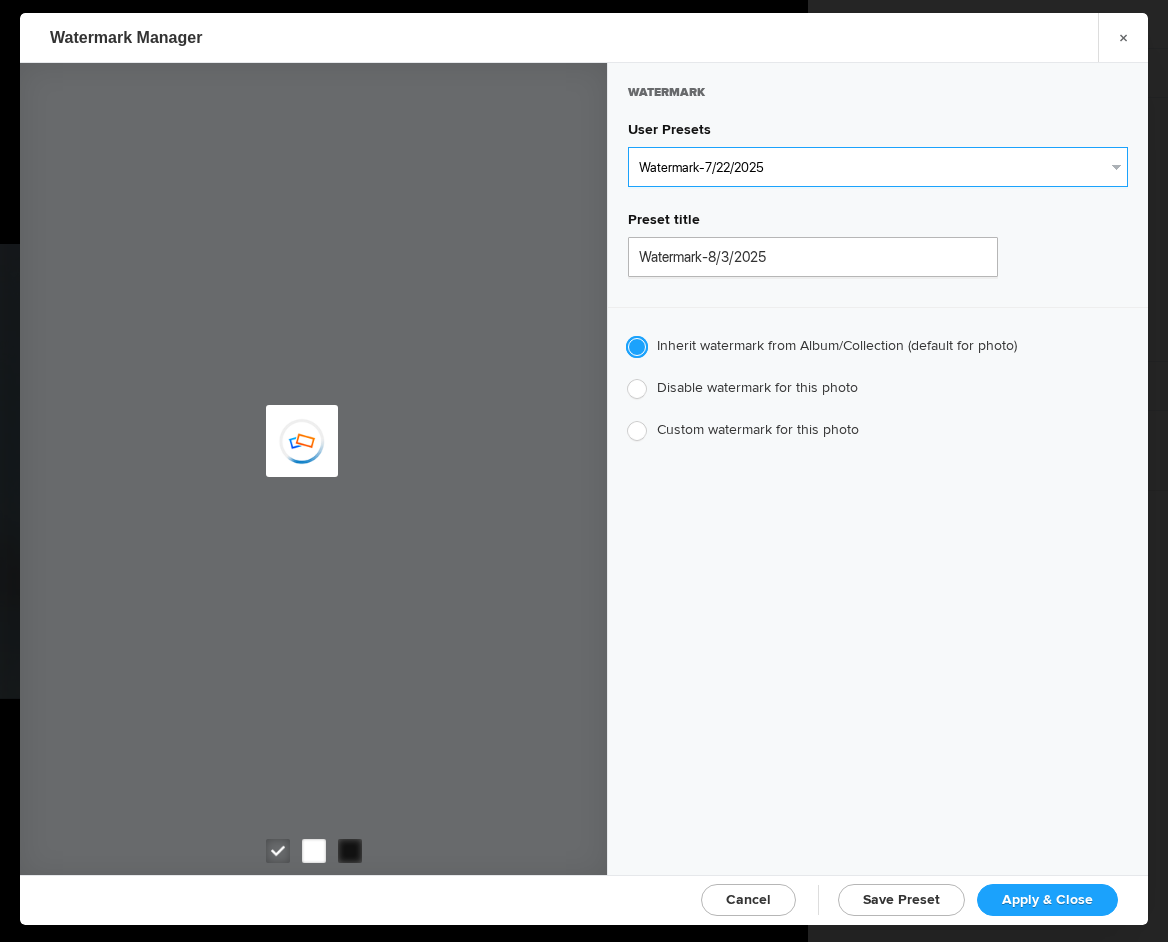 radio on "true" 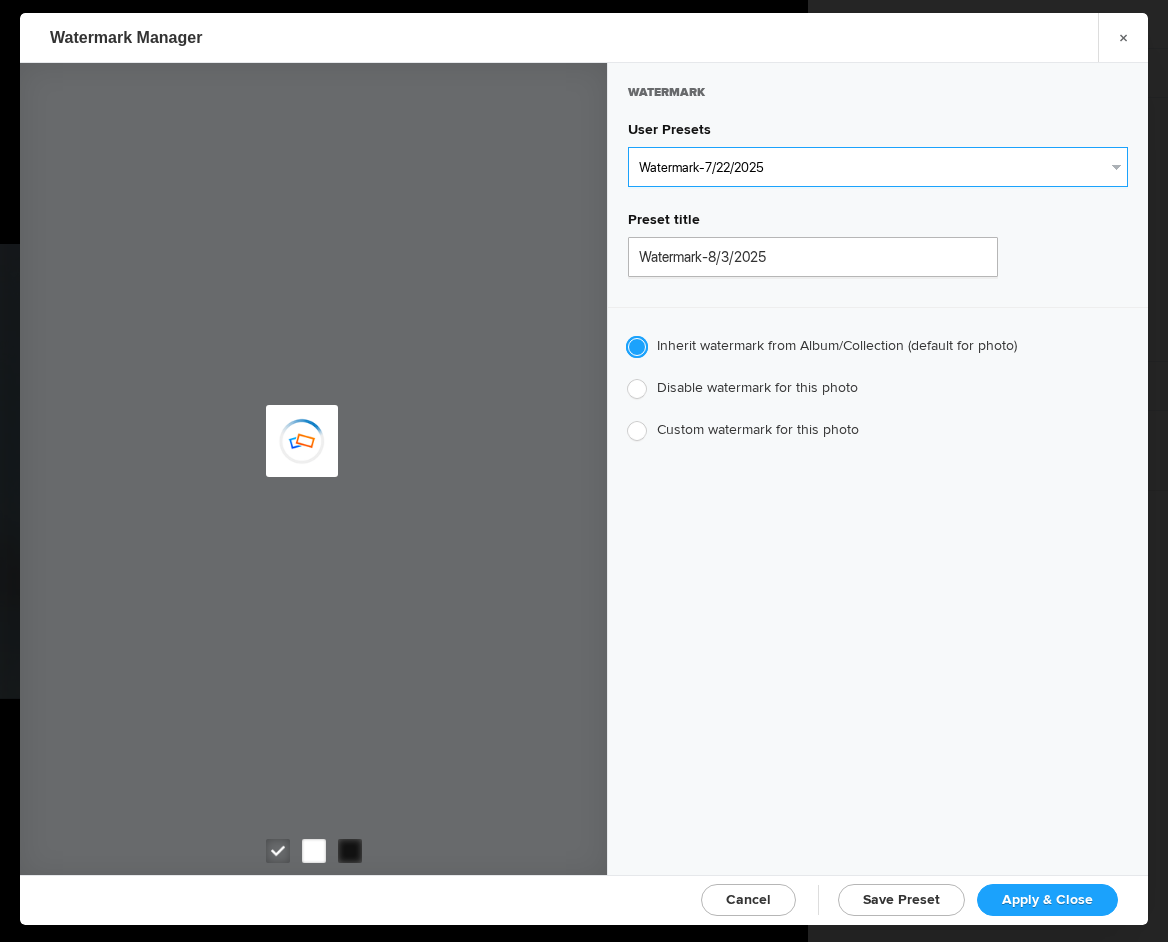 type on "[FIRST] [LAST]" 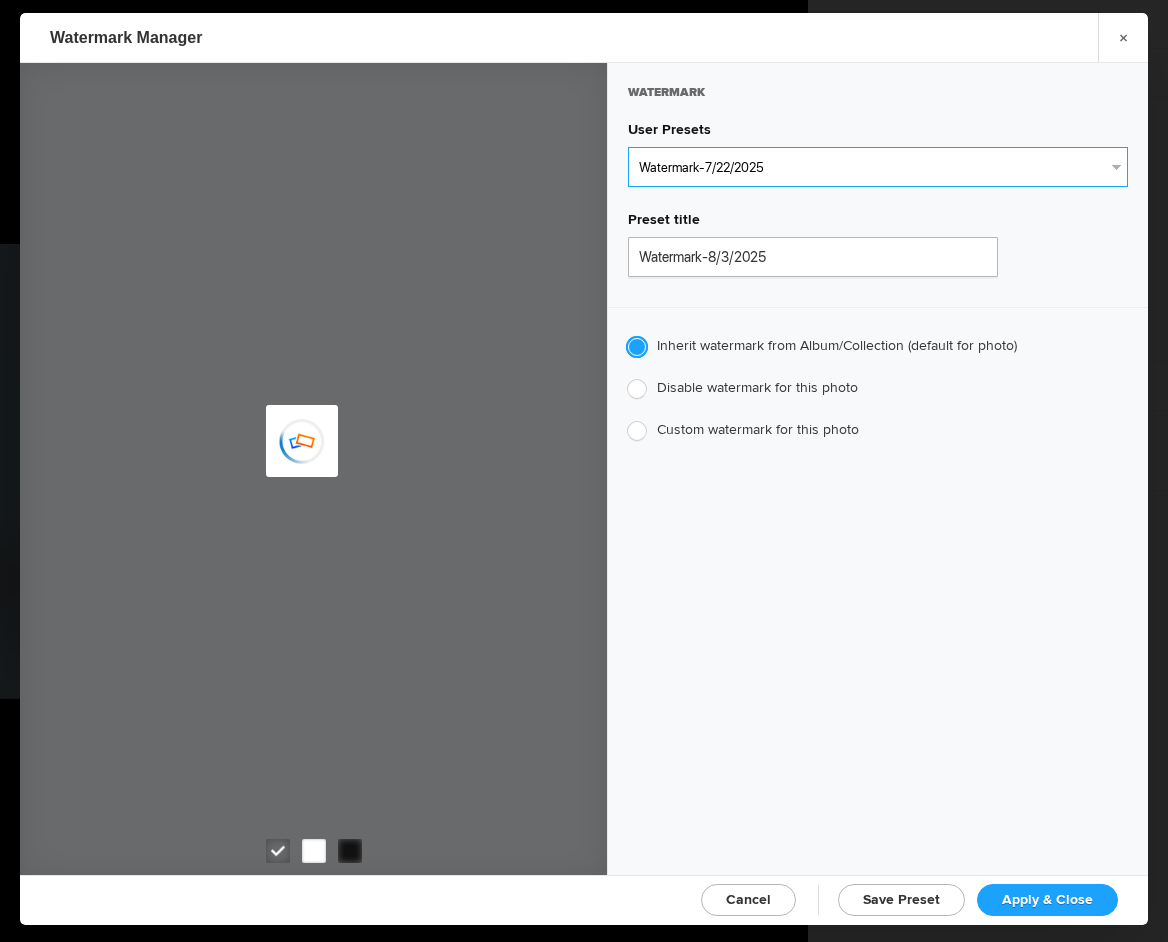 radio on "false" 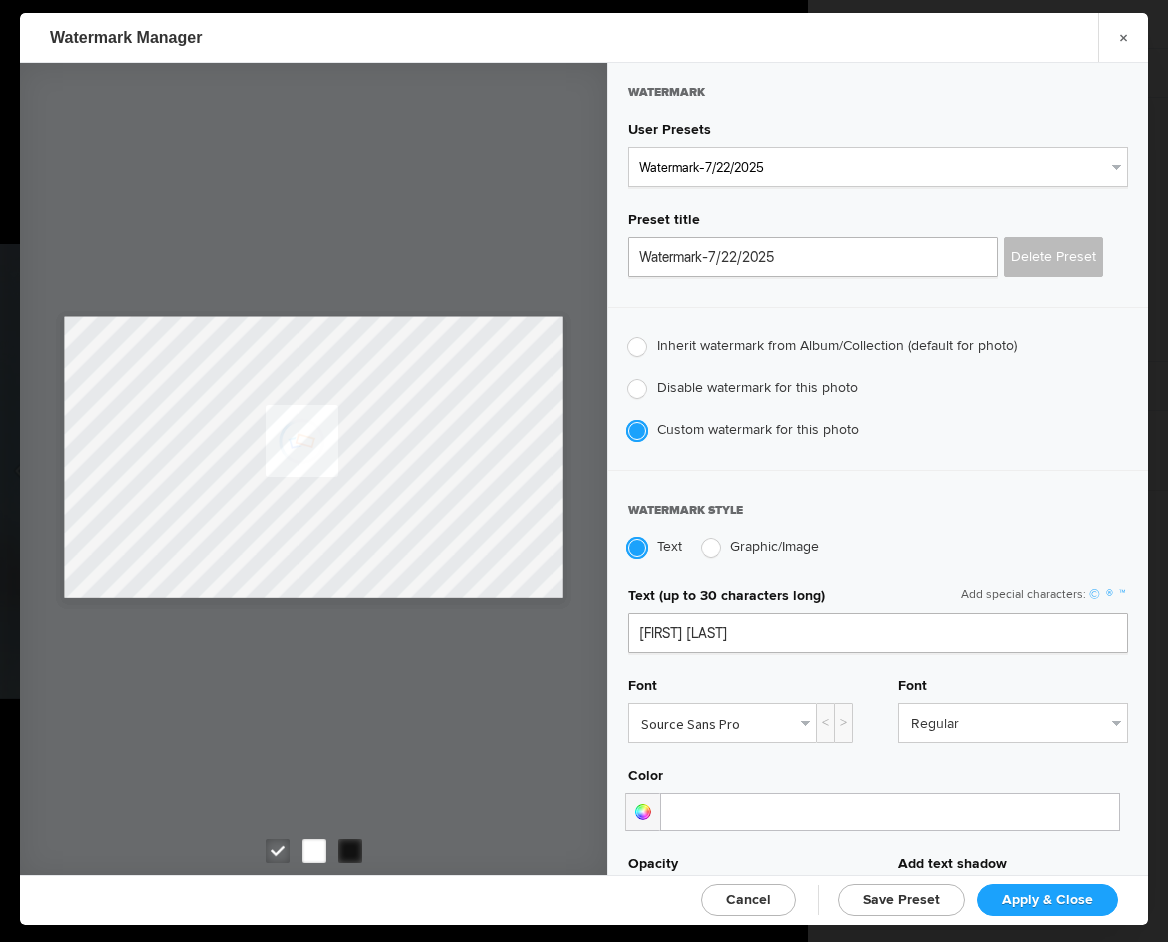 click on "Apply & Close" 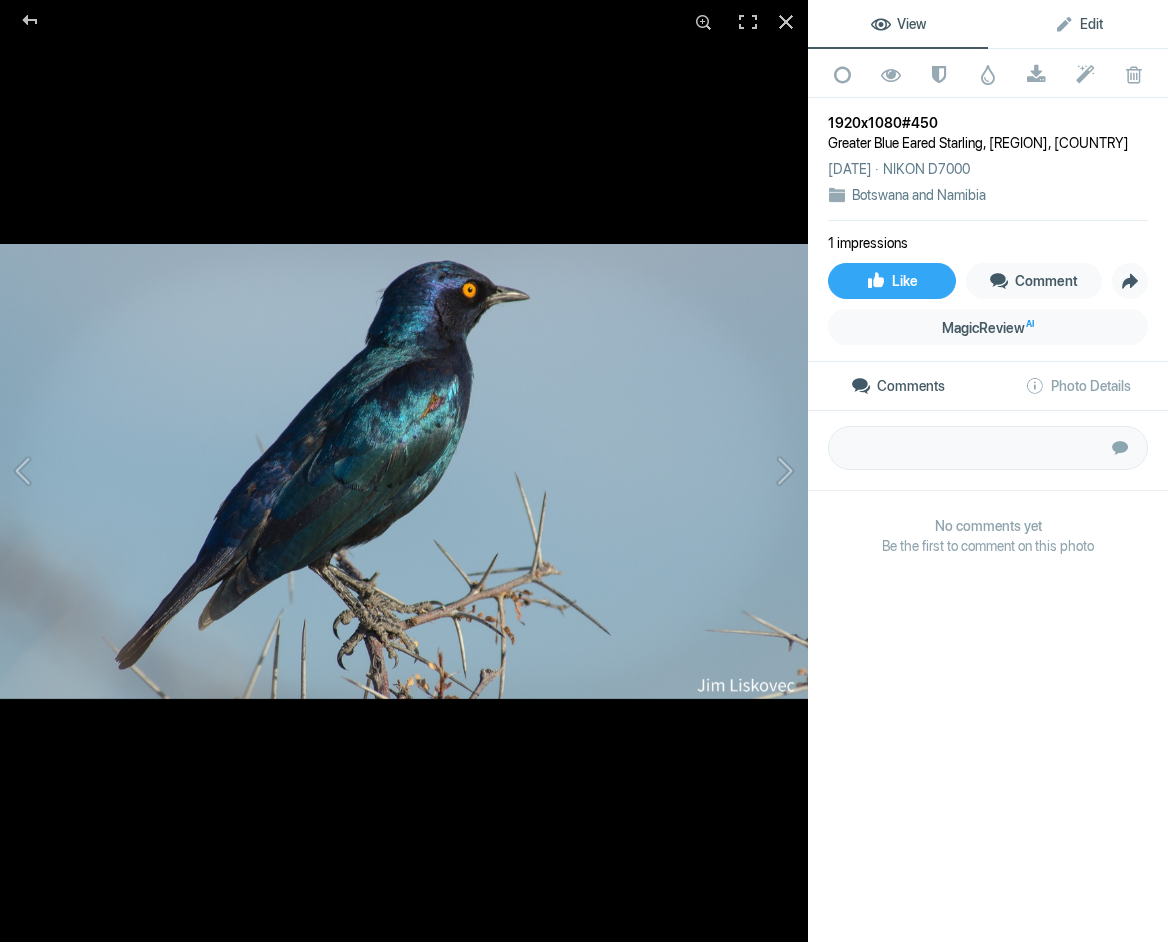 drag, startPoint x: 1091, startPoint y: 22, endPoint x: 1088, endPoint y: 33, distance: 11.401754 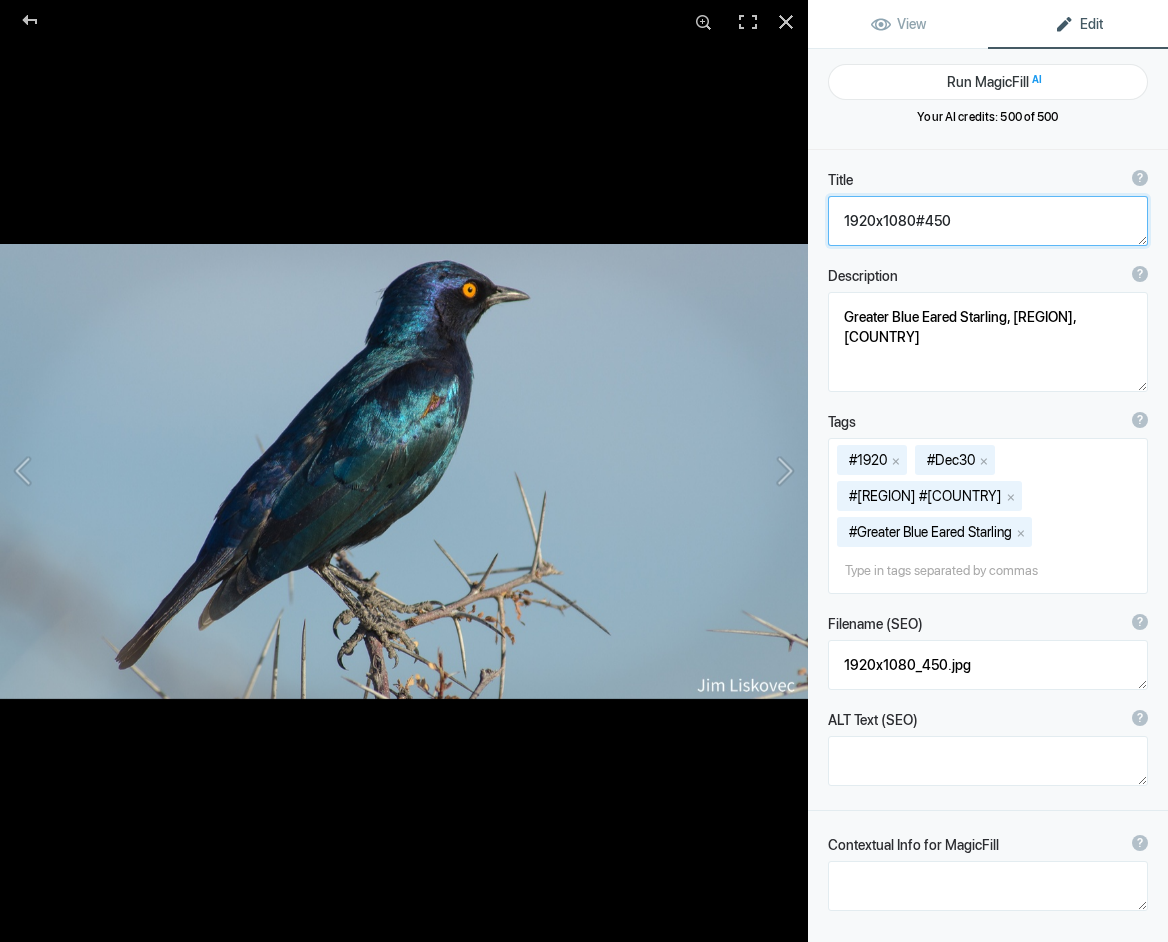 click 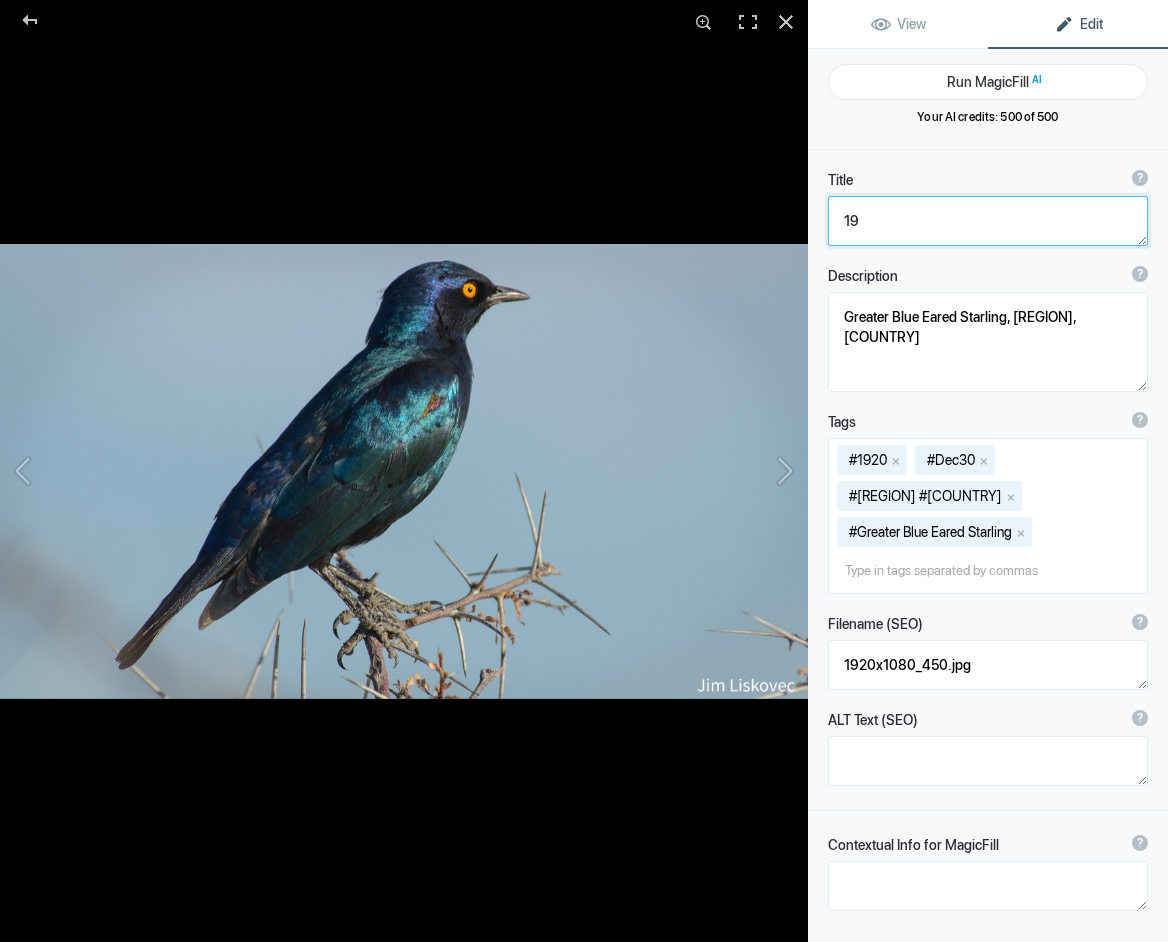 type on "1" 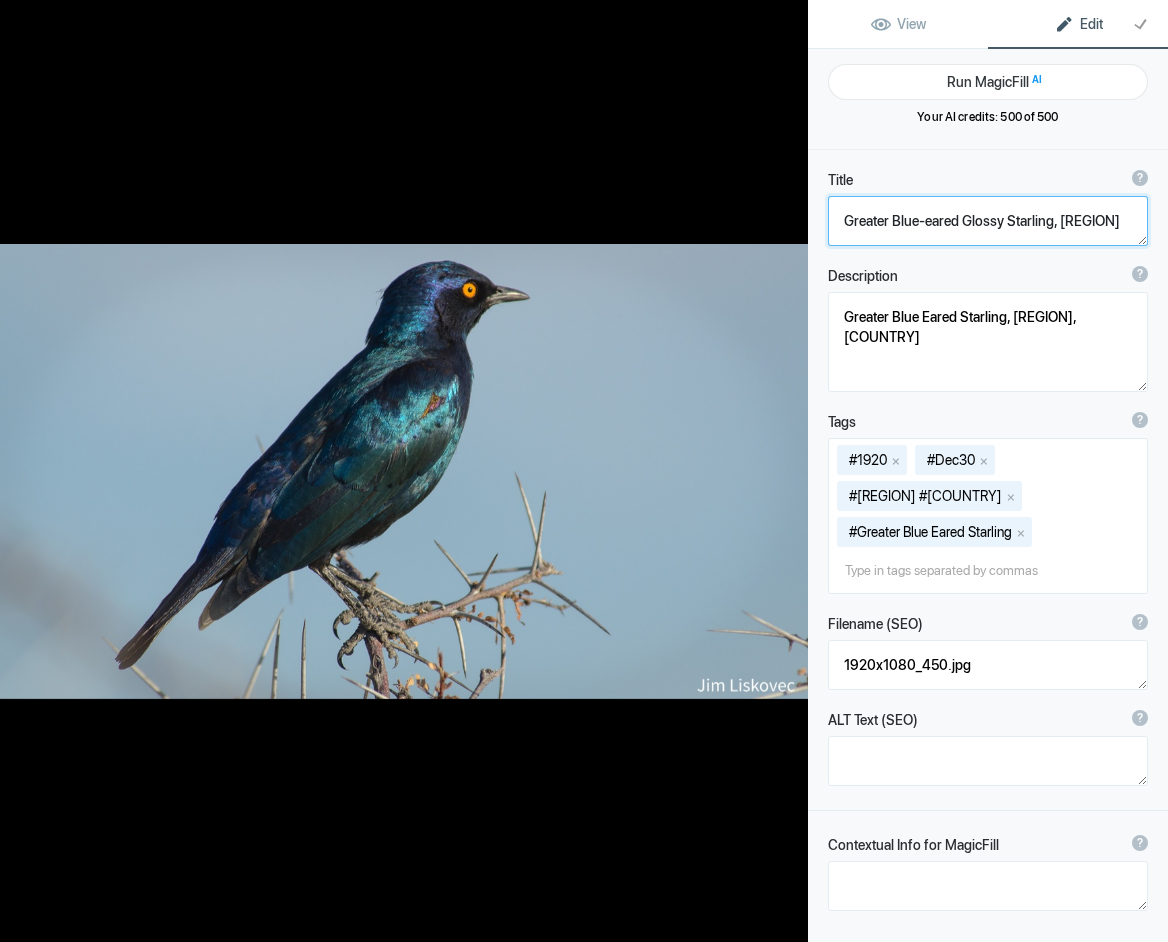 scroll, scrollTop: 2, scrollLeft: 0, axis: vertical 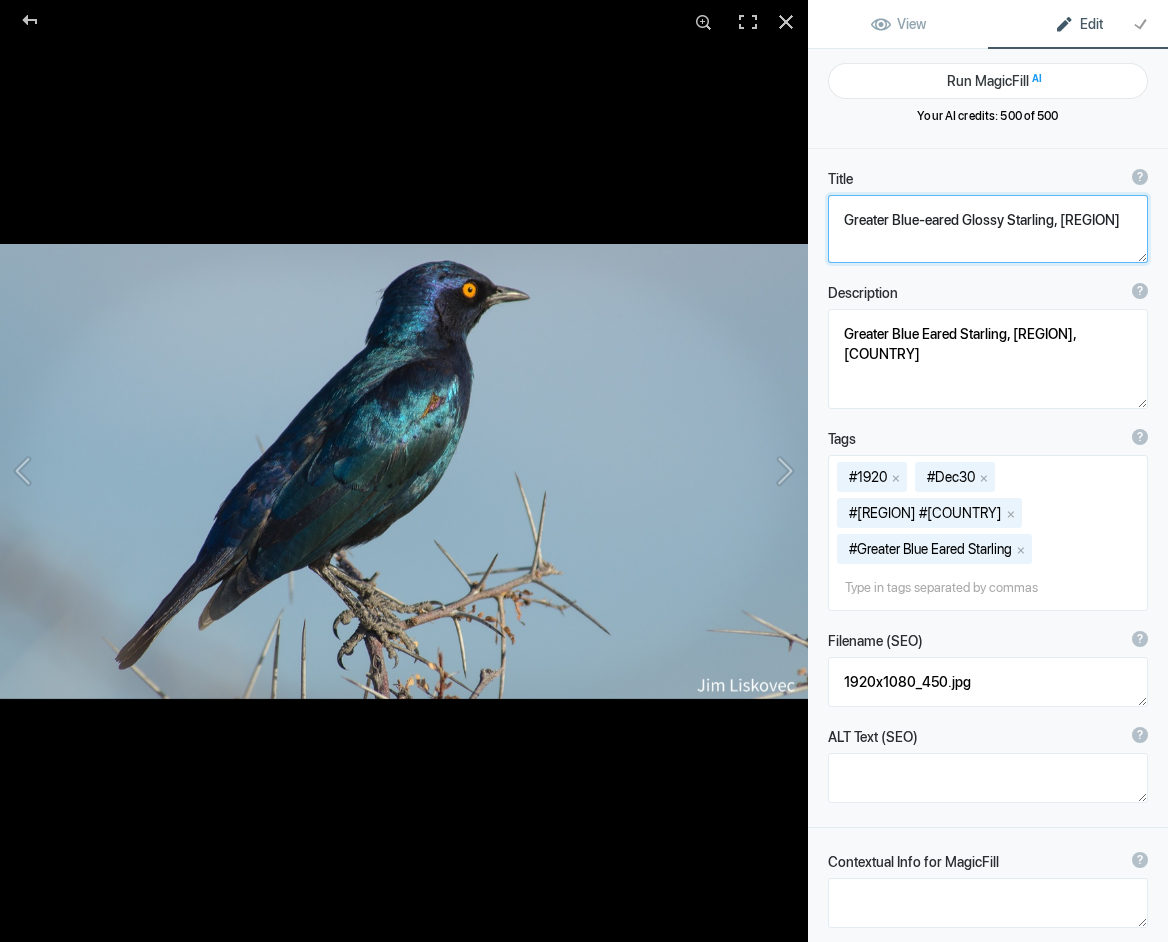 click 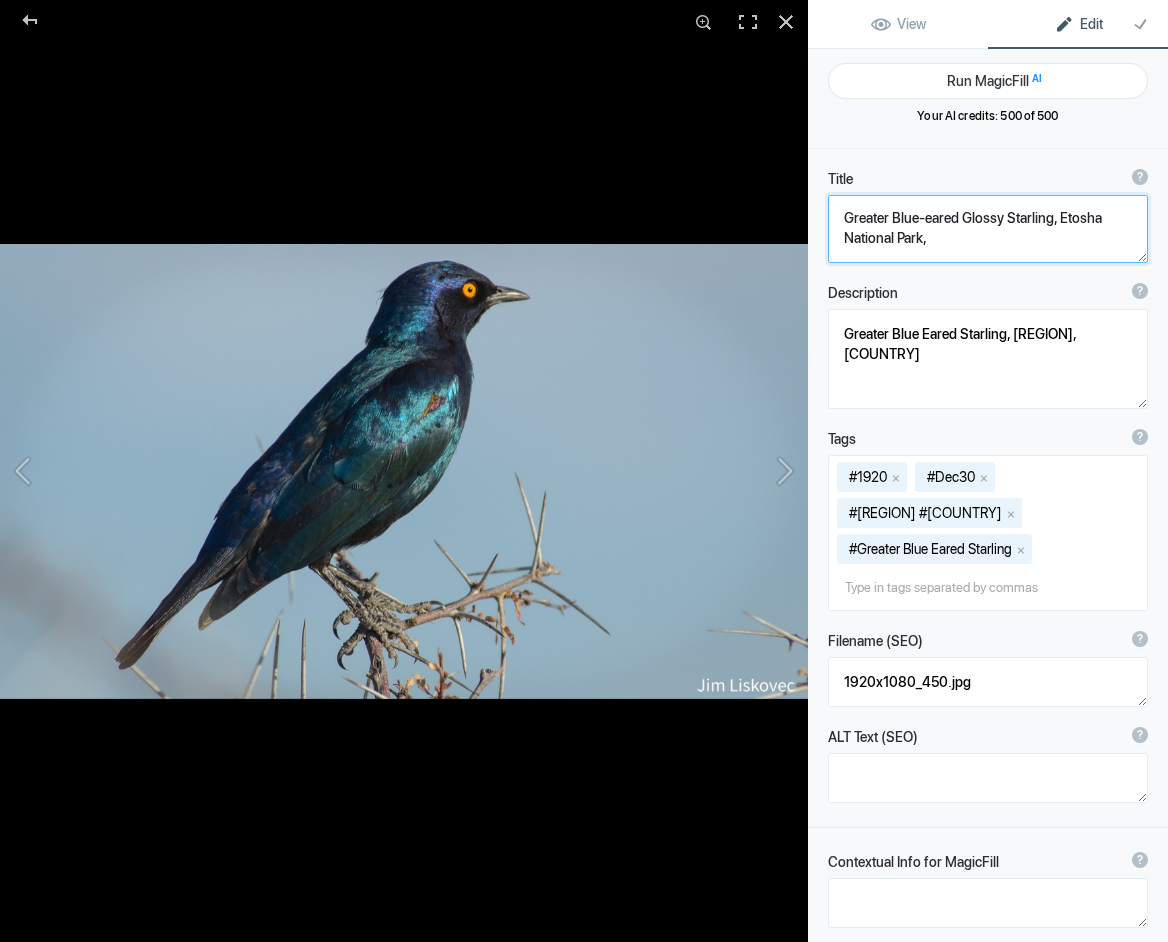 click 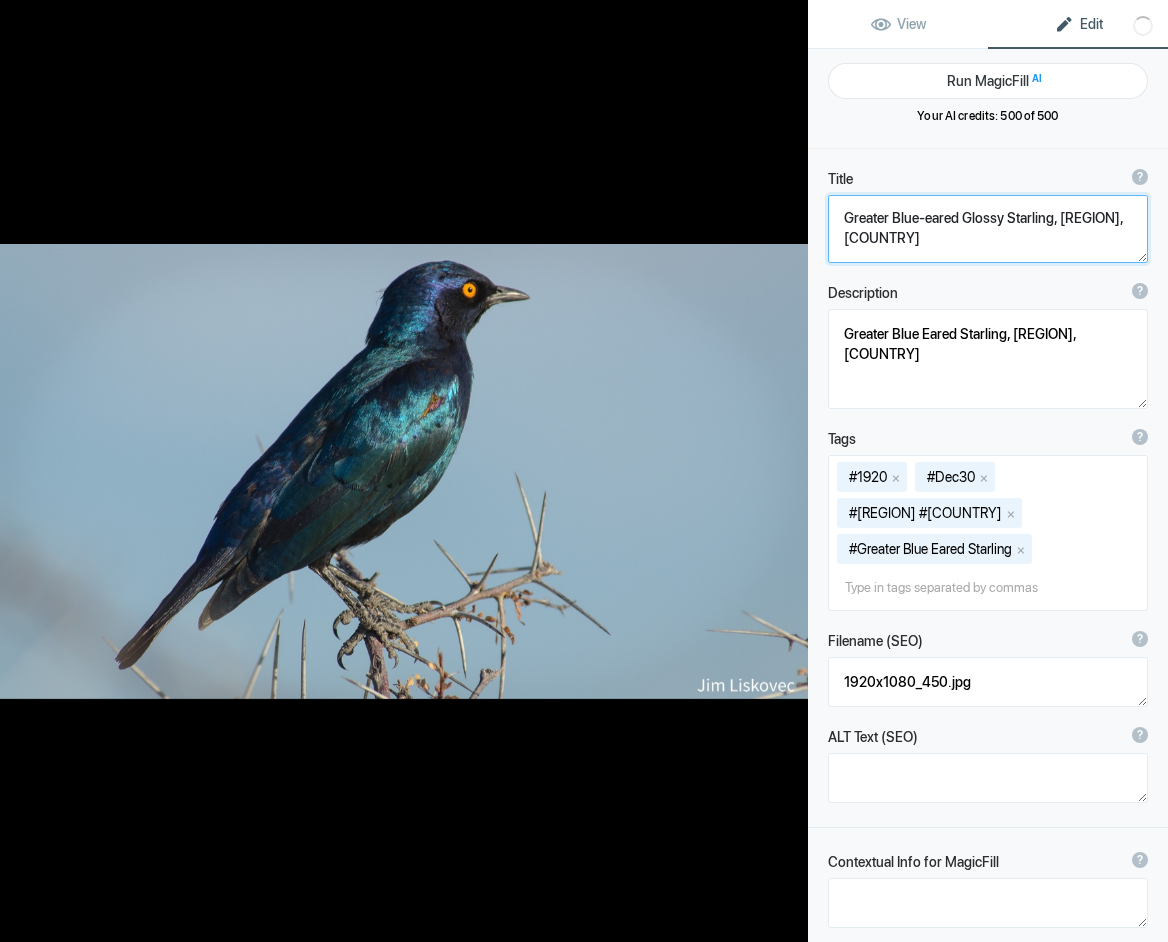 type on "Greater Blue-eared Glossy Starling, Etosha National Park, [COUNTRY]" 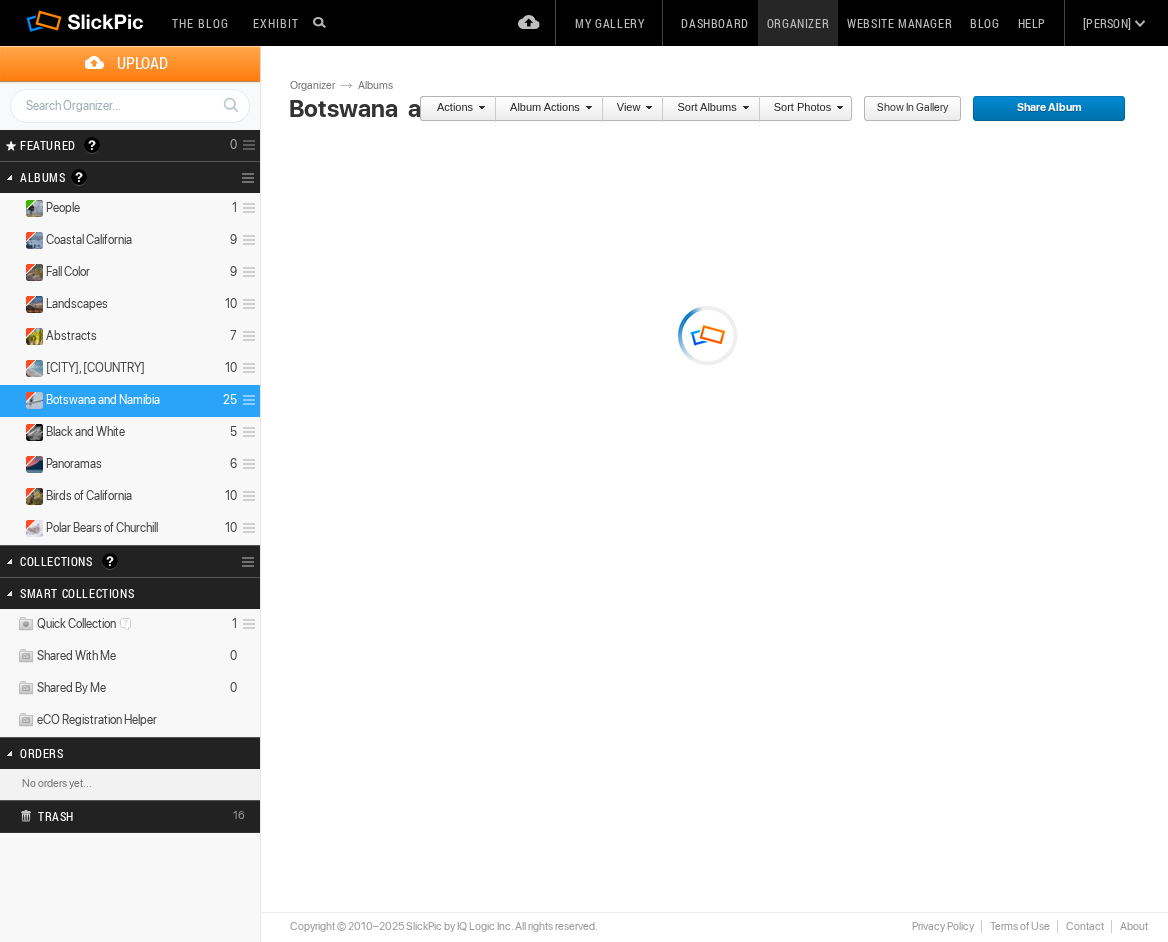 scroll, scrollTop: 0, scrollLeft: 0, axis: both 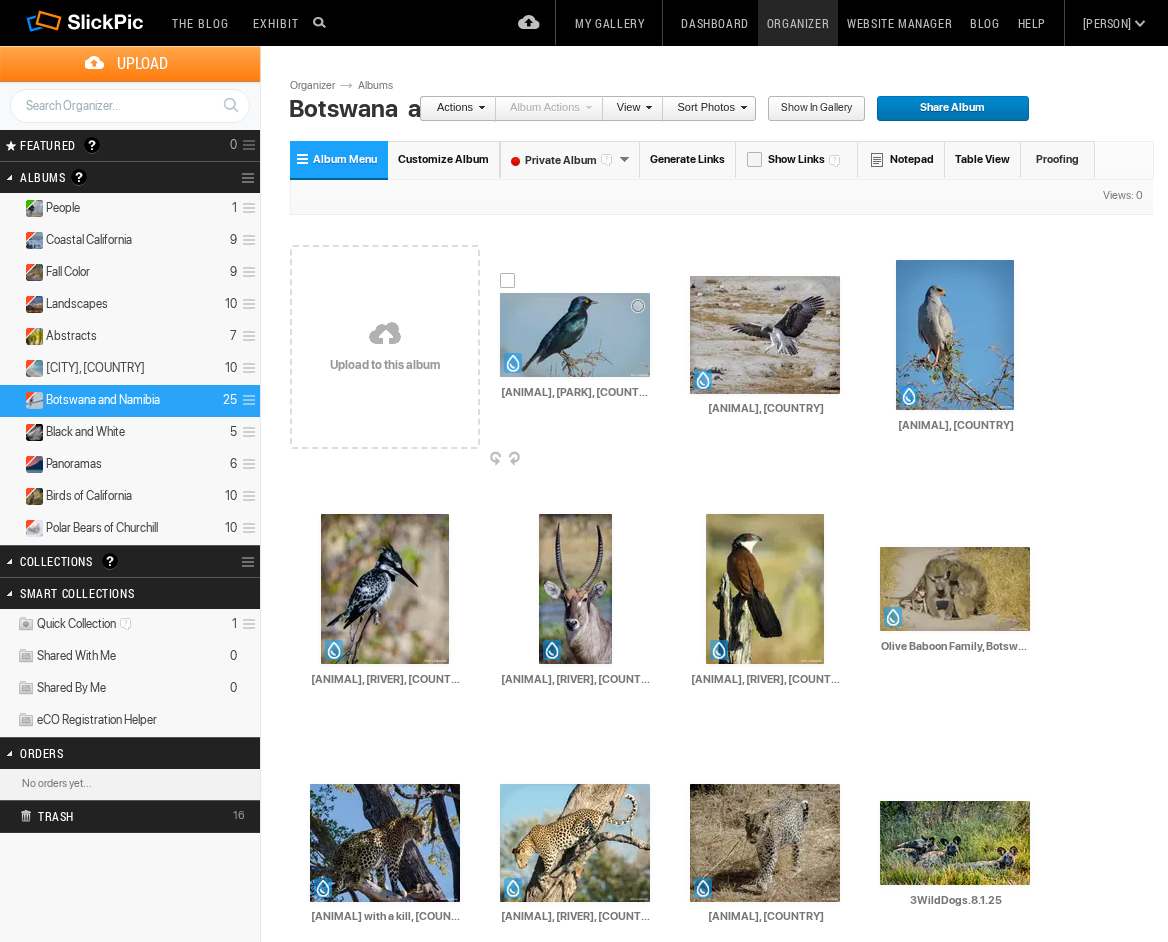 click at bounding box center (575, 335) 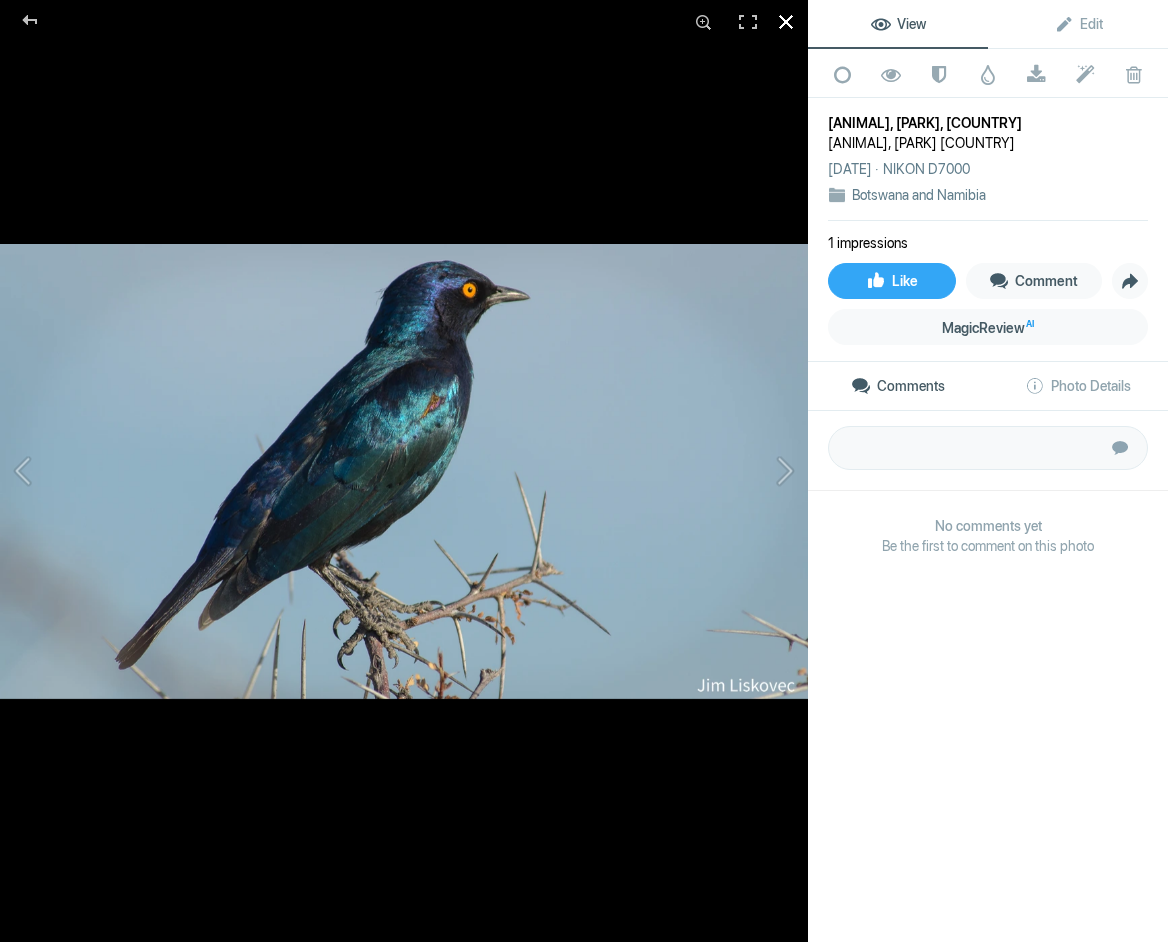 click 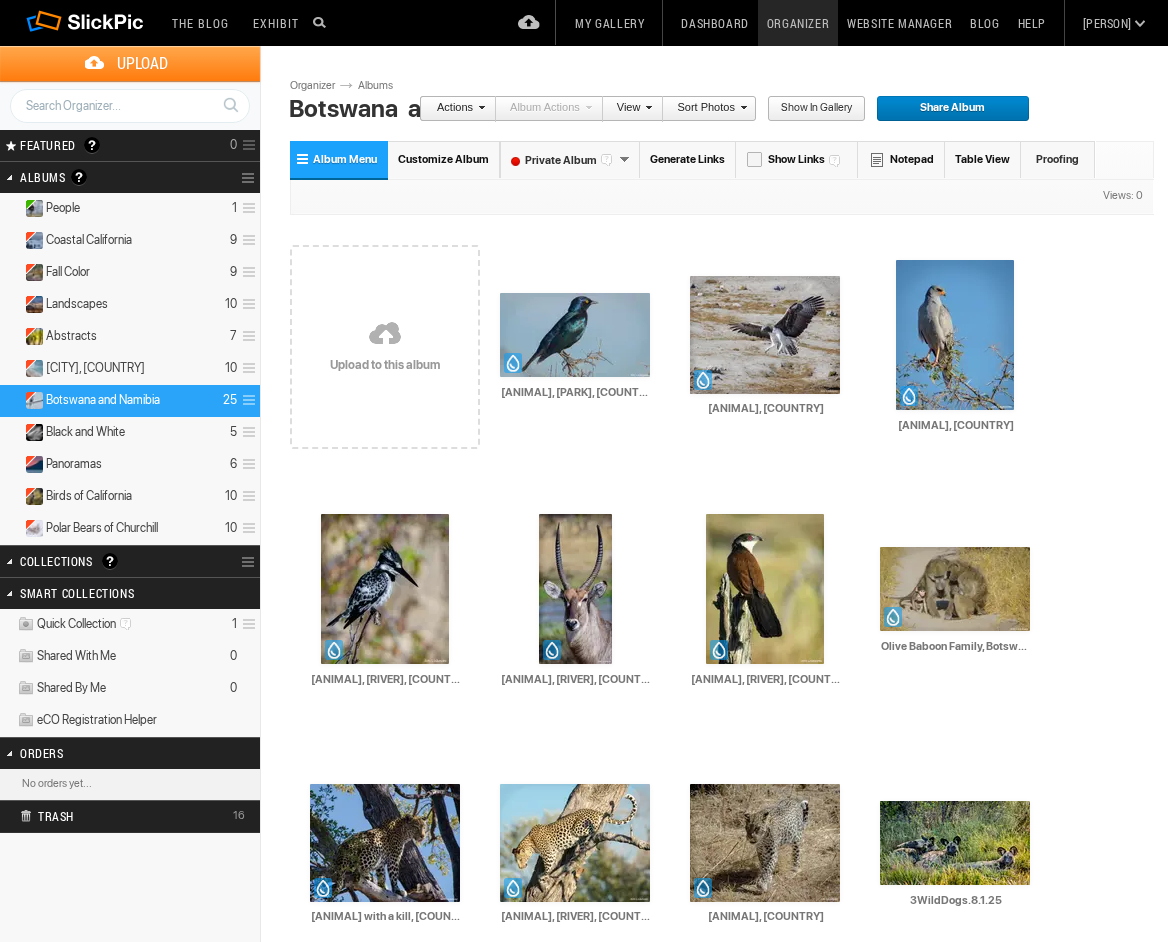 click on "Upload" at bounding box center (142, 63) 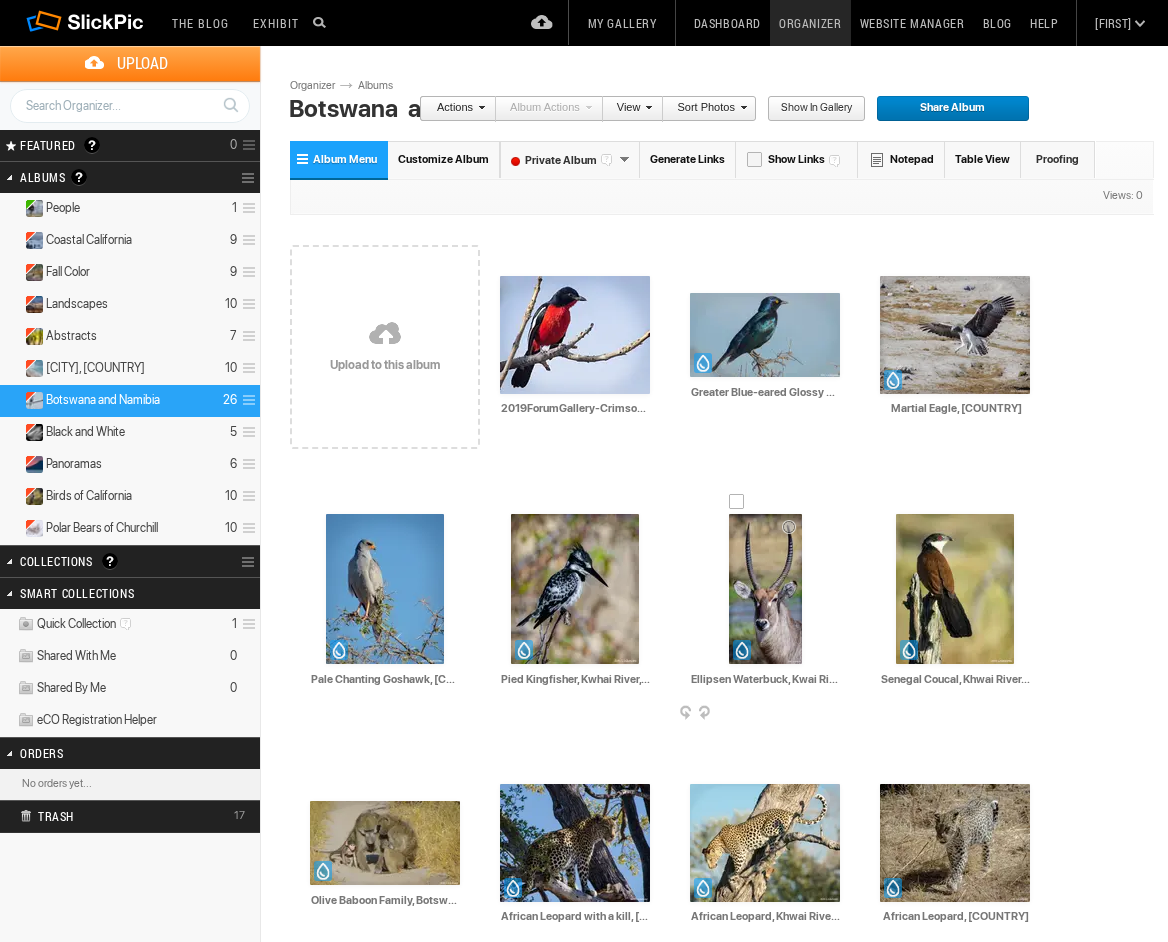 scroll, scrollTop: 0, scrollLeft: 0, axis: both 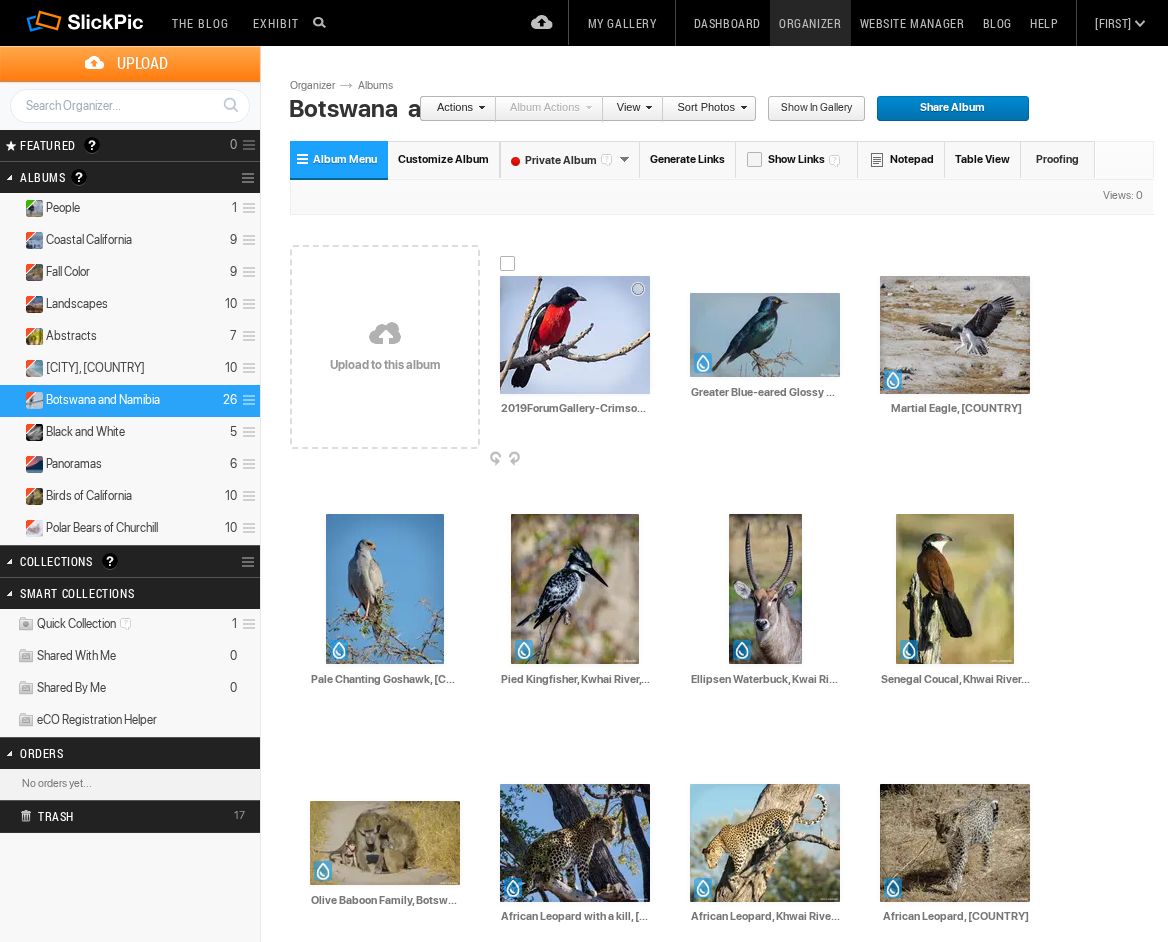 click at bounding box center [575, 335] 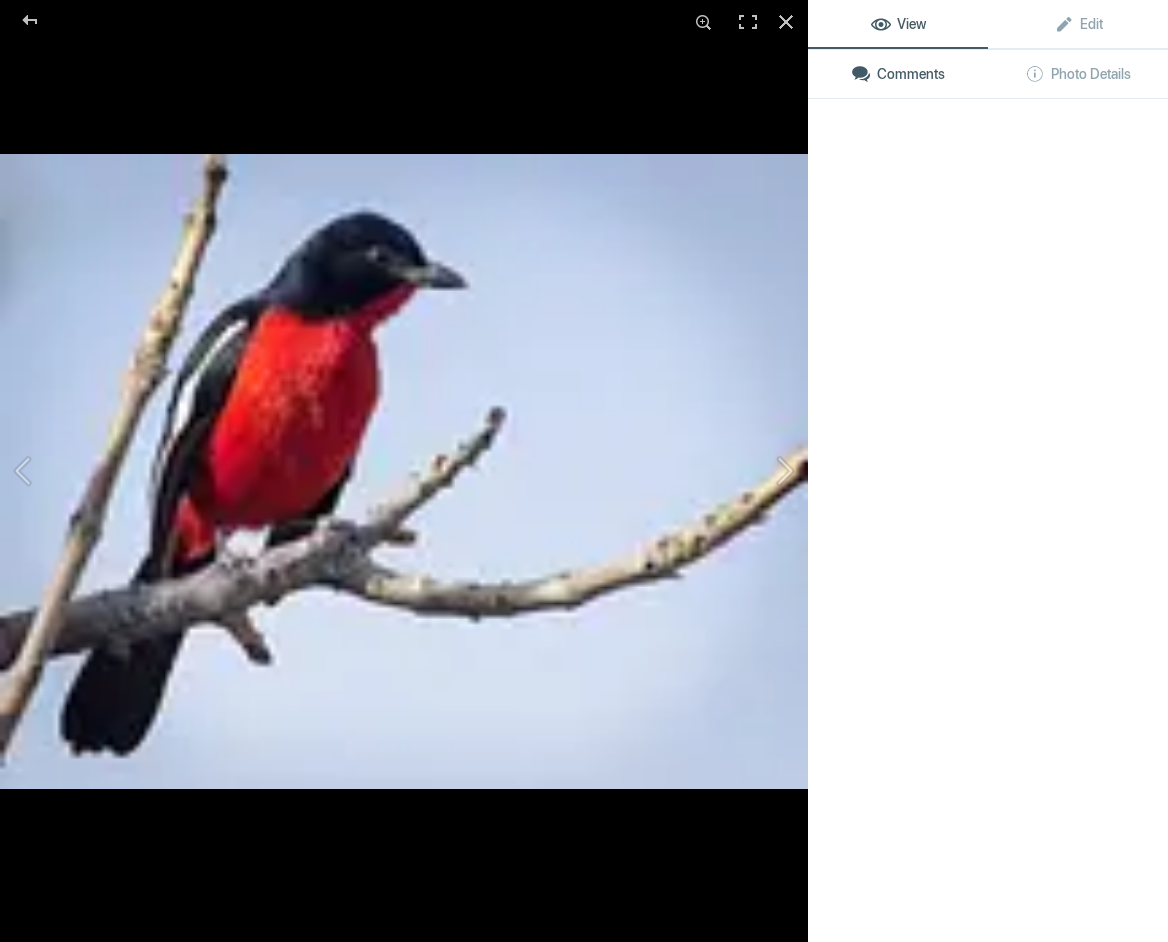 click 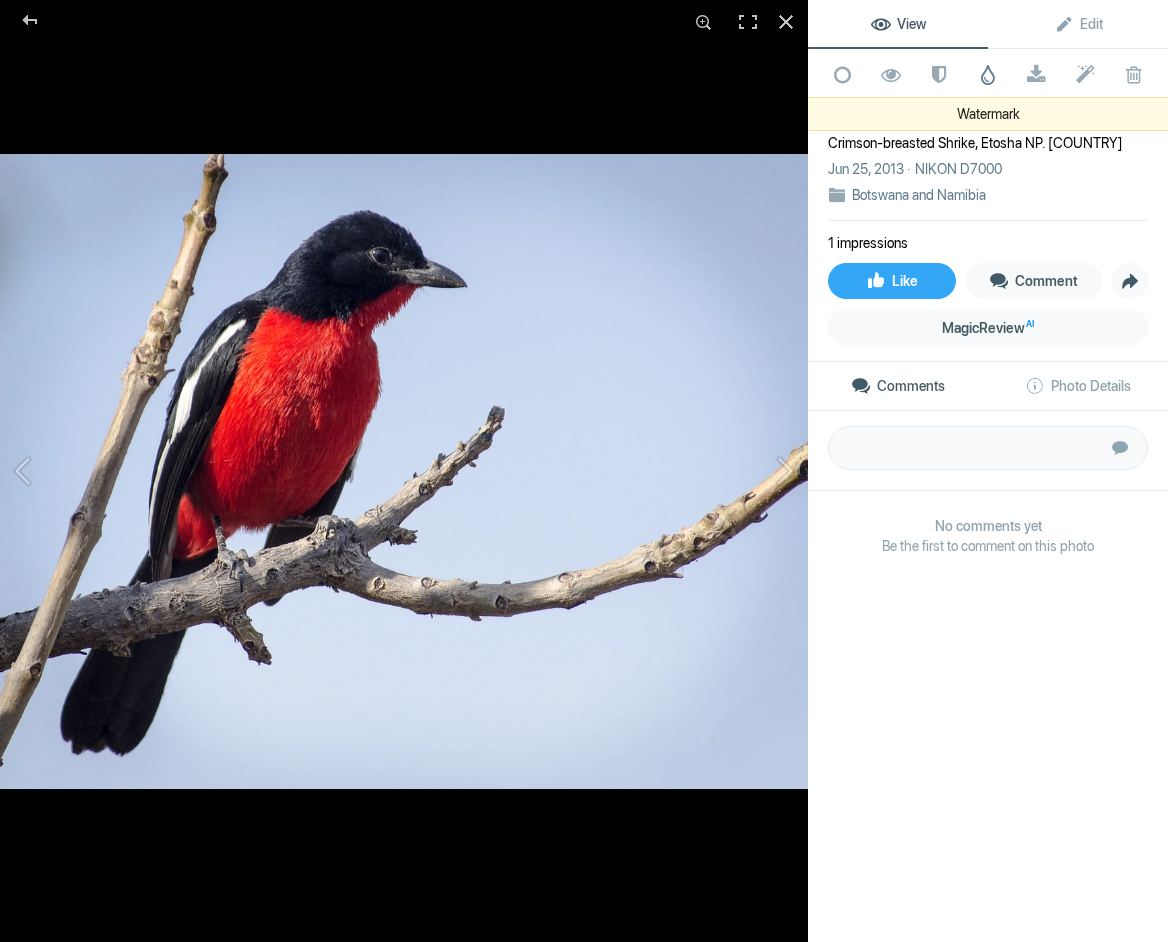 click 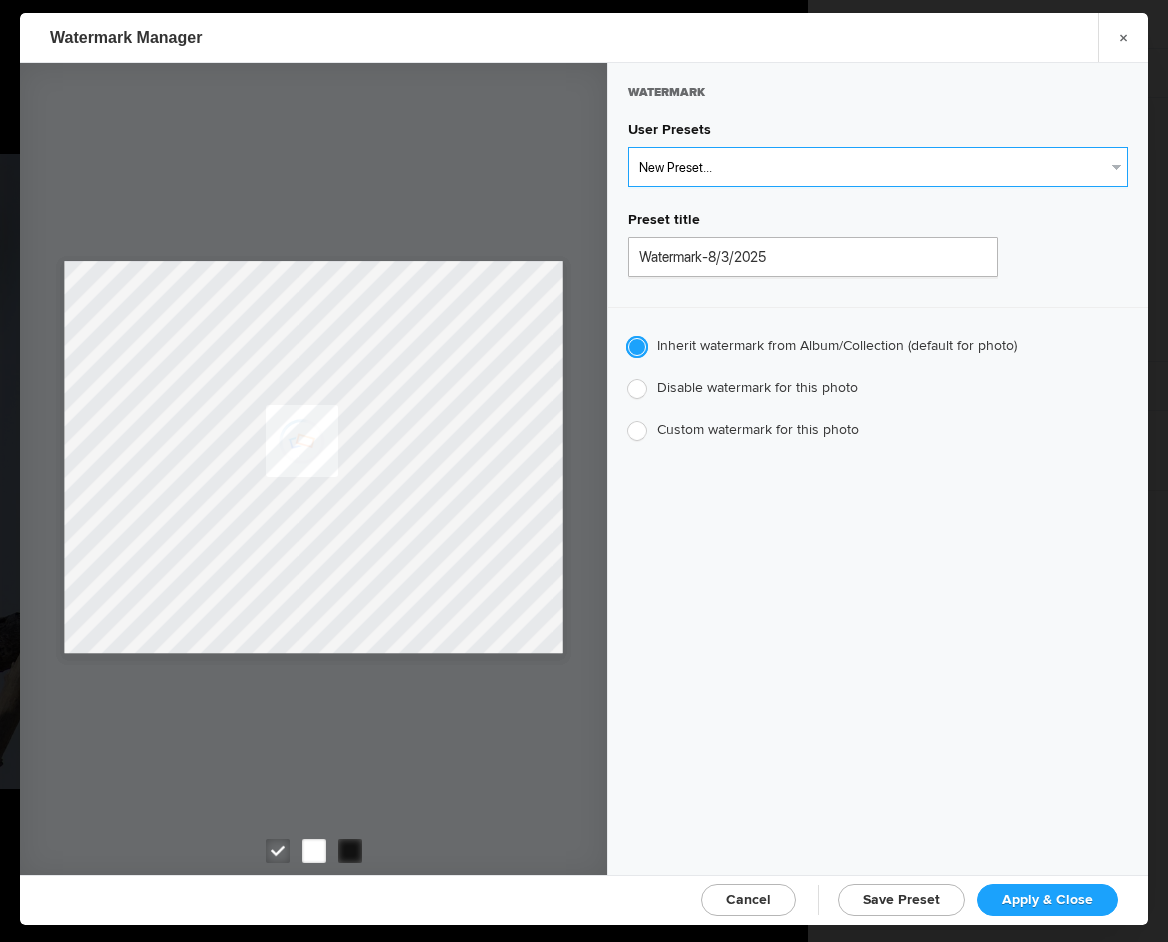 select on "1: Object" 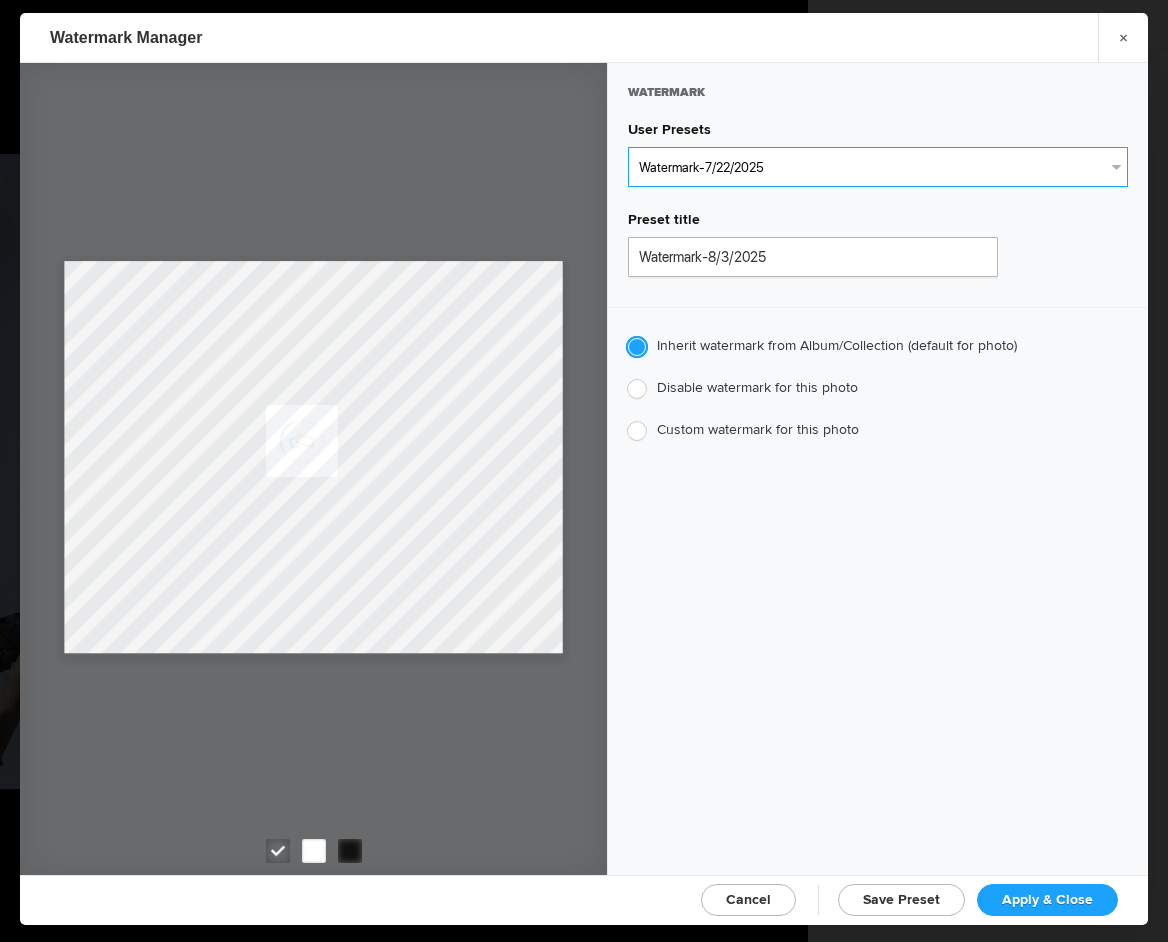 type on "Watermark-7/22/2025" 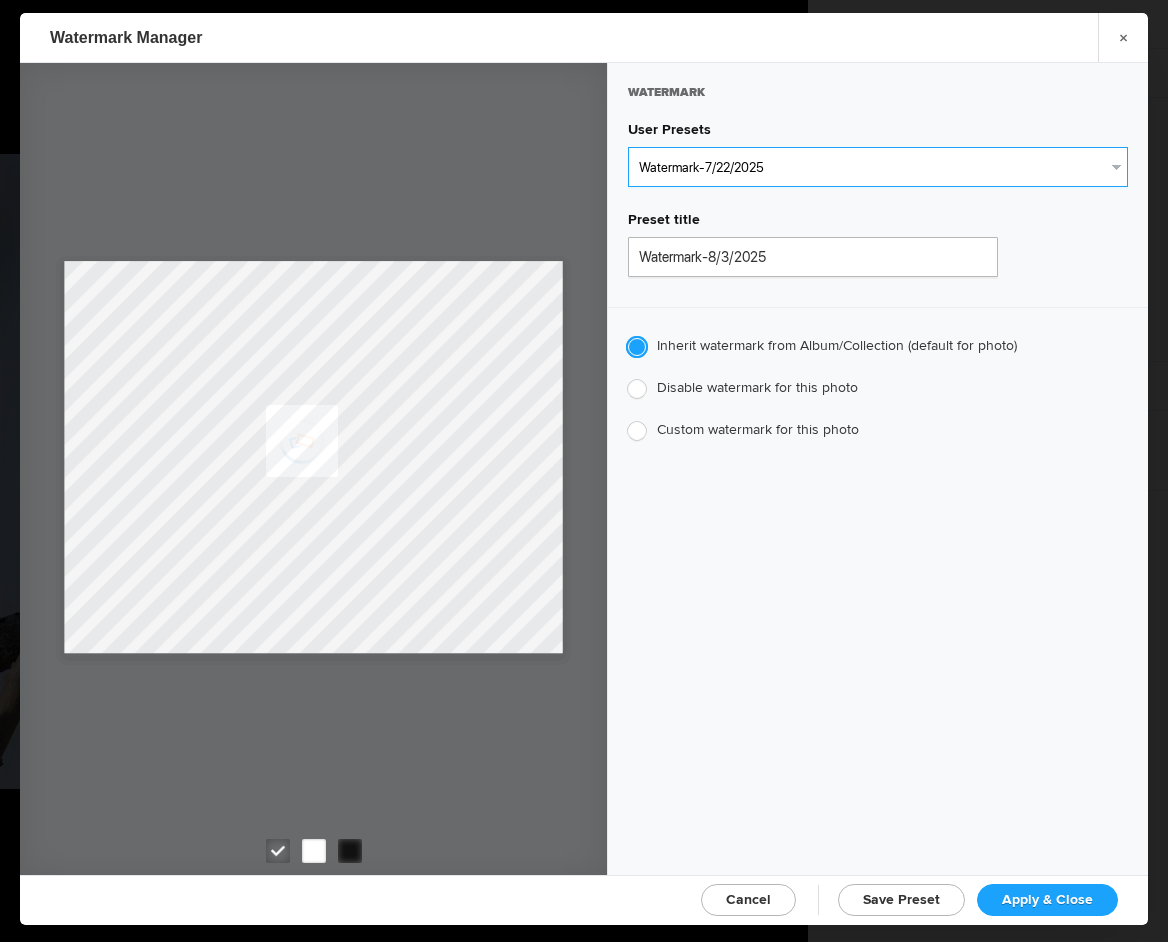 radio on "false" 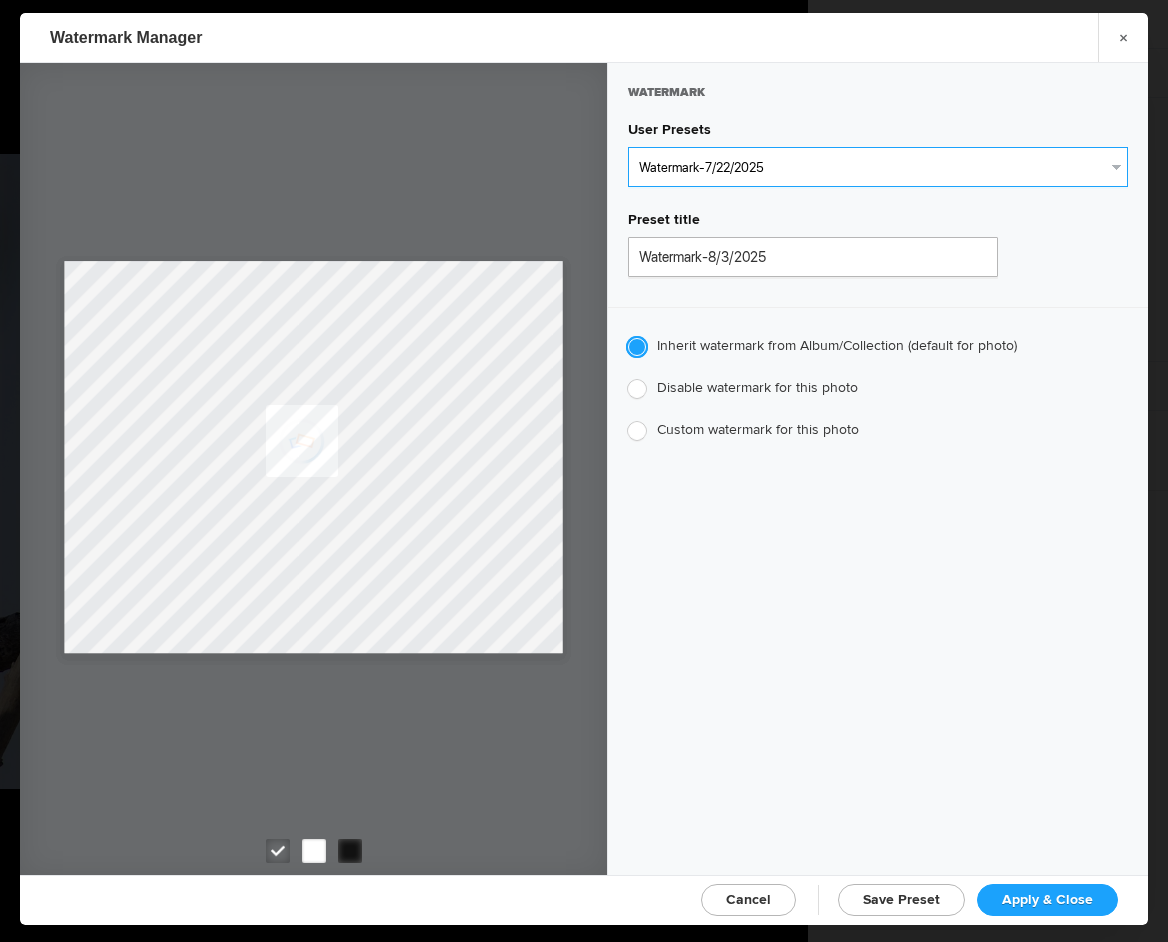 radio on "true" 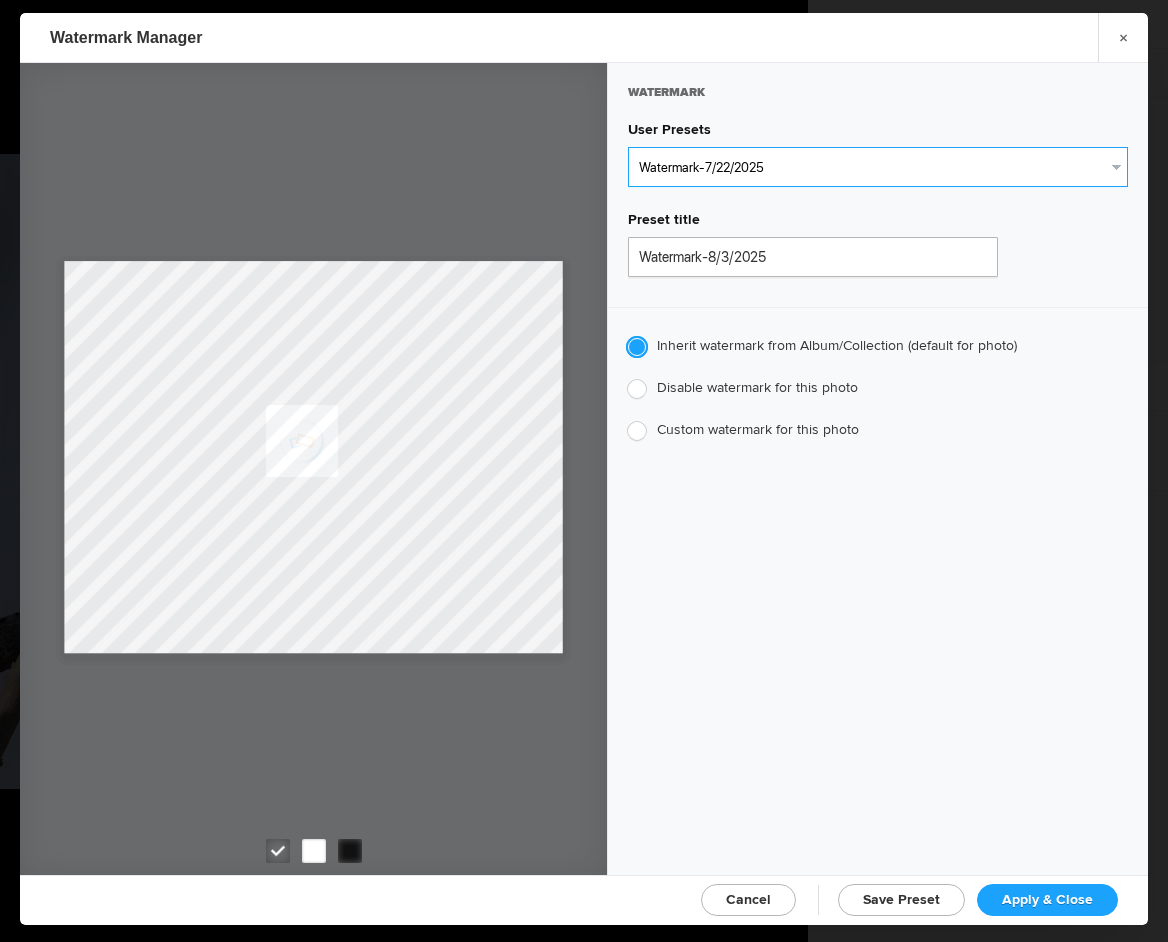 type on "Jim Liskovec" 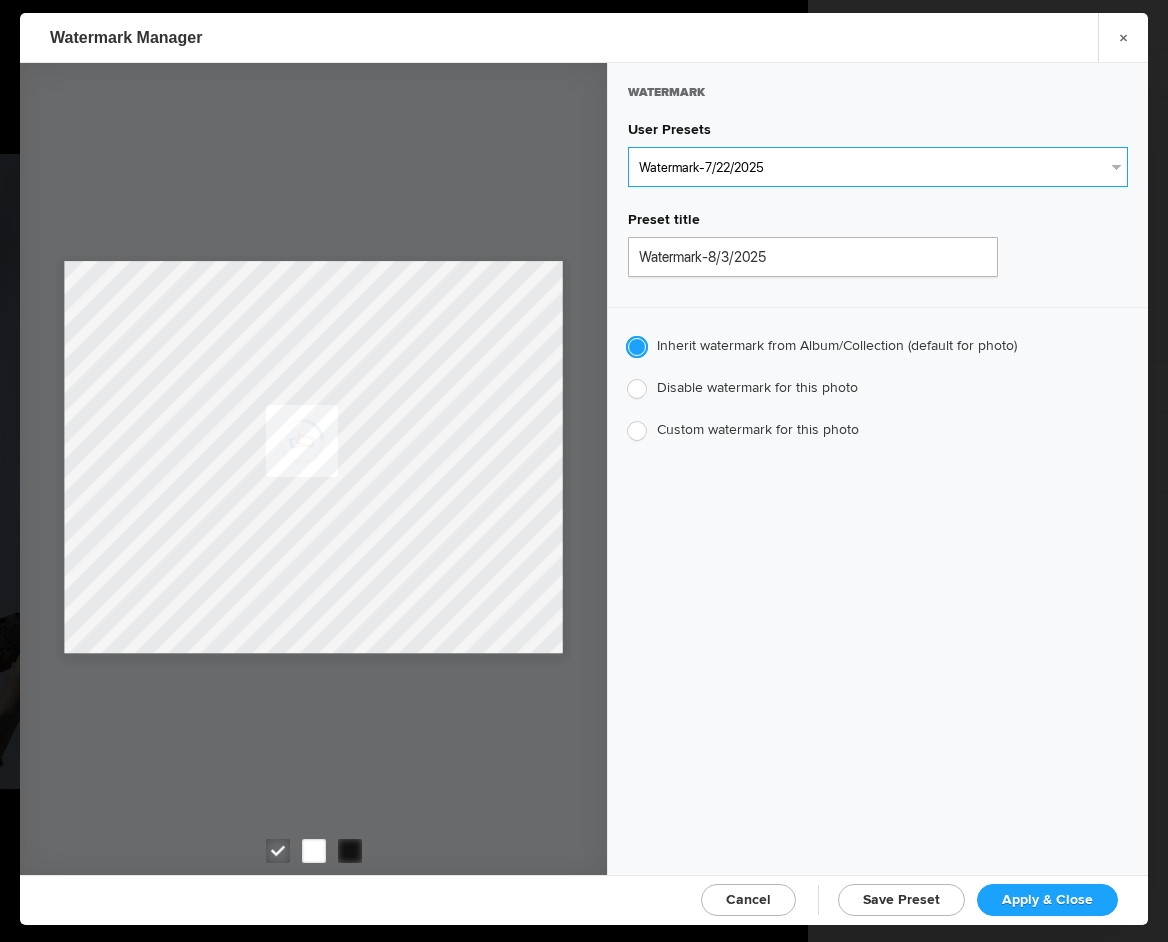 radio on "false" 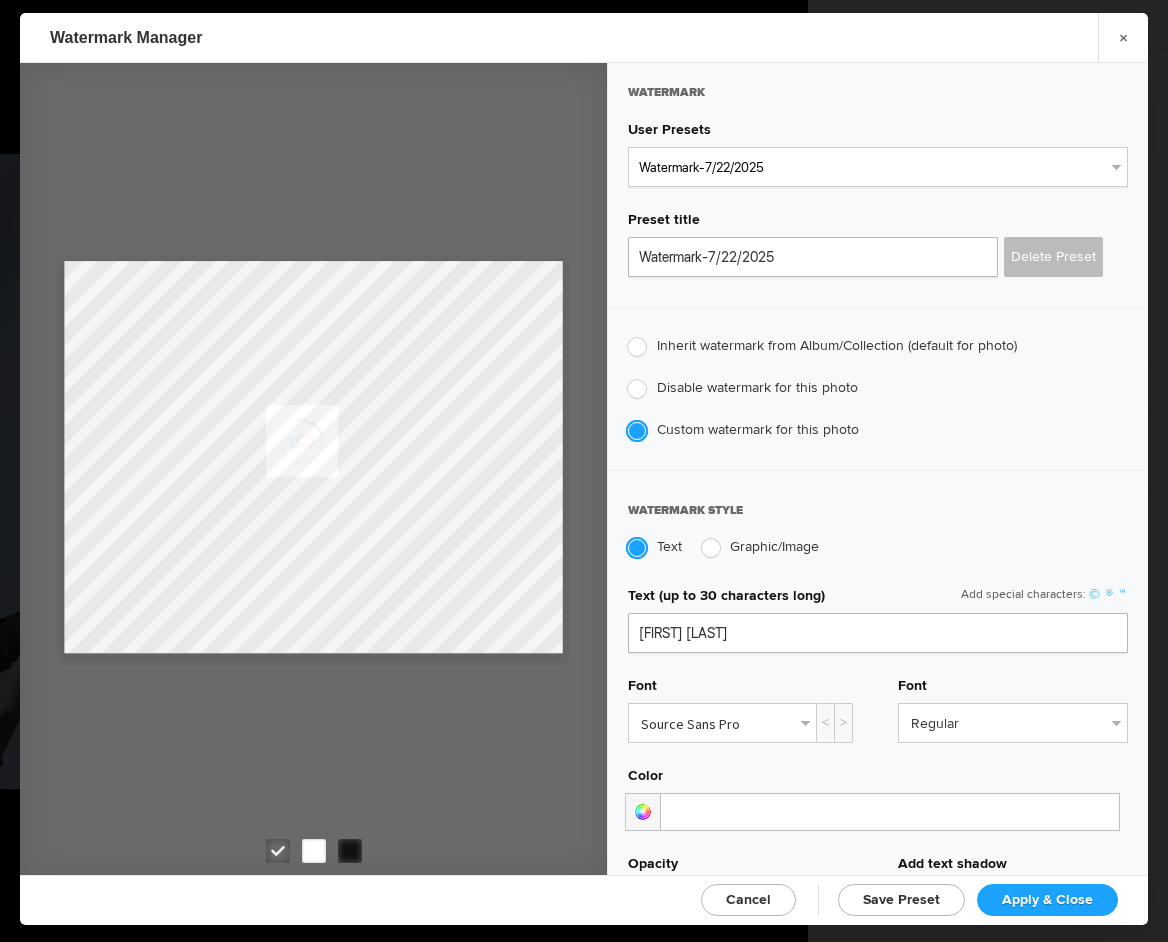 click on "Apply & Close" 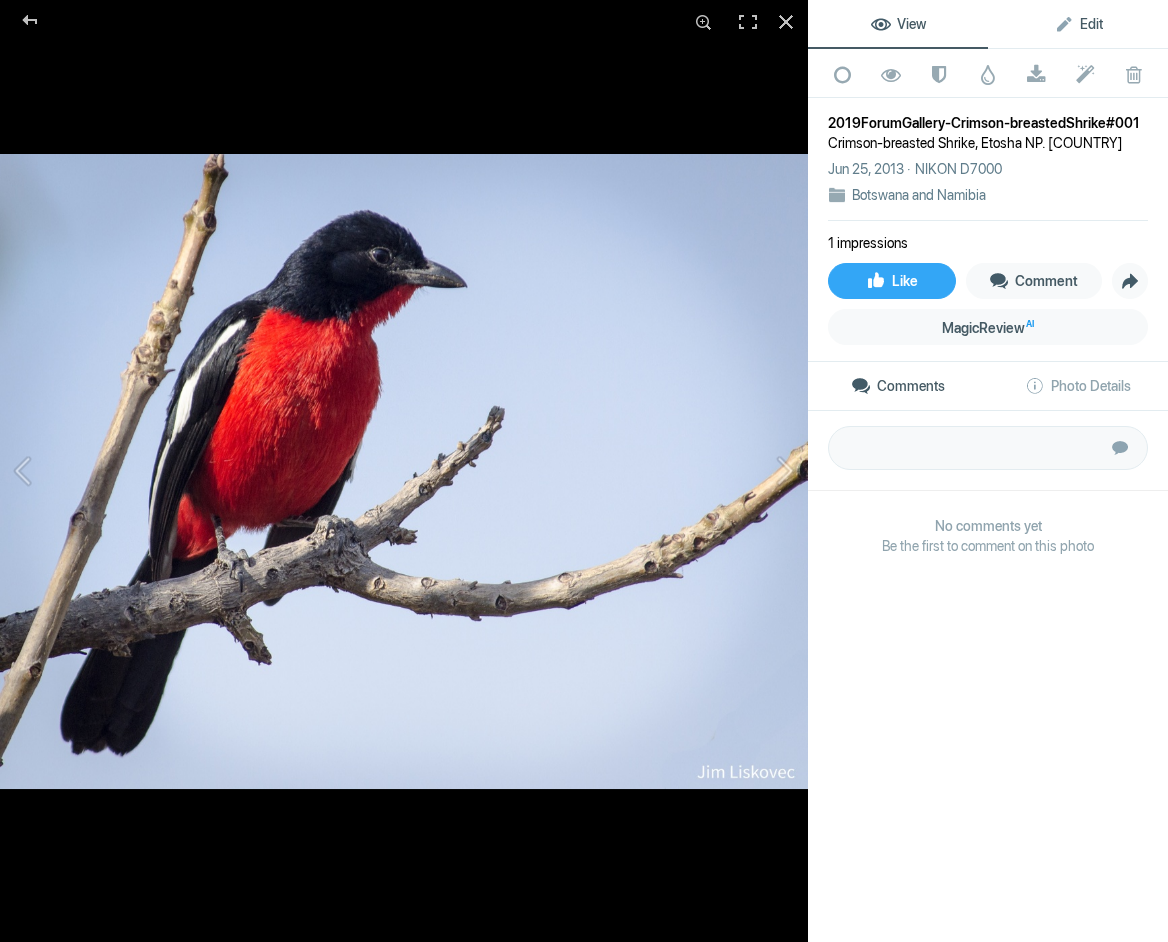 click on "Edit" 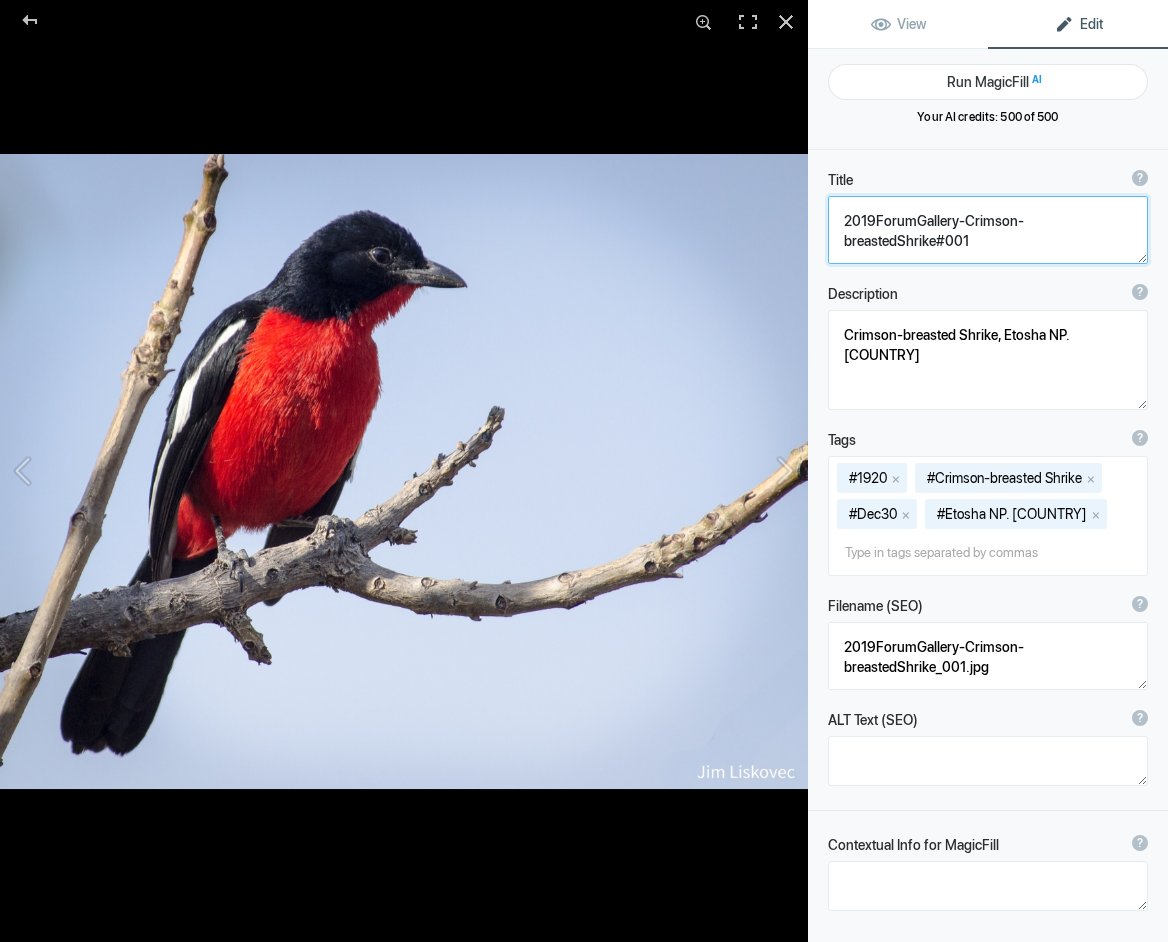 drag, startPoint x: 964, startPoint y: 220, endPoint x: 995, endPoint y: 222, distance: 31.06445 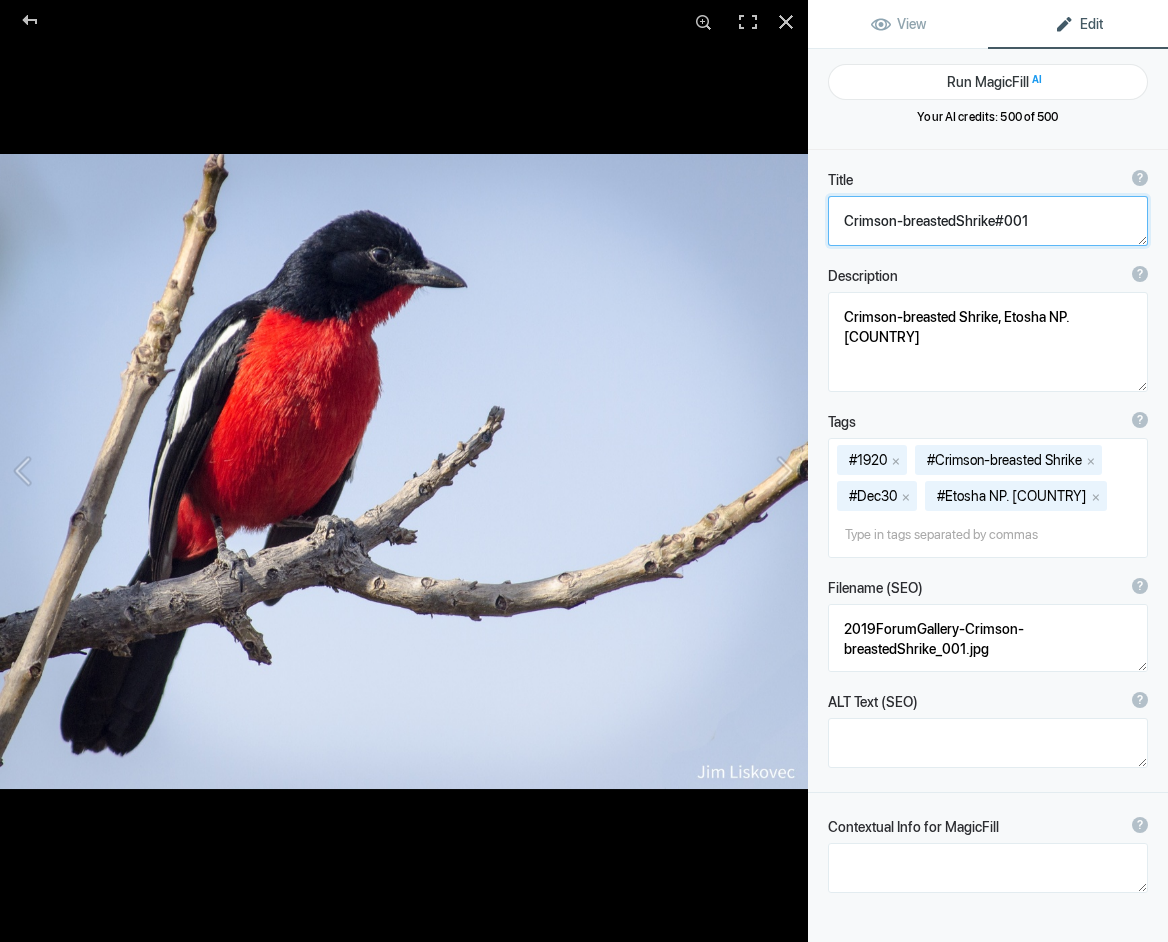 click 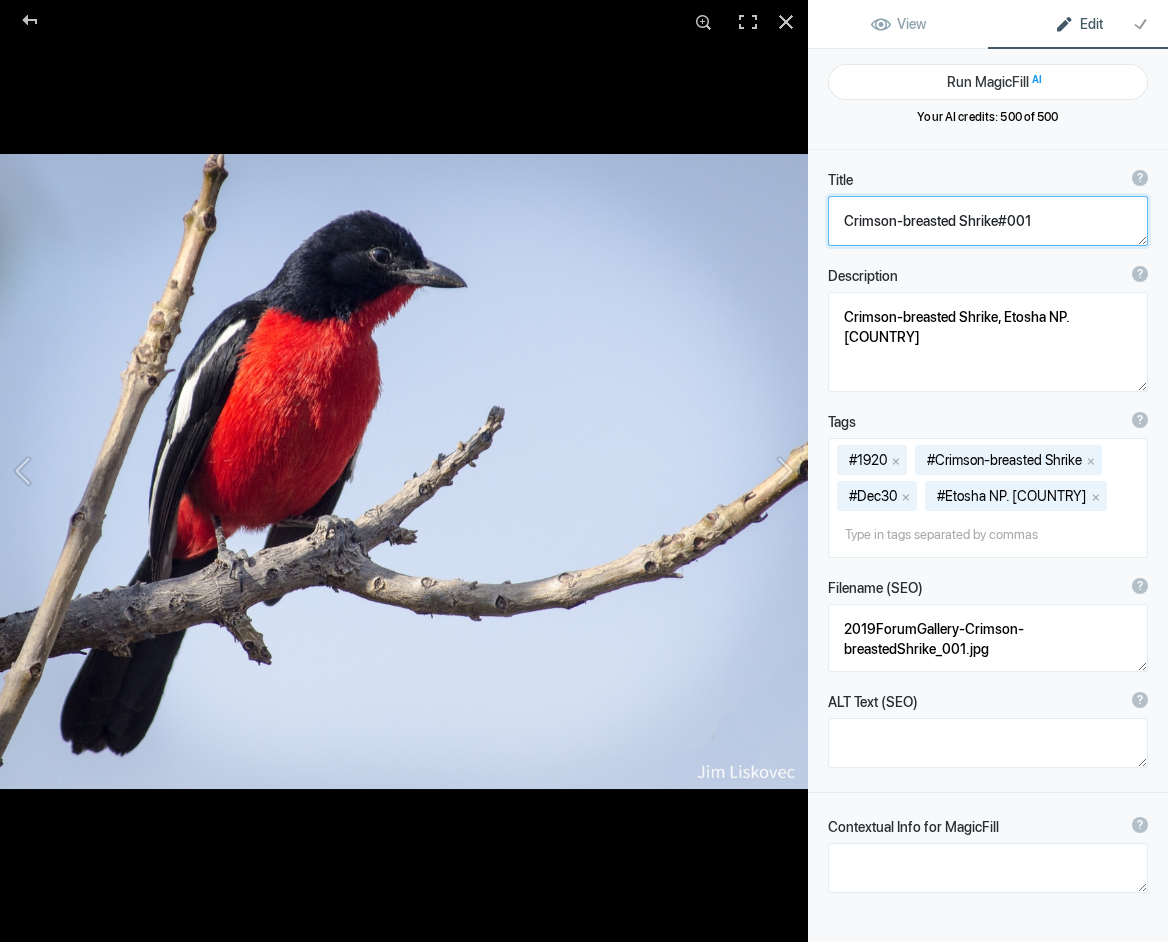 click 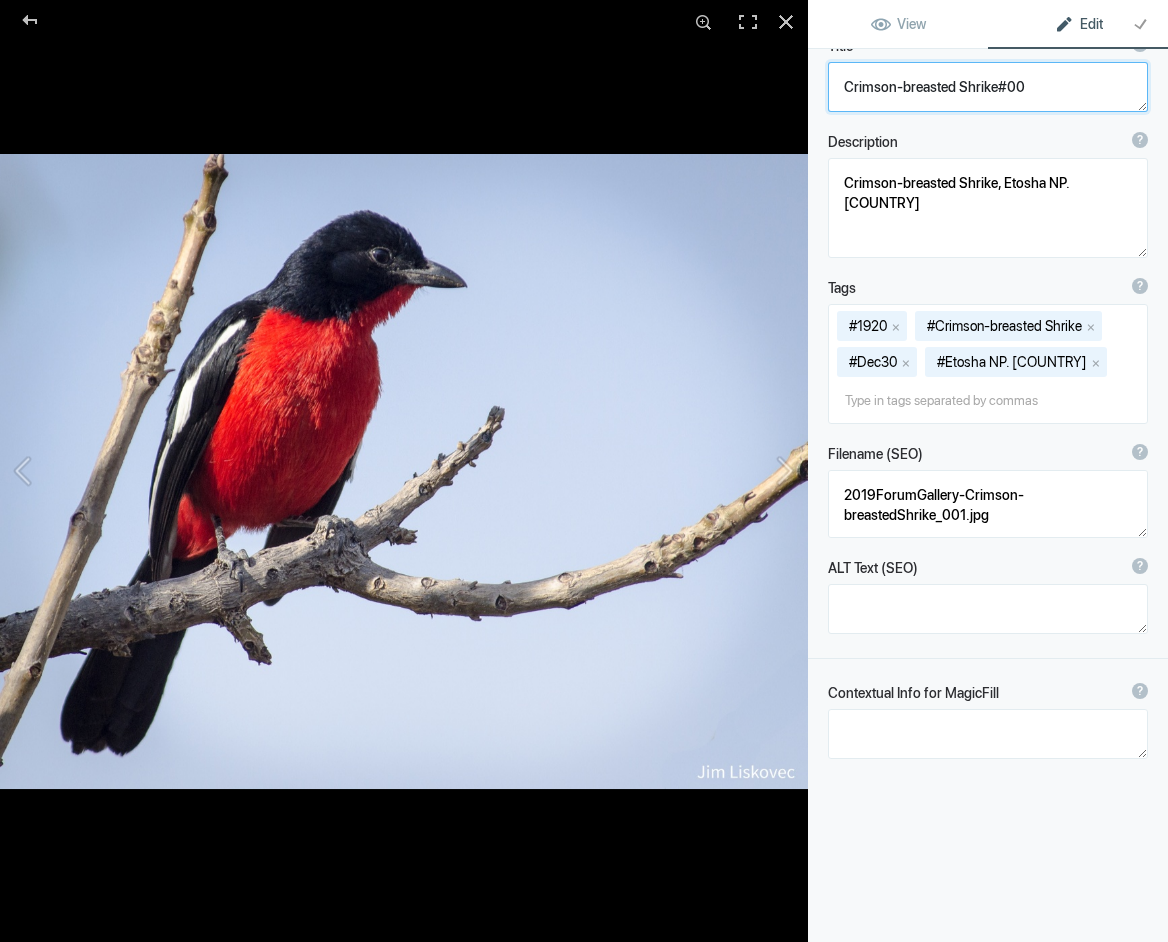scroll, scrollTop: 136, scrollLeft: 0, axis: vertical 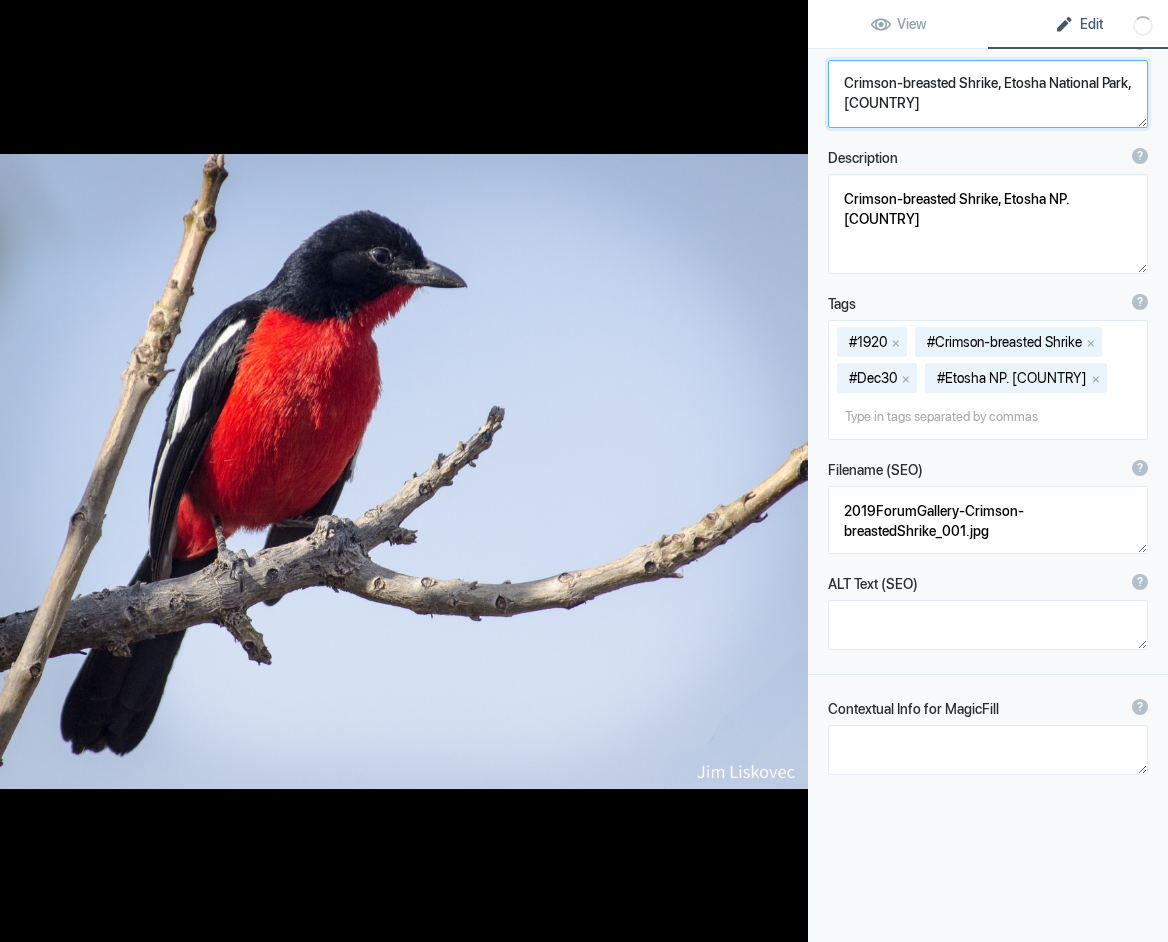 type on "[SPECIES], [LOCATION], [COUNTRY]" 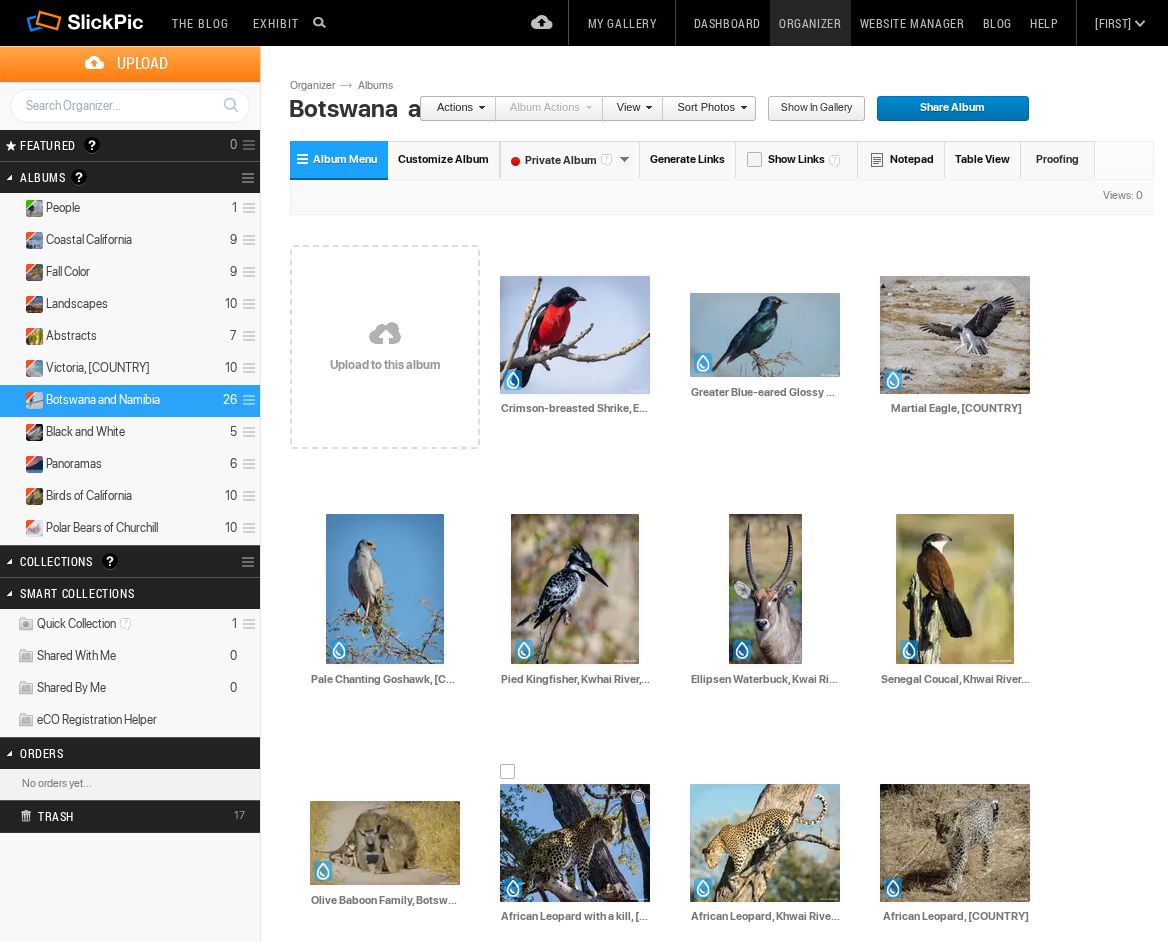 scroll, scrollTop: 0, scrollLeft: 0, axis: both 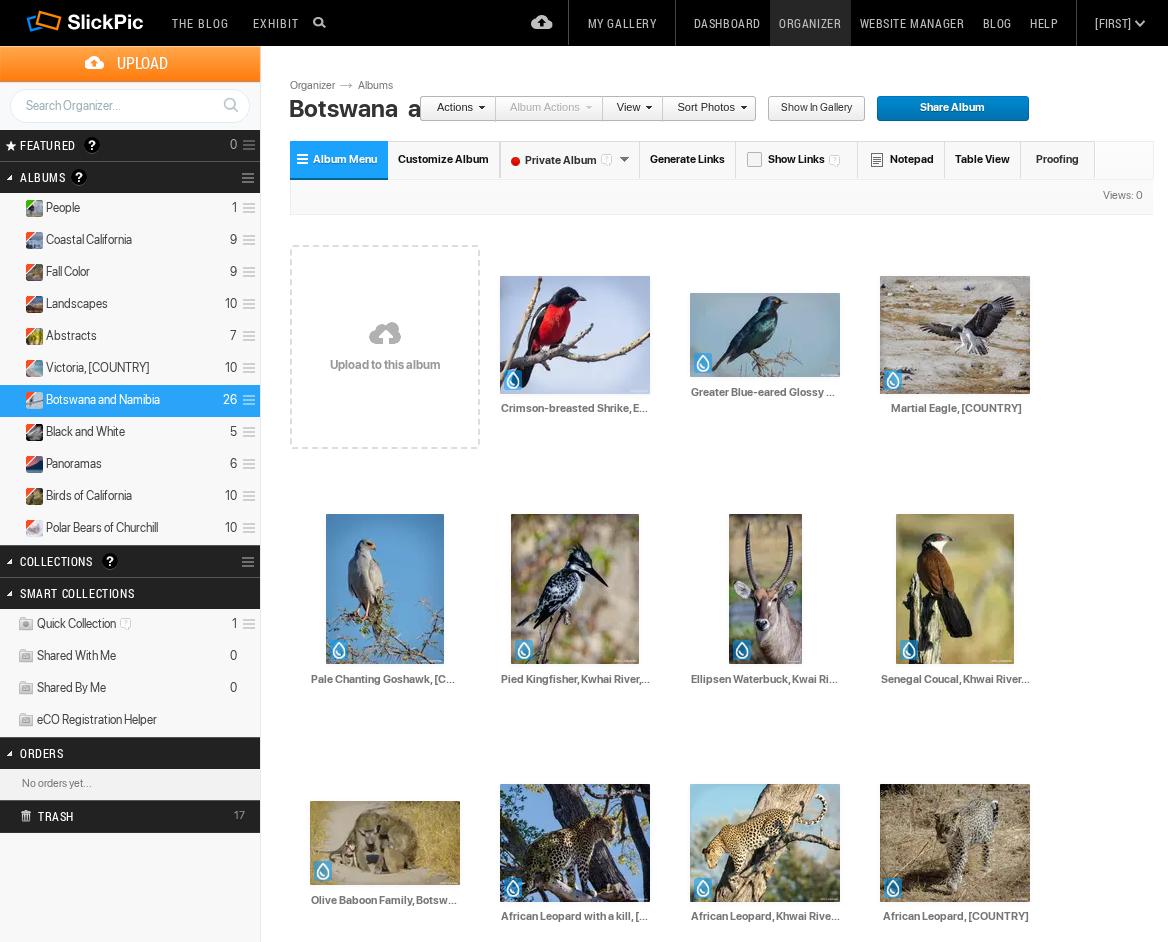 click on "Upload" at bounding box center (142, 63) 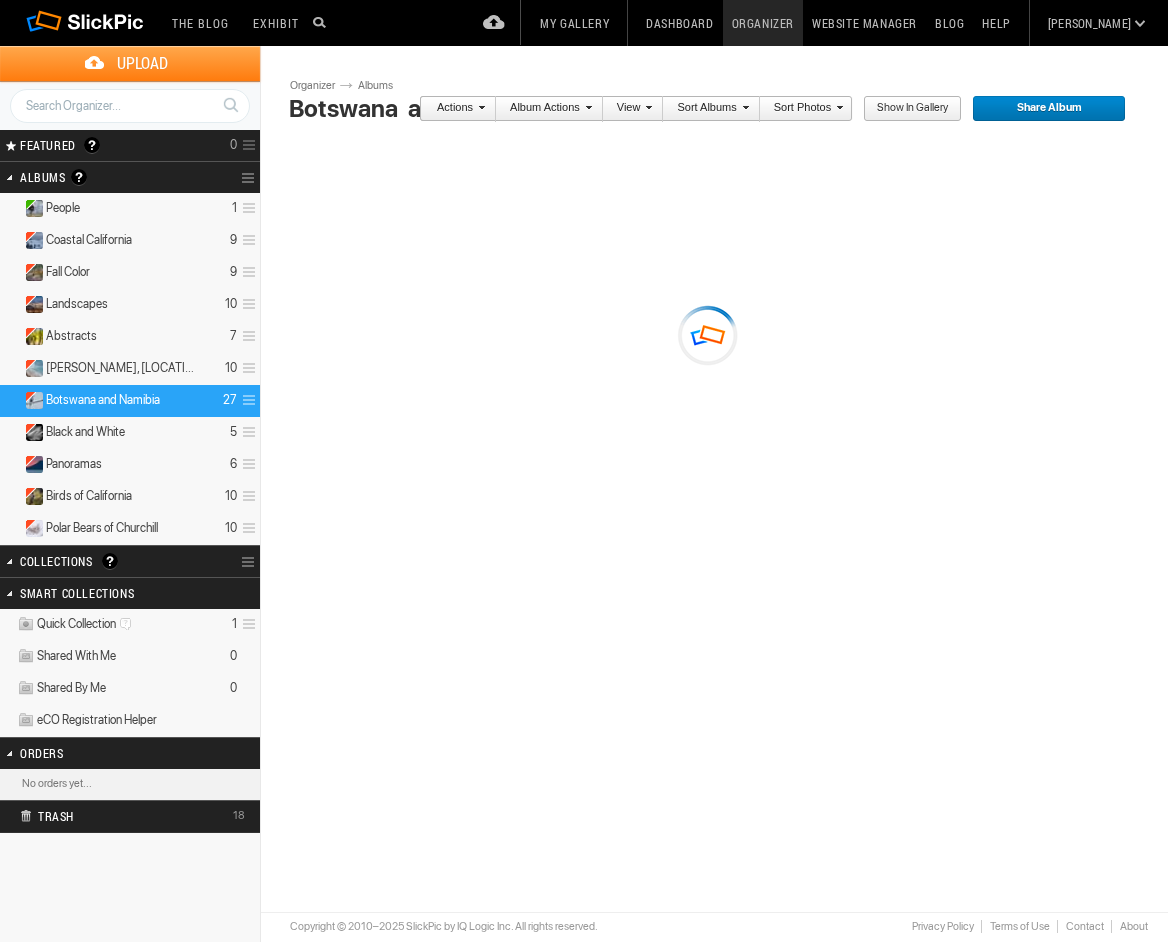 scroll, scrollTop: 0, scrollLeft: 0, axis: both 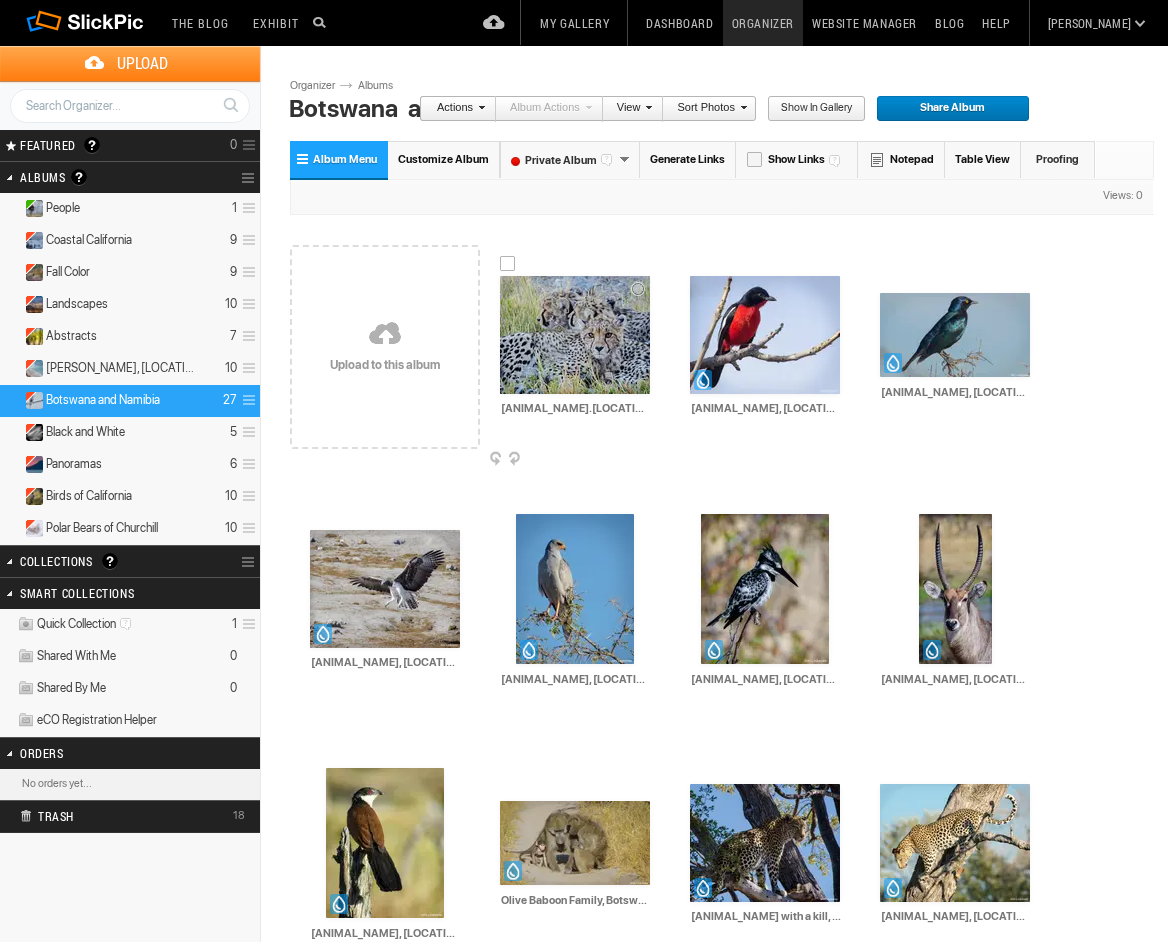 click at bounding box center (575, 335) 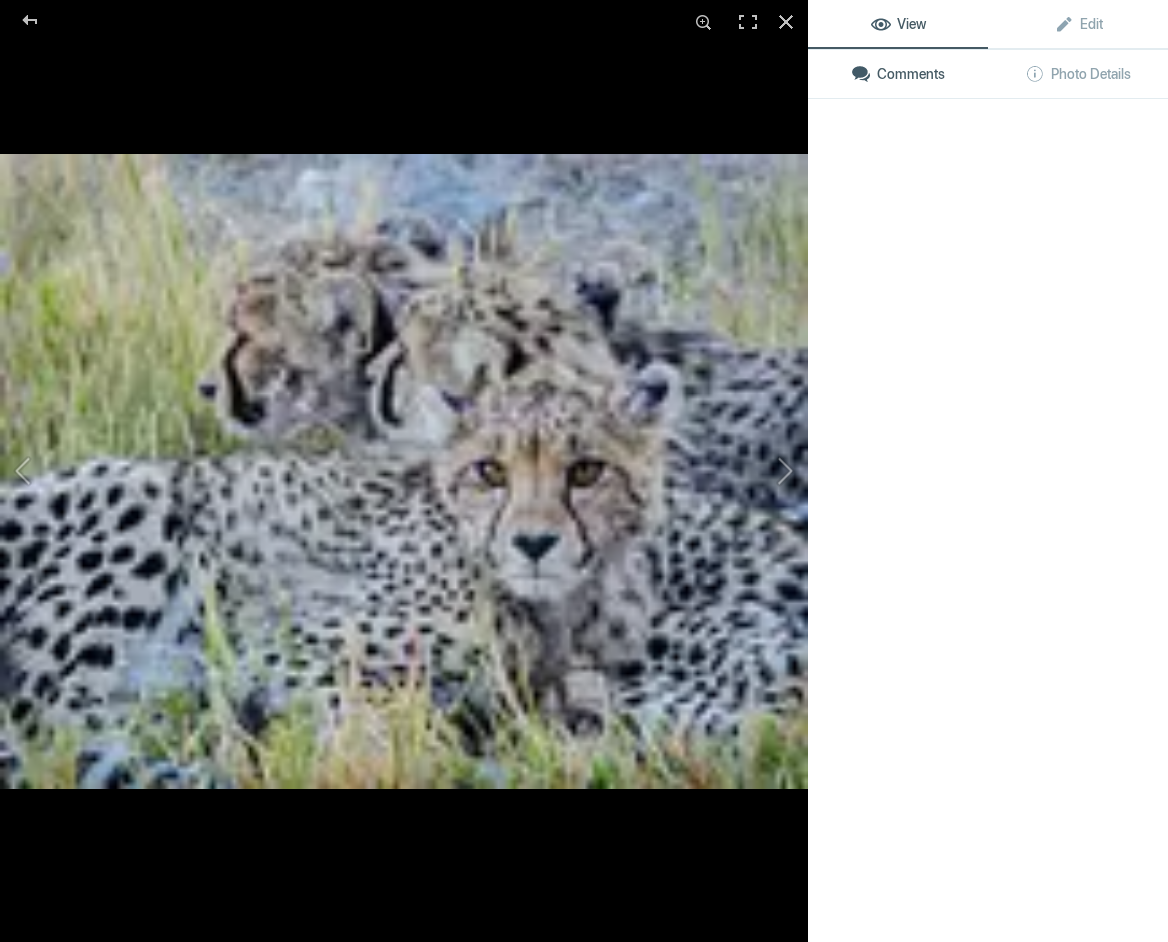 click 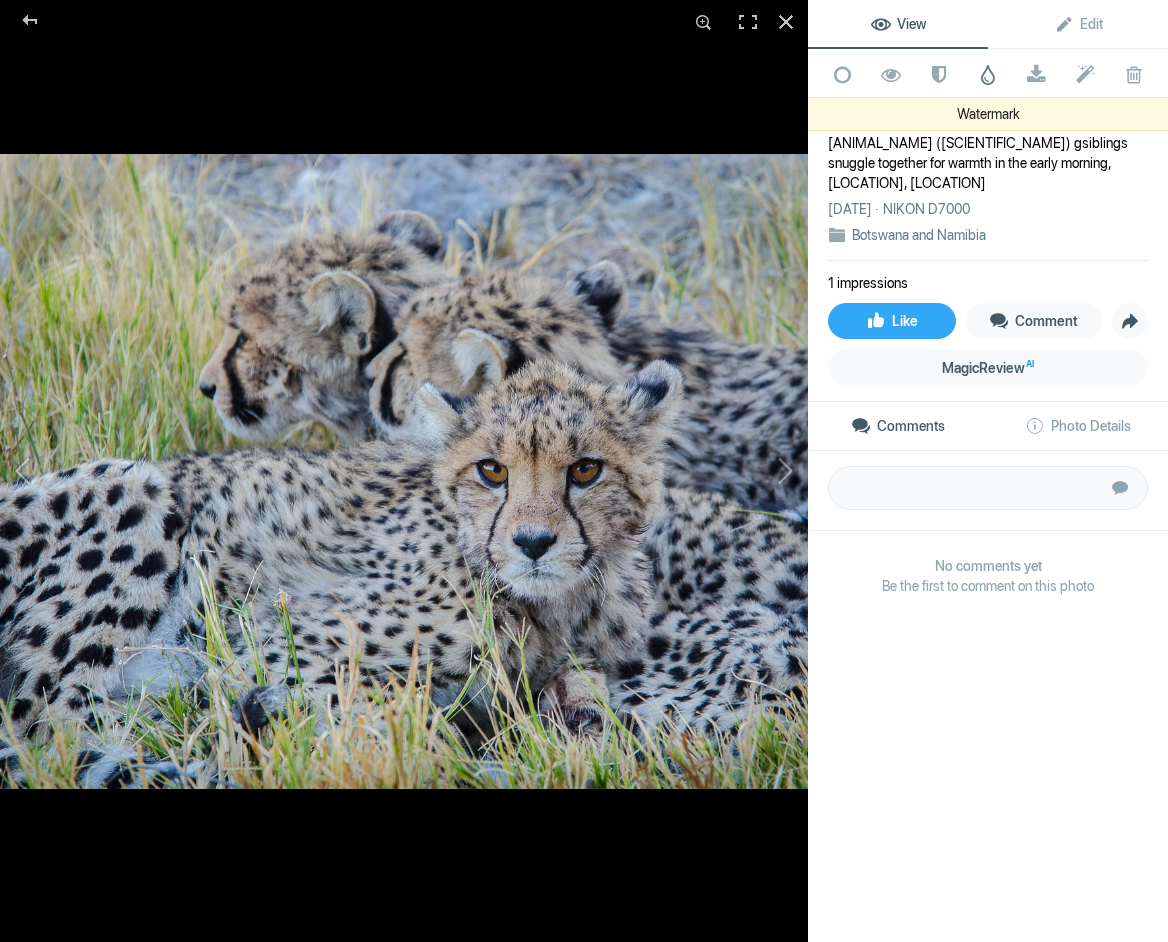 click 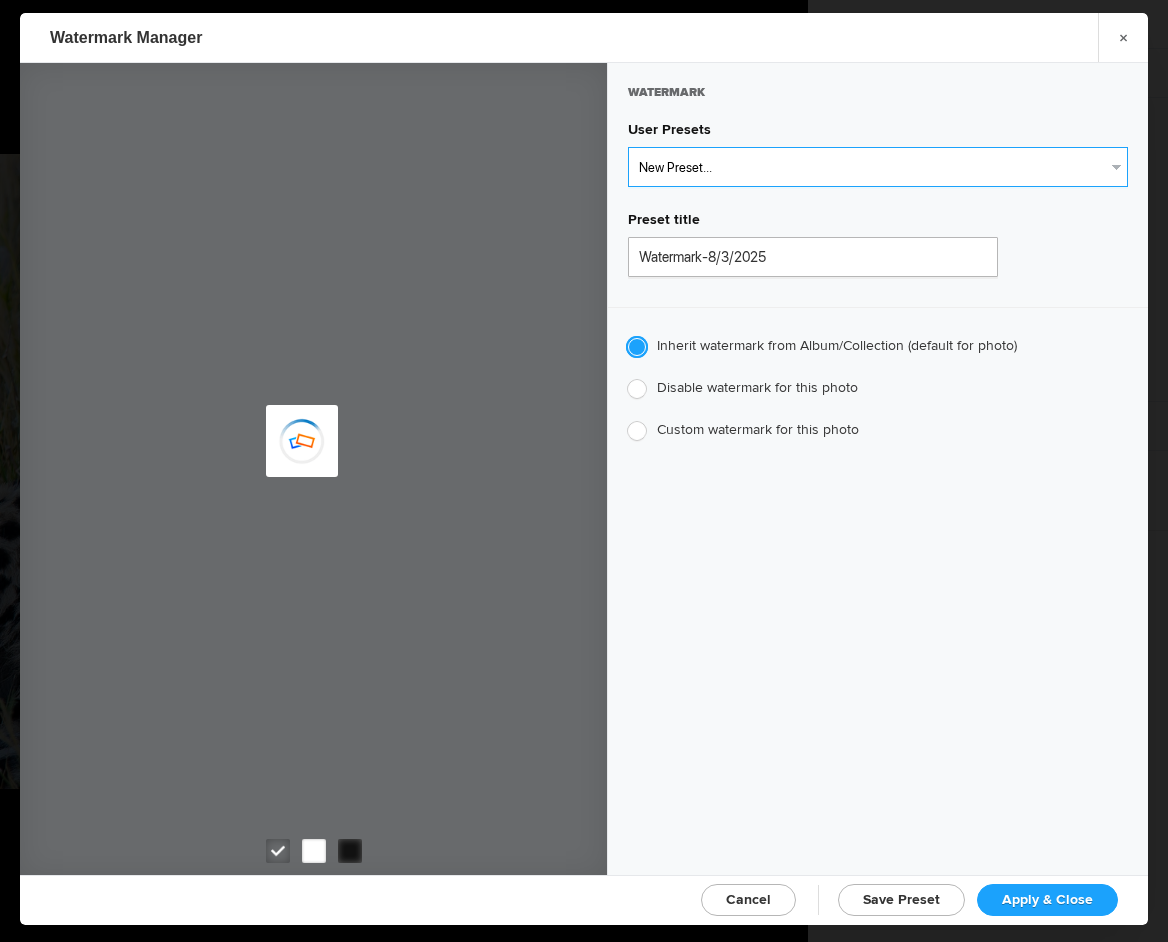select on "1: Object" 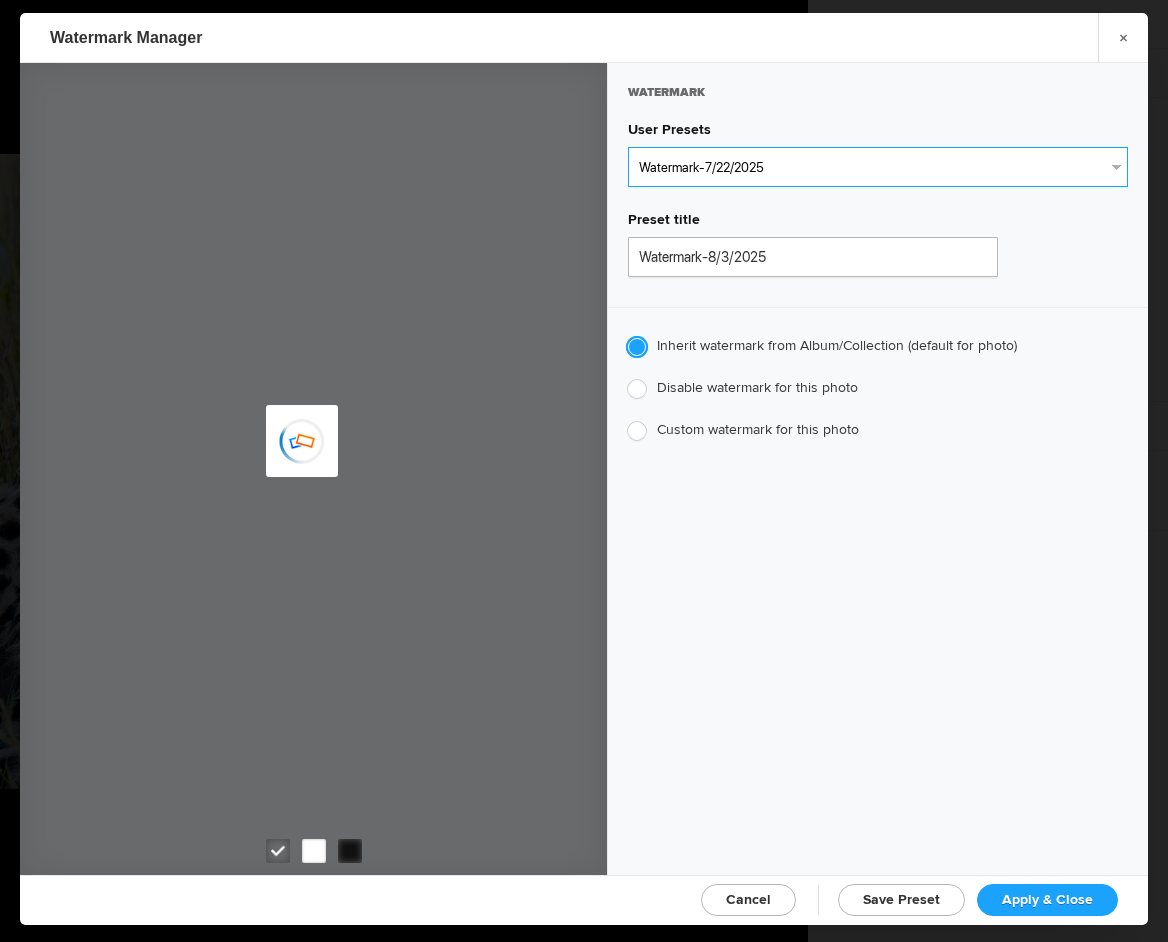 type on "Watermark-7/22/2025" 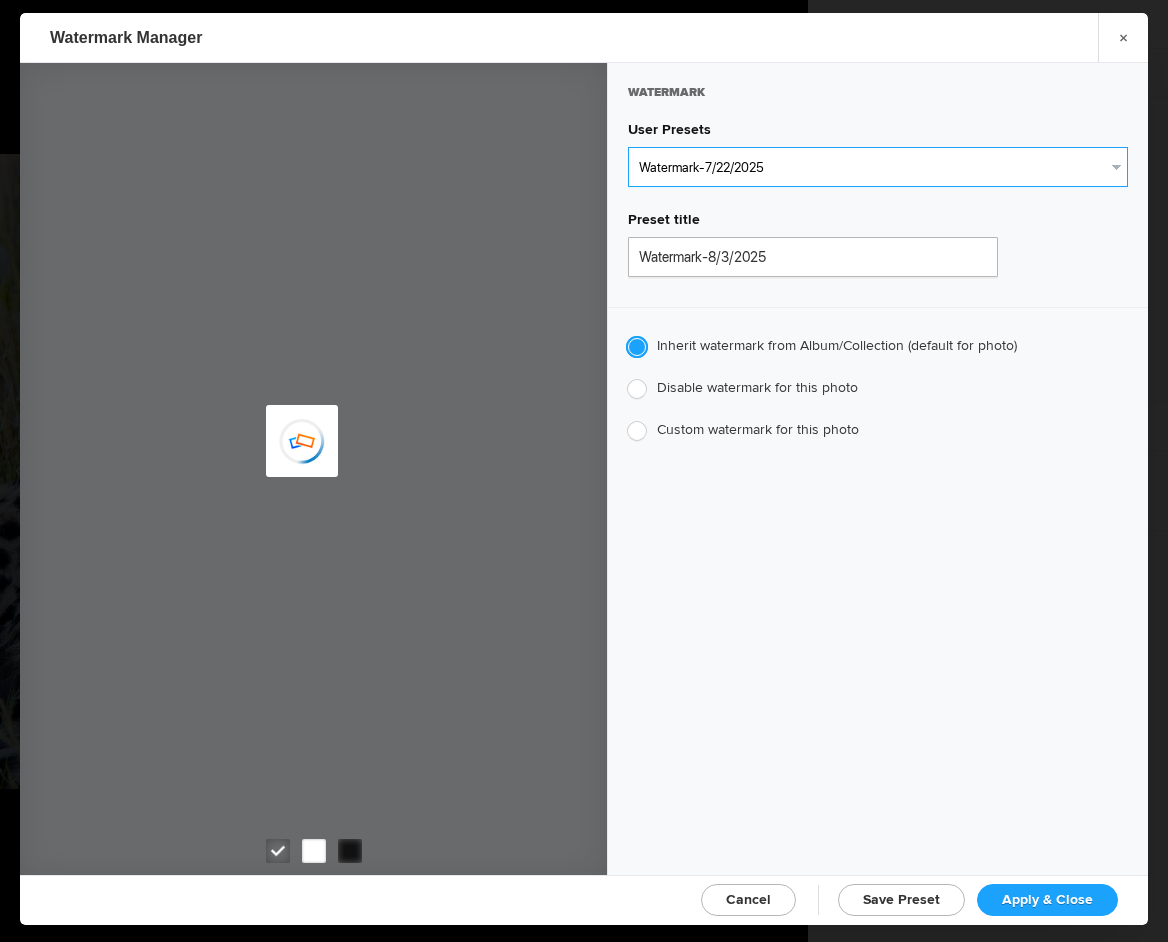 radio on "false" 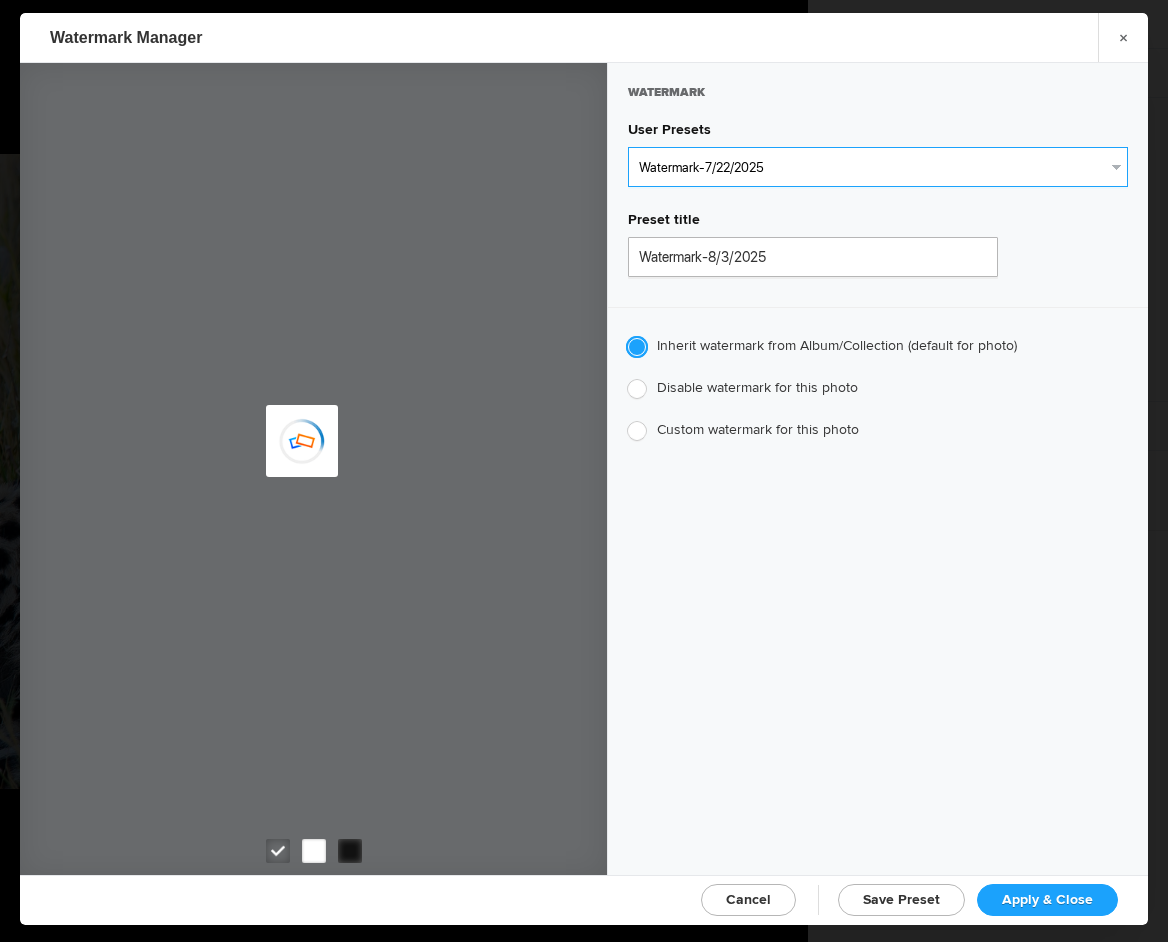 radio on "true" 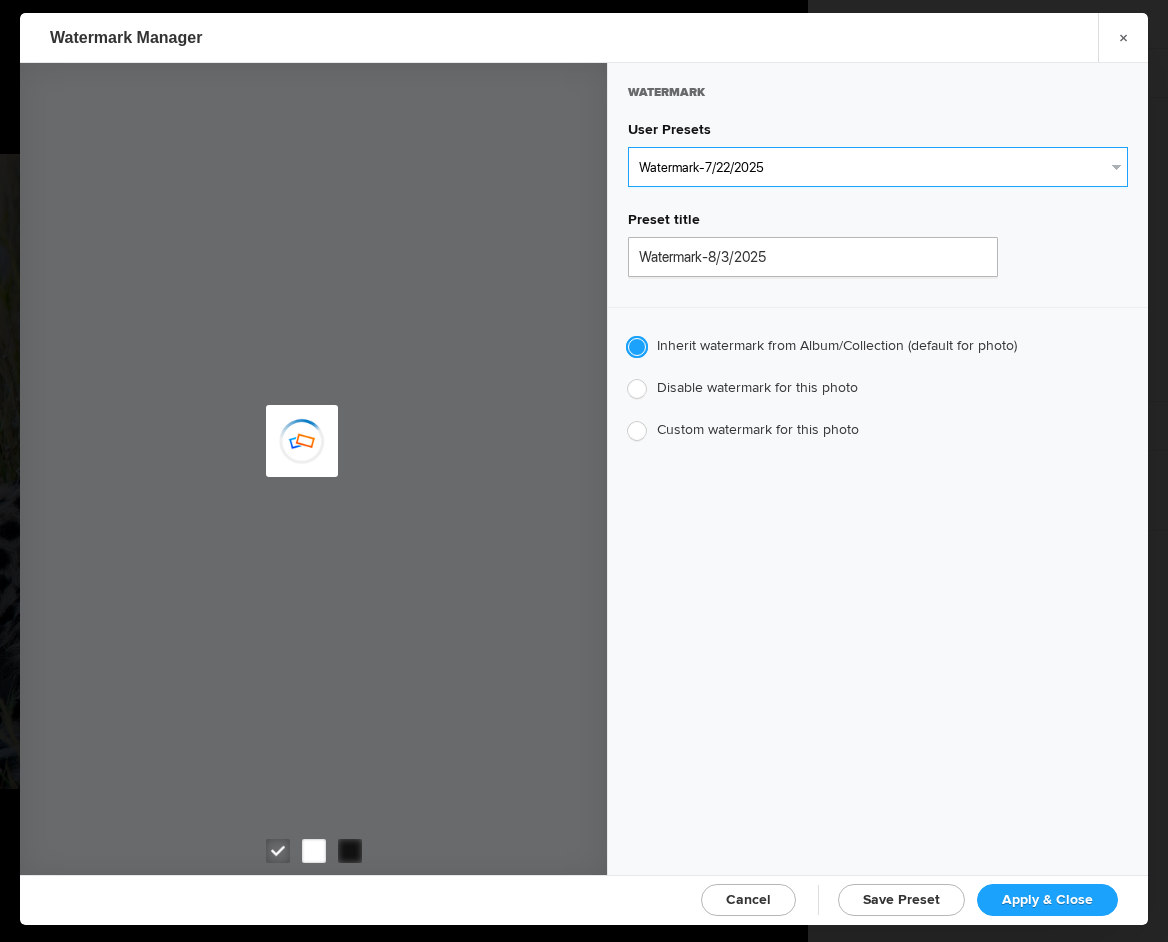 type on "Jim Liskovec" 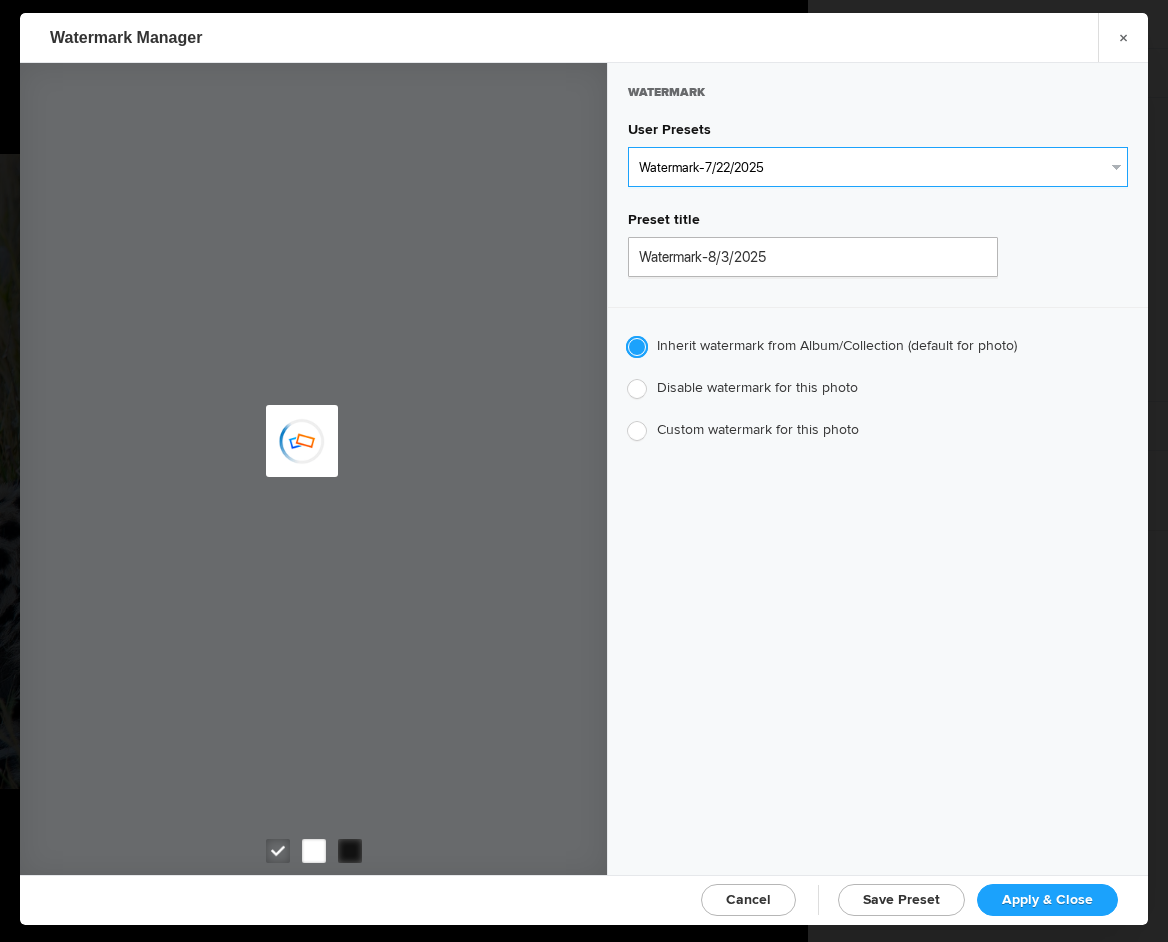 radio on "false" 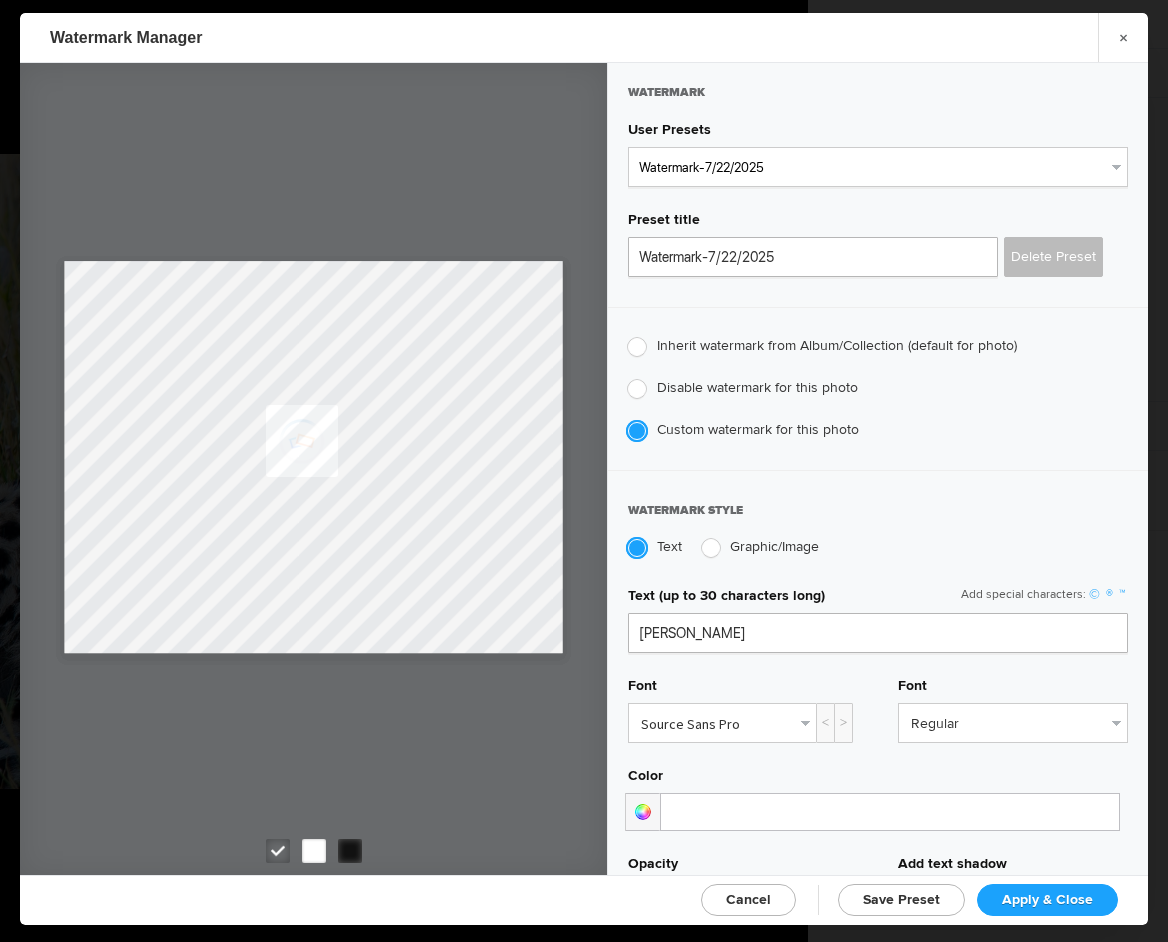 click on "Apply & Close" 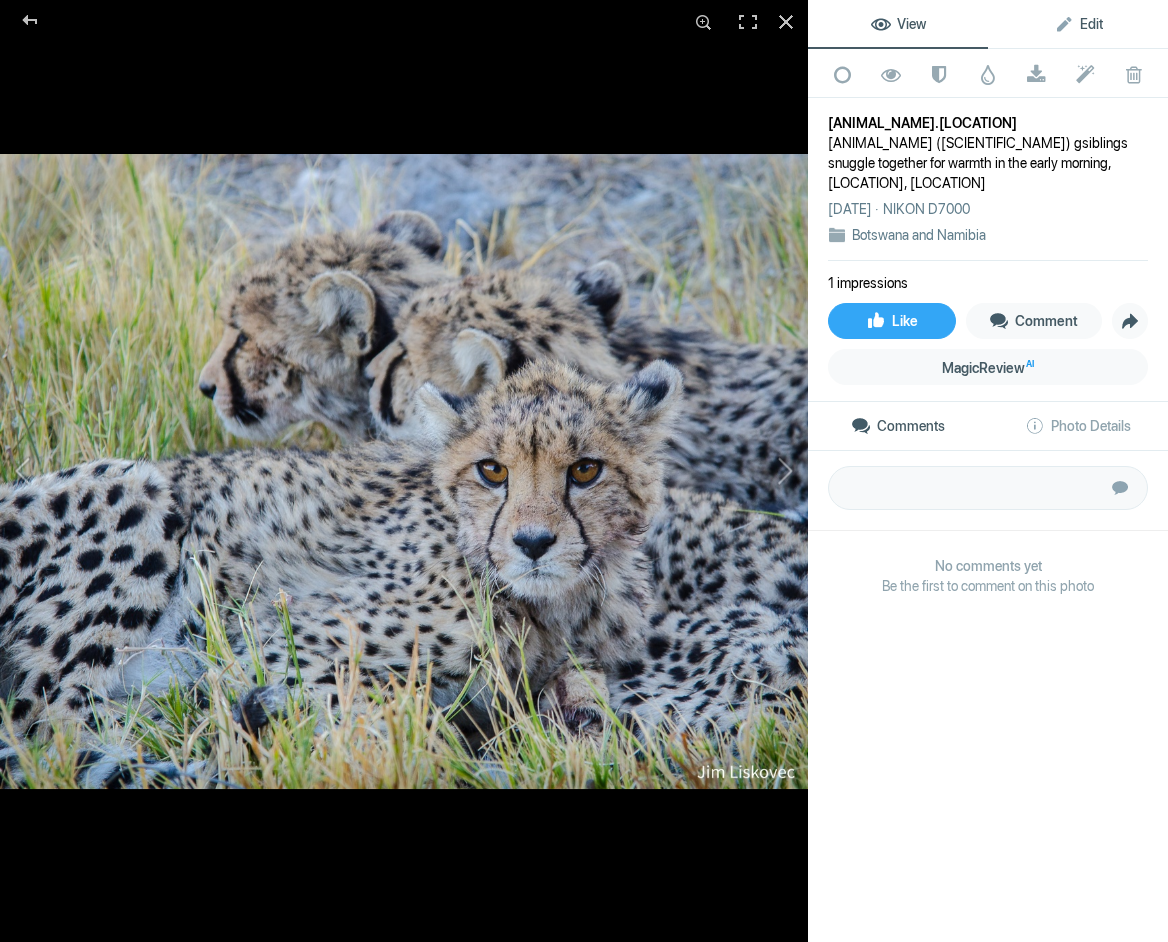 click on "Edit" 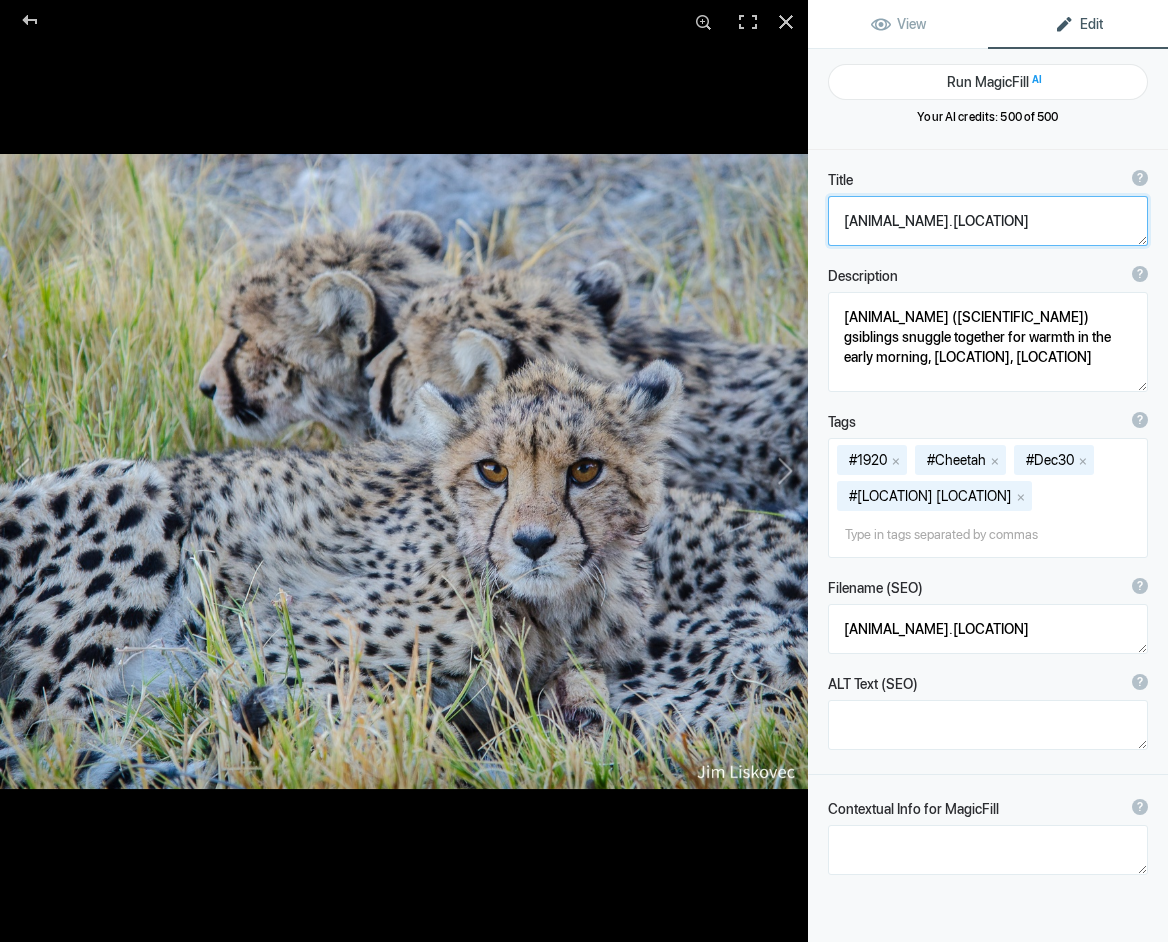 drag, startPoint x: 1026, startPoint y: 221, endPoint x: 1051, endPoint y: 219, distance: 25.079872 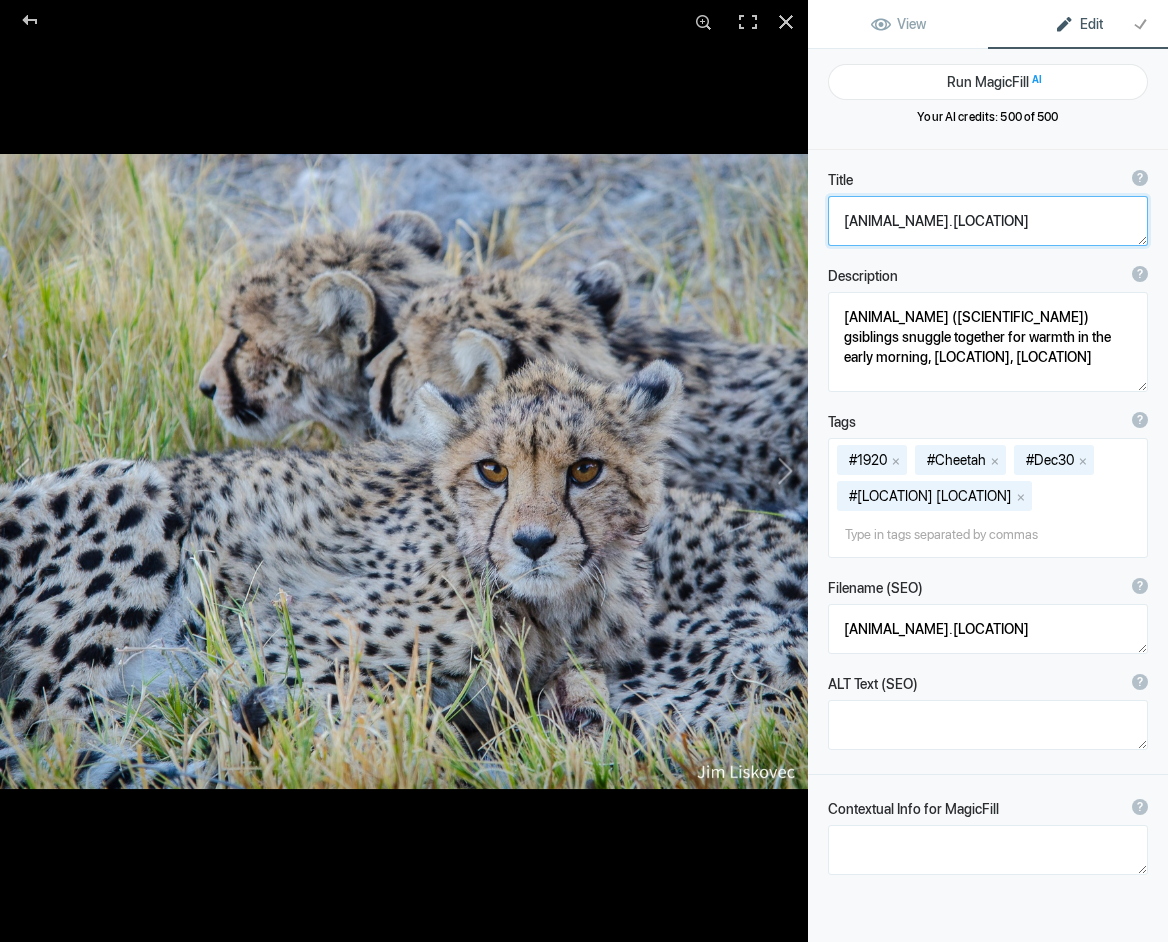 drag, startPoint x: 896, startPoint y: 222, endPoint x: 948, endPoint y: 226, distance: 52.153618 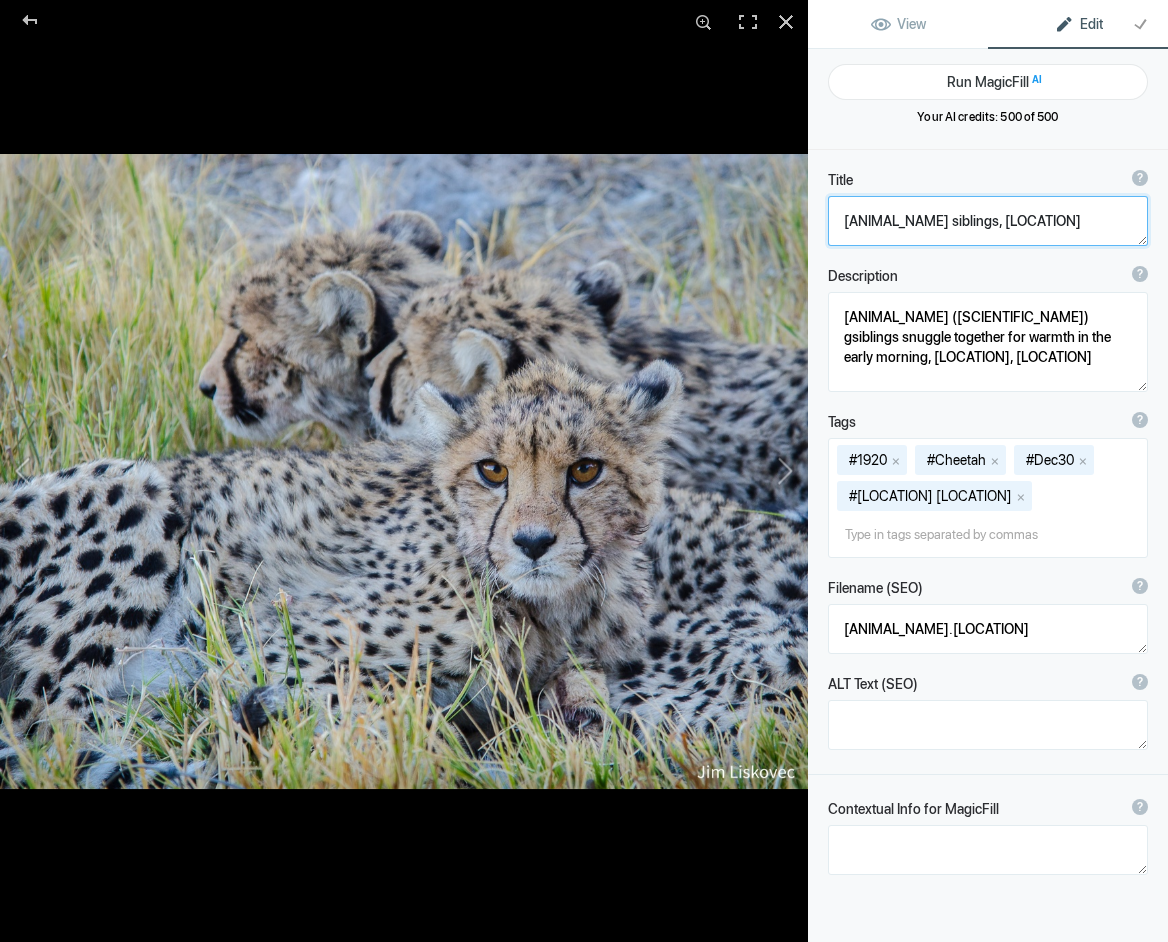 type on "[ANIMAL] siblings, [LOCATION], [COUNTRY]" 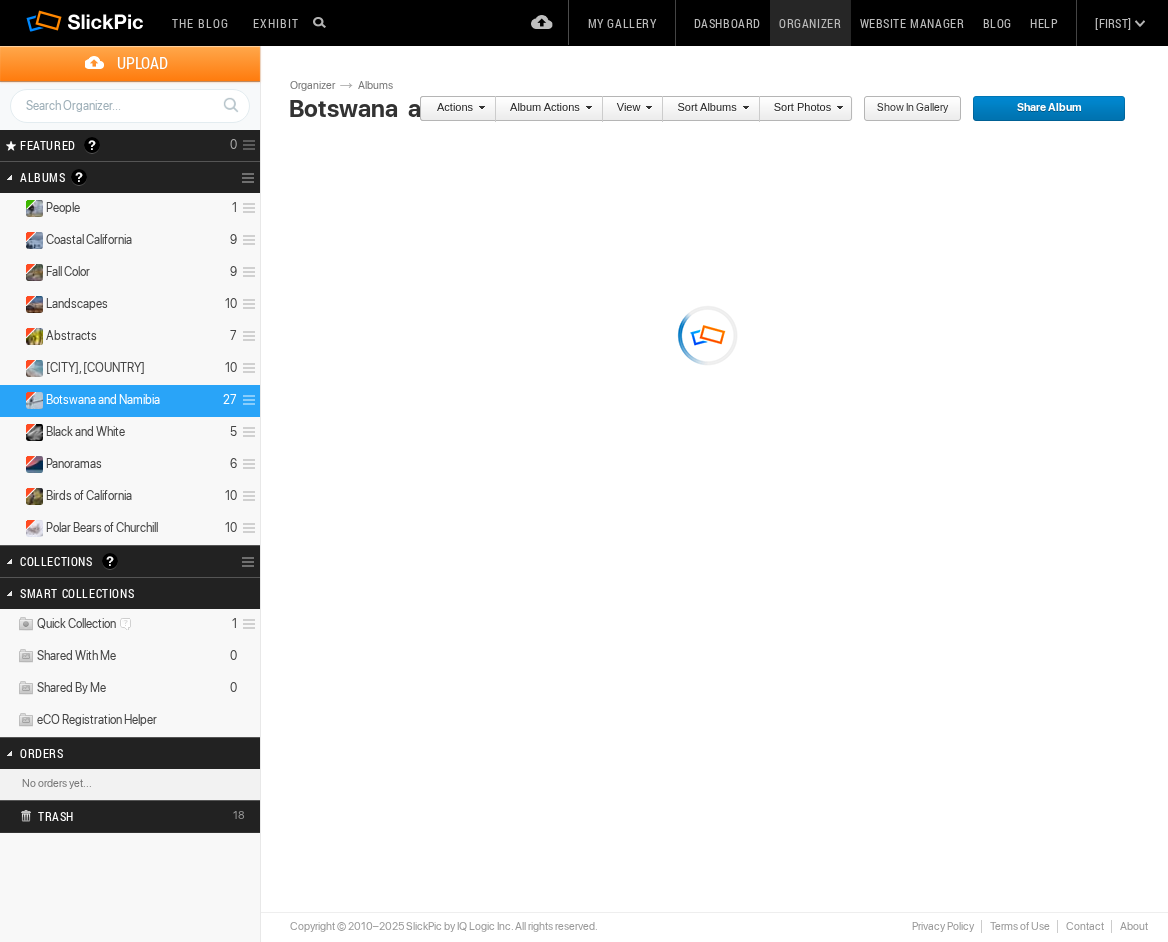 scroll, scrollTop: 0, scrollLeft: 0, axis: both 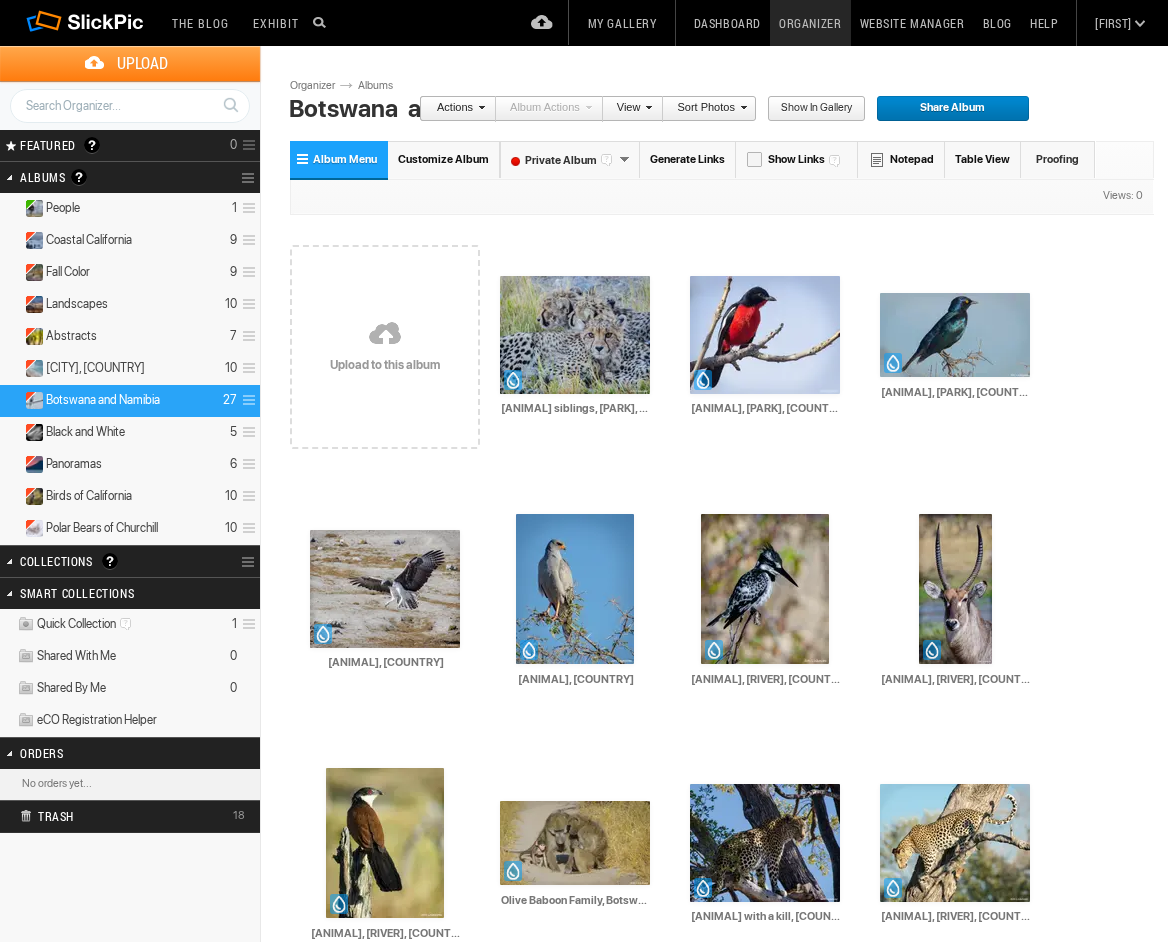click on "Upload" at bounding box center [142, 63] 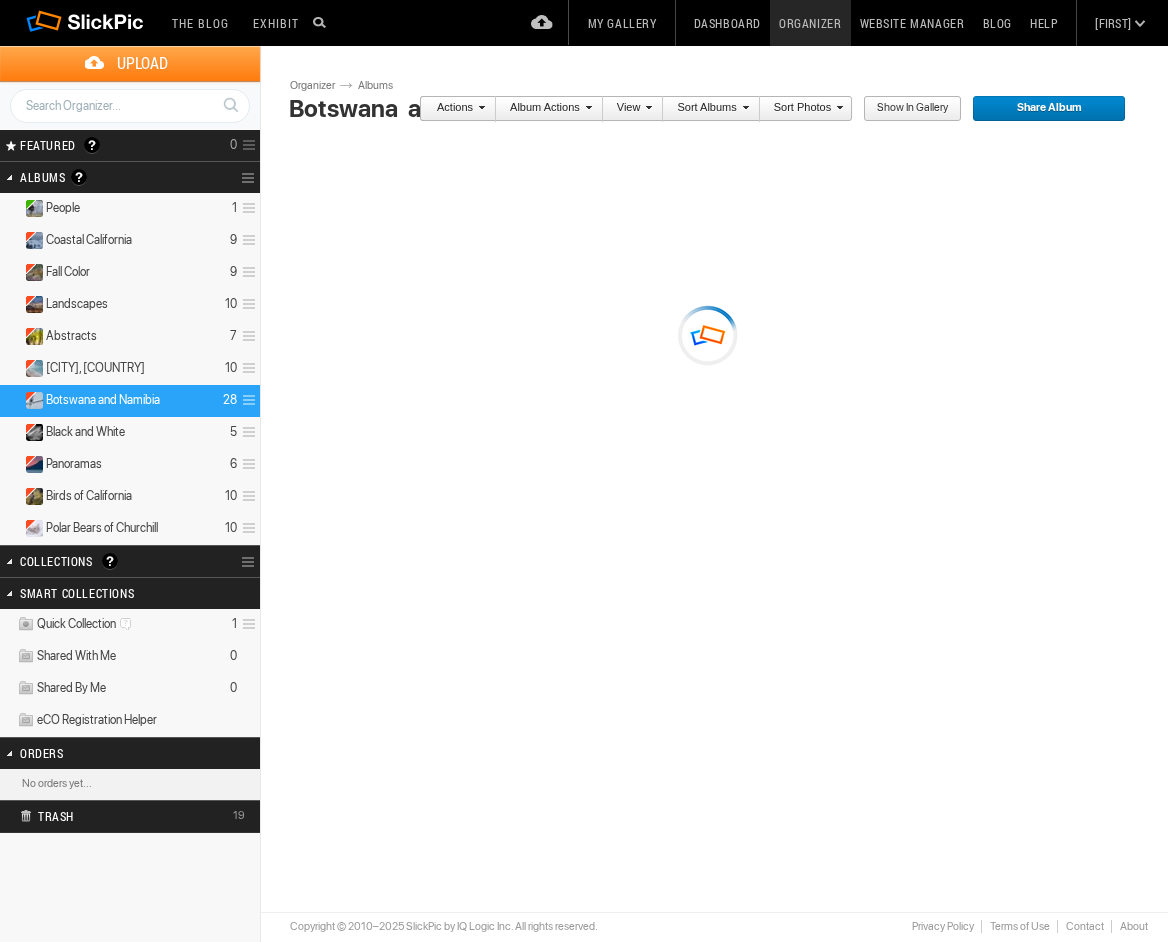 scroll, scrollTop: 0, scrollLeft: 0, axis: both 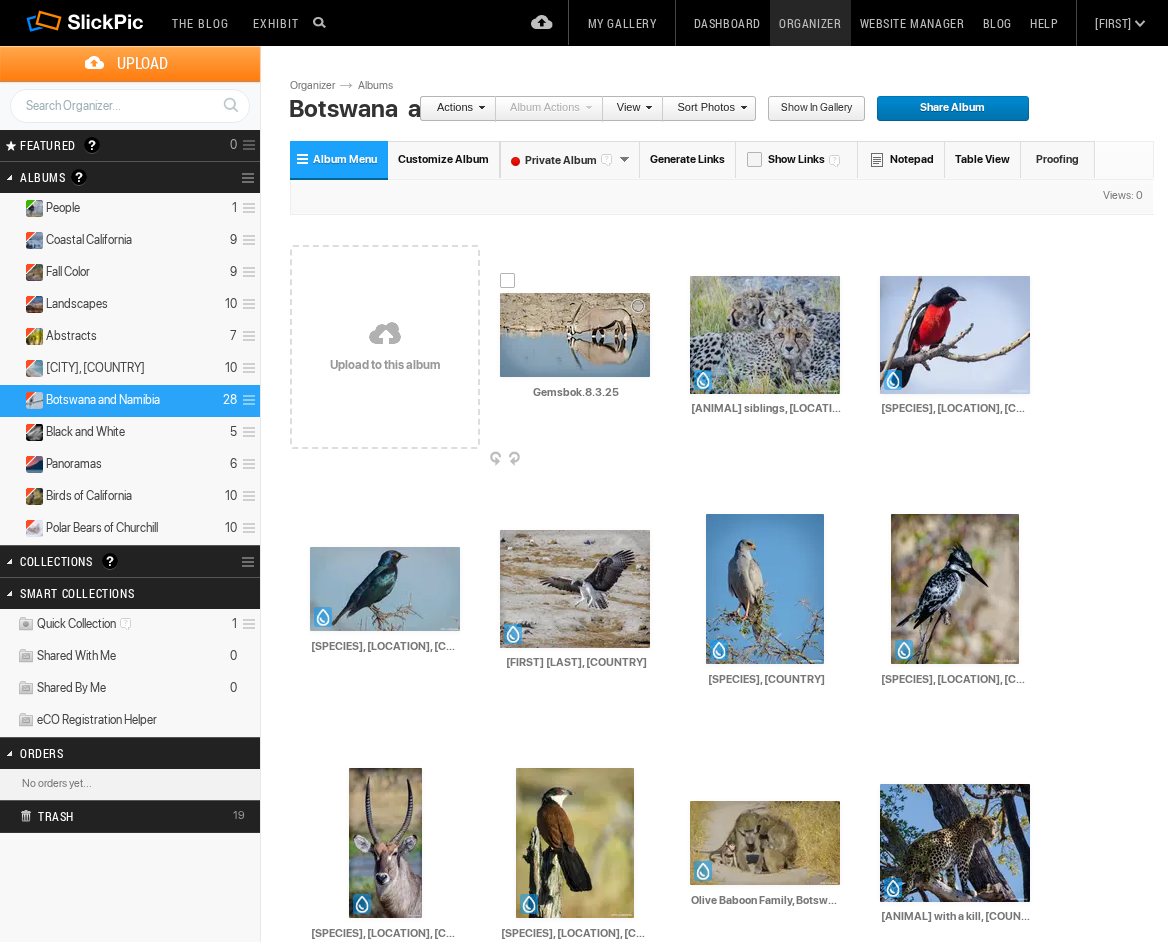 click at bounding box center [575, 335] 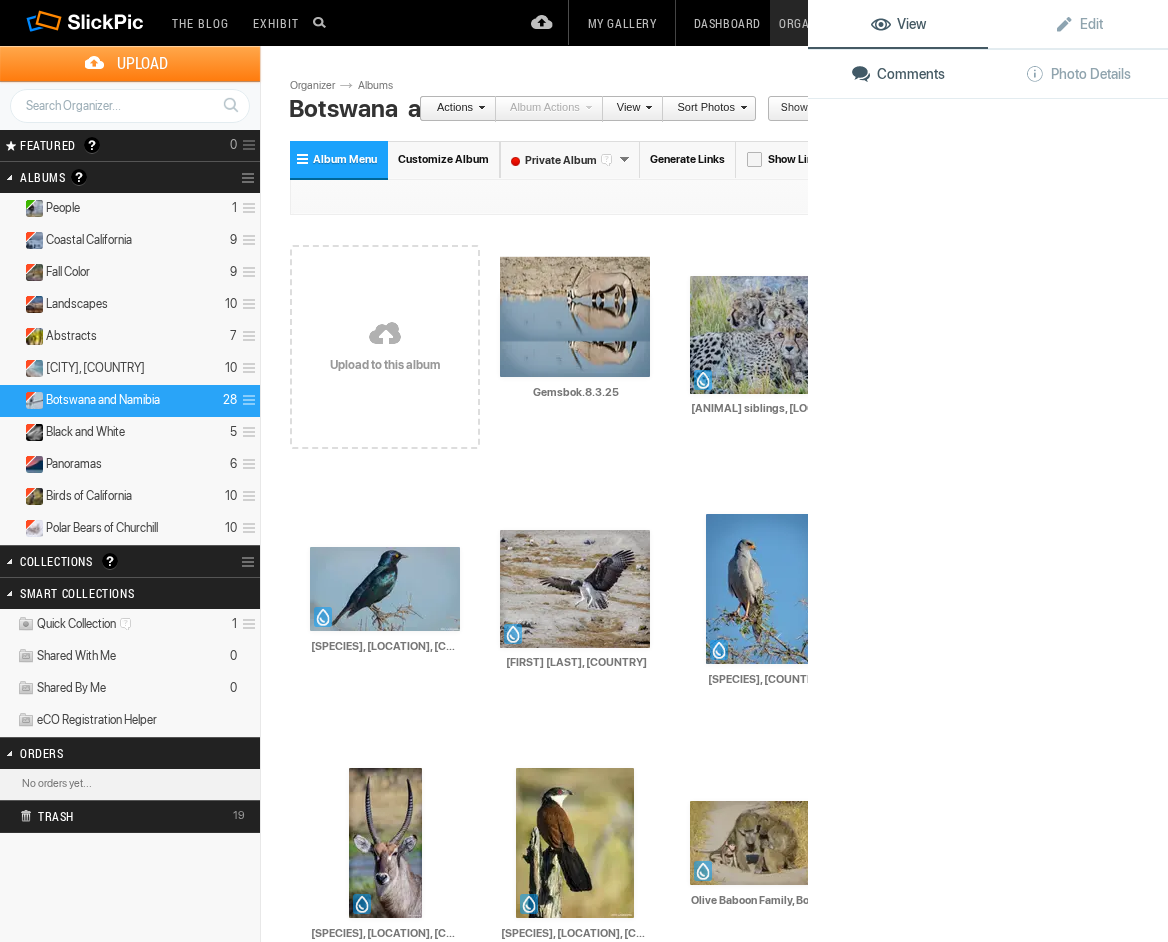 click 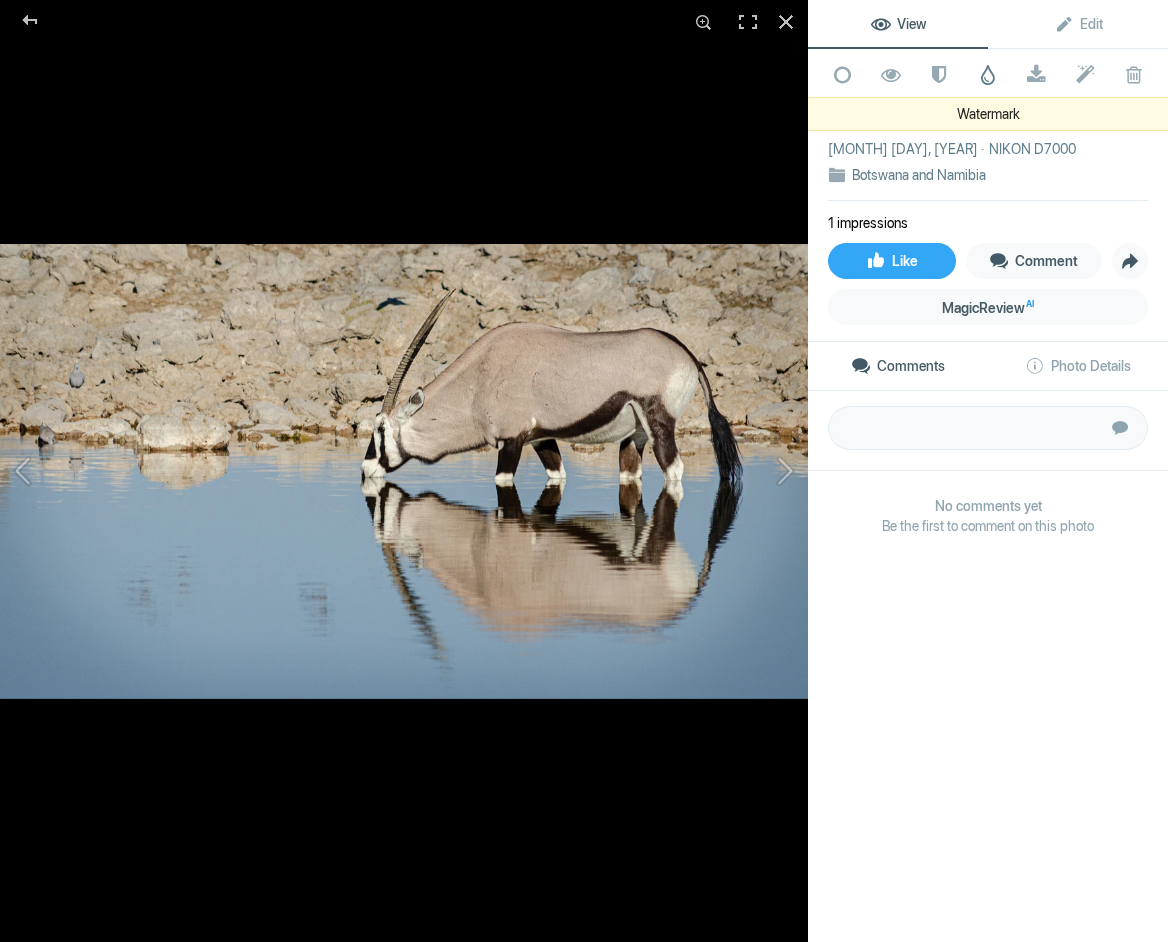 click 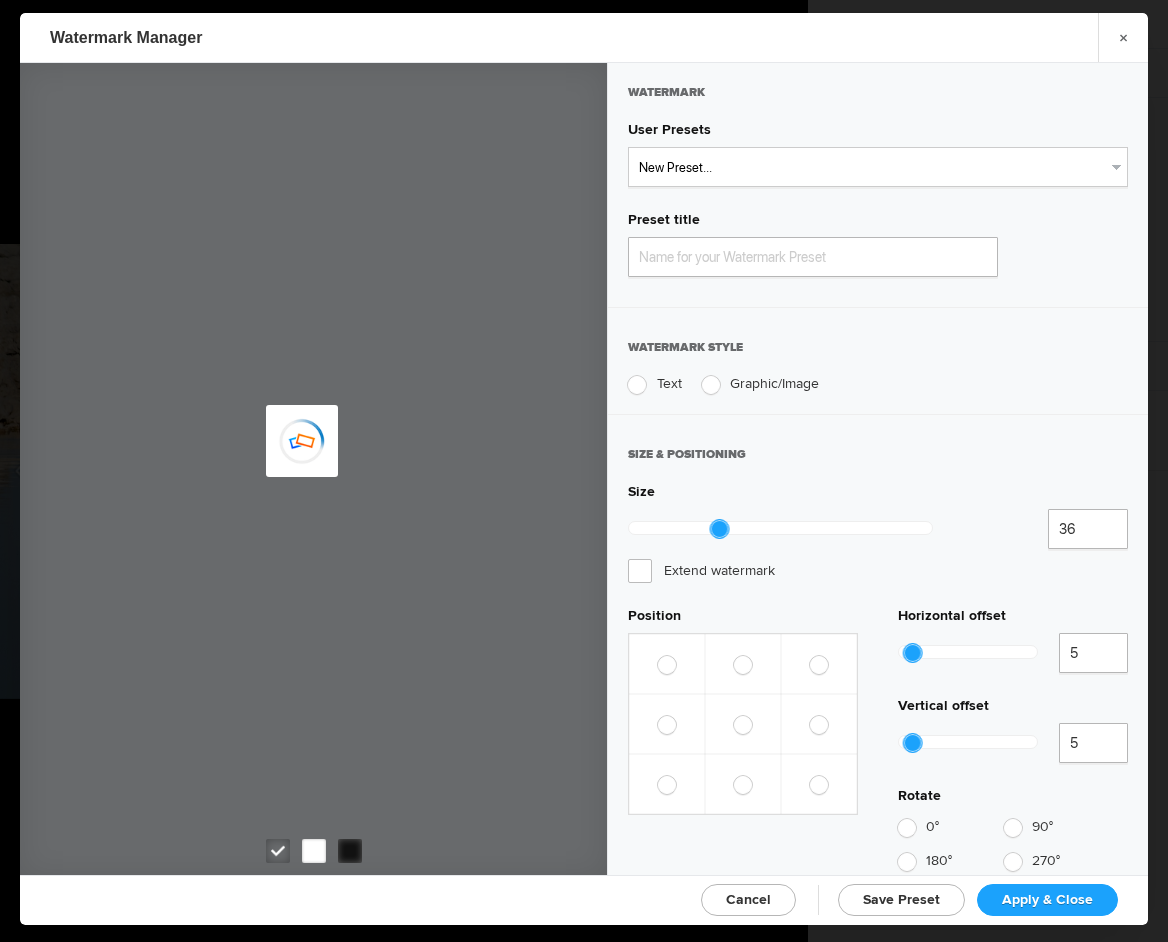 type on "Watermark-8/3/2025" 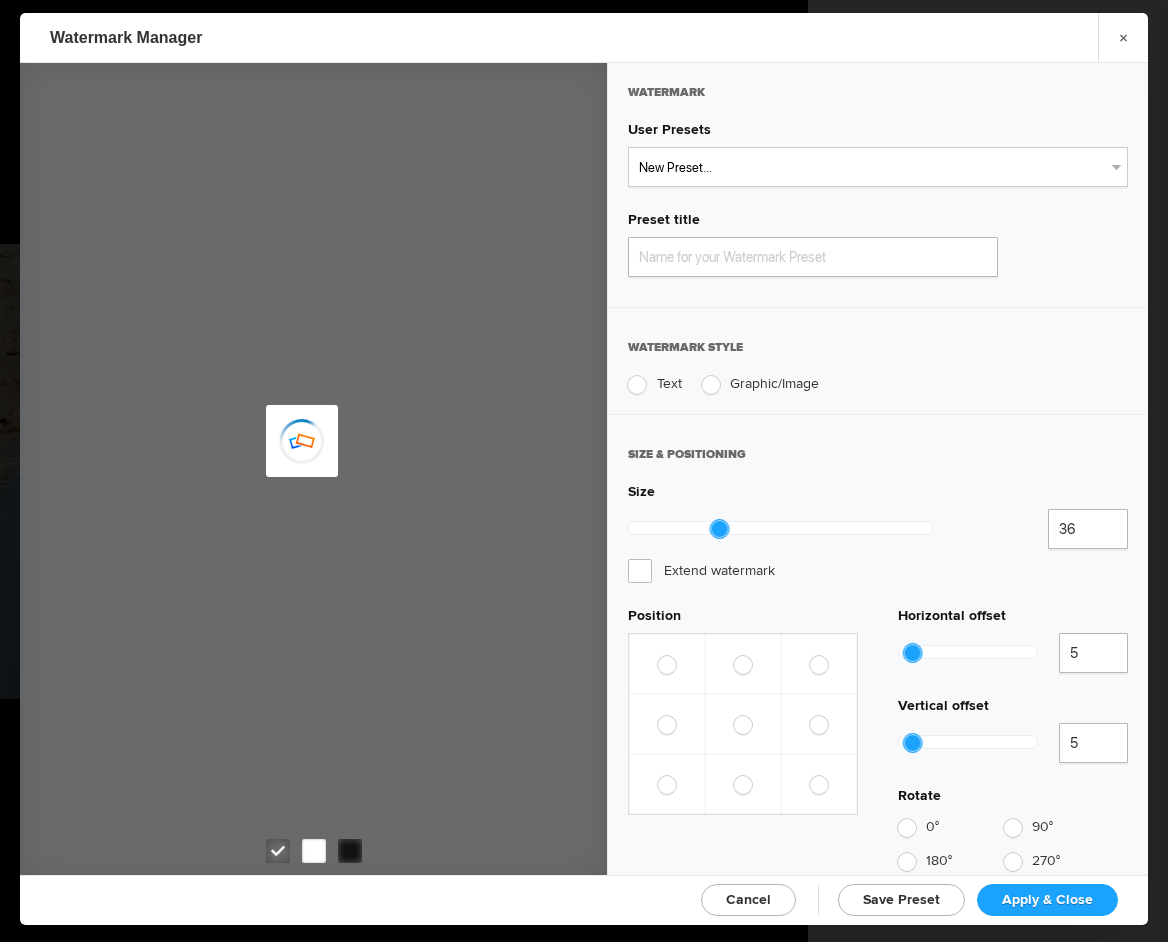 radio on "true" 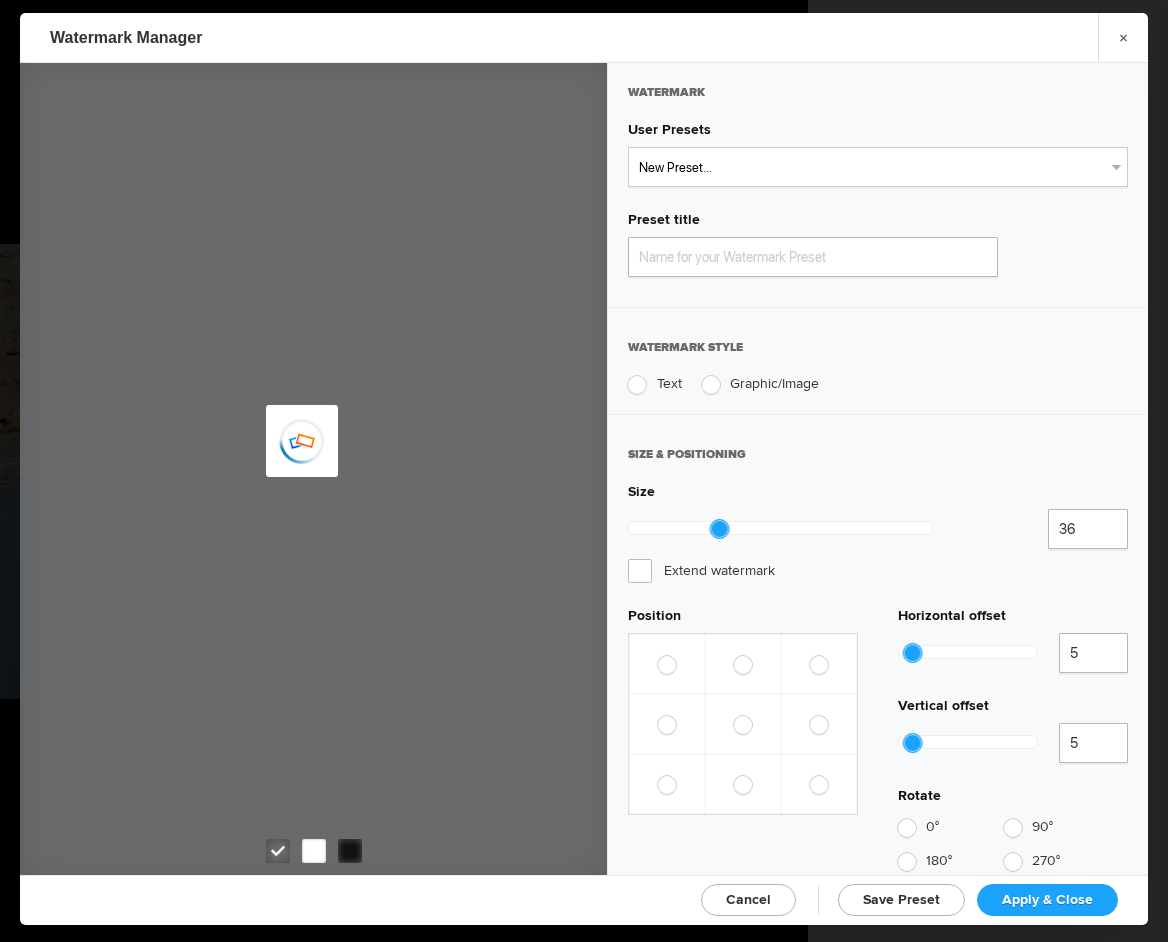 radio on "true" 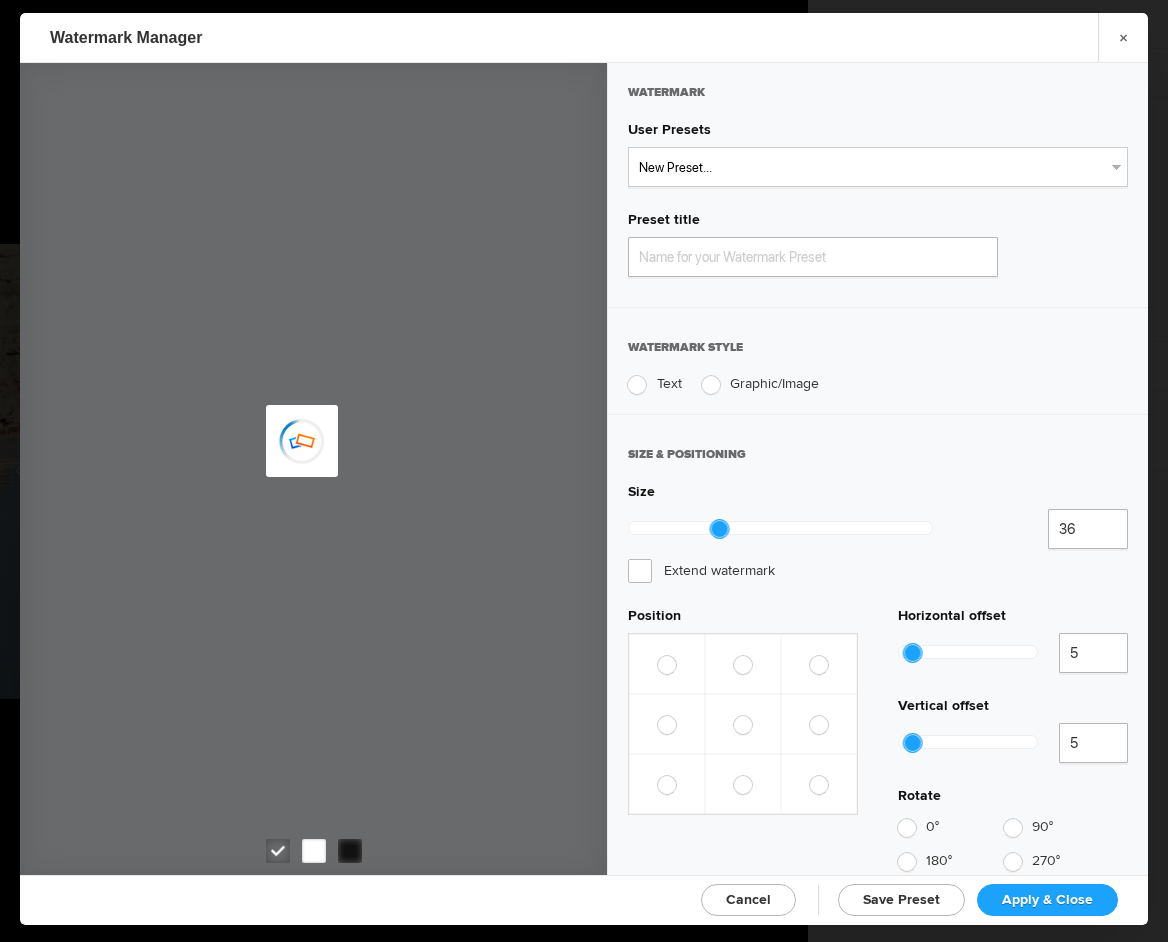 radio on "true" 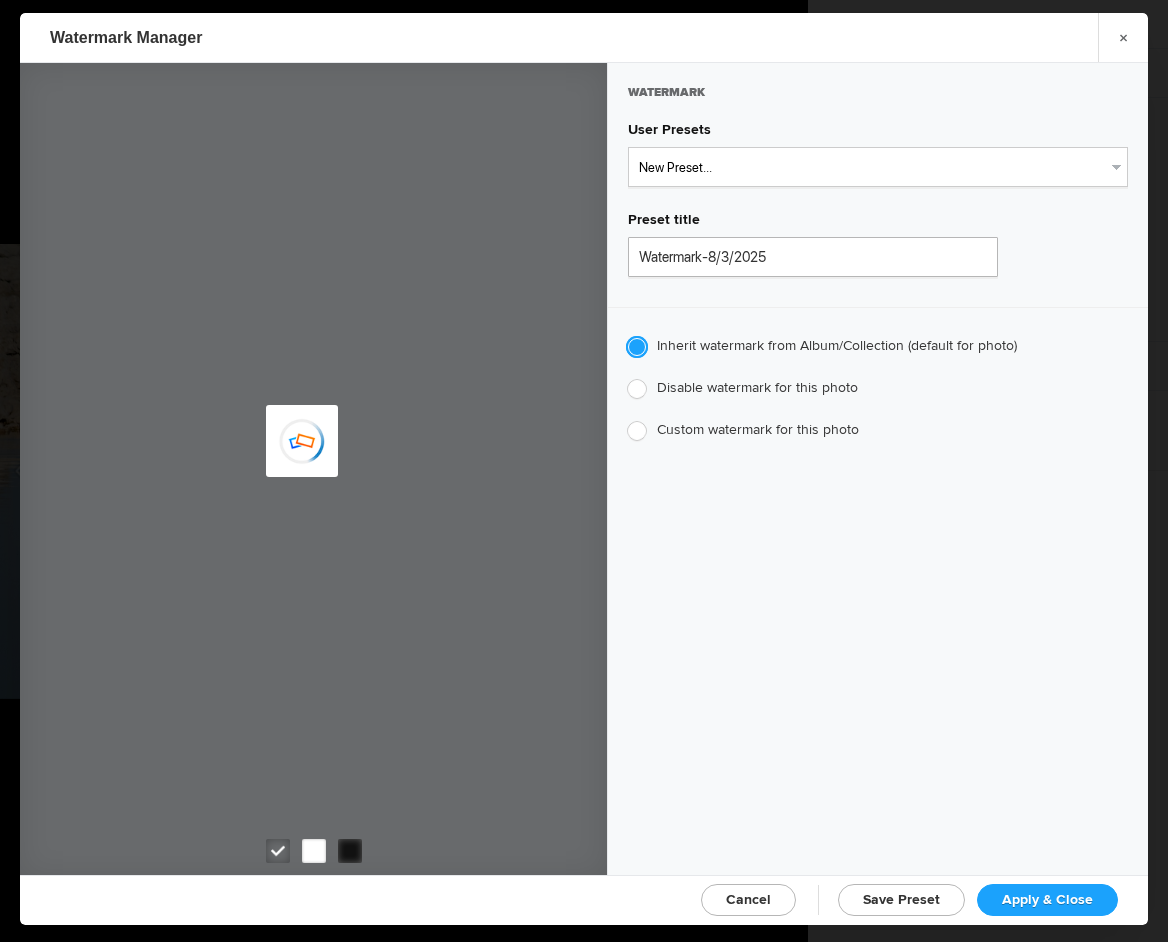 type on "JimLiskovec" 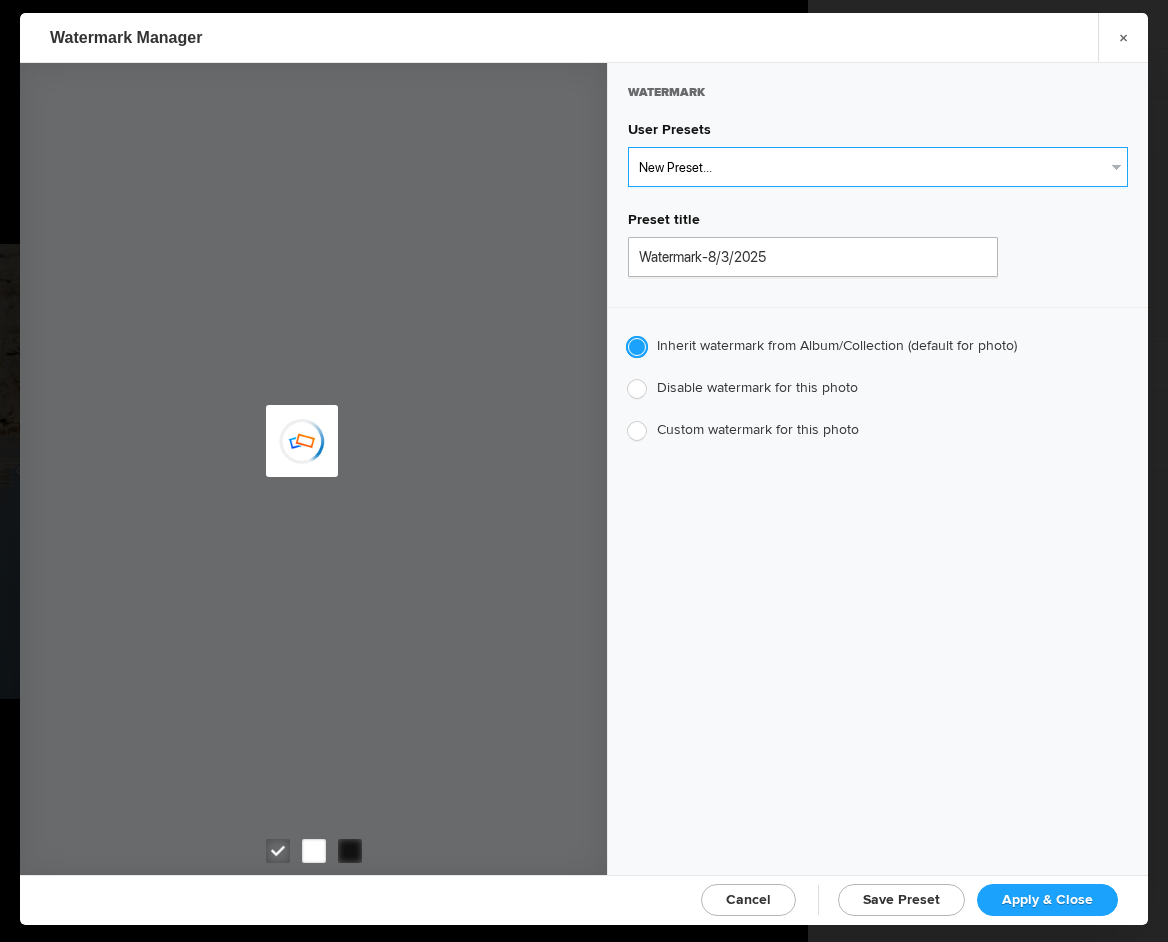 select on "1: Object" 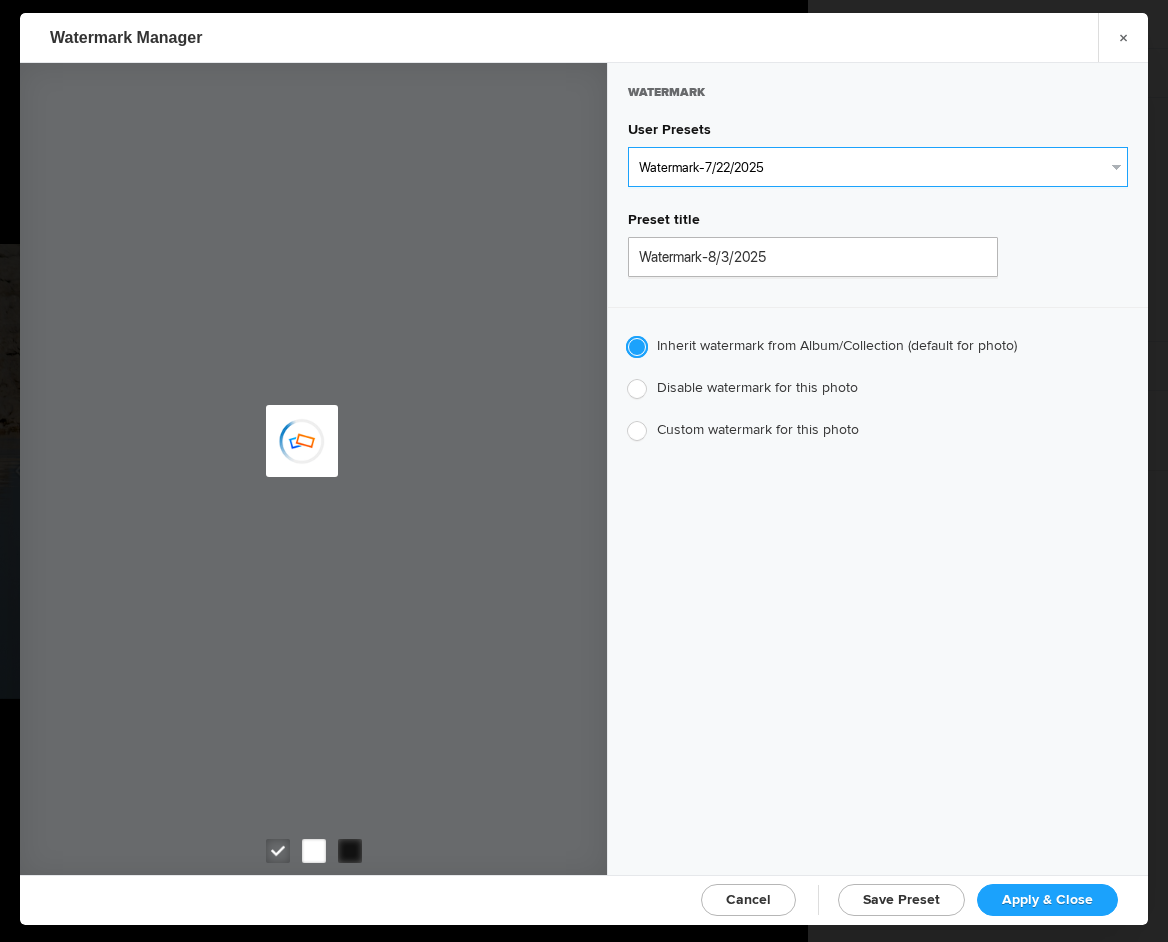type on "Watermark-7/22/2025" 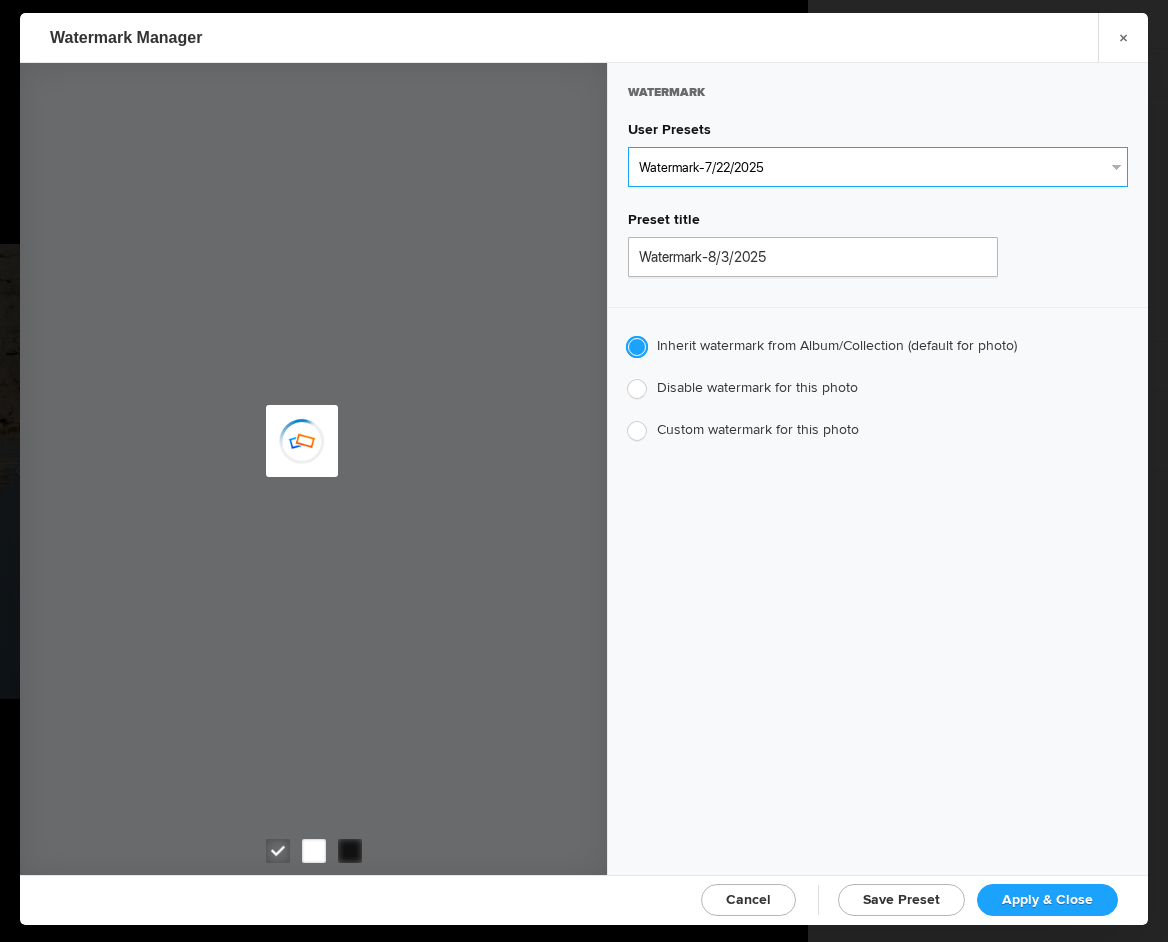 type on "Jim Liskovec" 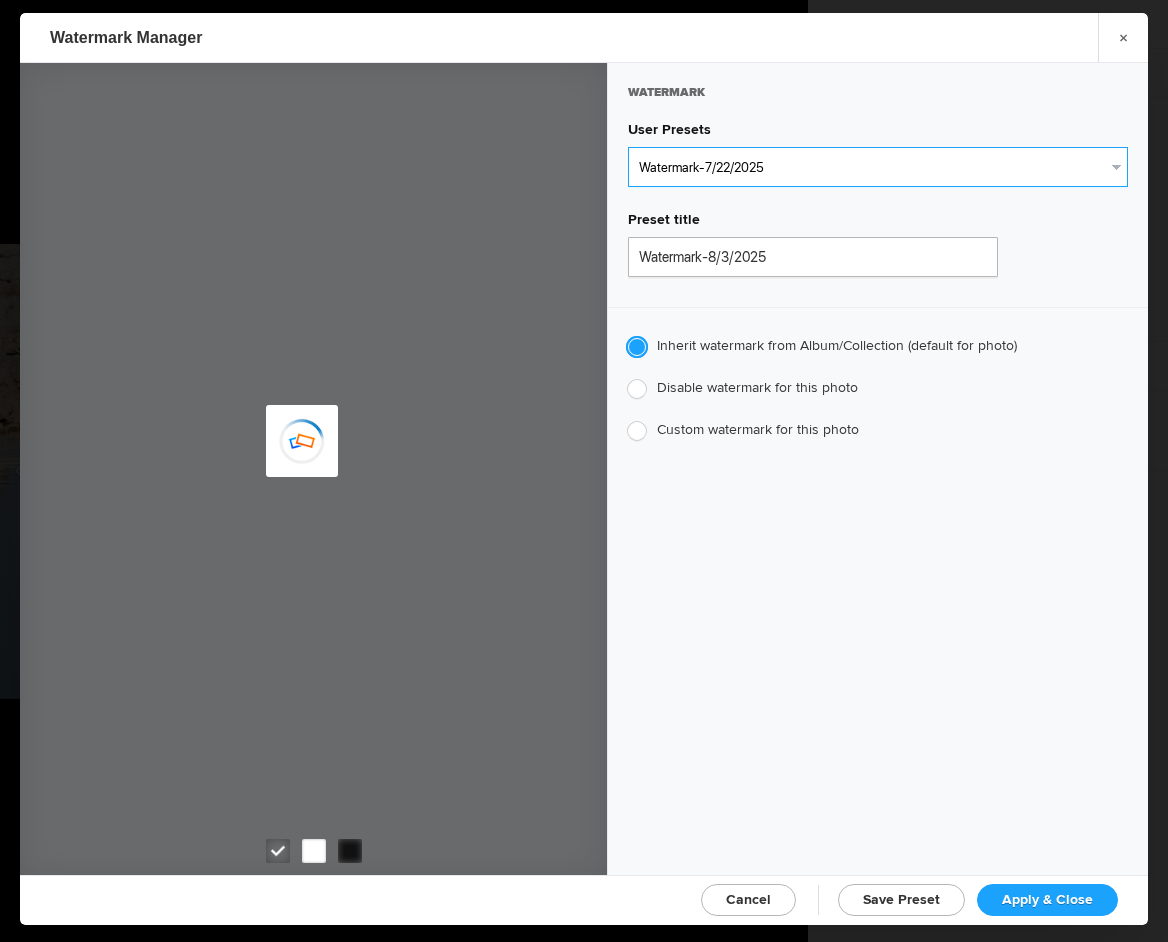 radio on "false" 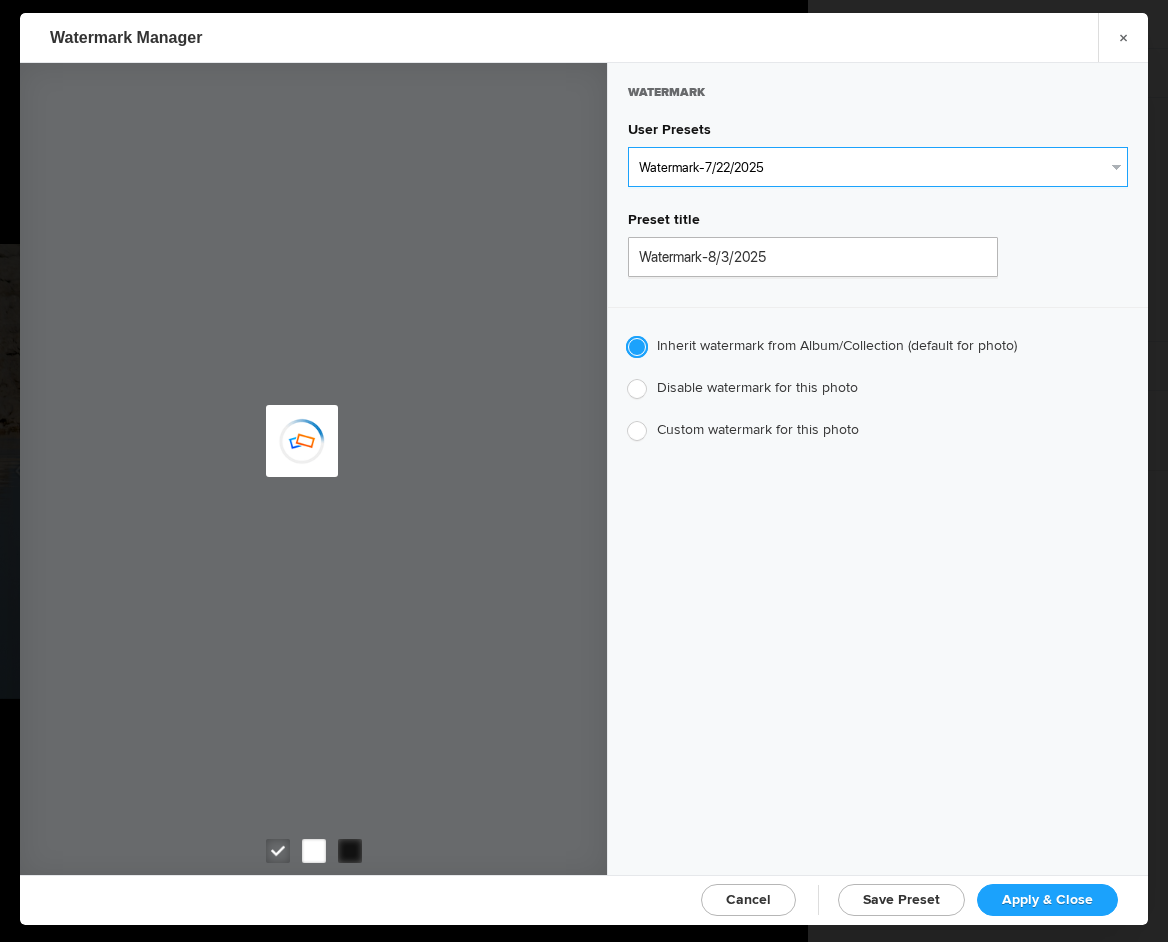 radio on "false" 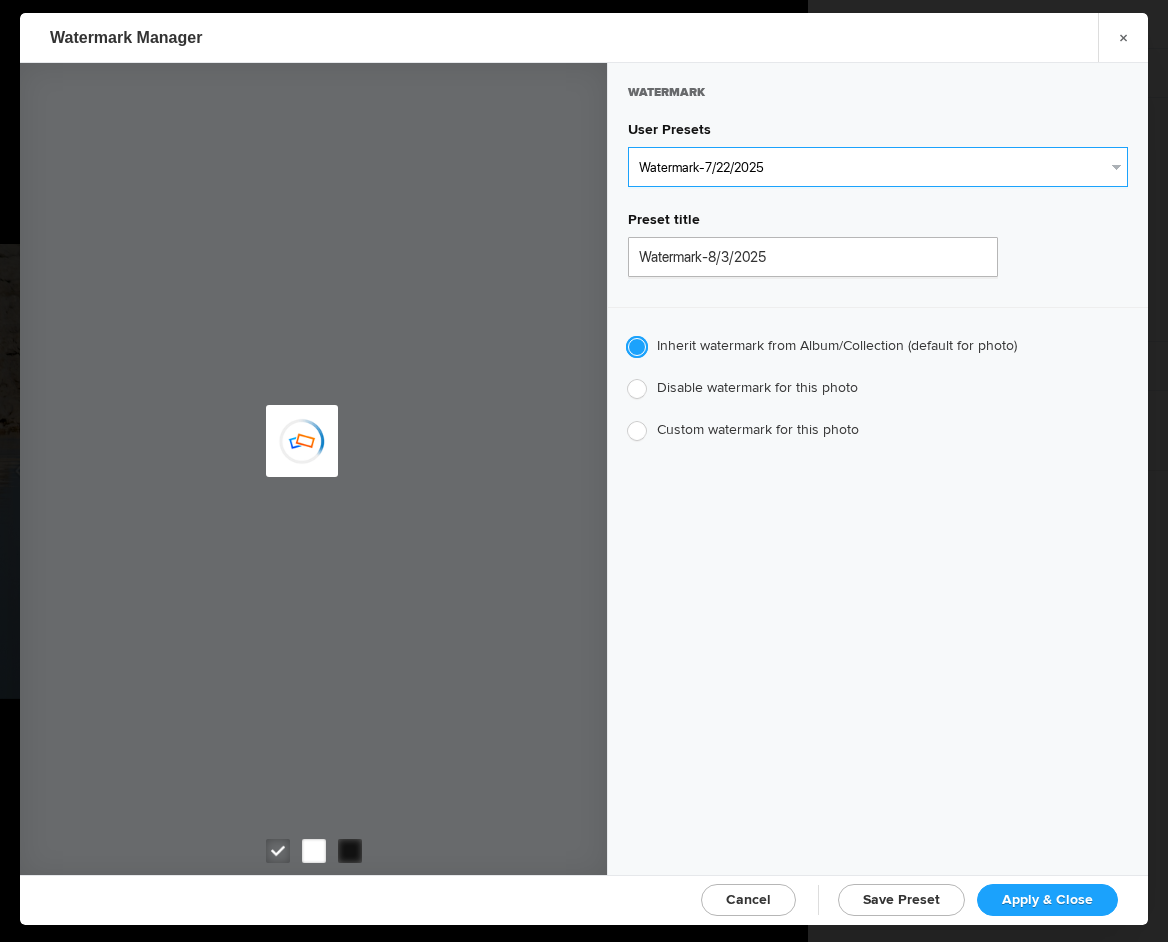radio on "true" 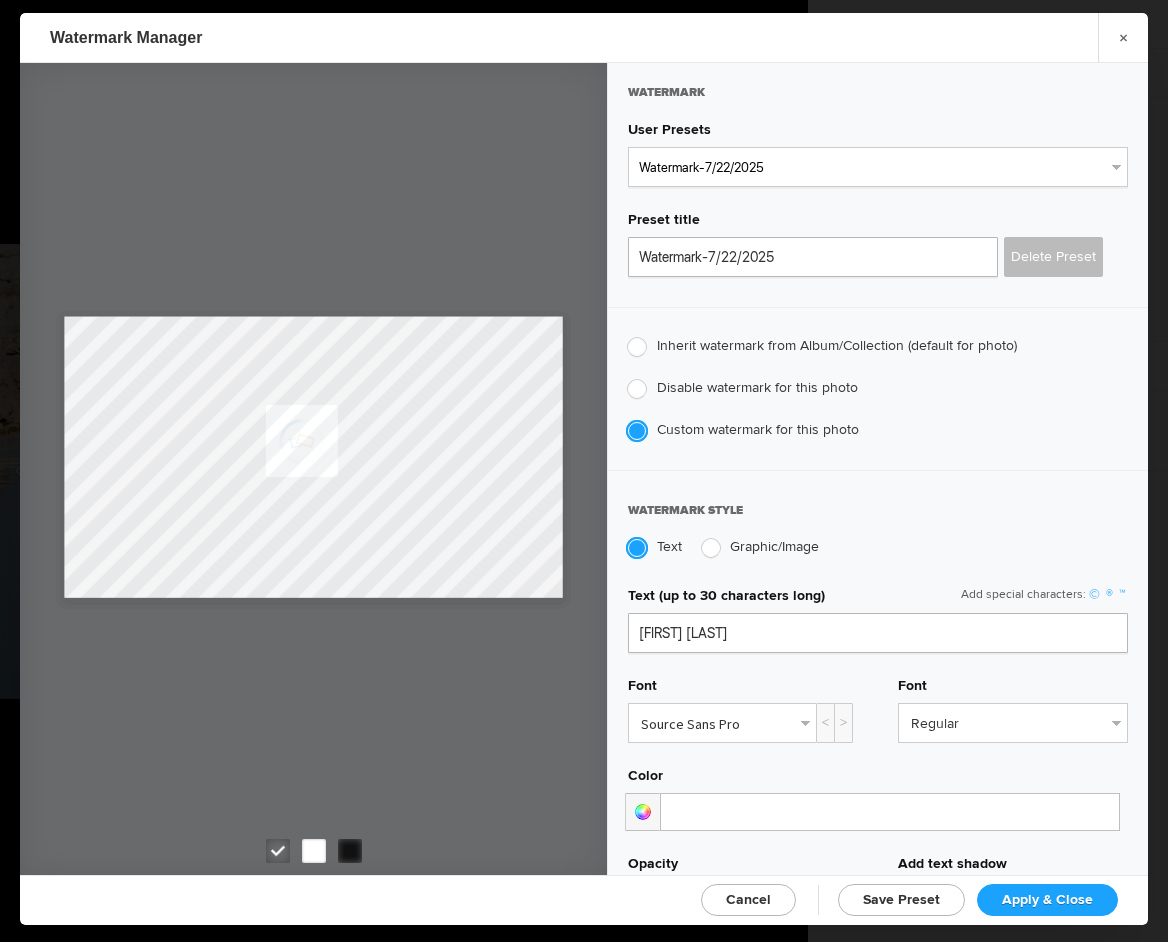 click on "Apply & Close" 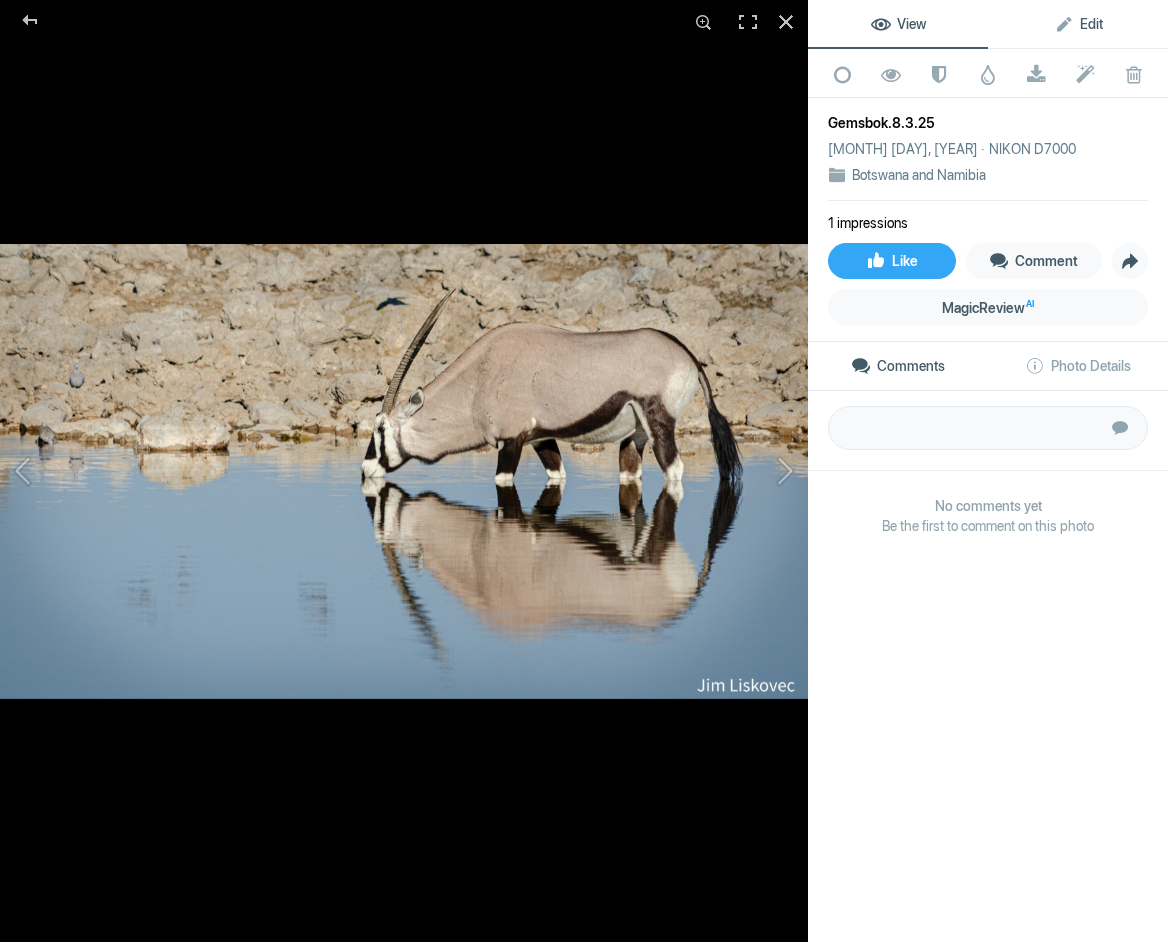 click on "Edit" 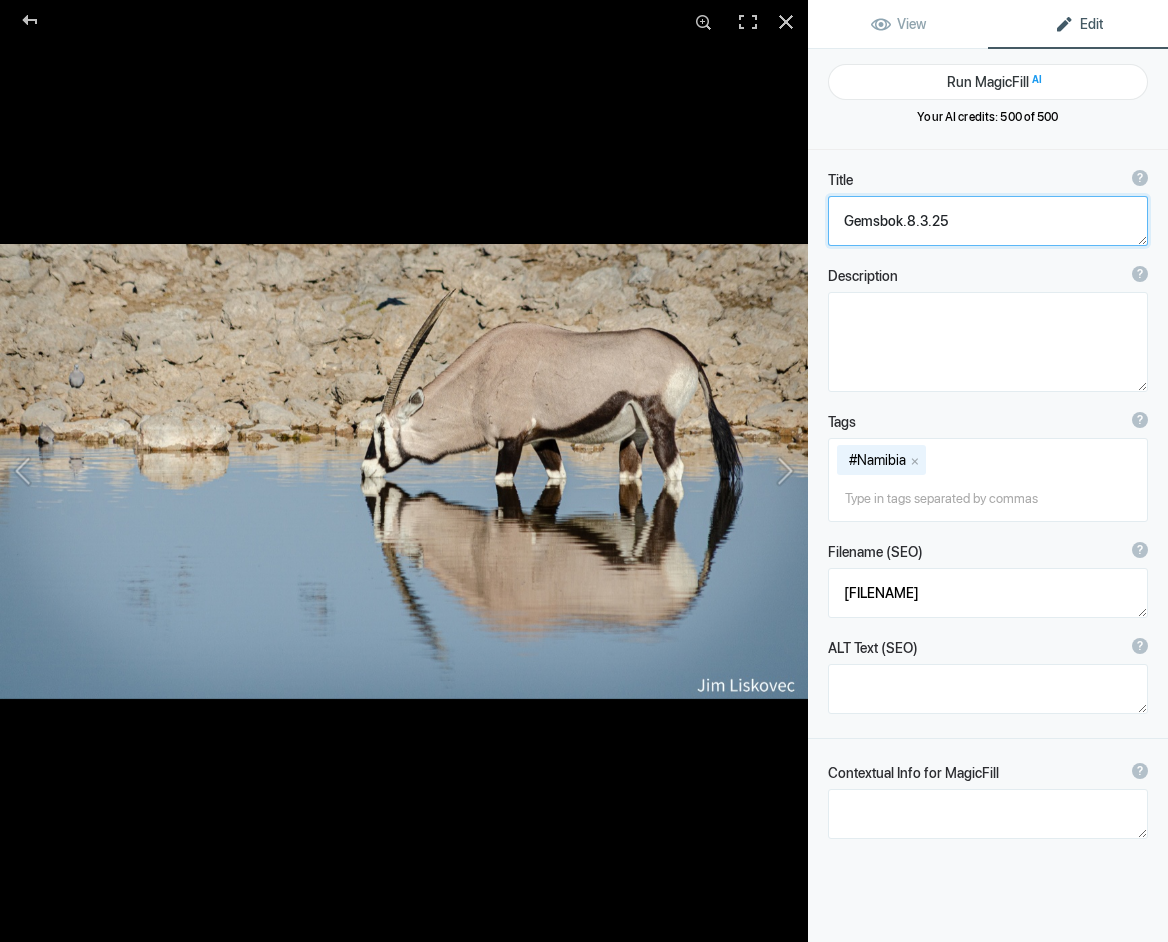drag, startPoint x: 943, startPoint y: 219, endPoint x: 1038, endPoint y: 212, distance: 95.257545 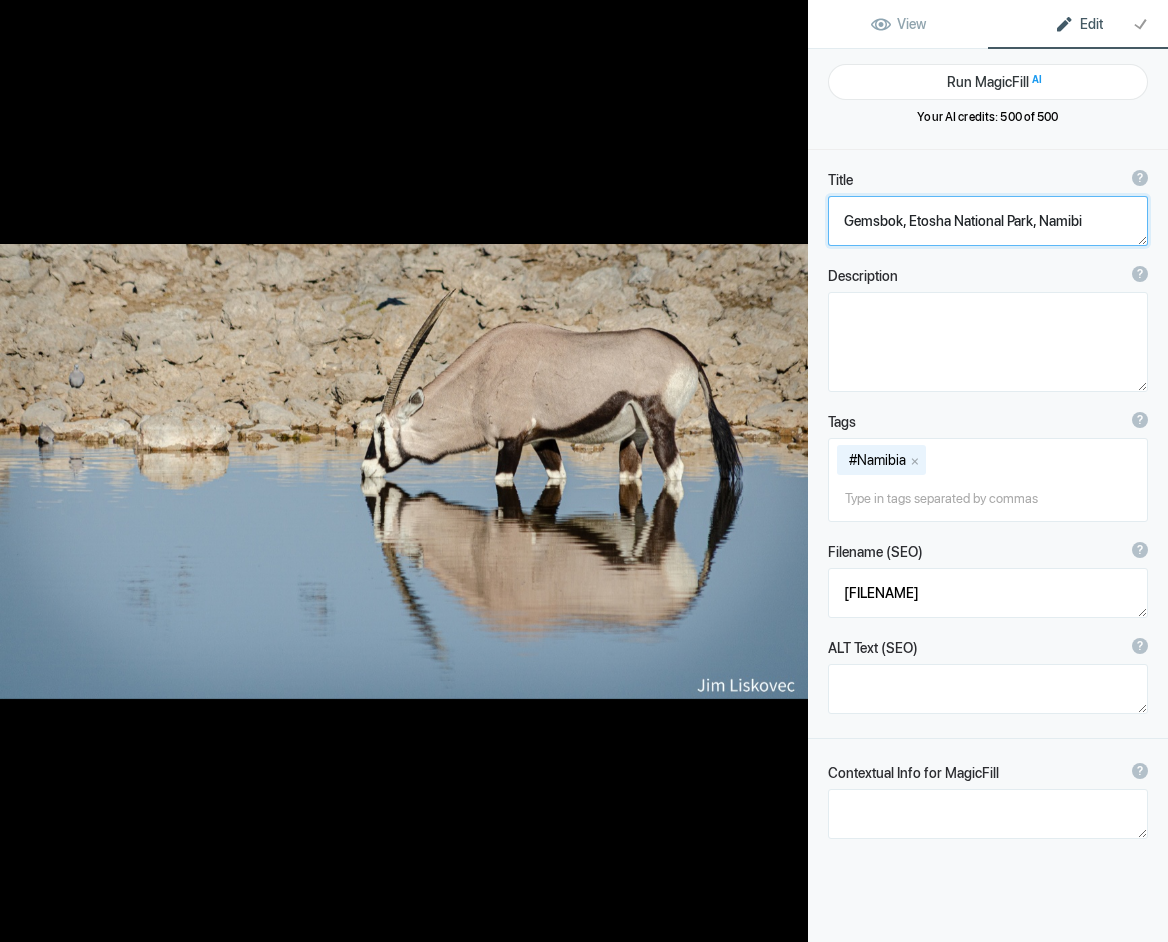 type on "Gemsbok, [PARK], [COUNTRY]" 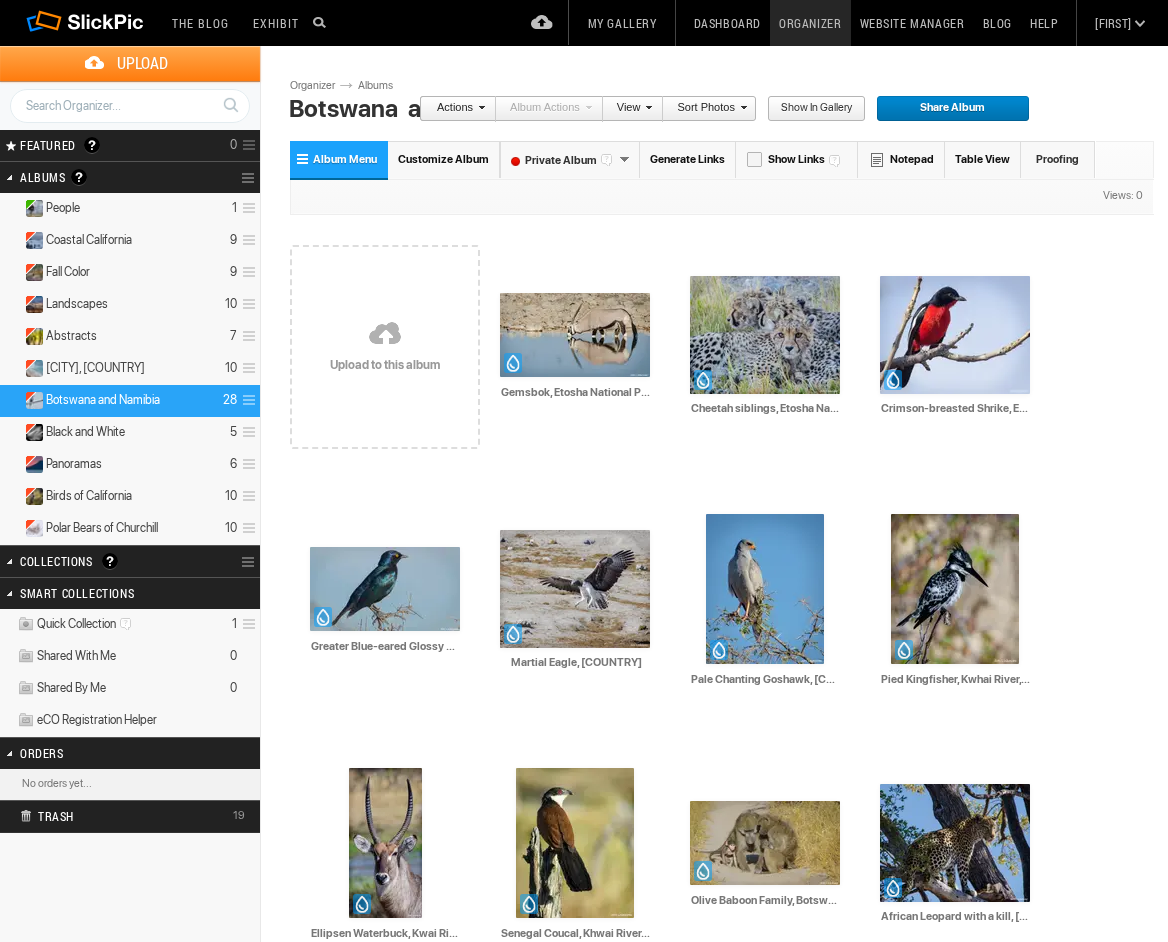 scroll, scrollTop: 0, scrollLeft: 0, axis: both 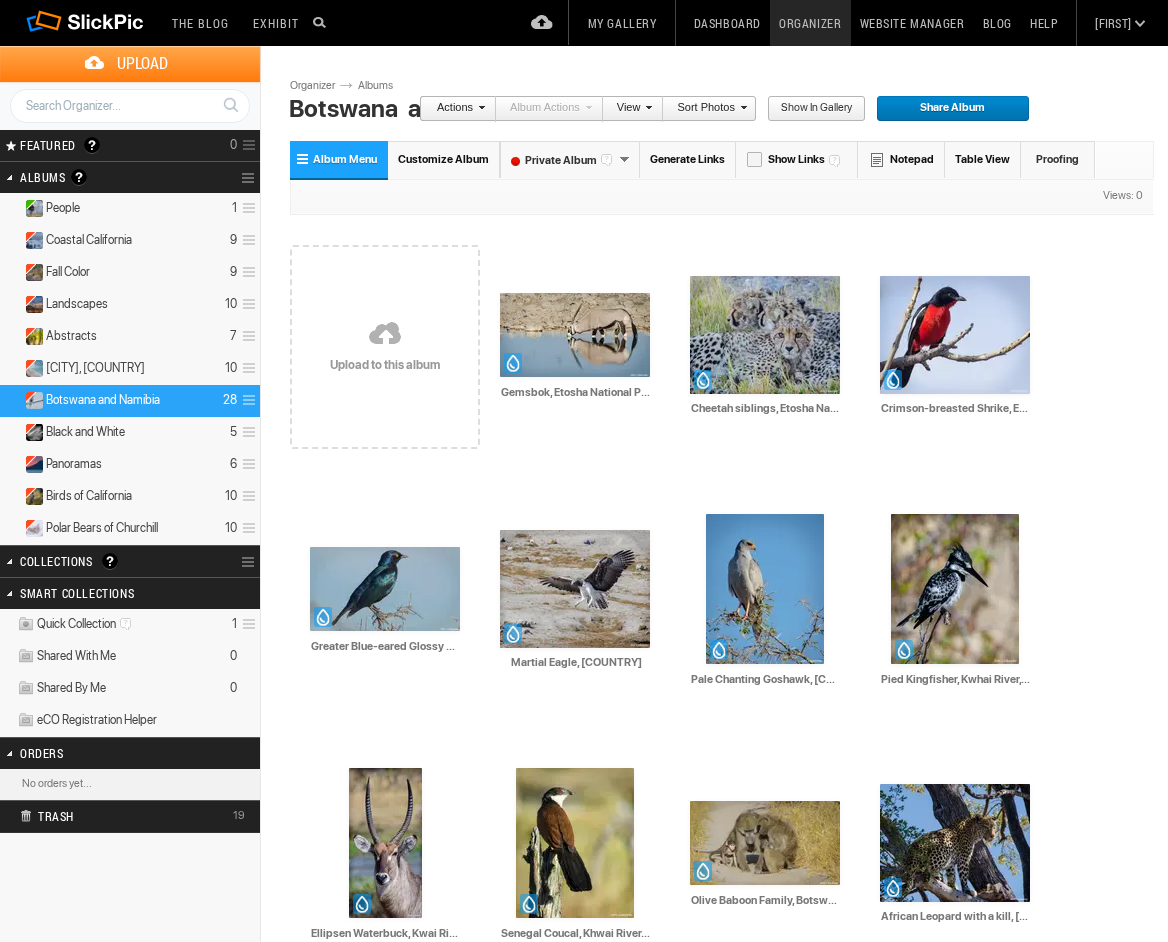 click on "Upload" at bounding box center [142, 63] 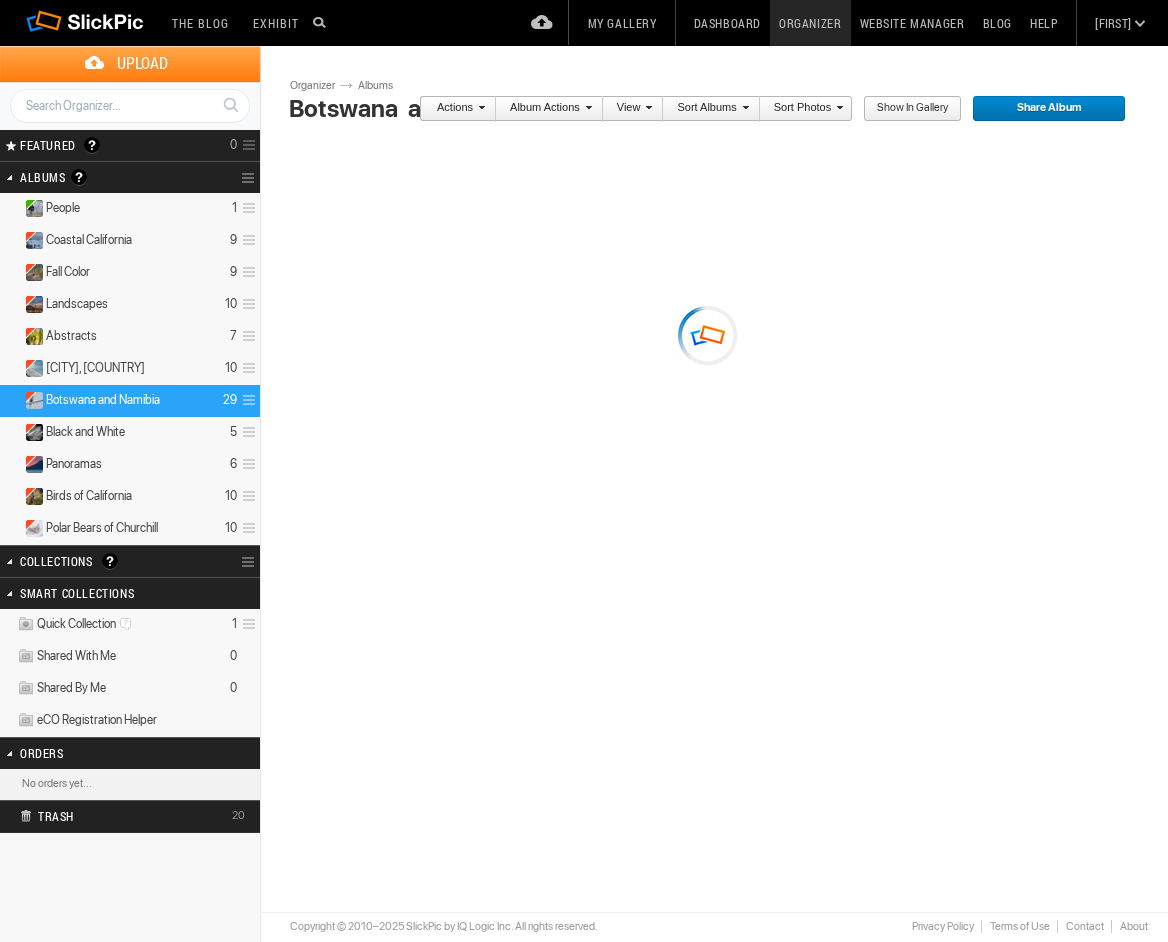 scroll, scrollTop: 0, scrollLeft: 0, axis: both 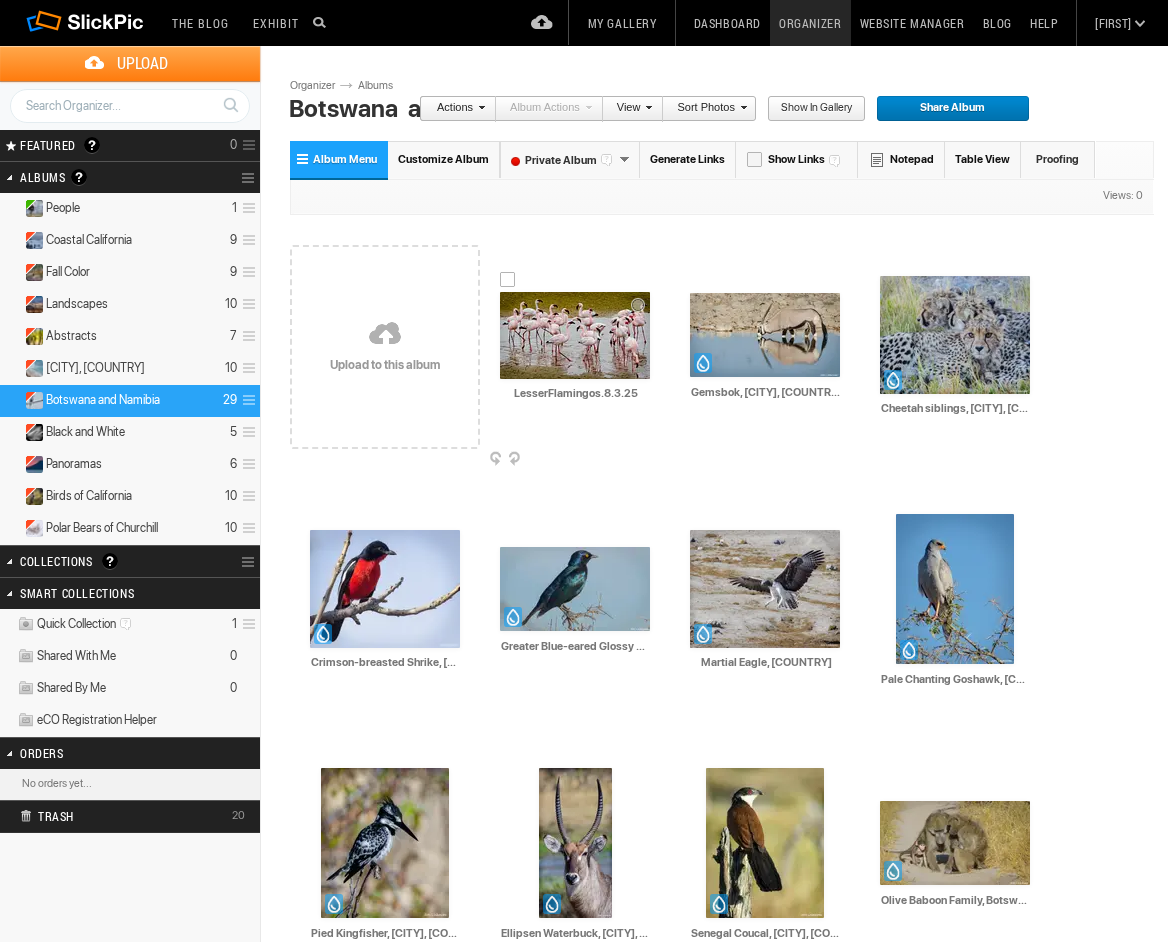 click at bounding box center (575, 335) 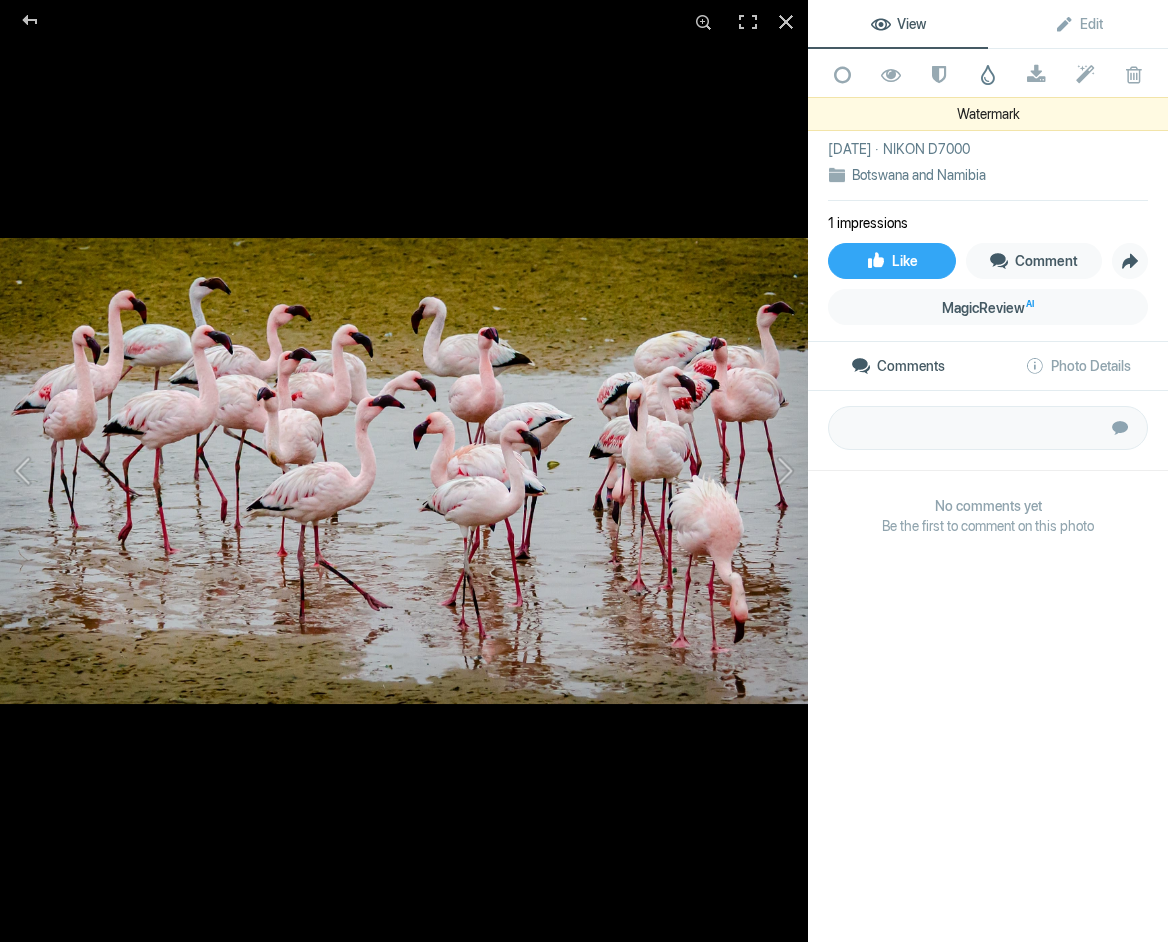 click 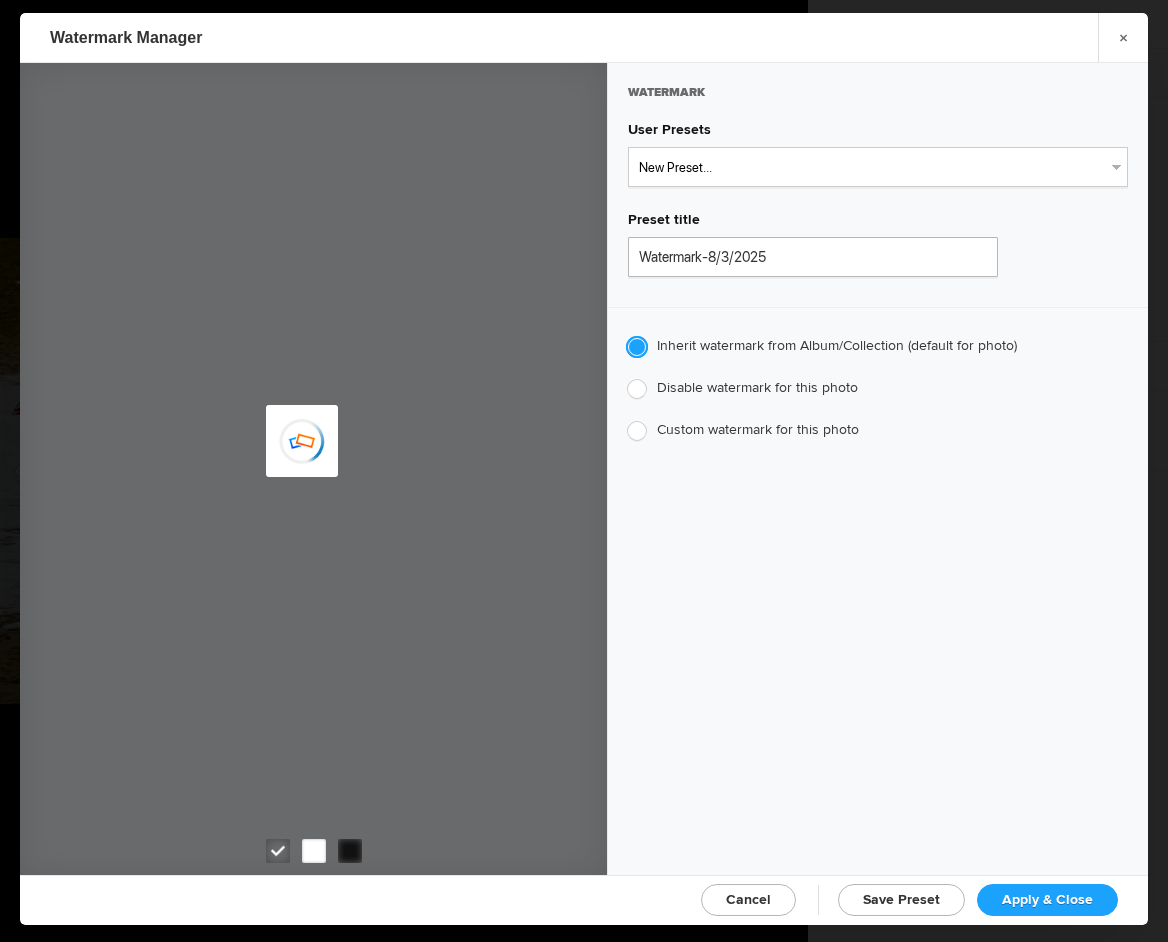 type on "JimLiskovec" 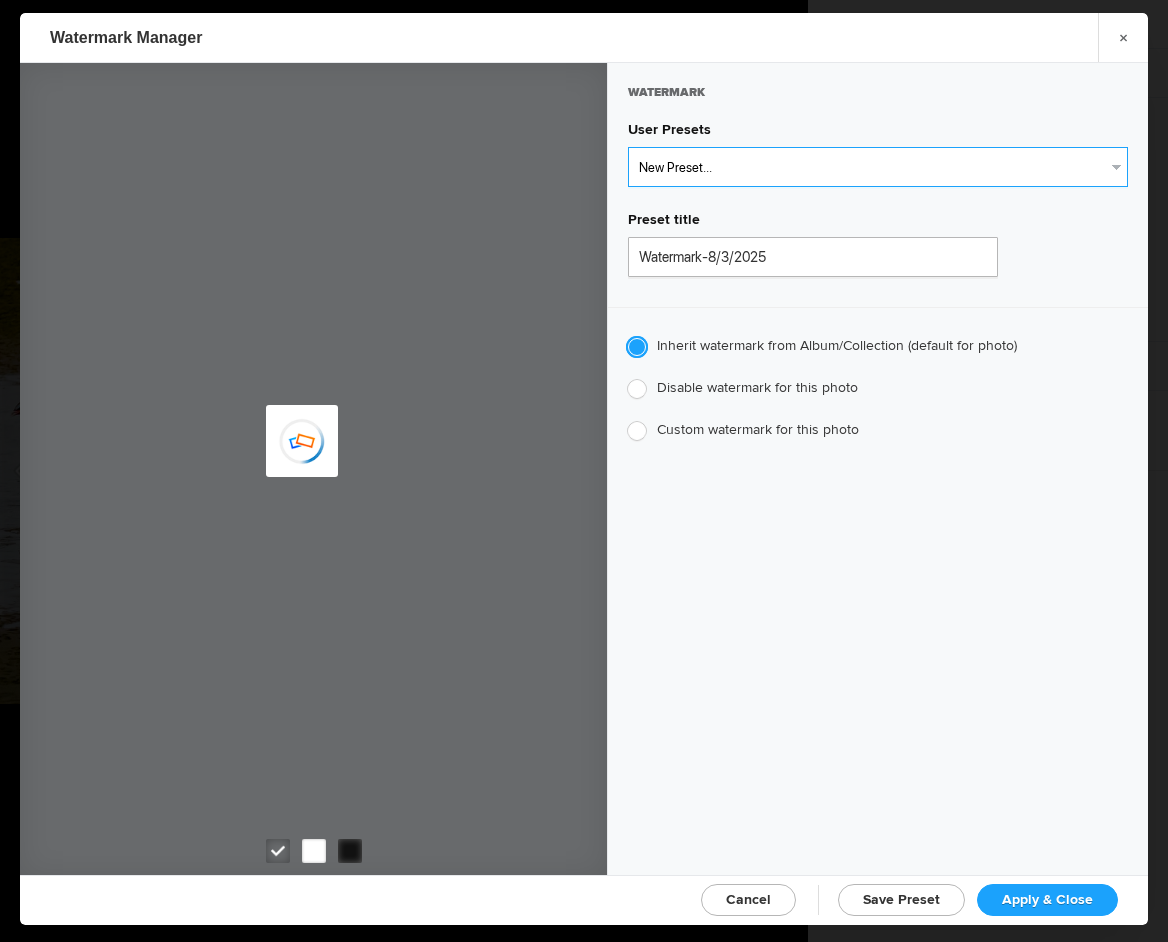 select on "1: Object" 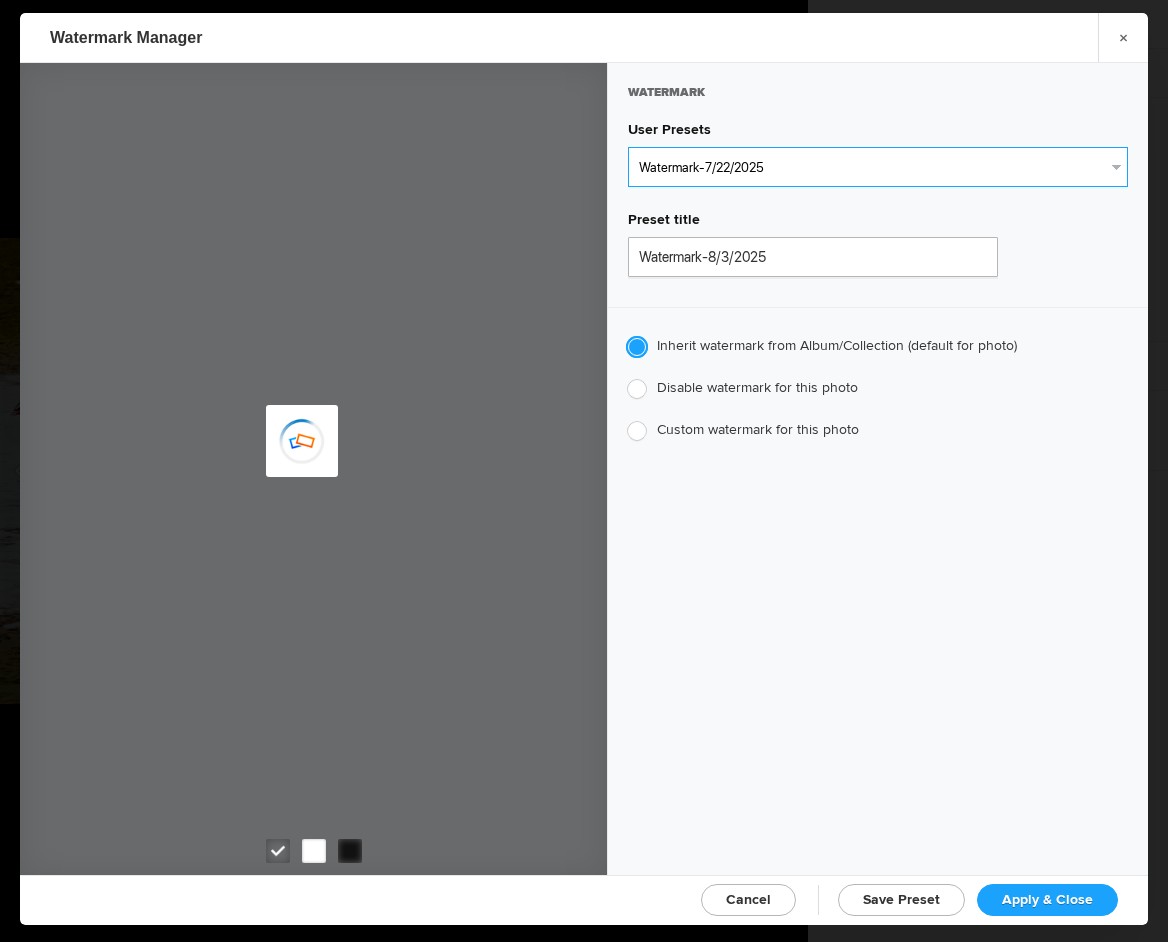 type on "Watermark-7/22/2025" 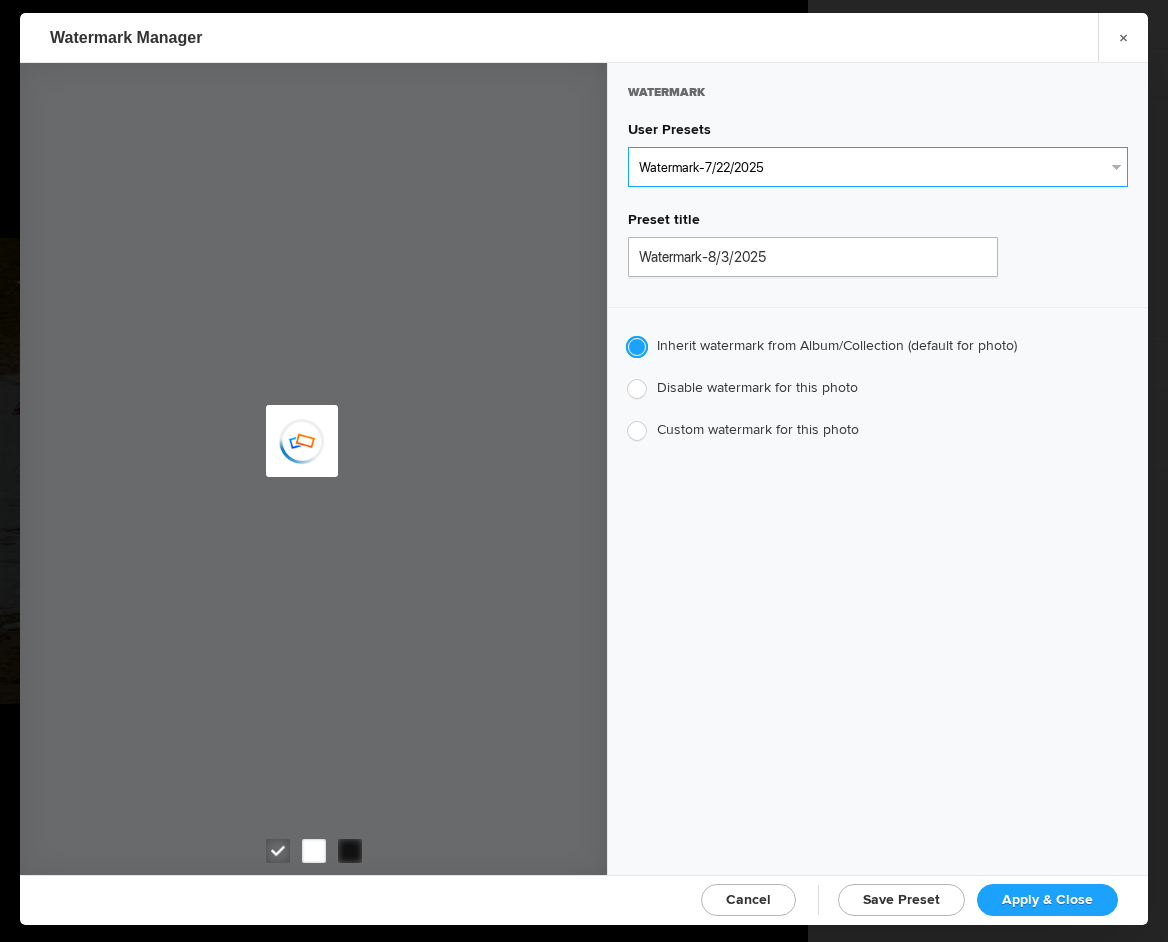 radio on "false" 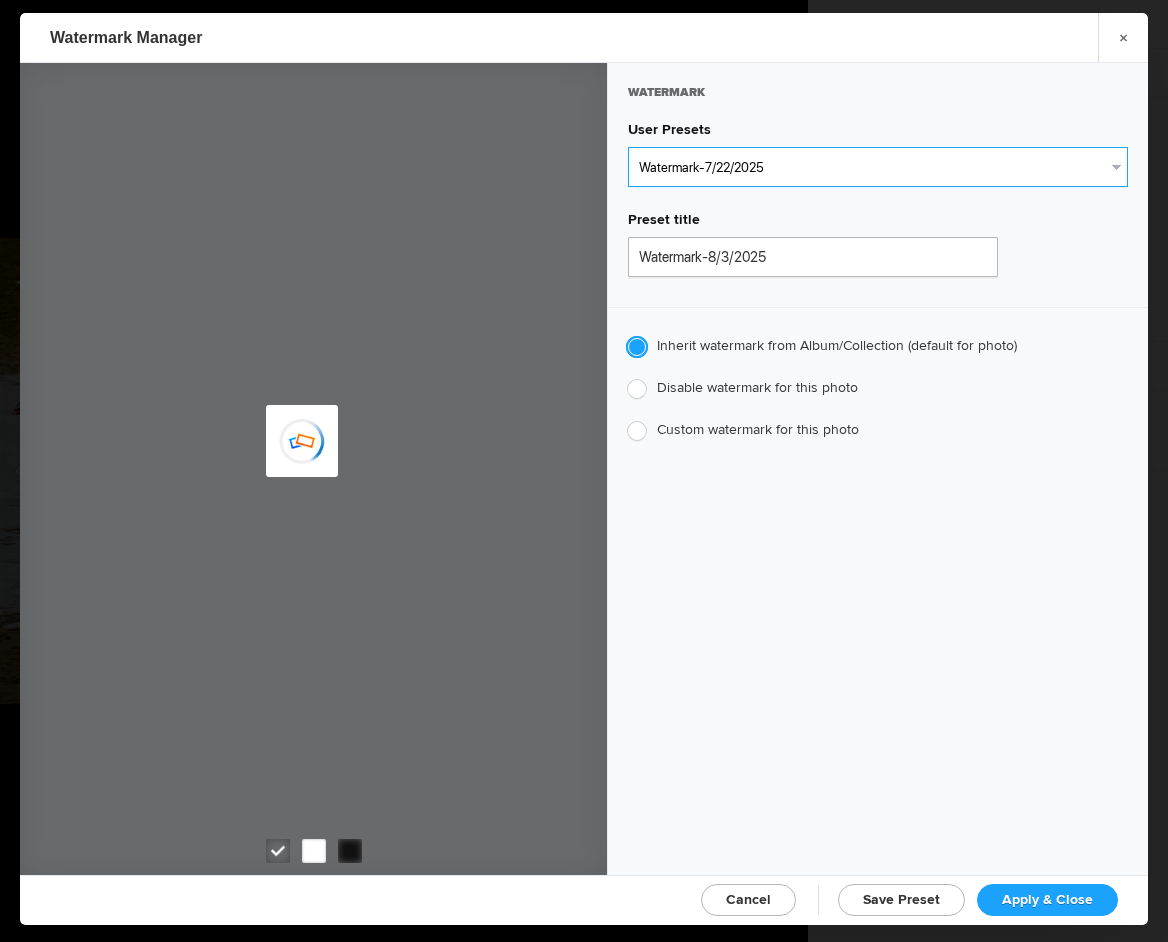 radio on "true" 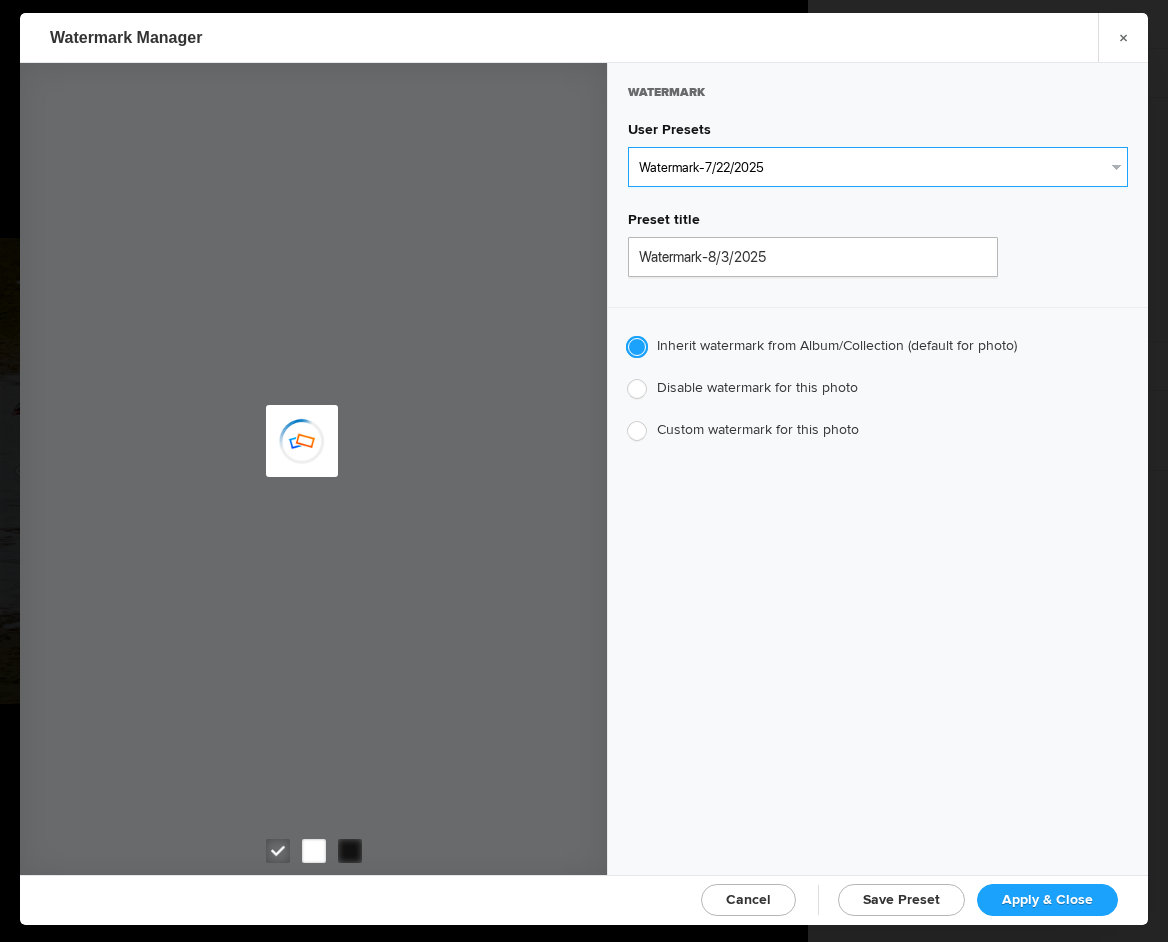 type on "Jim Liskovec" 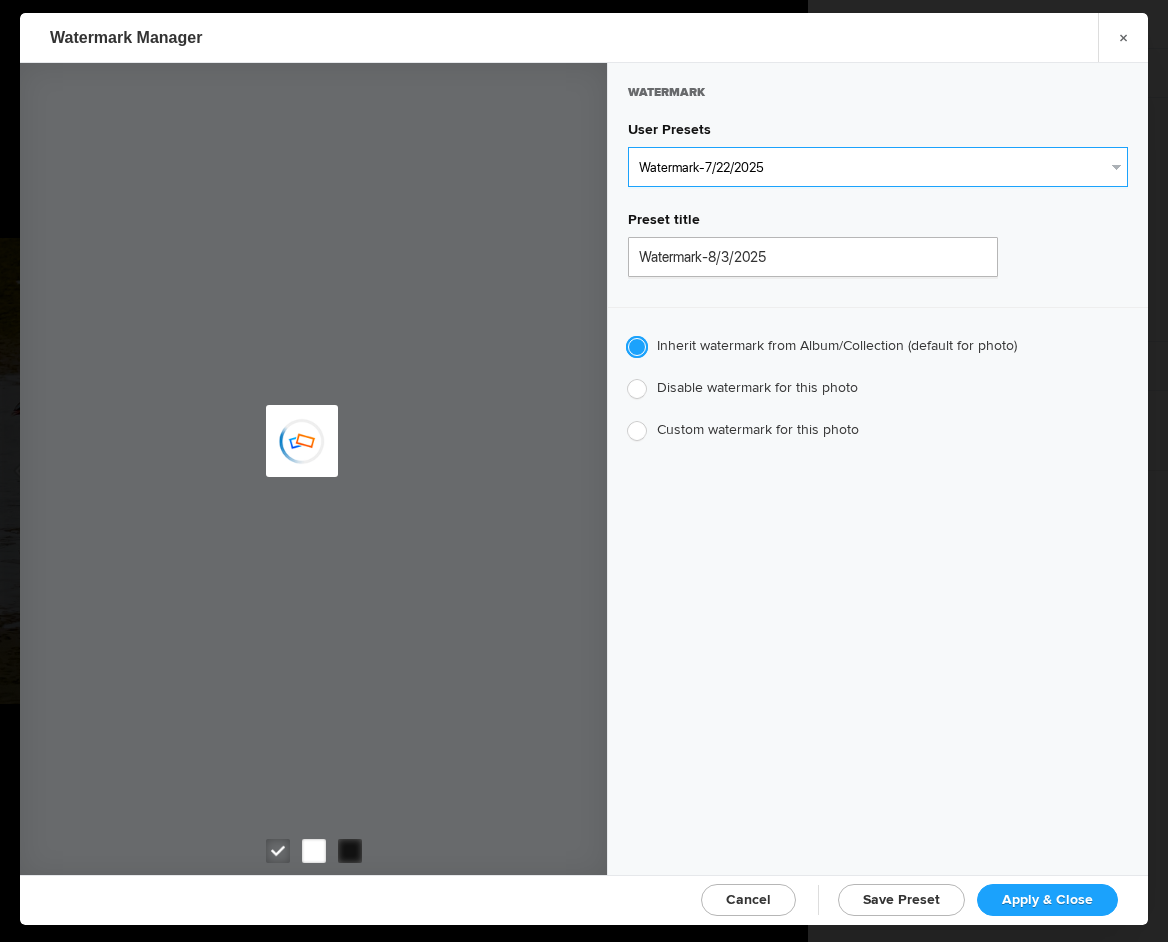 radio on "false" 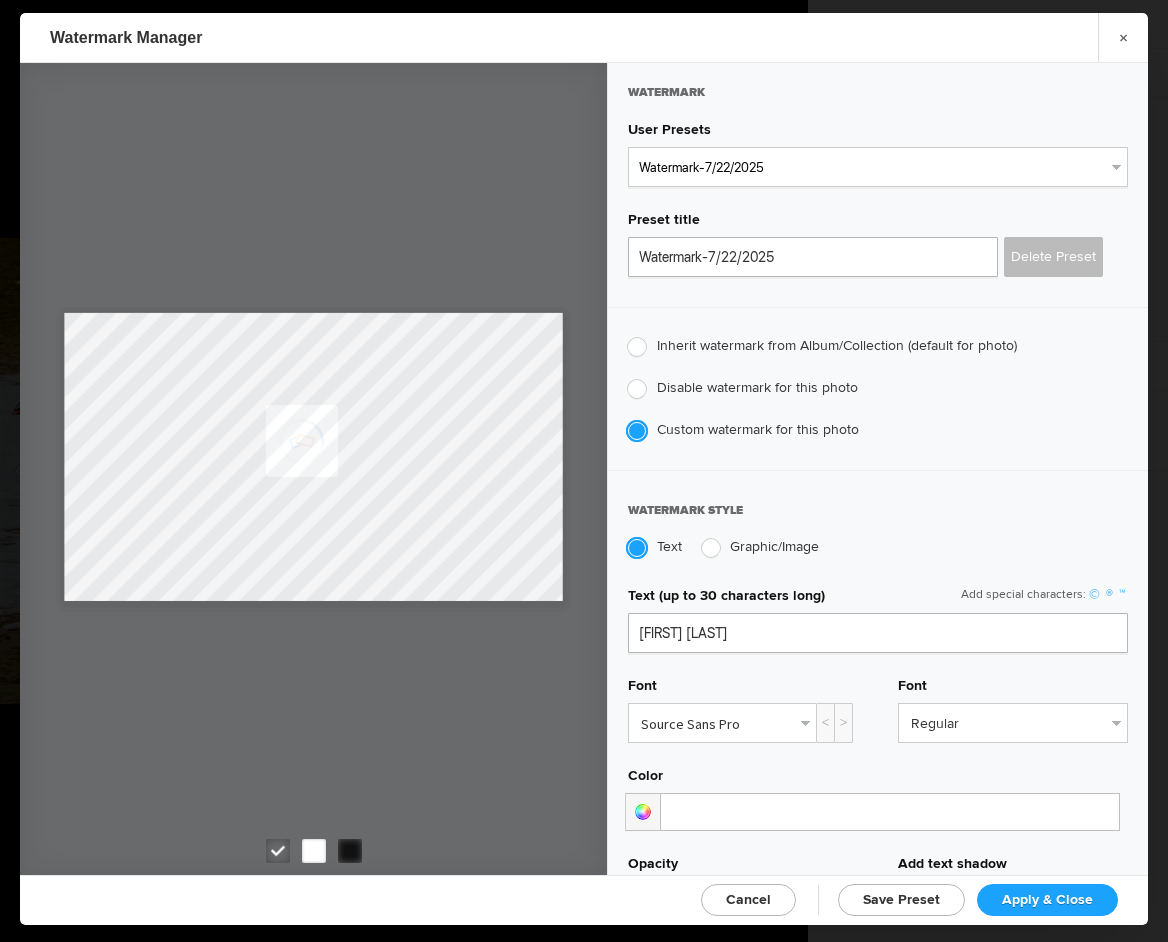 click on "Apply & Close" 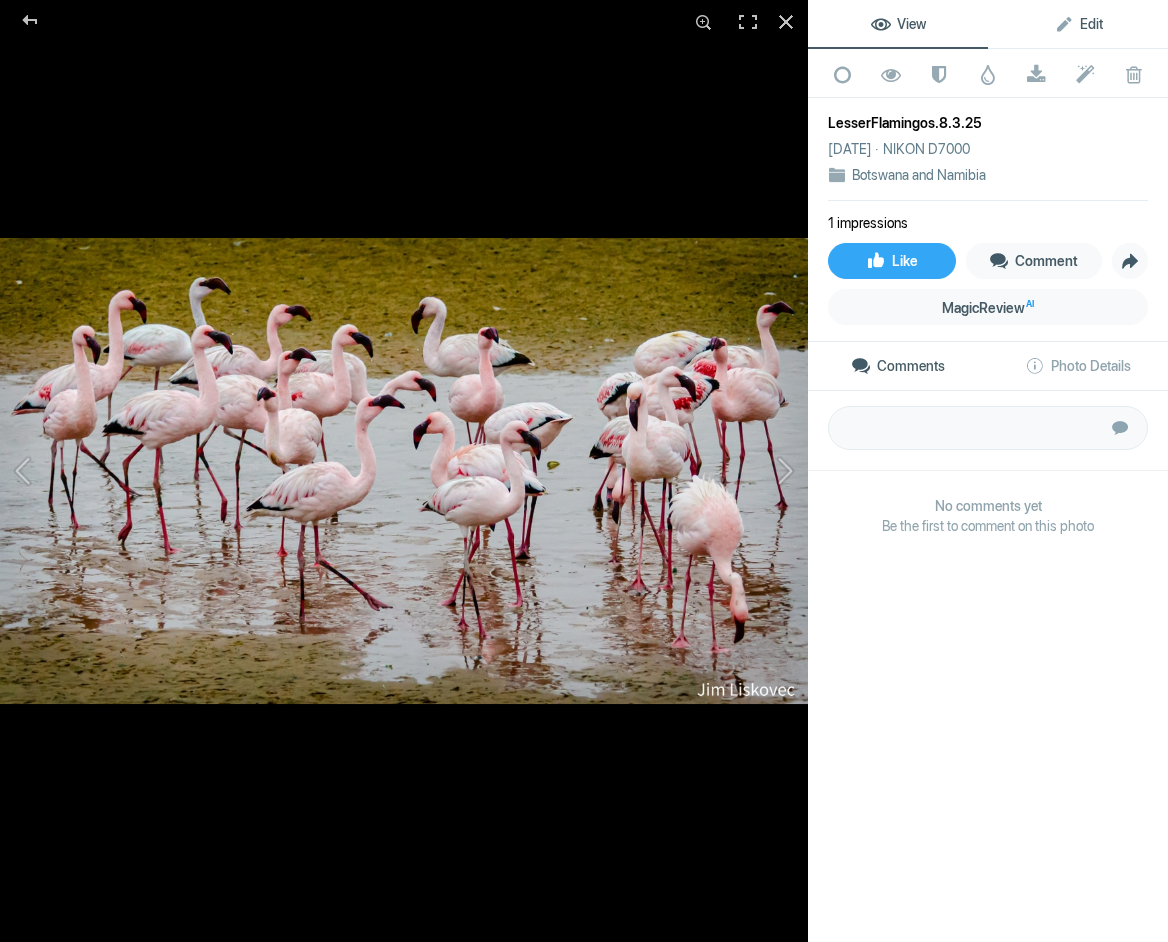 drag, startPoint x: 1093, startPoint y: 23, endPoint x: 1092, endPoint y: 45, distance: 22.022715 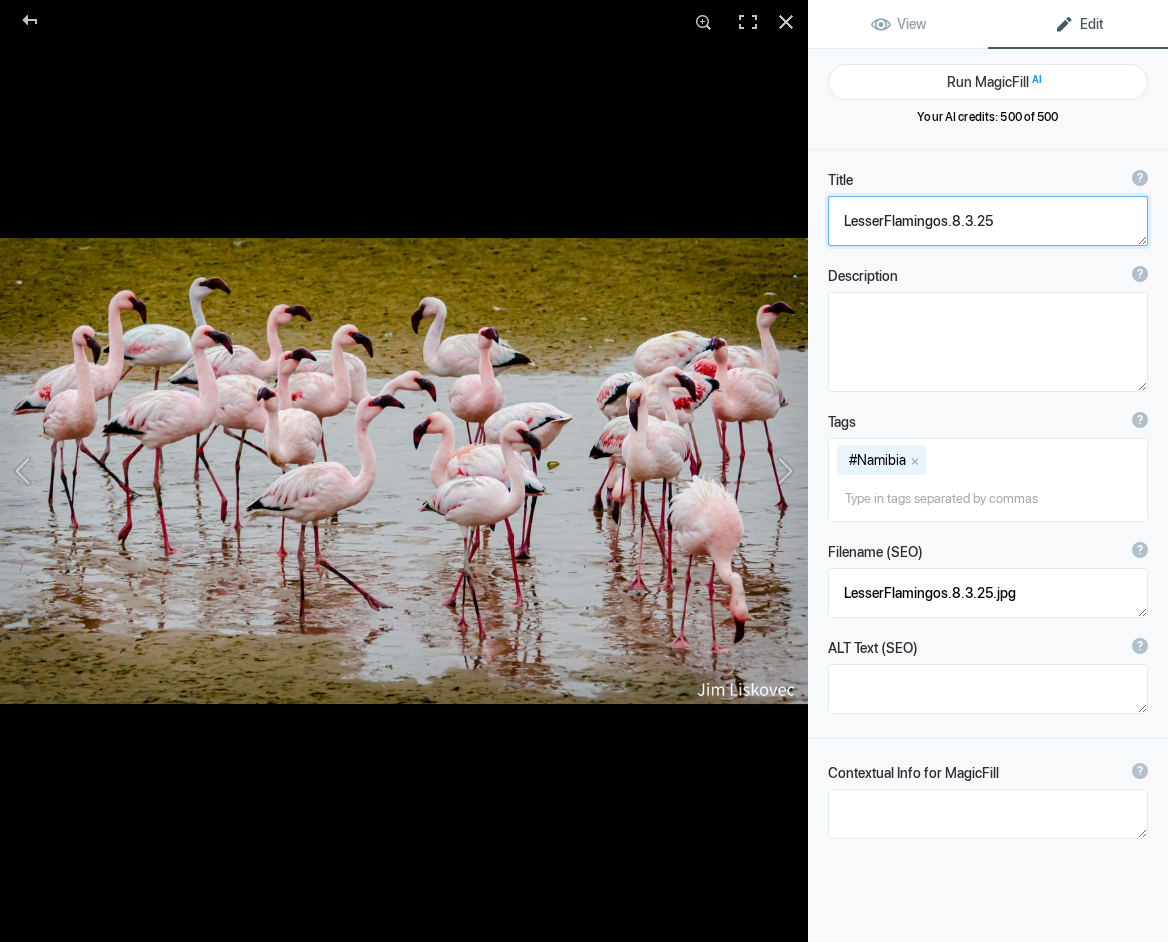 drag, startPoint x: 992, startPoint y: 223, endPoint x: 1024, endPoint y: 242, distance: 37.215588 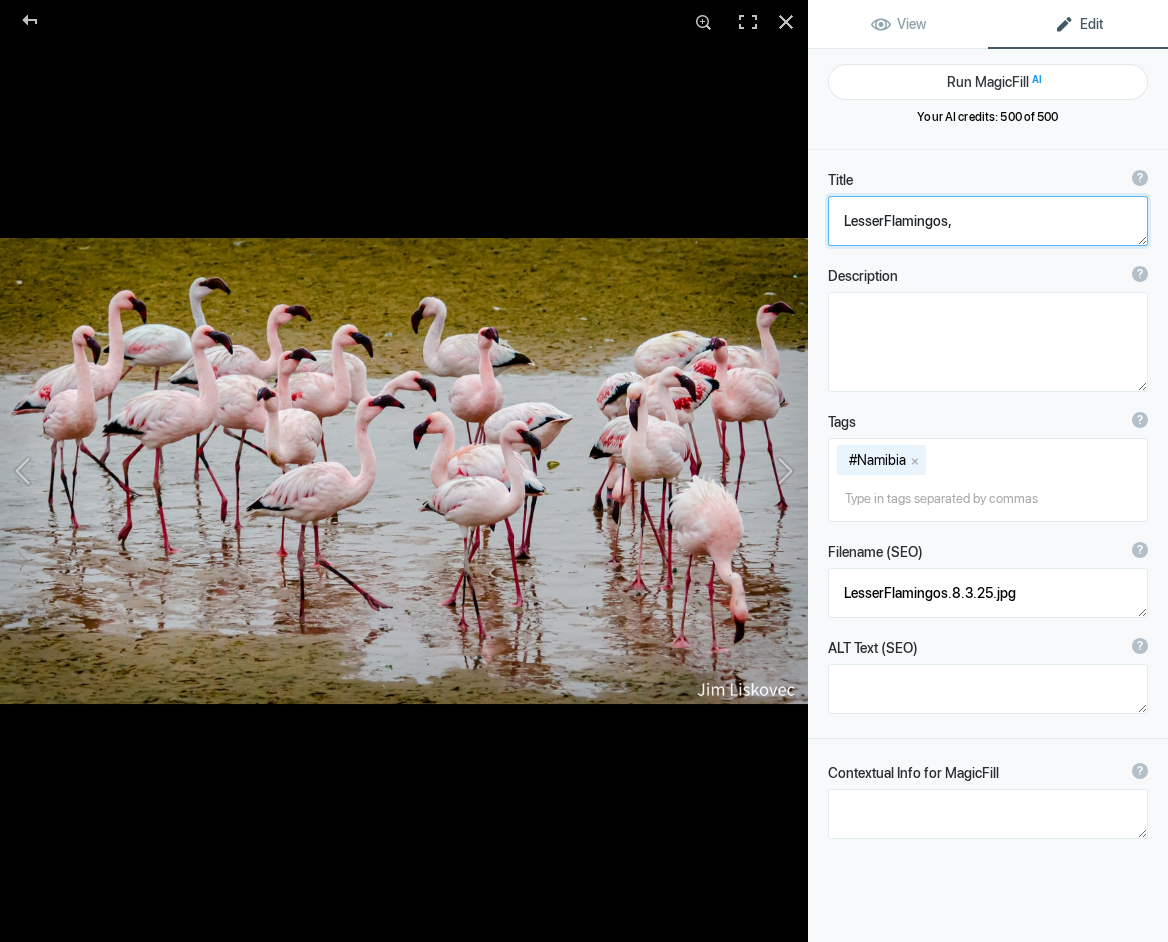 click 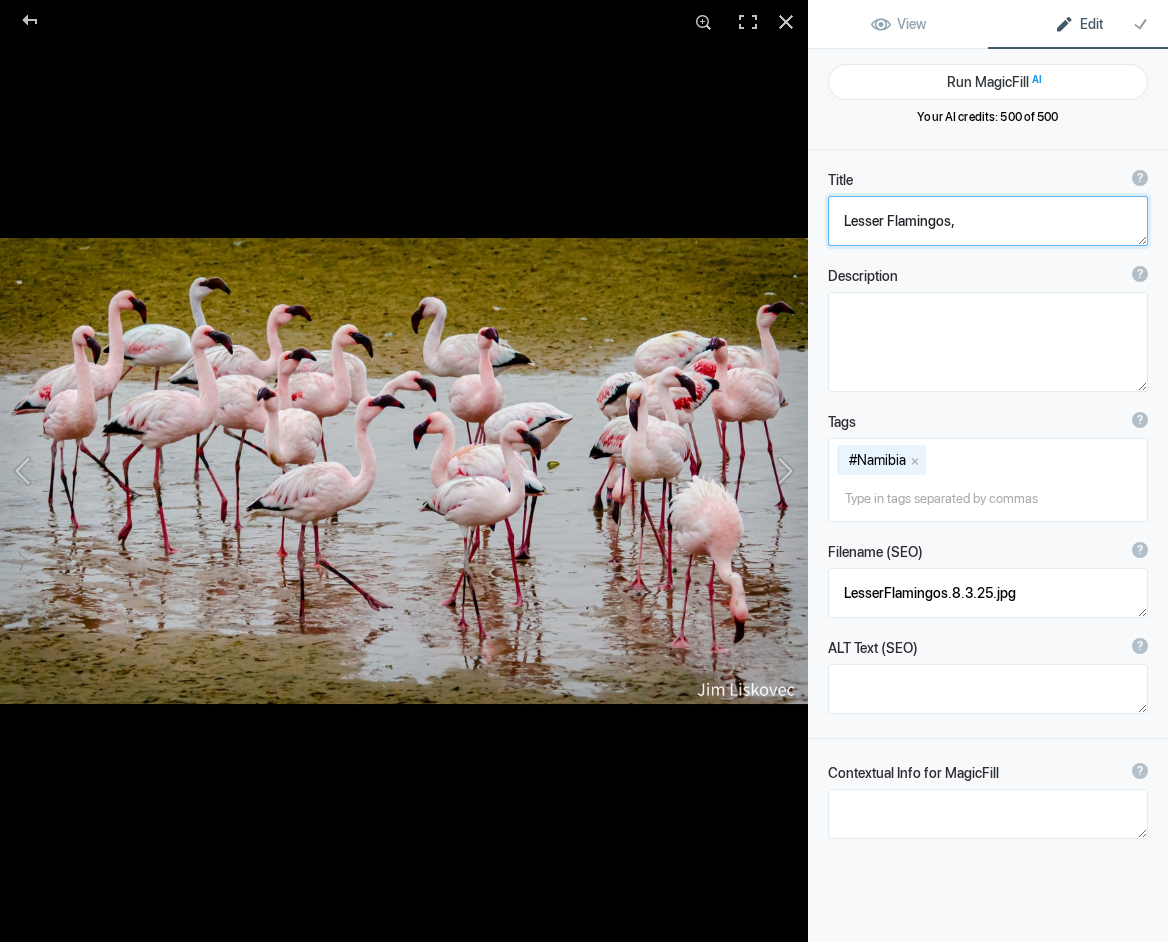 click 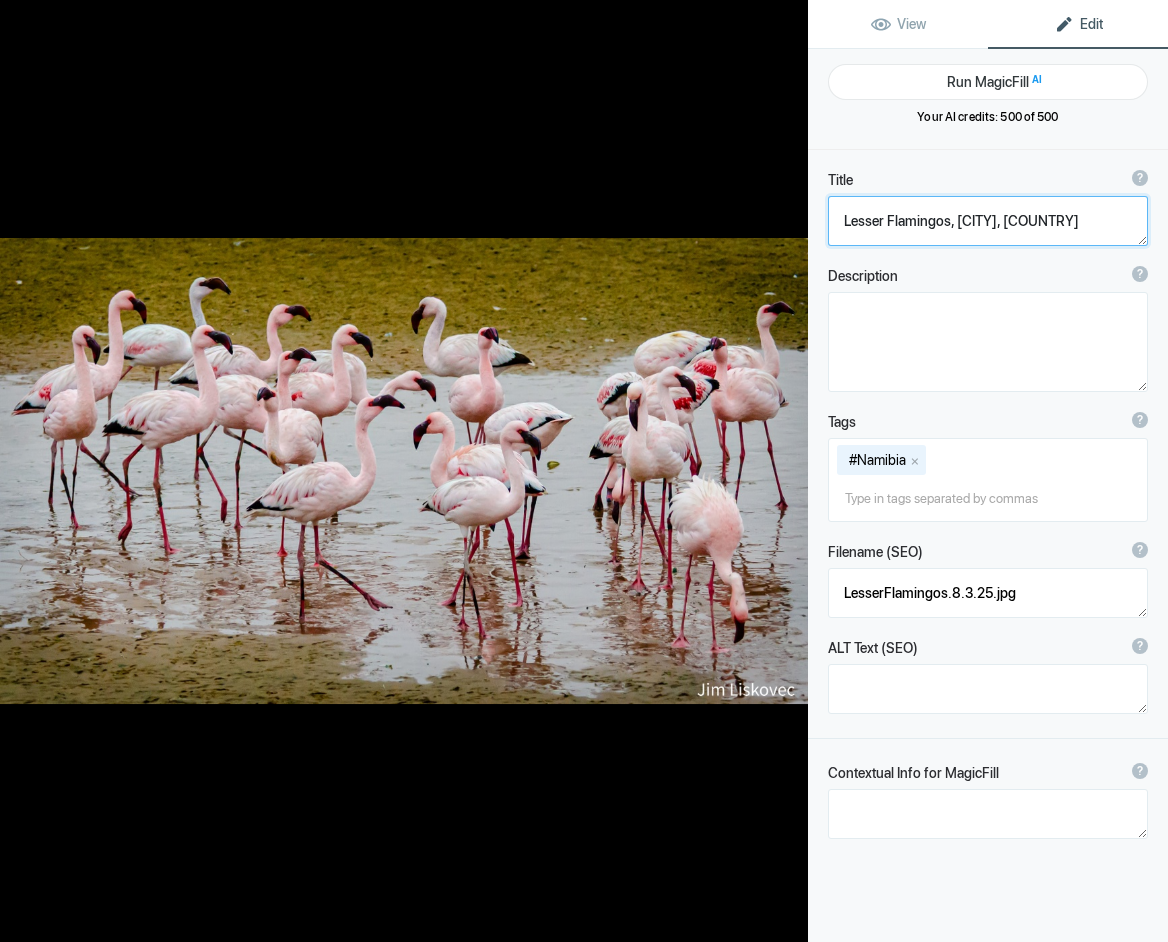 type on "Lesser Flamingos, Walvis Bay, [COUNTRY]" 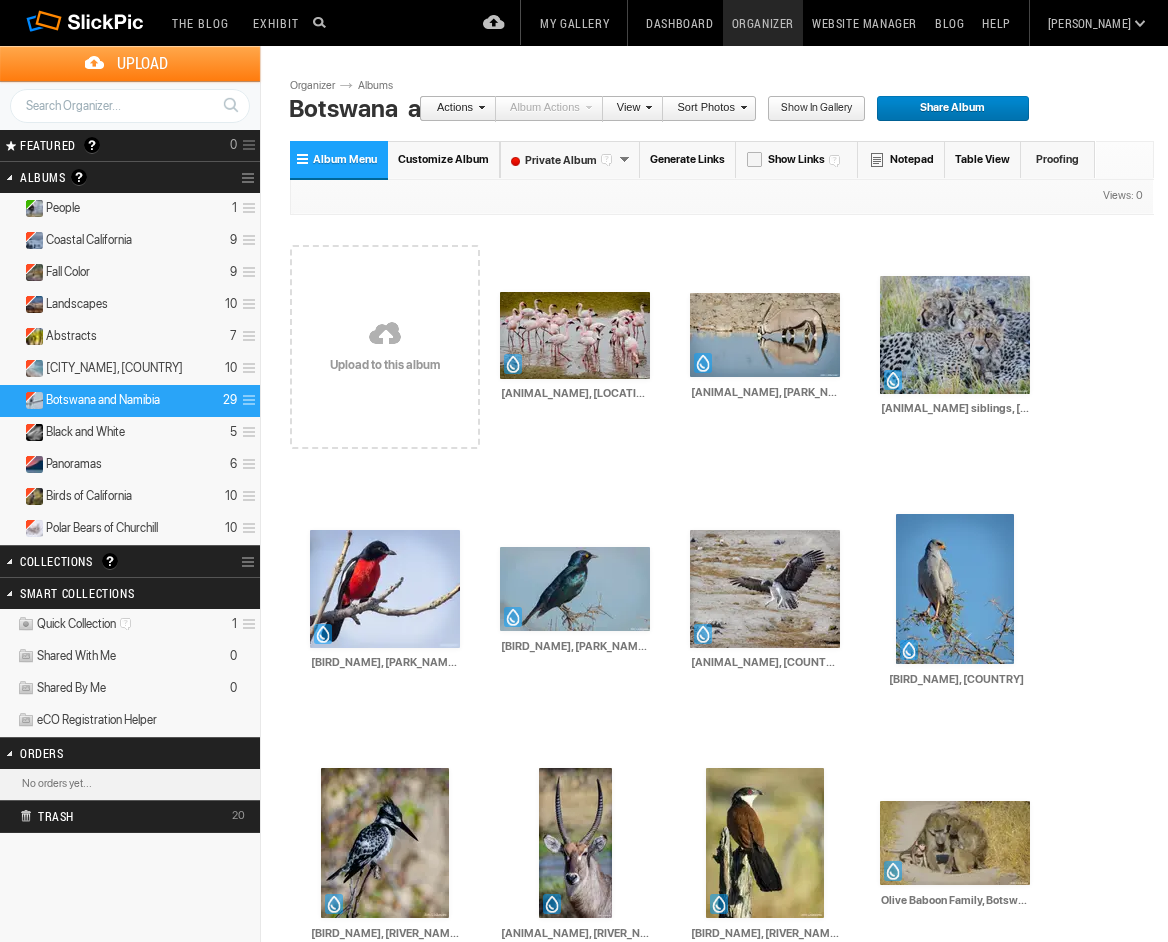 scroll, scrollTop: 0, scrollLeft: 0, axis: both 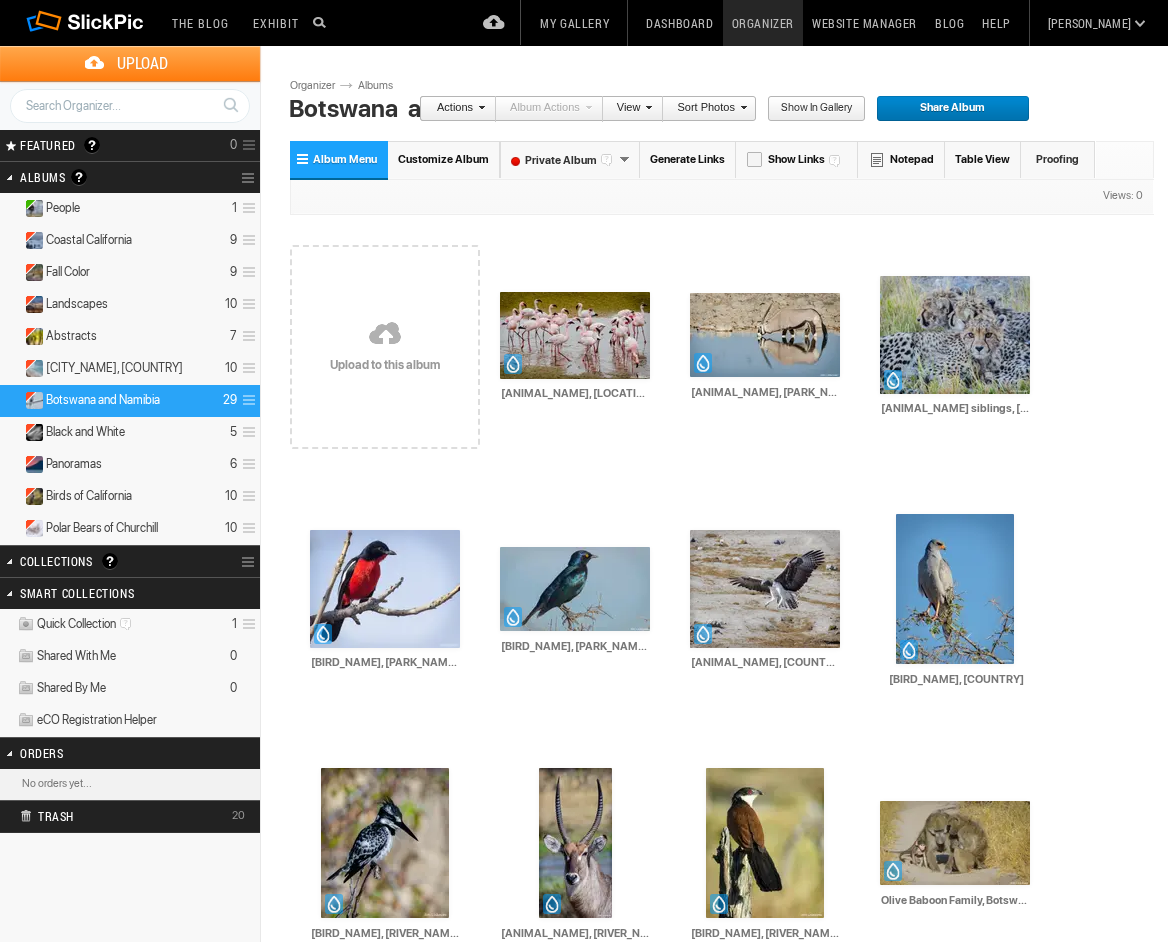 click on "Upload" at bounding box center (142, 63) 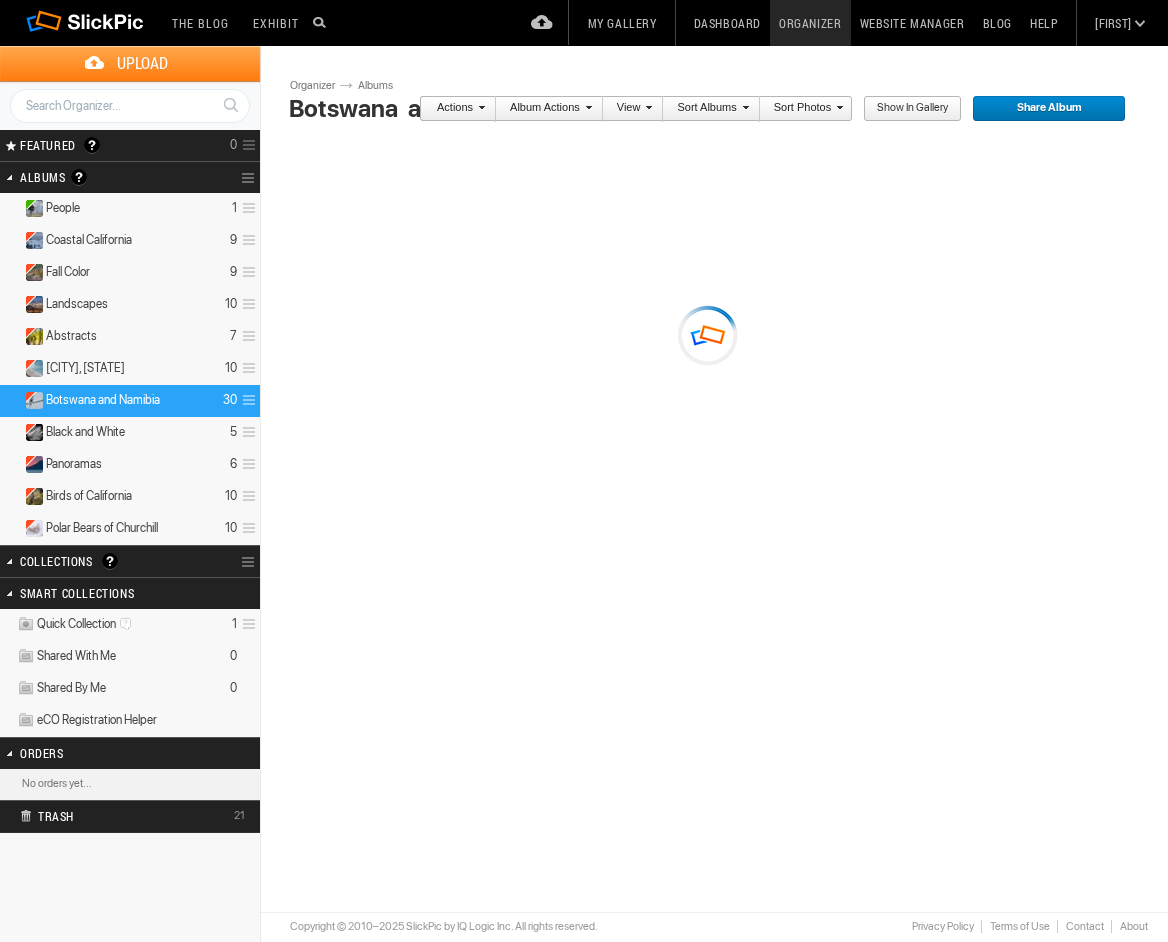 scroll, scrollTop: 0, scrollLeft: 0, axis: both 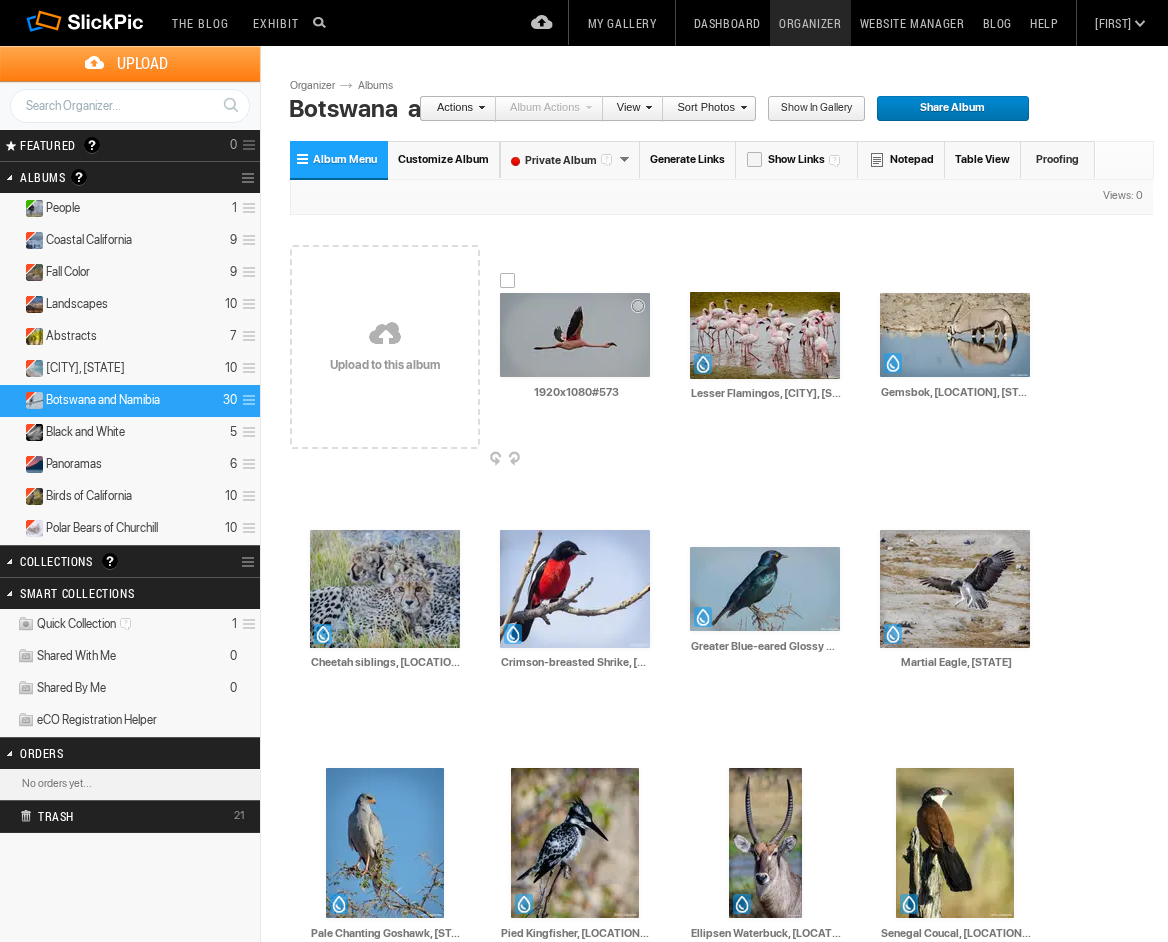 click at bounding box center [575, 335] 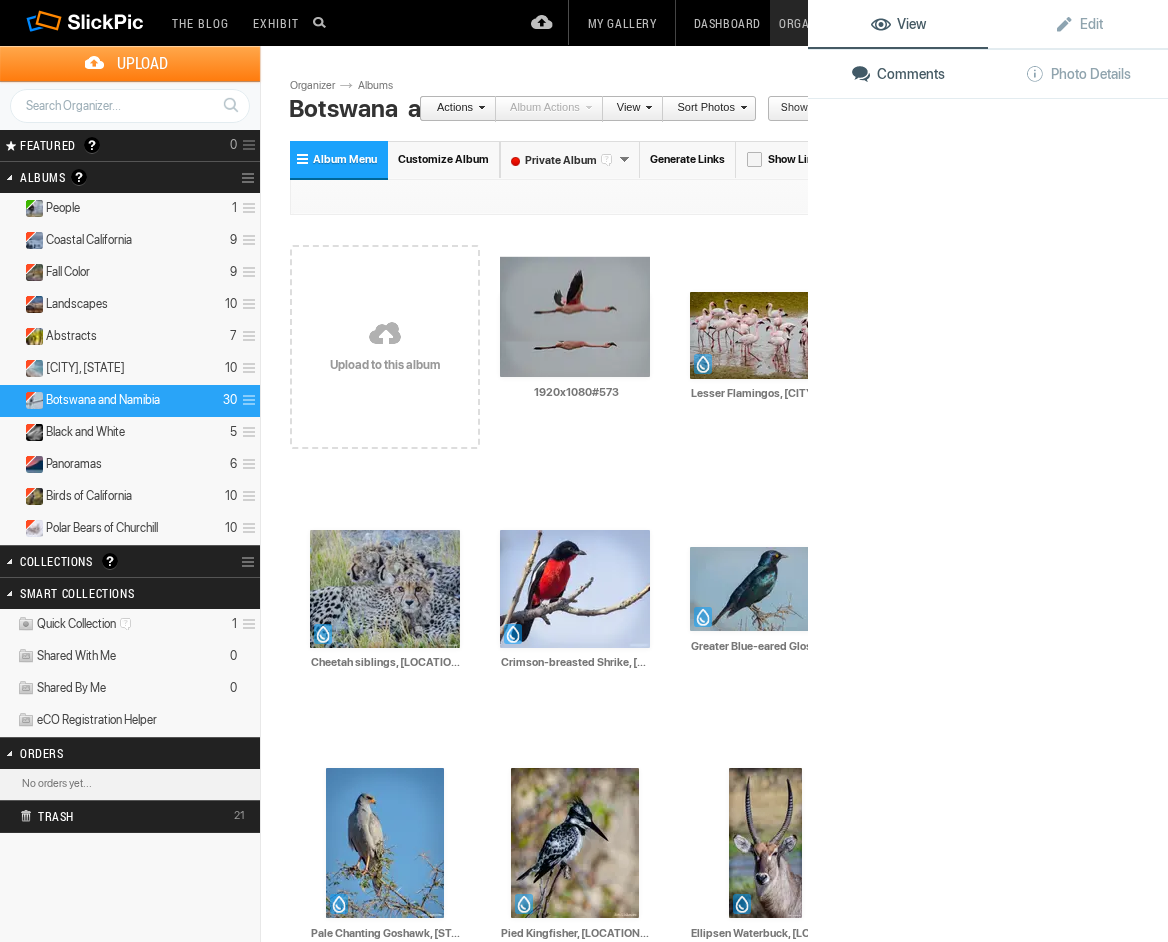 click 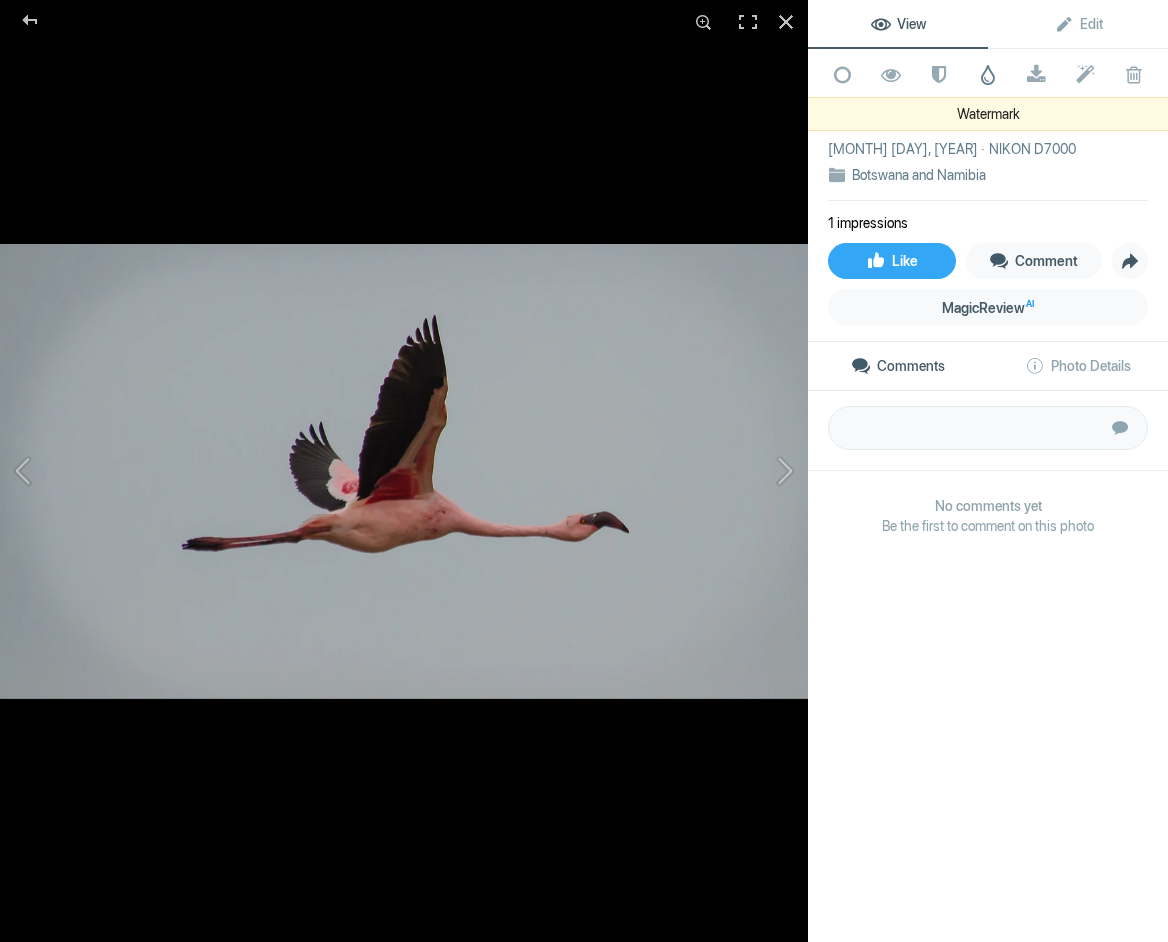 click 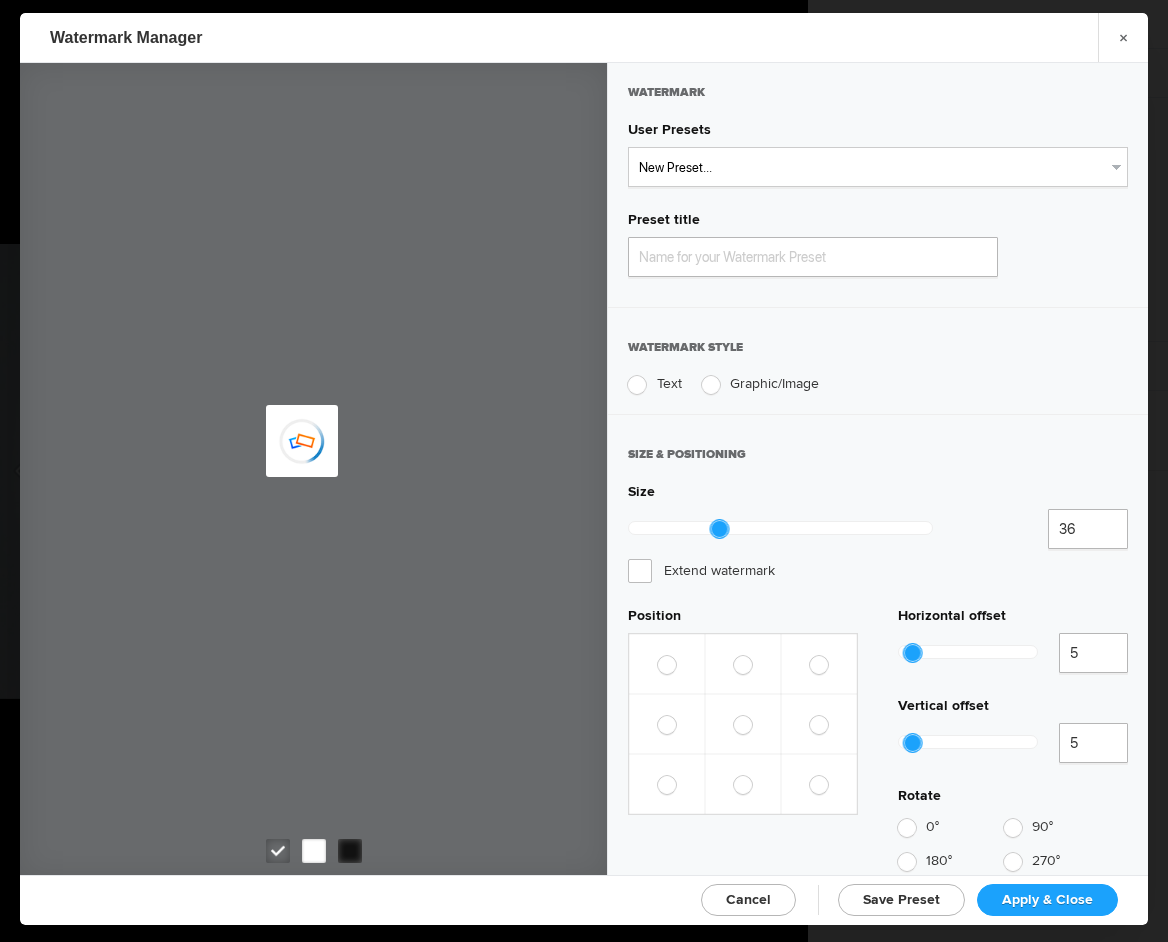 type on "Watermark-8/3/2025" 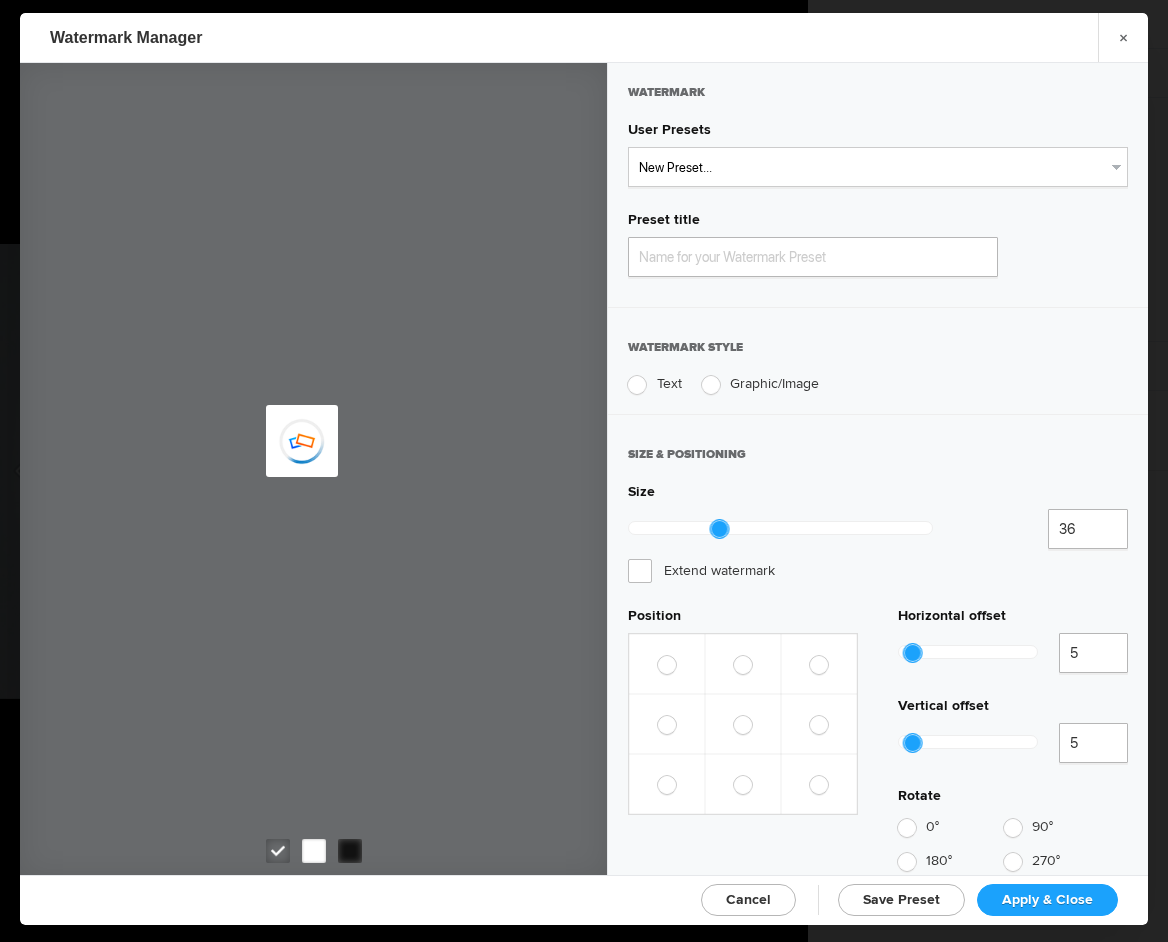 radio on "true" 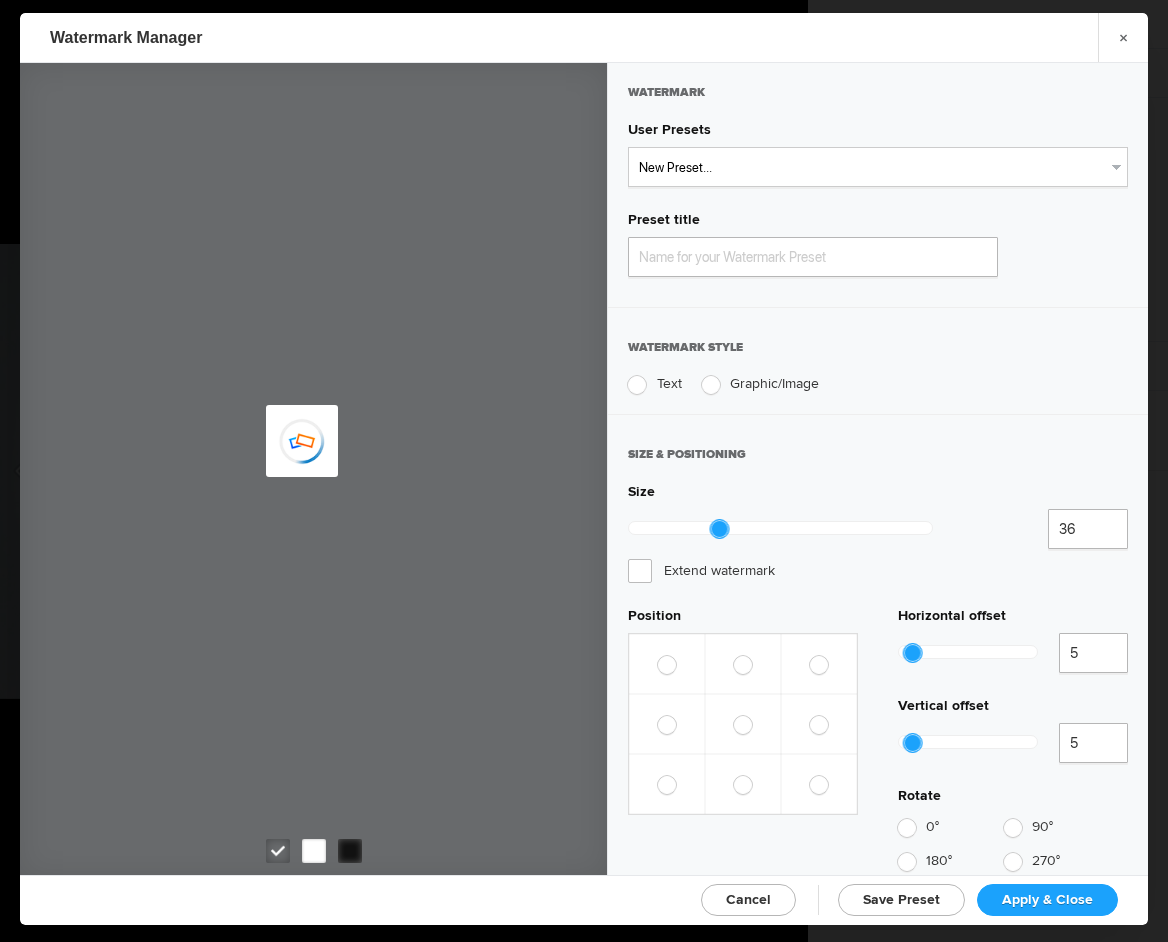 radio on "true" 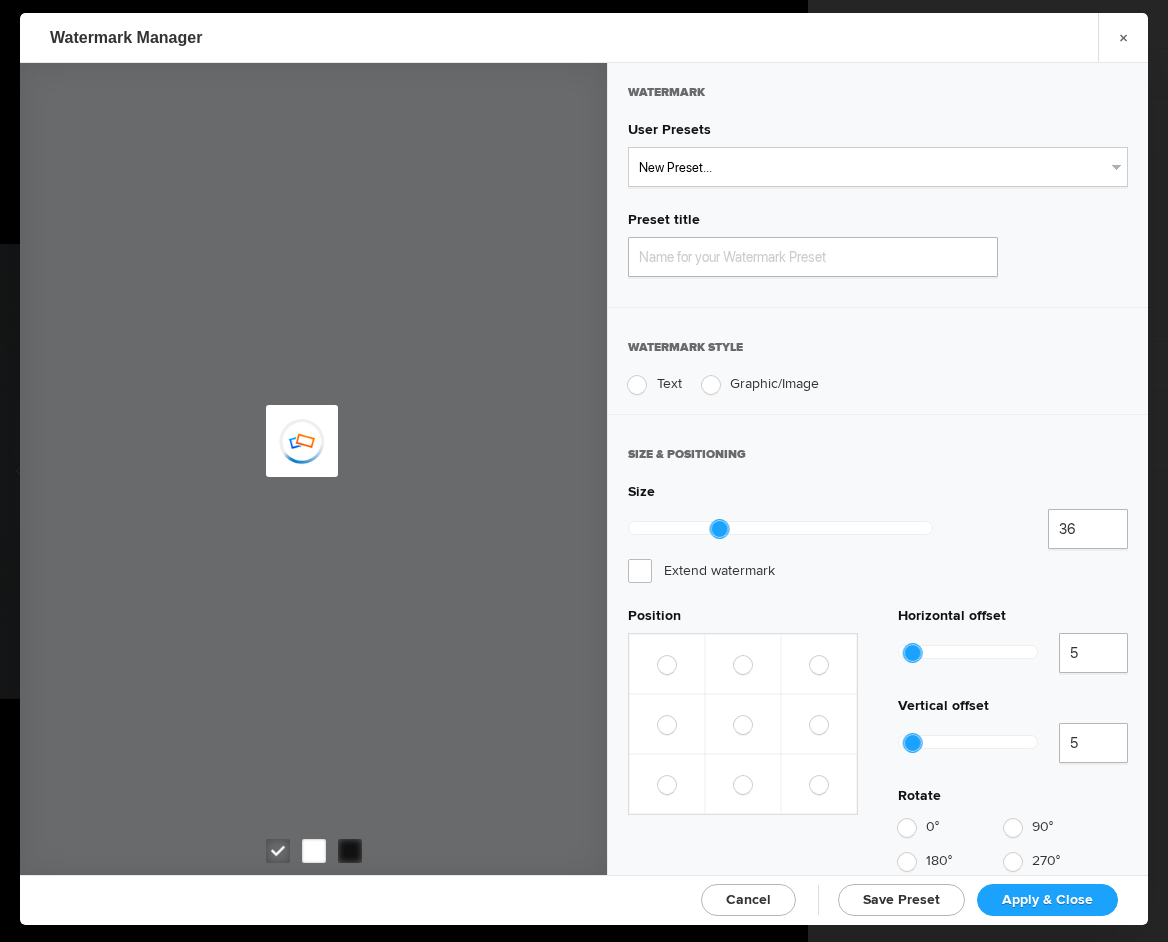 radio on "true" 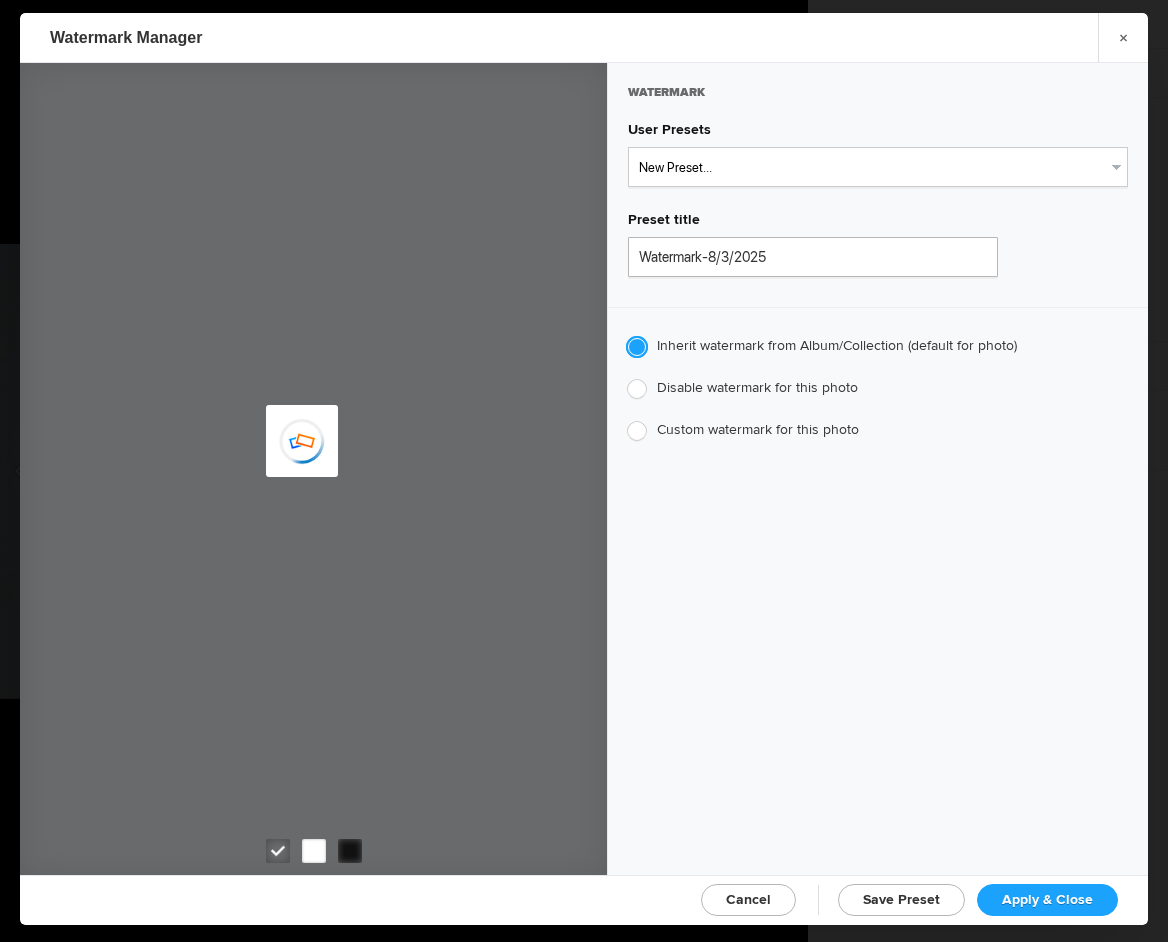type on "JimLiskovec" 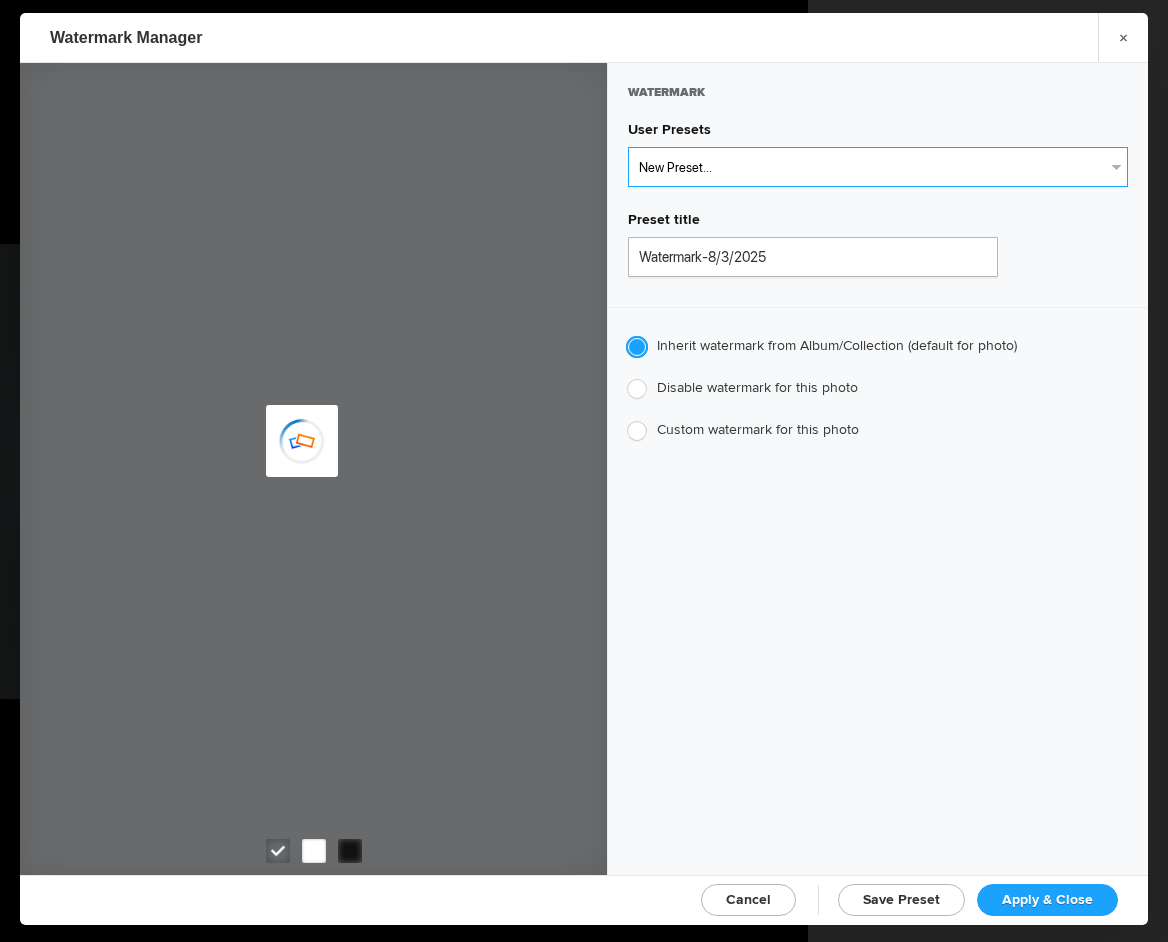 select on "1: Object" 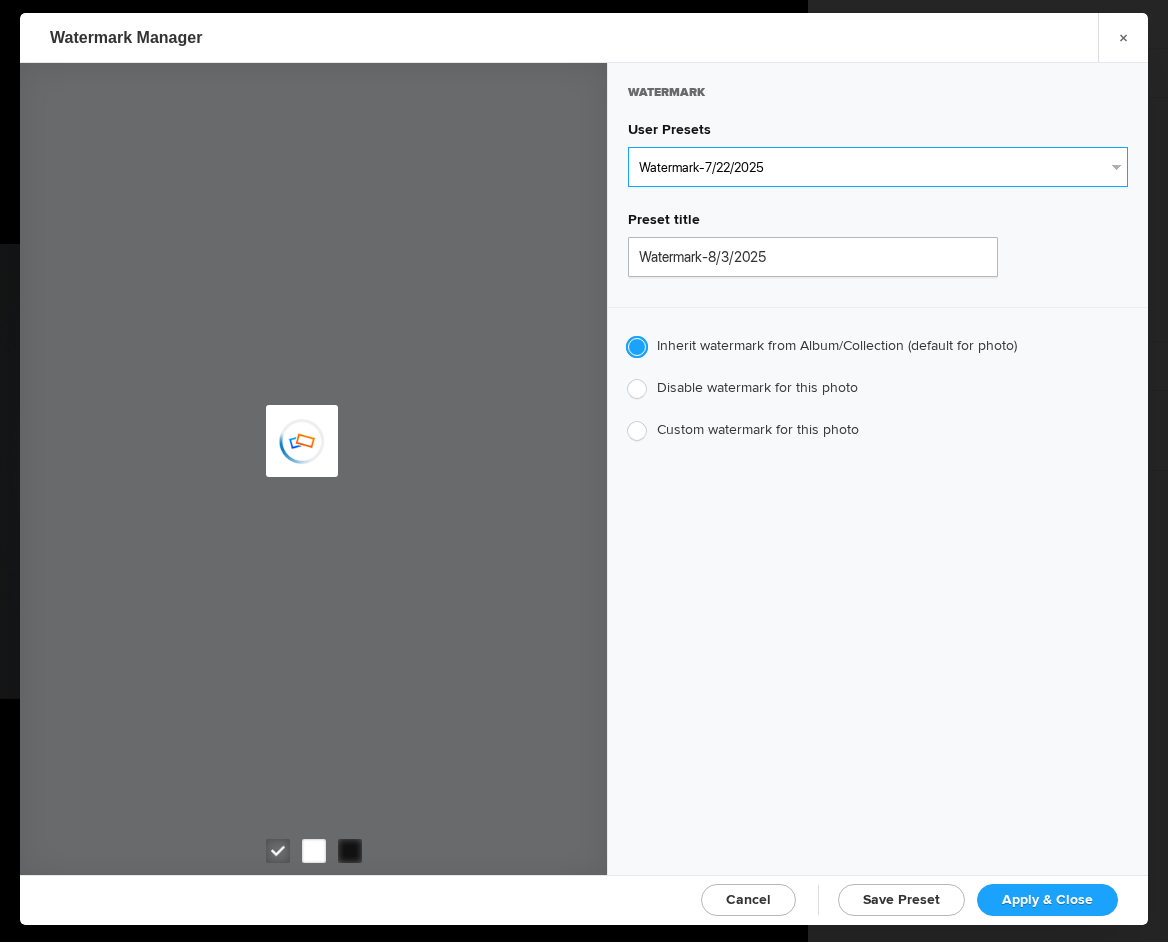type on "Watermark-7/22/2025" 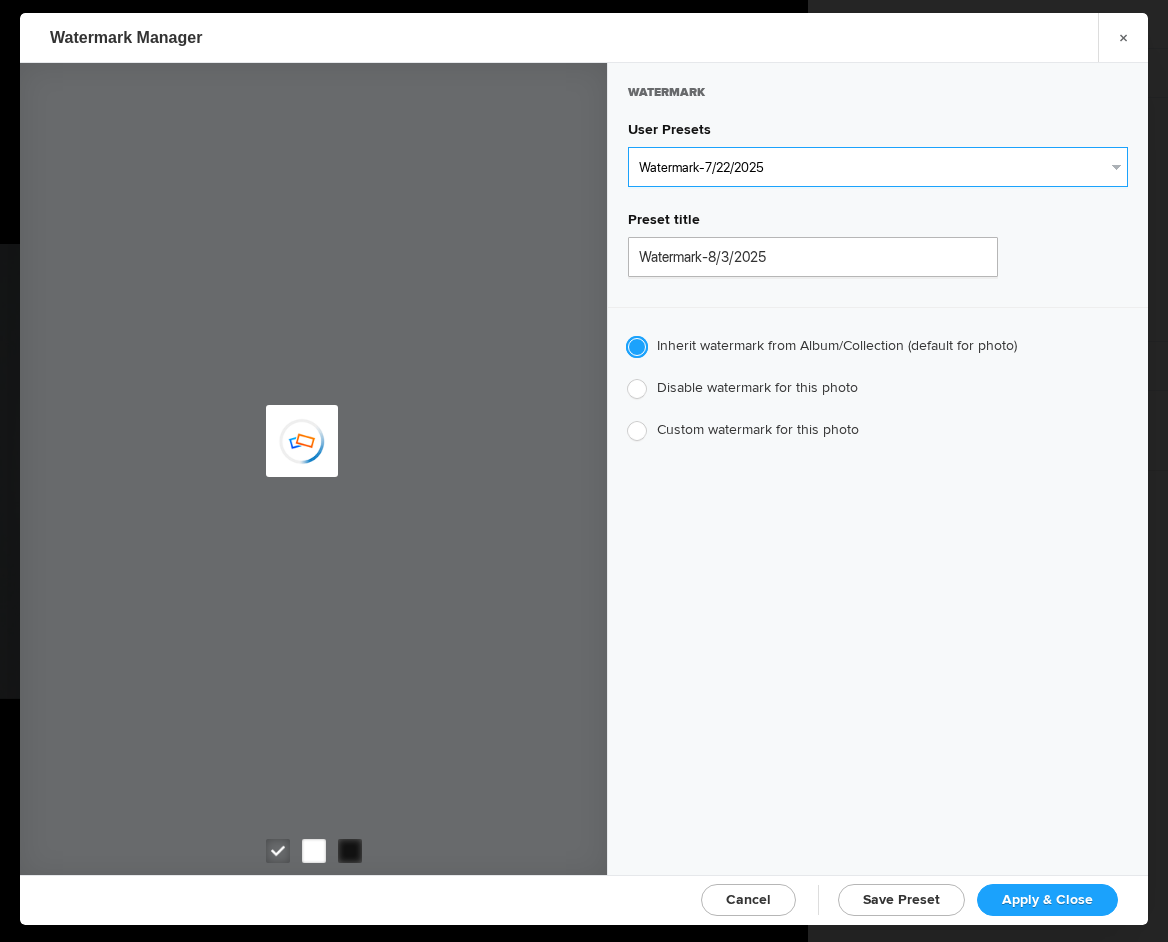 type on "Jim Liskovec" 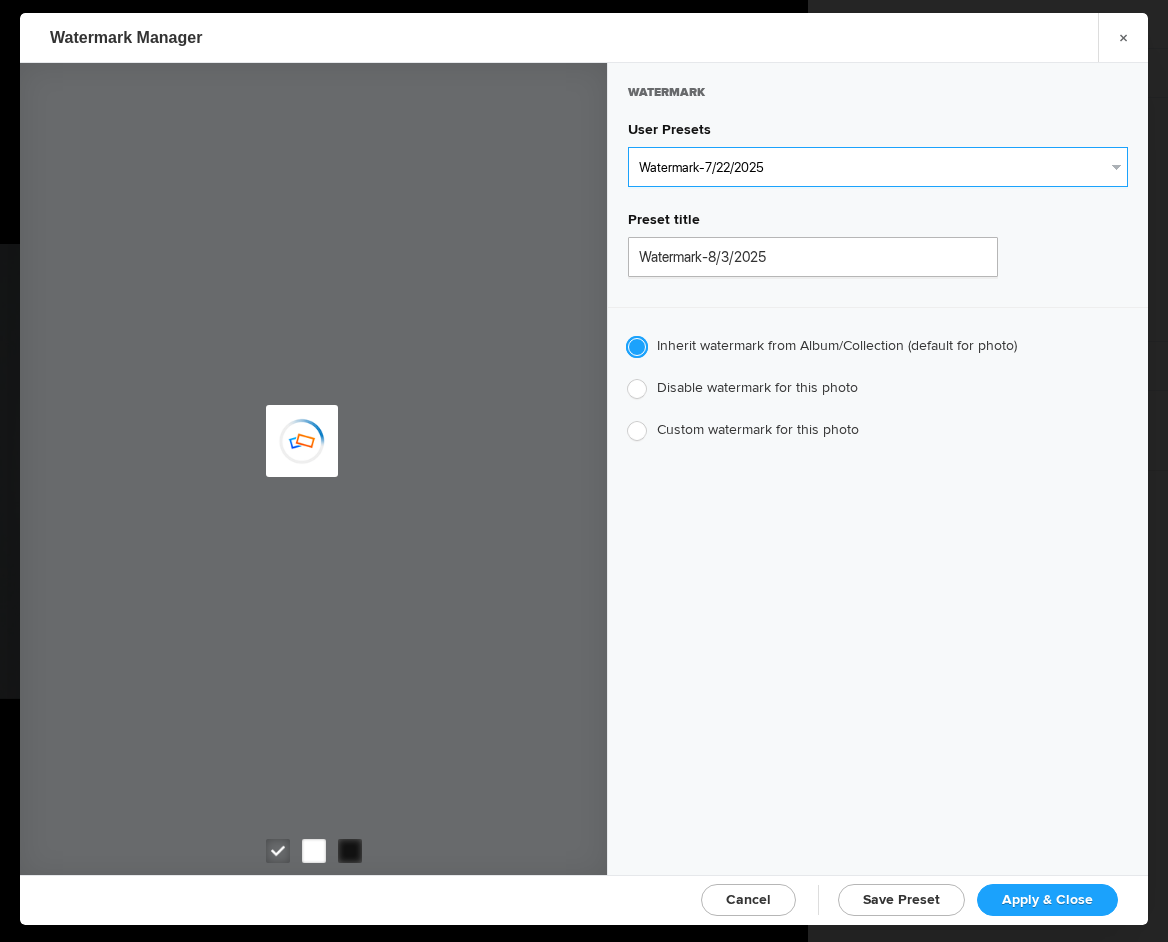 radio on "false" 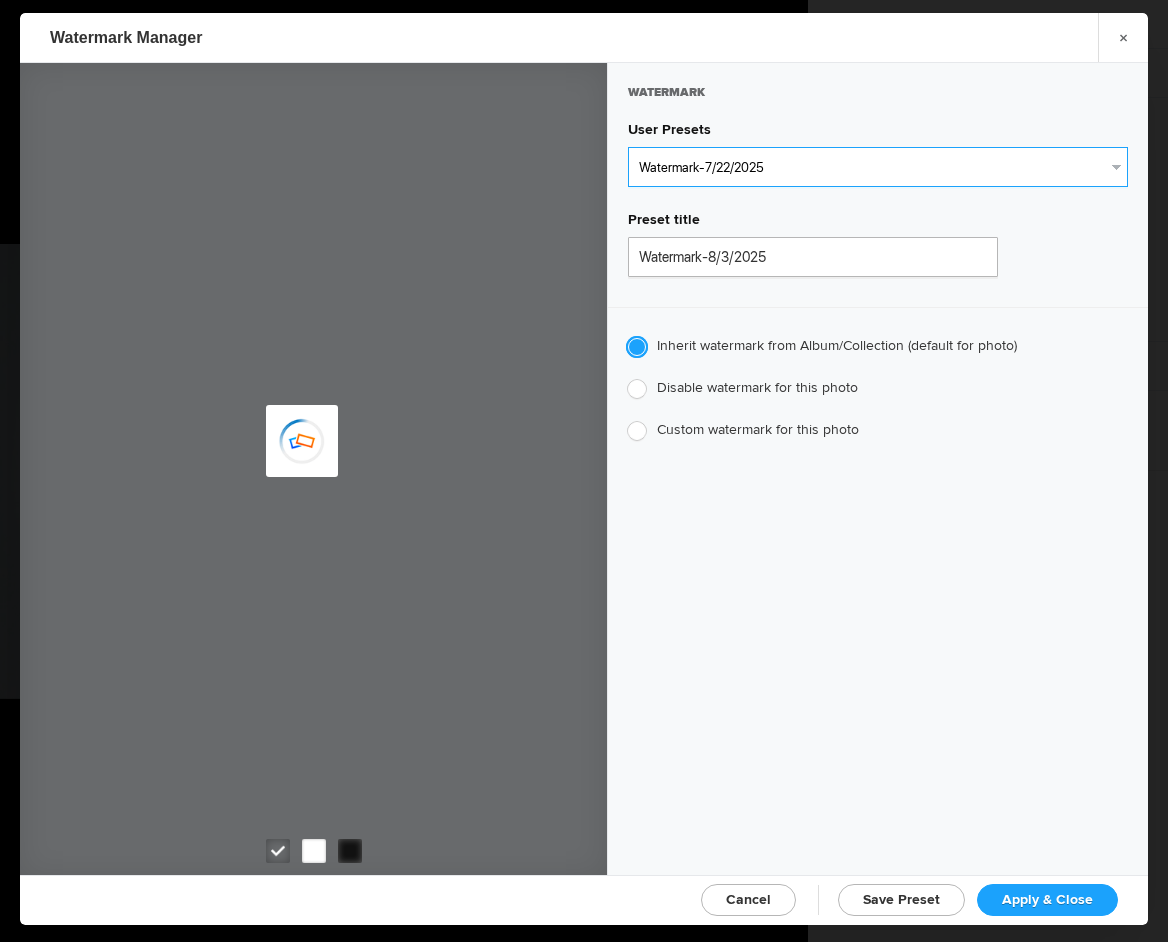 radio on "false" 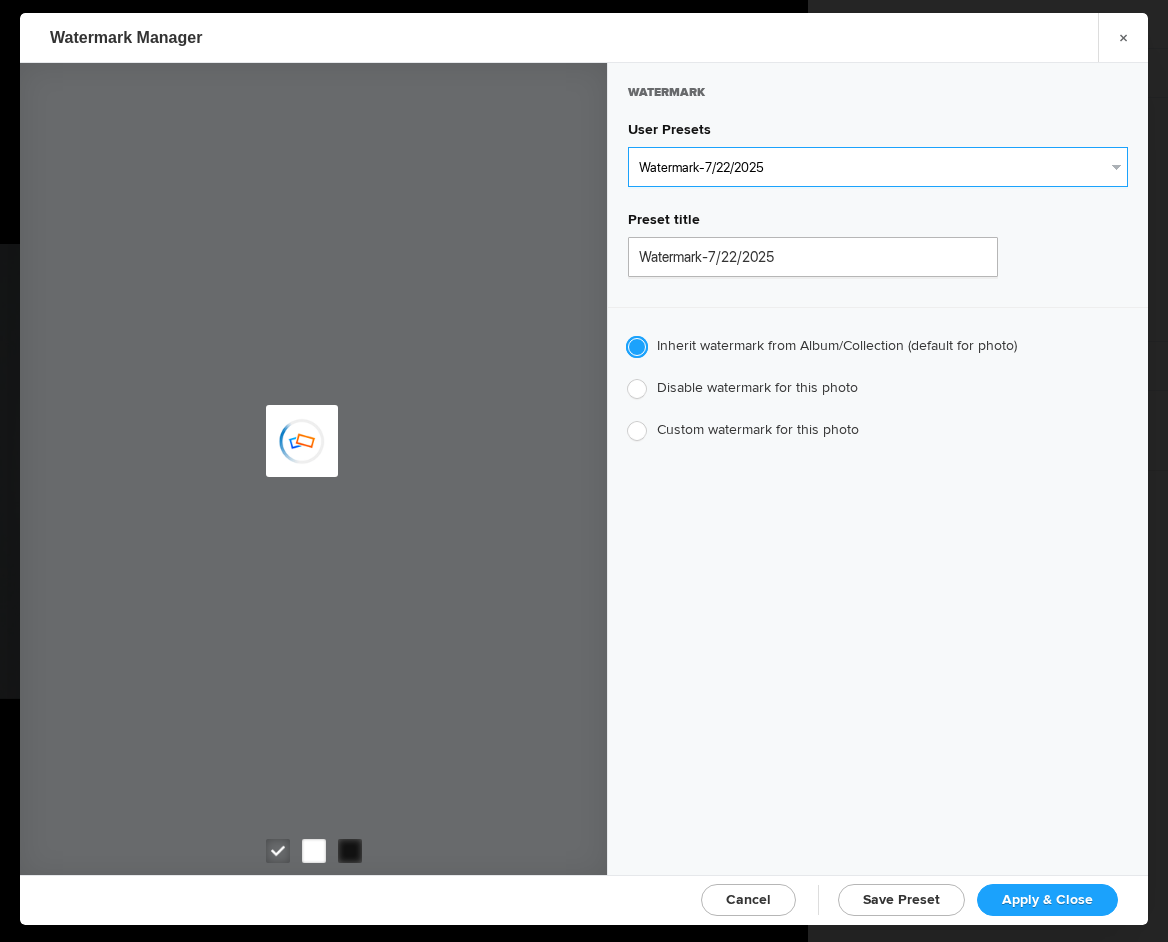 radio on "true" 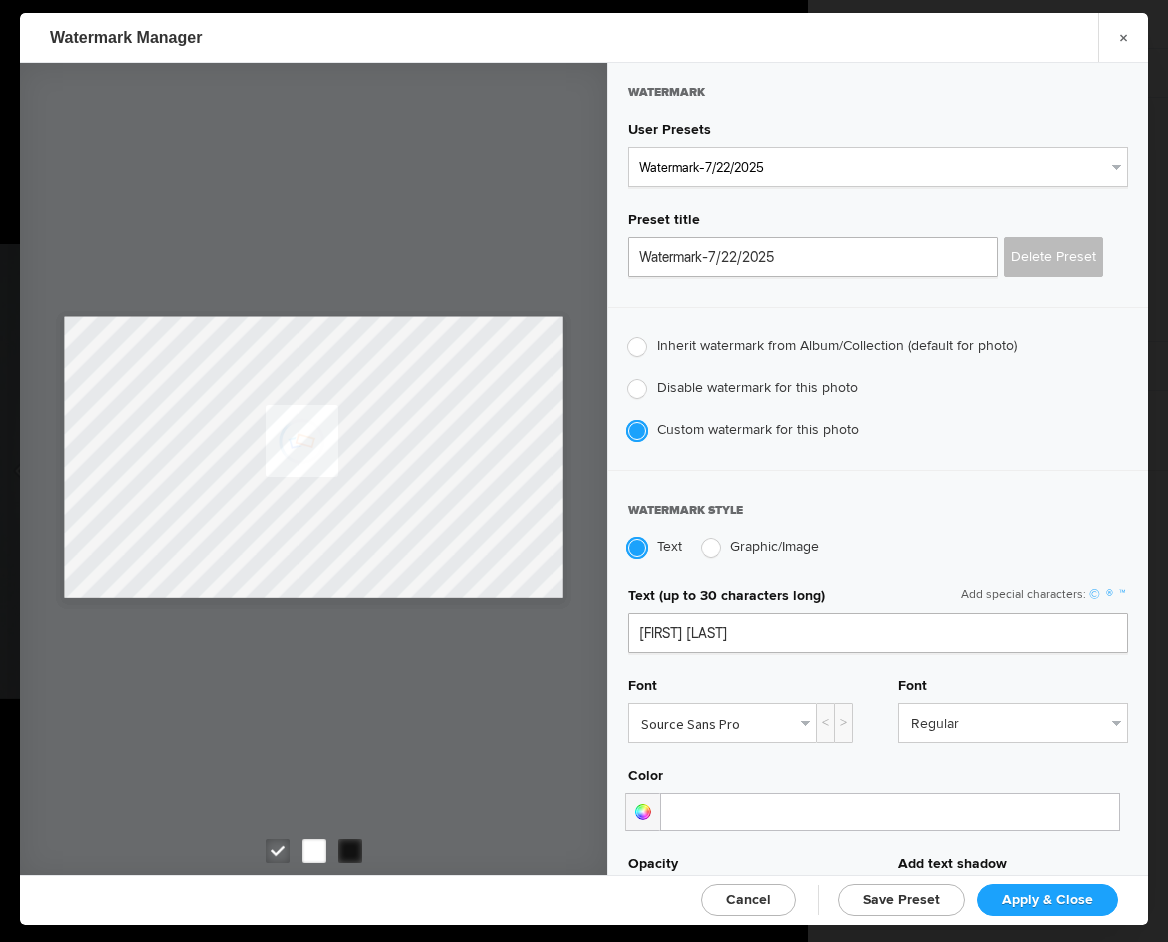 click on "Apply & Close" 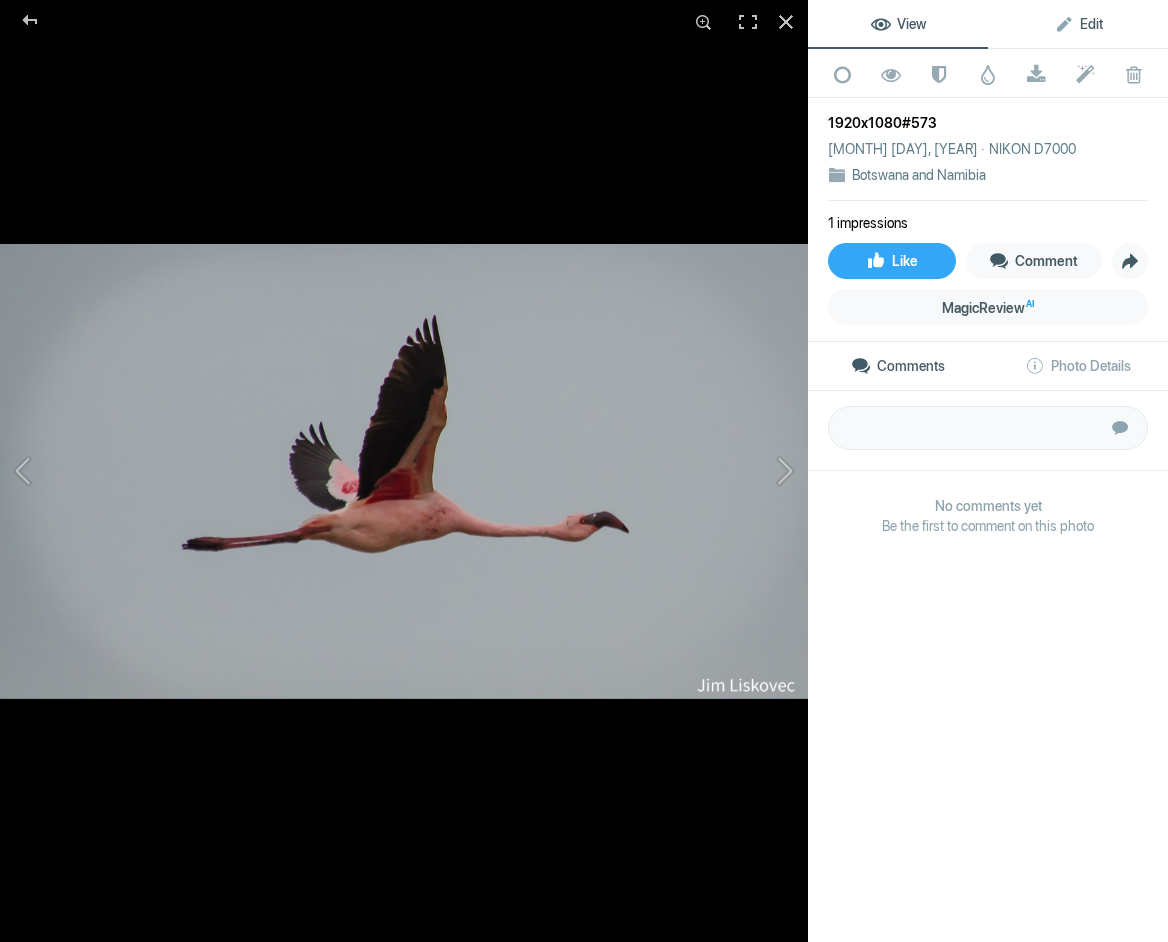 click on "Edit" 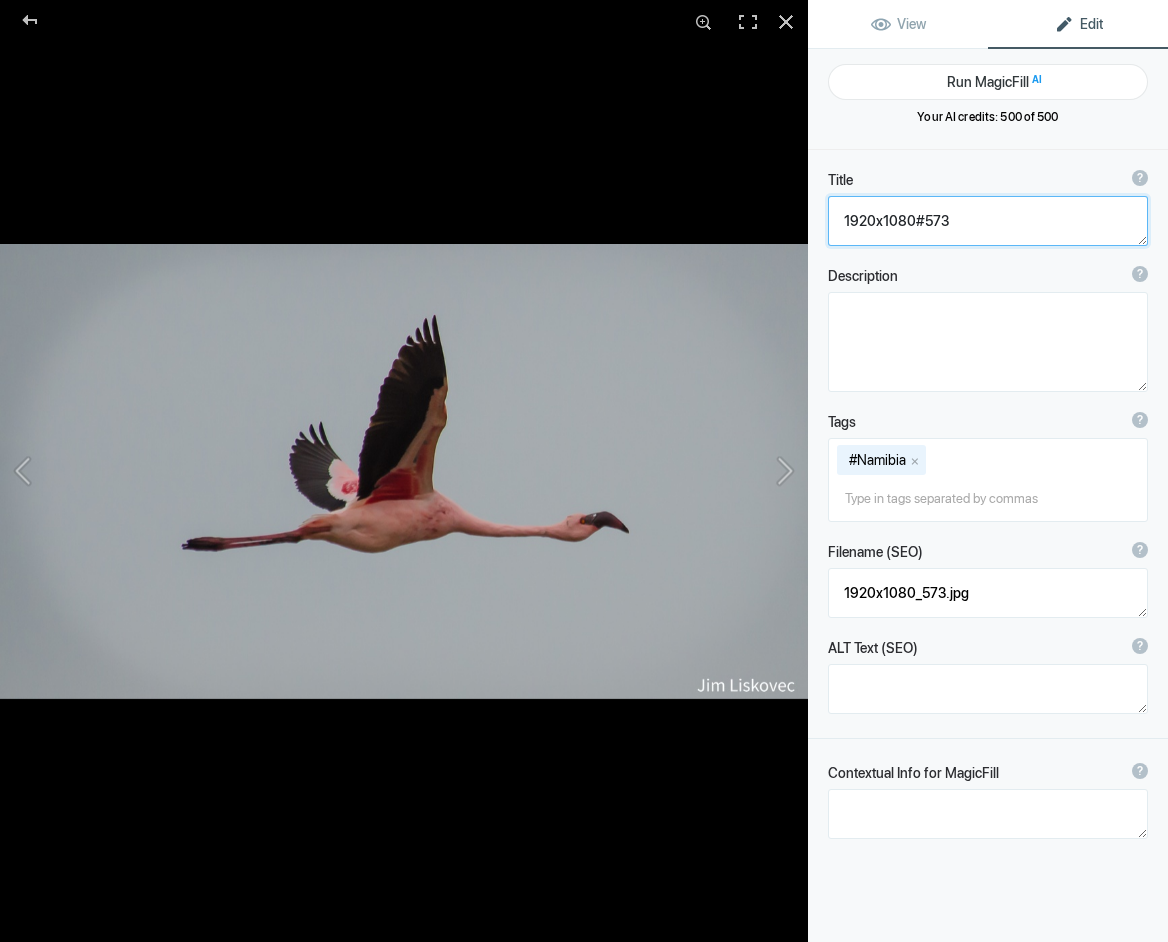 drag, startPoint x: 950, startPoint y: 221, endPoint x: 802, endPoint y: 215, distance: 148.12157 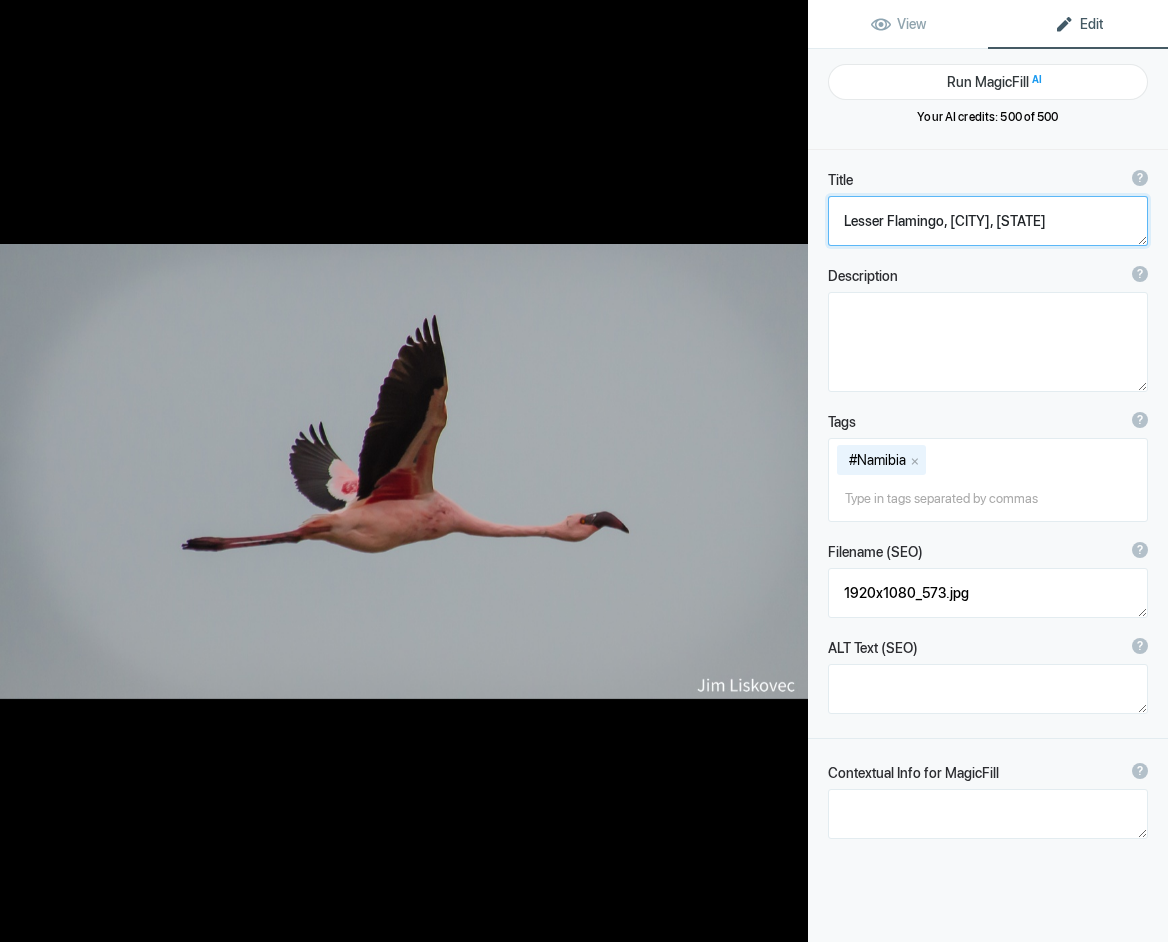 type on "Lesser Flamingo, Walvis Bay, Namibia" 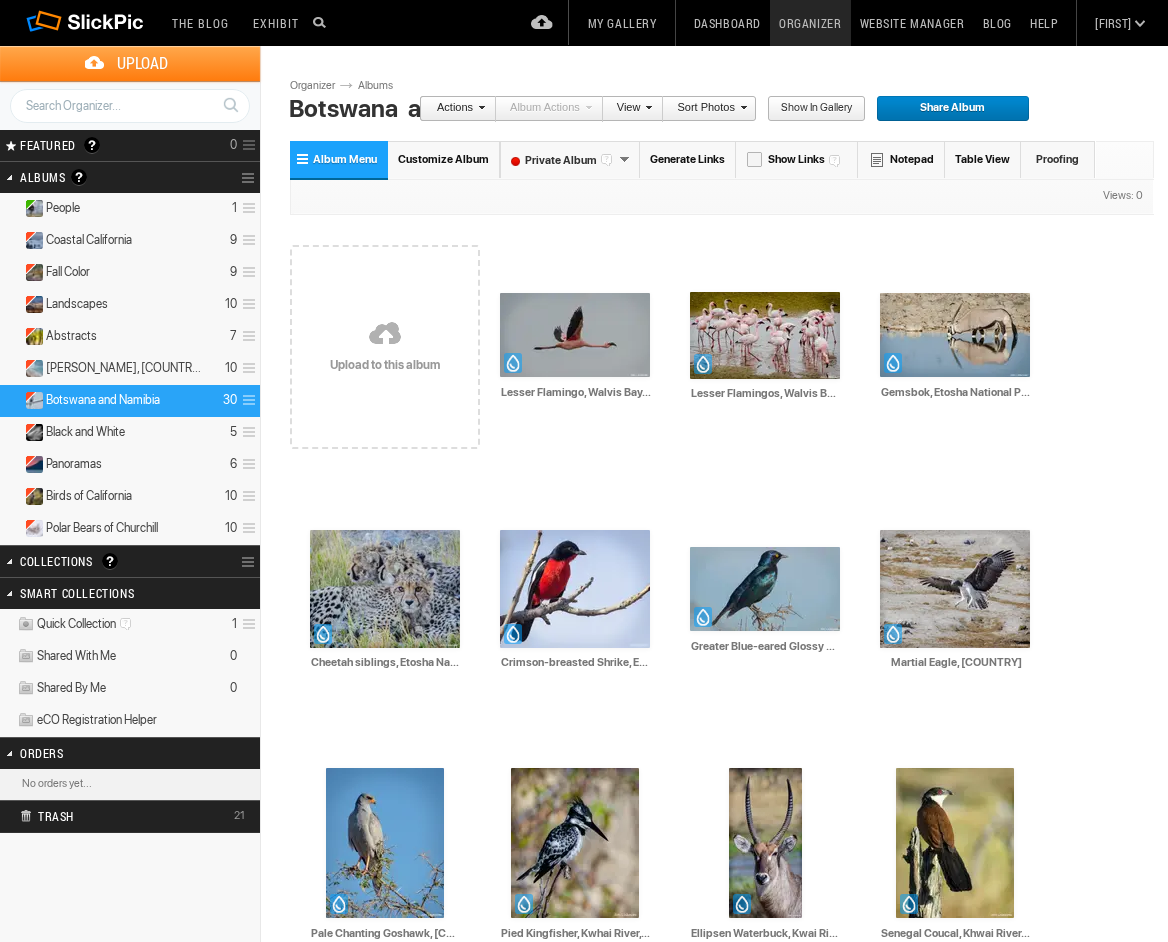scroll, scrollTop: 0, scrollLeft: 0, axis: both 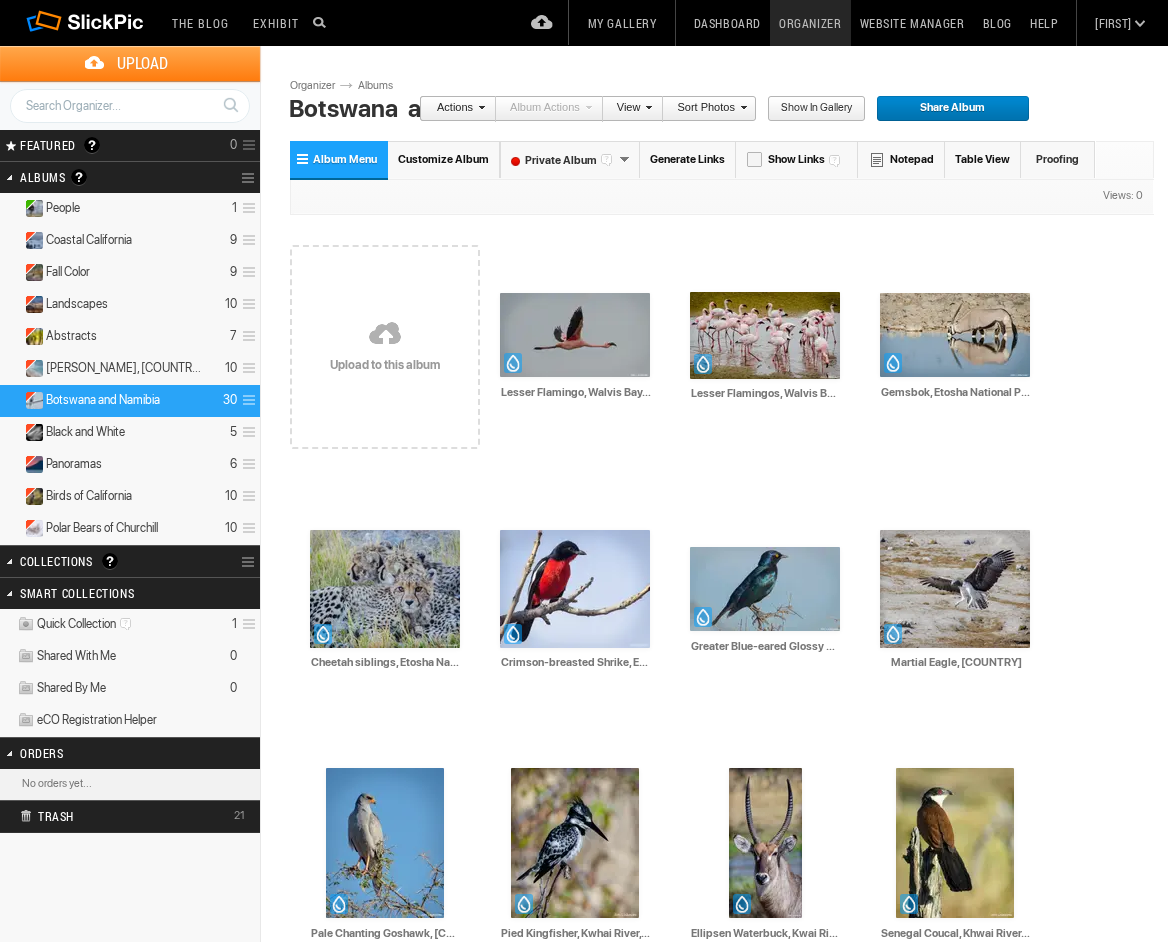 click on "Upload" at bounding box center (142, 63) 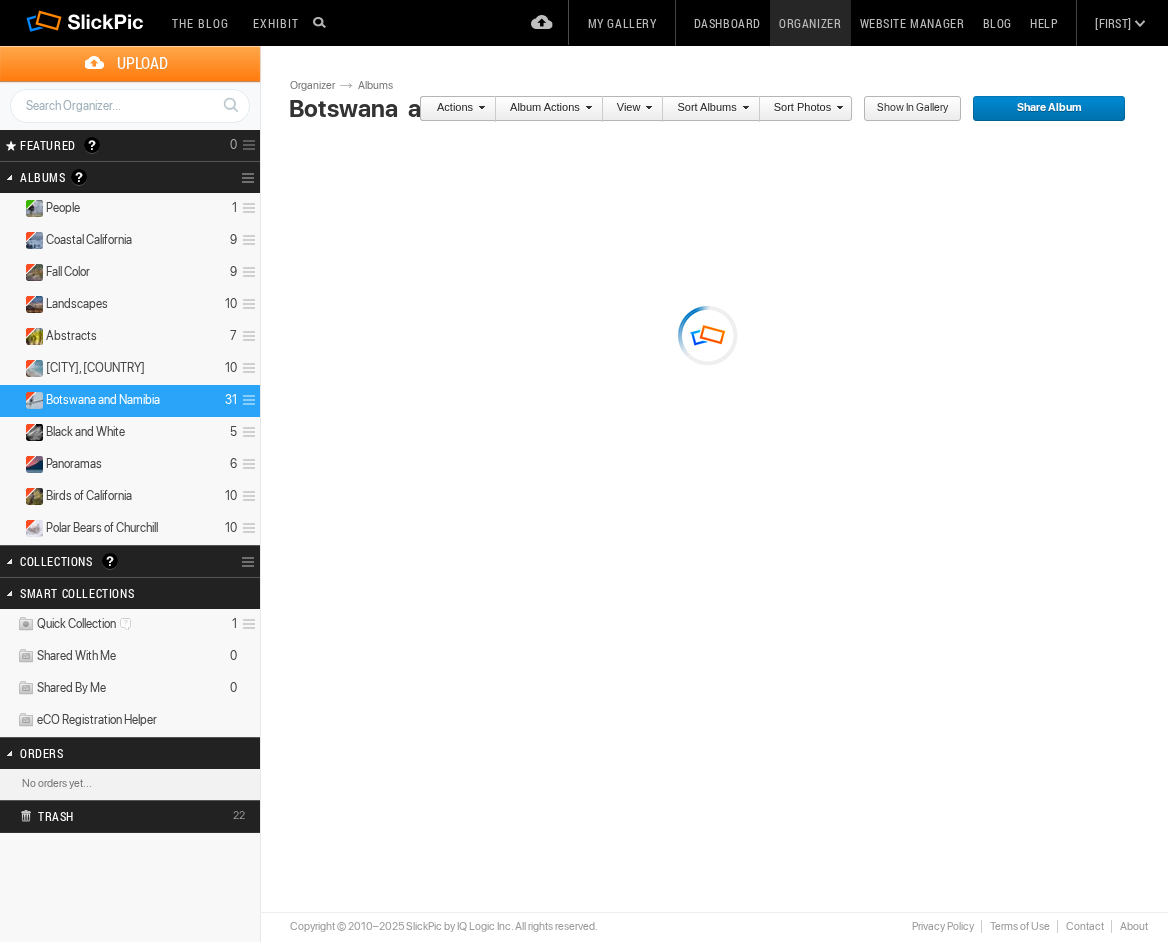 scroll, scrollTop: 0, scrollLeft: 0, axis: both 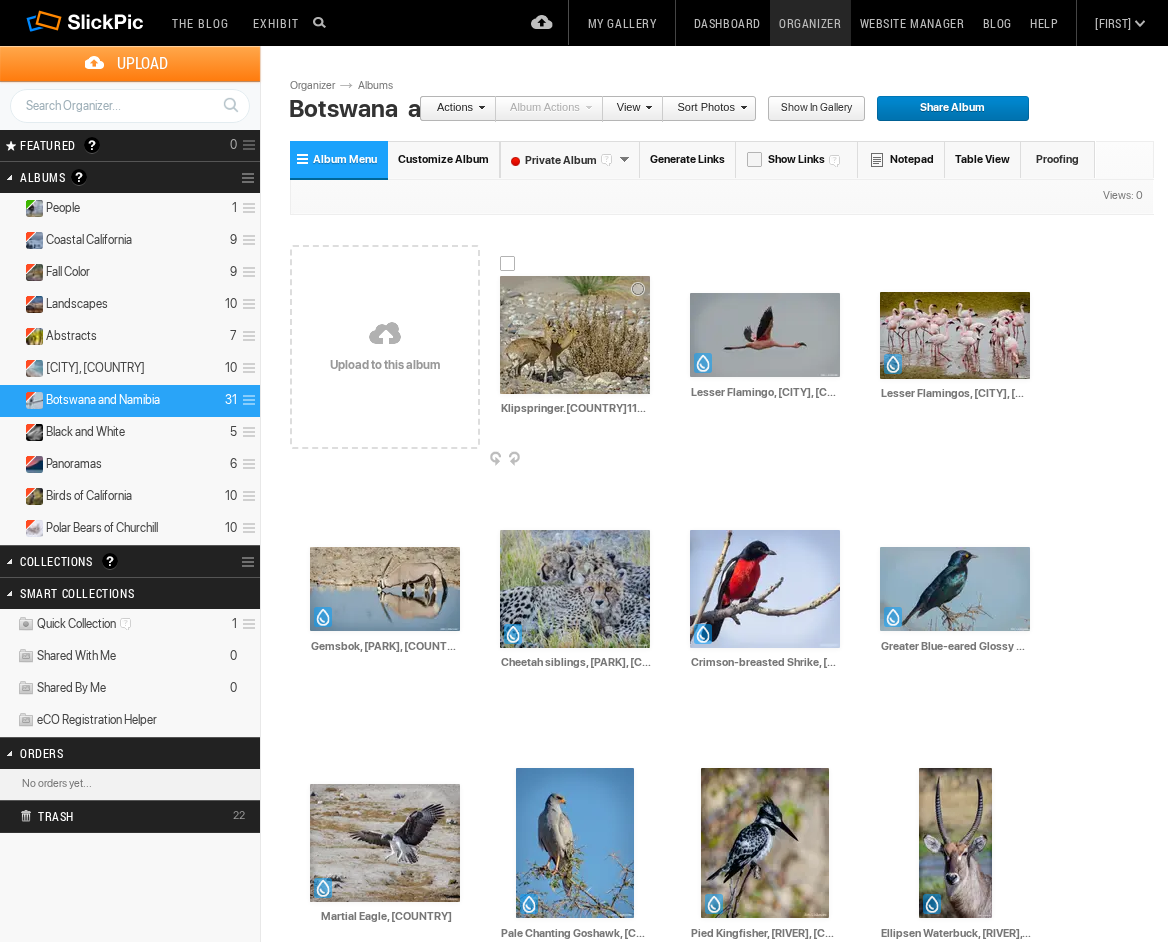 click at bounding box center (575, 335) 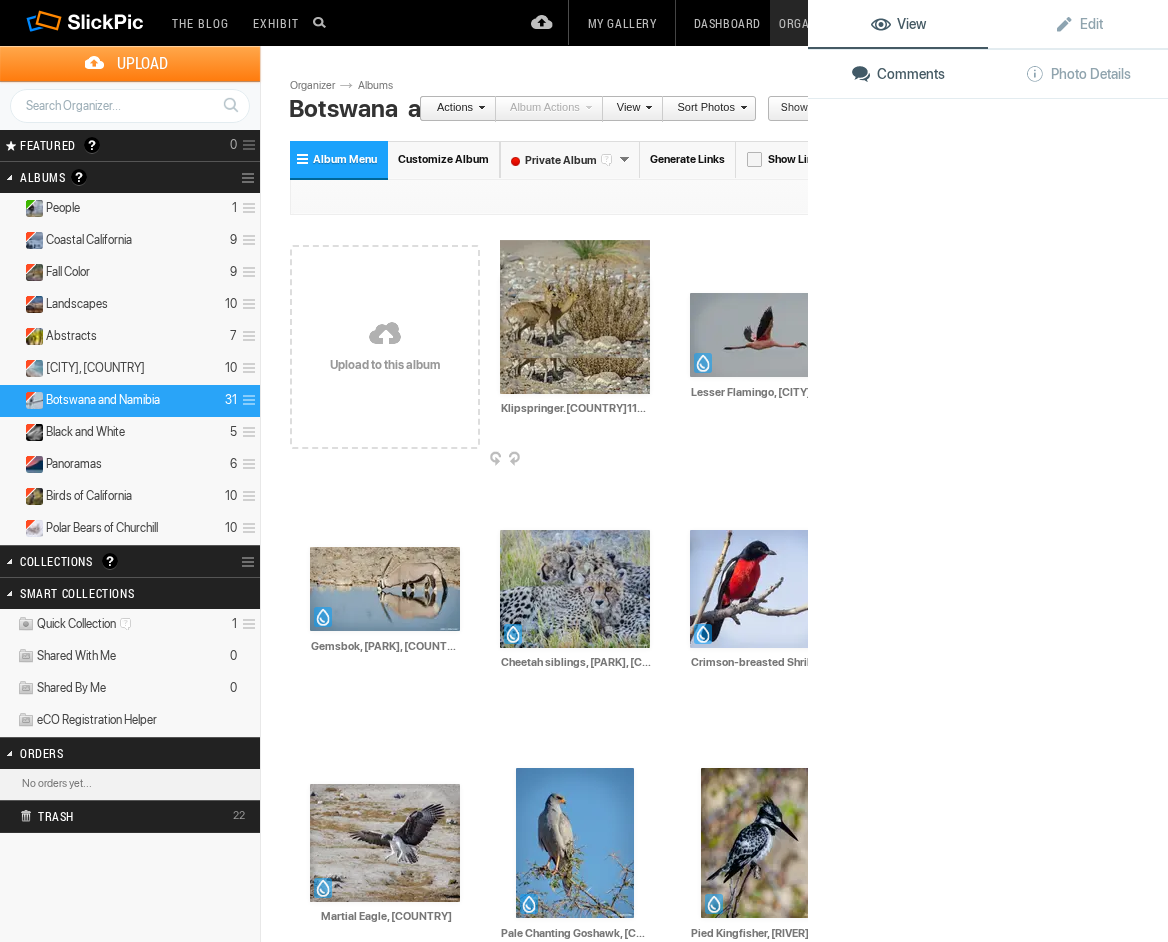 click 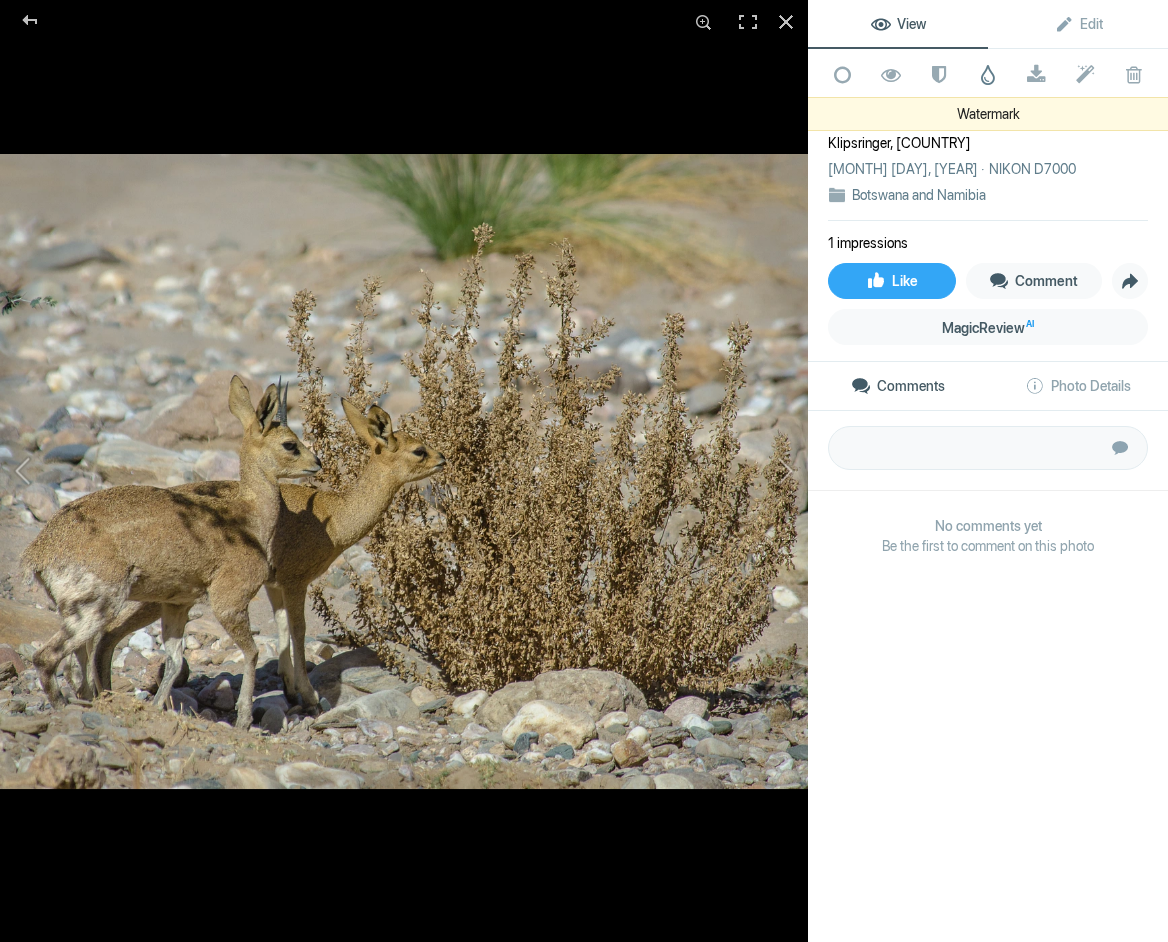 click 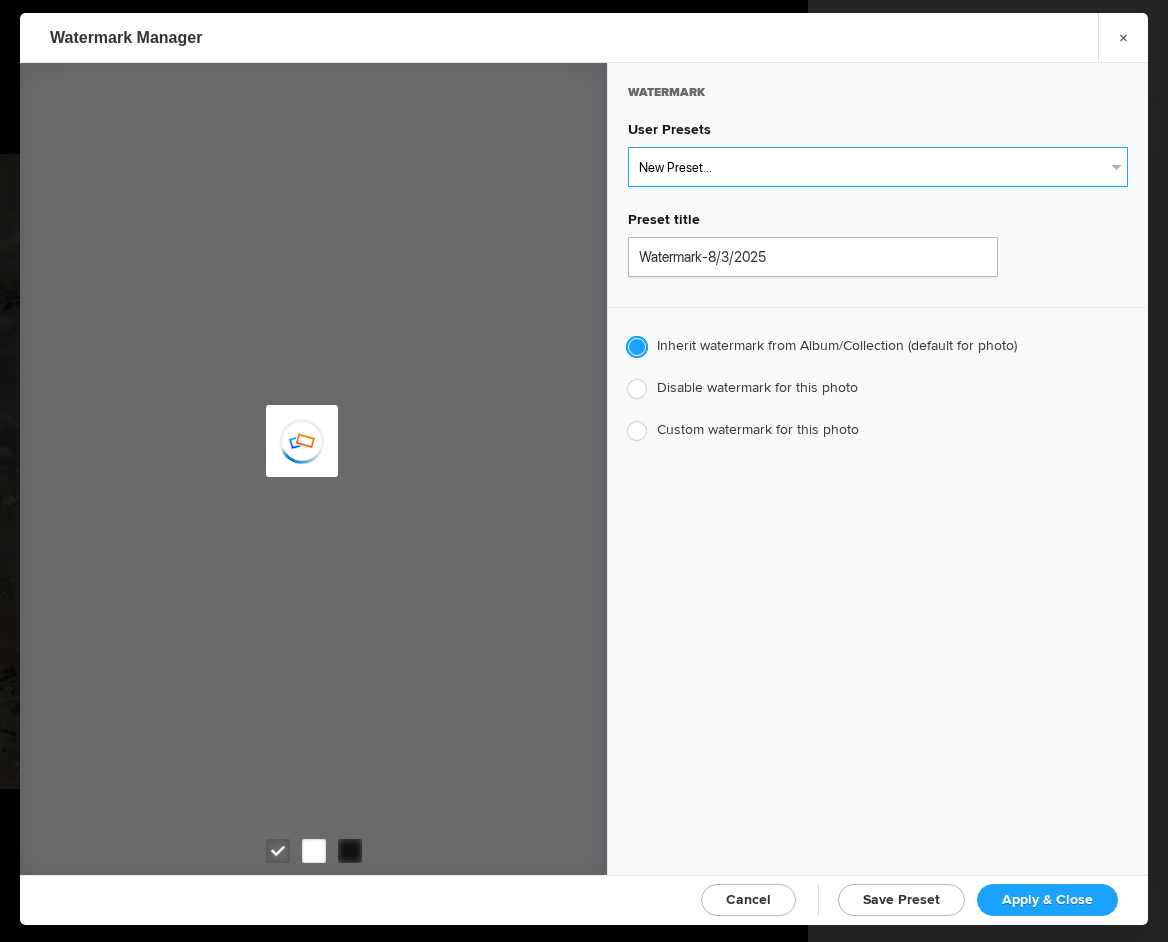select on "1: Object" 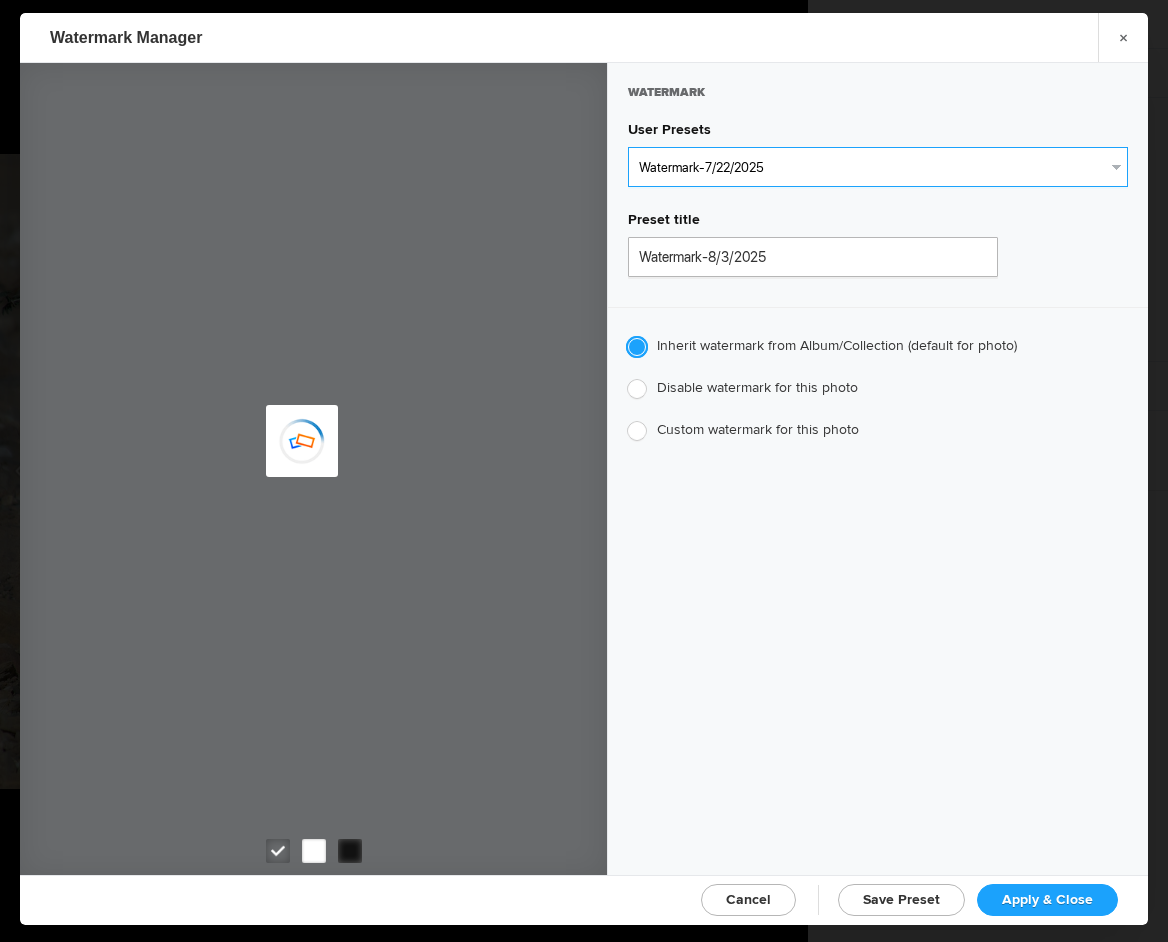 type on "Watermark-7/22/2025" 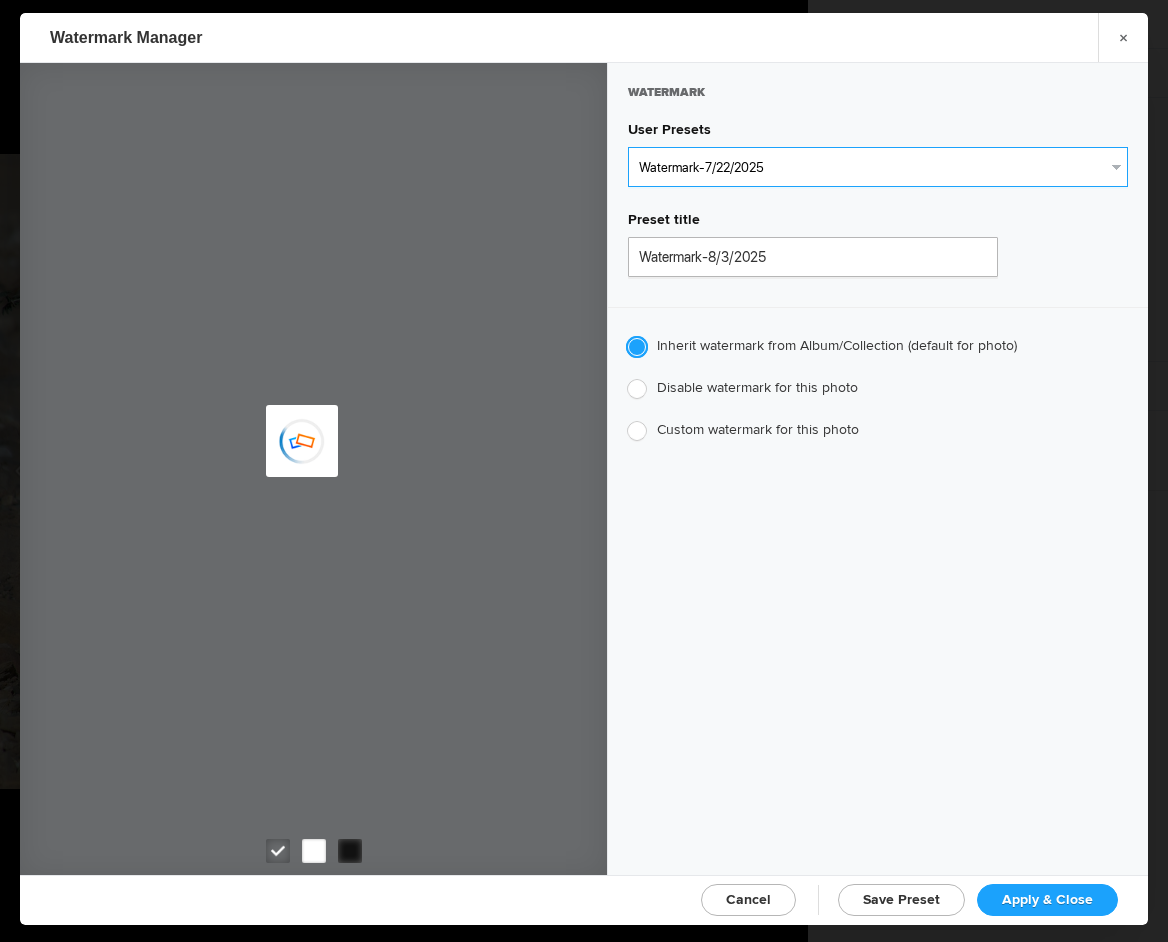 radio on "false" 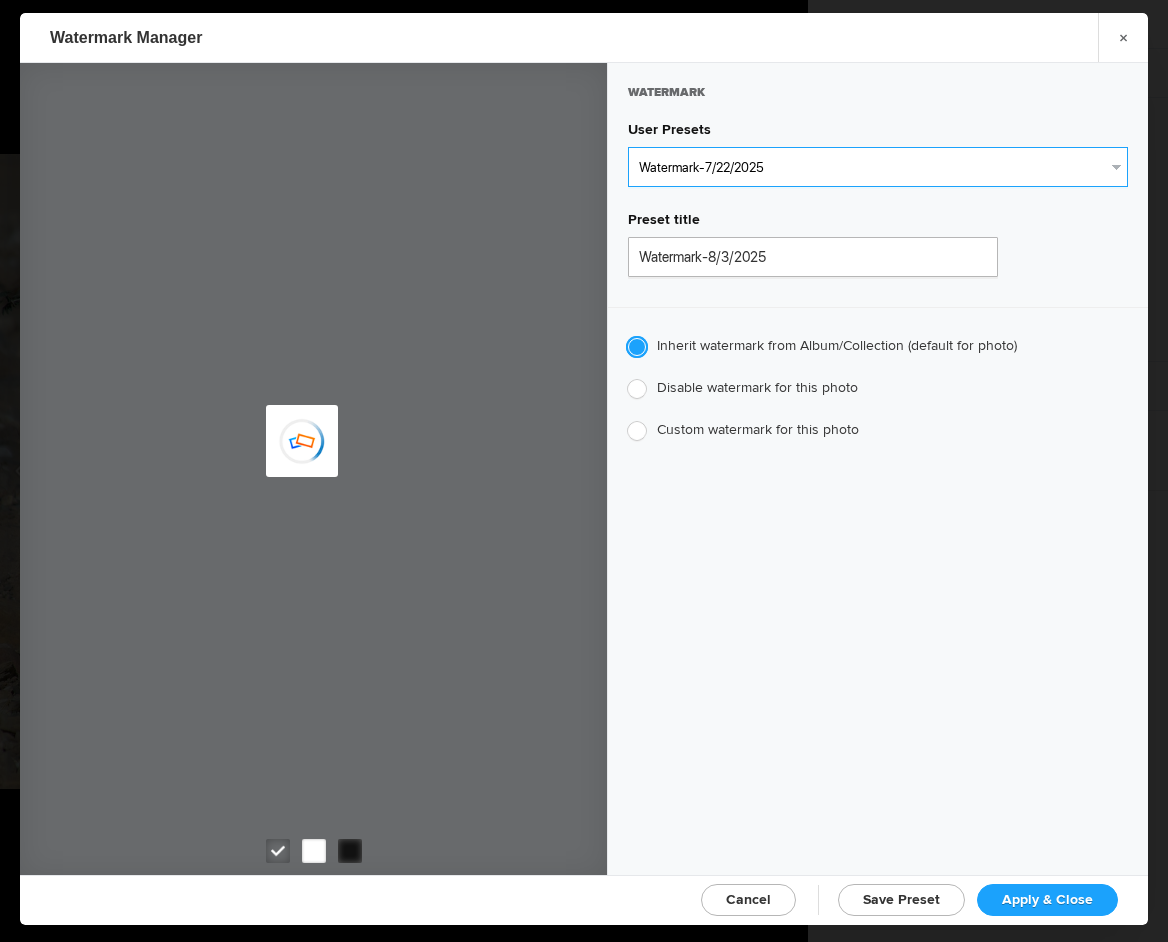 radio on "true" 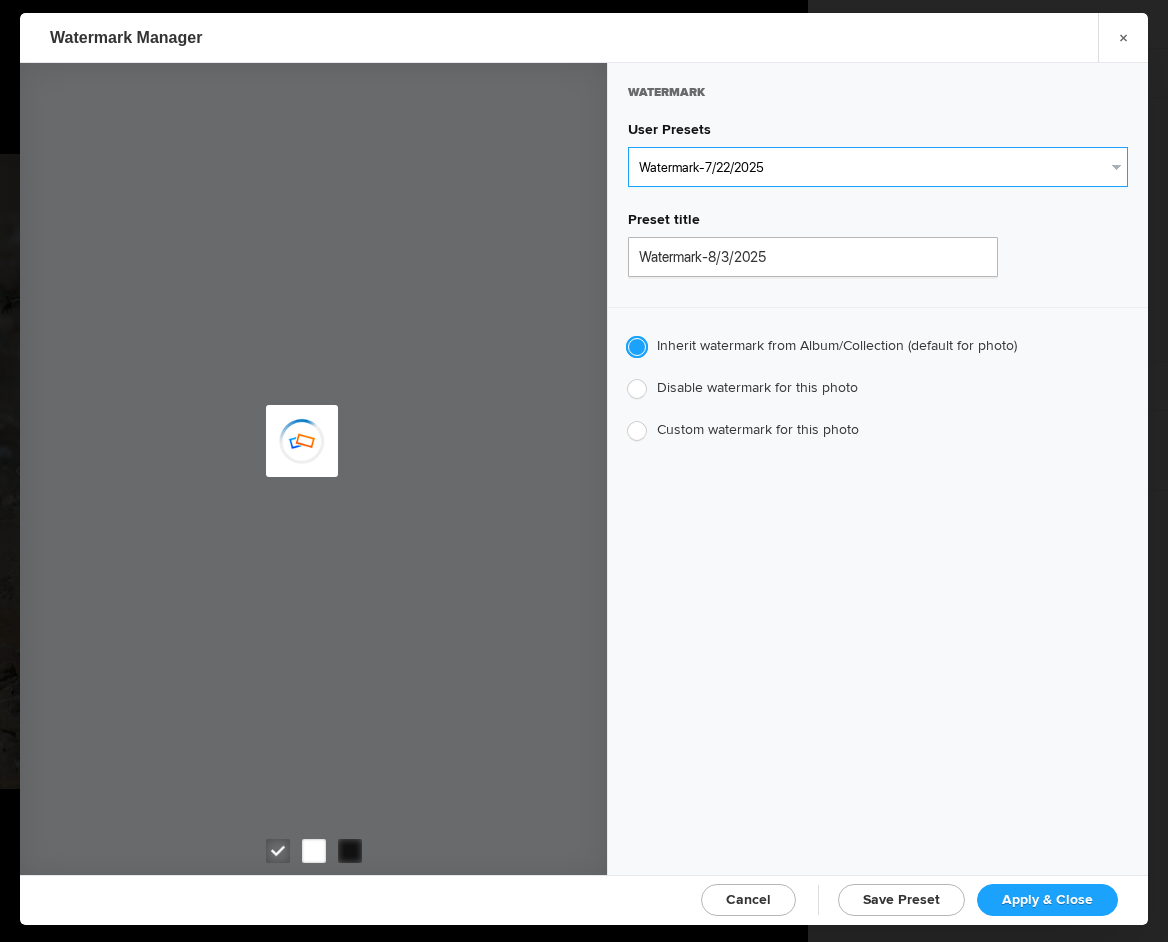 type on "Jim Liskovec" 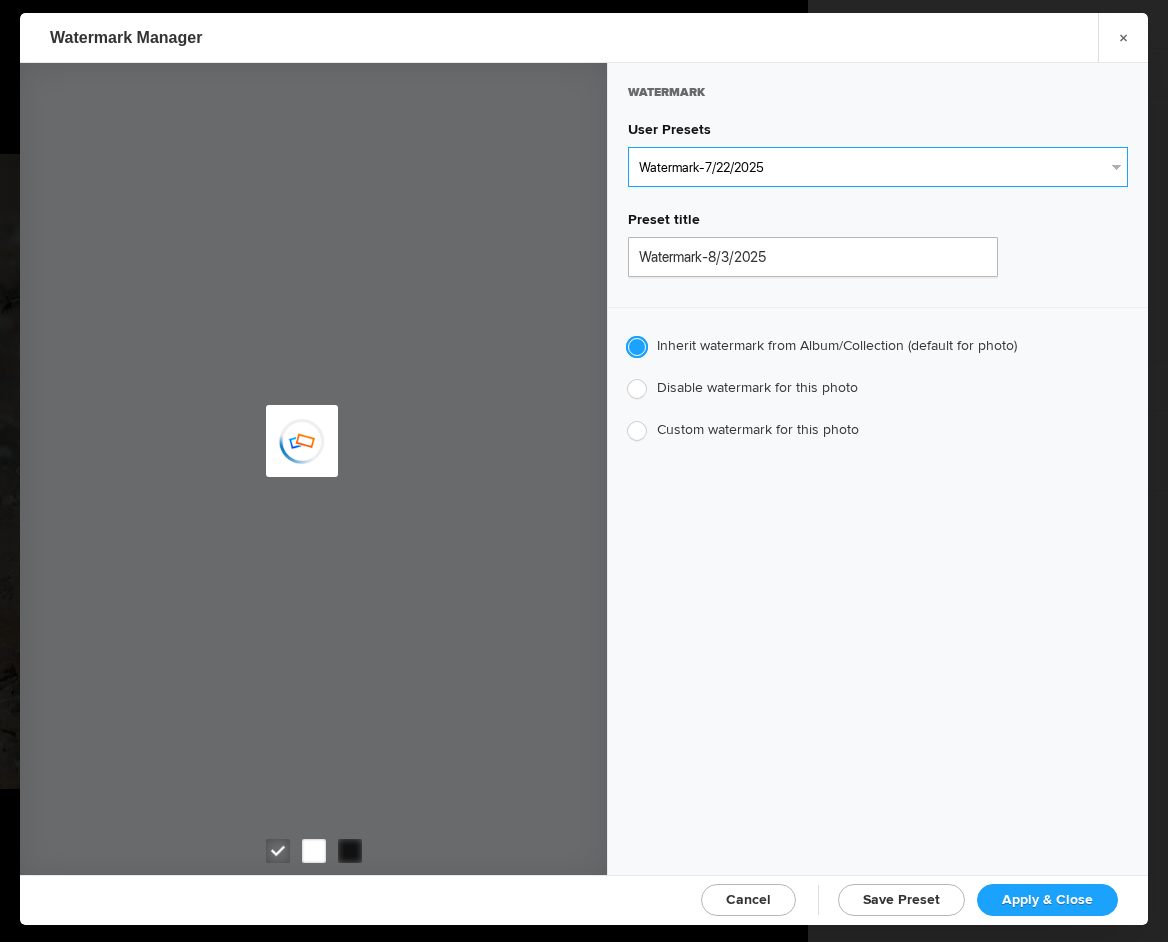 radio on "false" 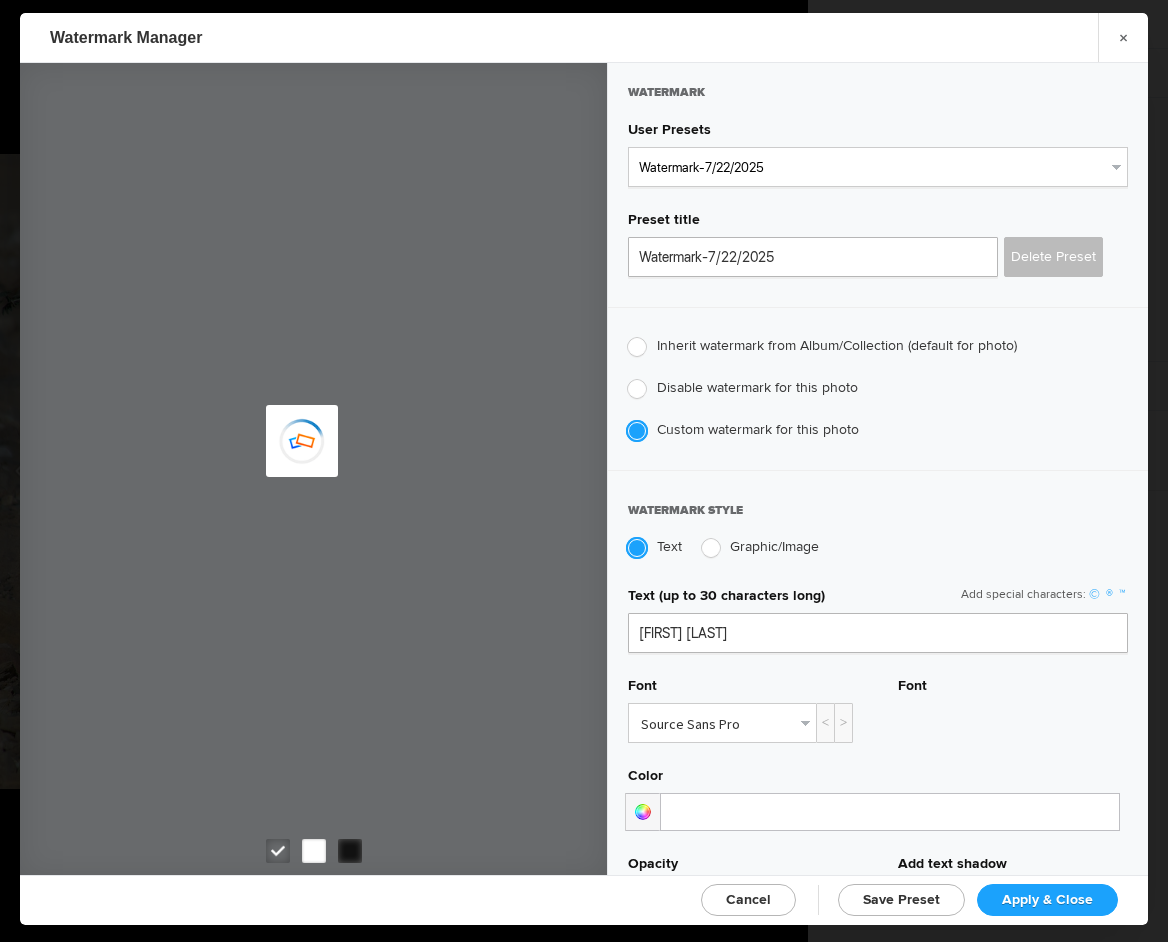 click on "Apply & Close" 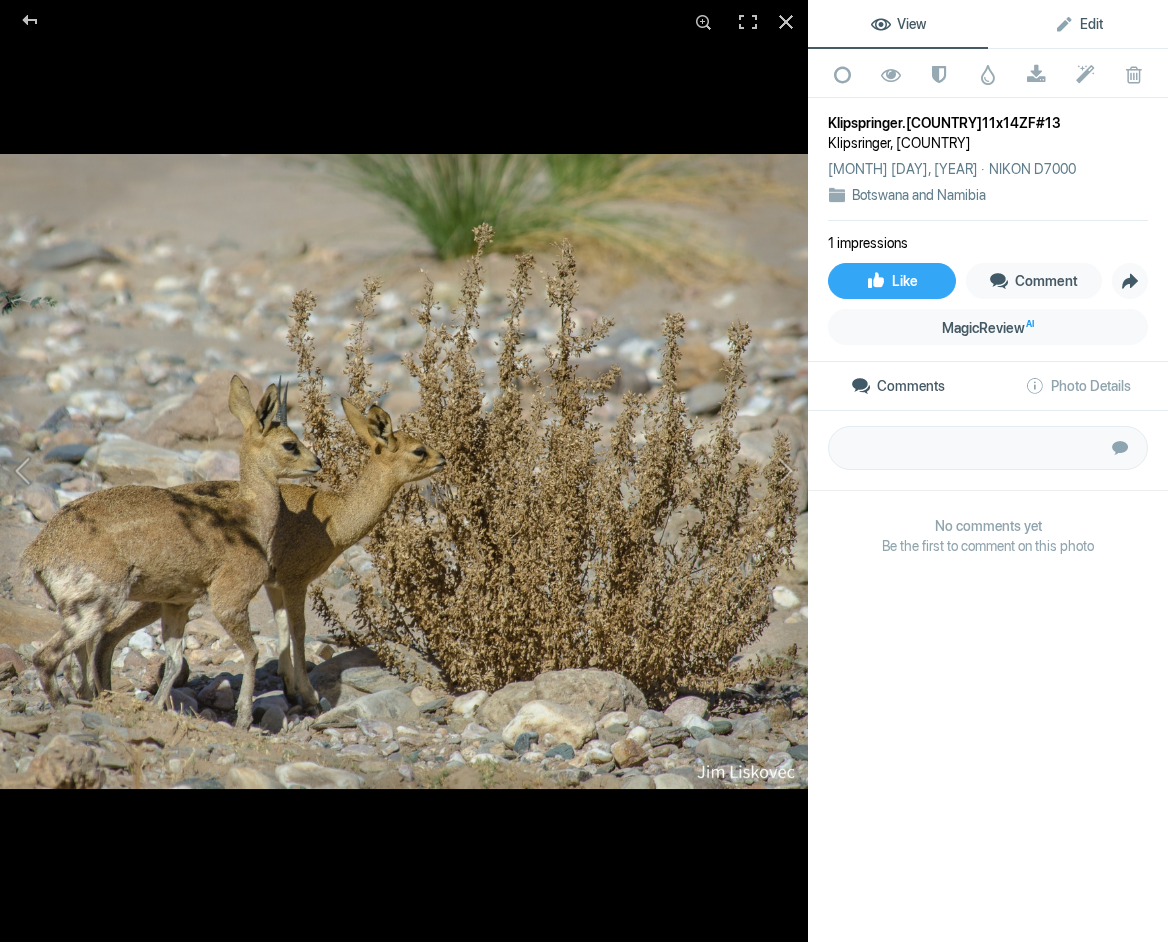 click on "Edit" 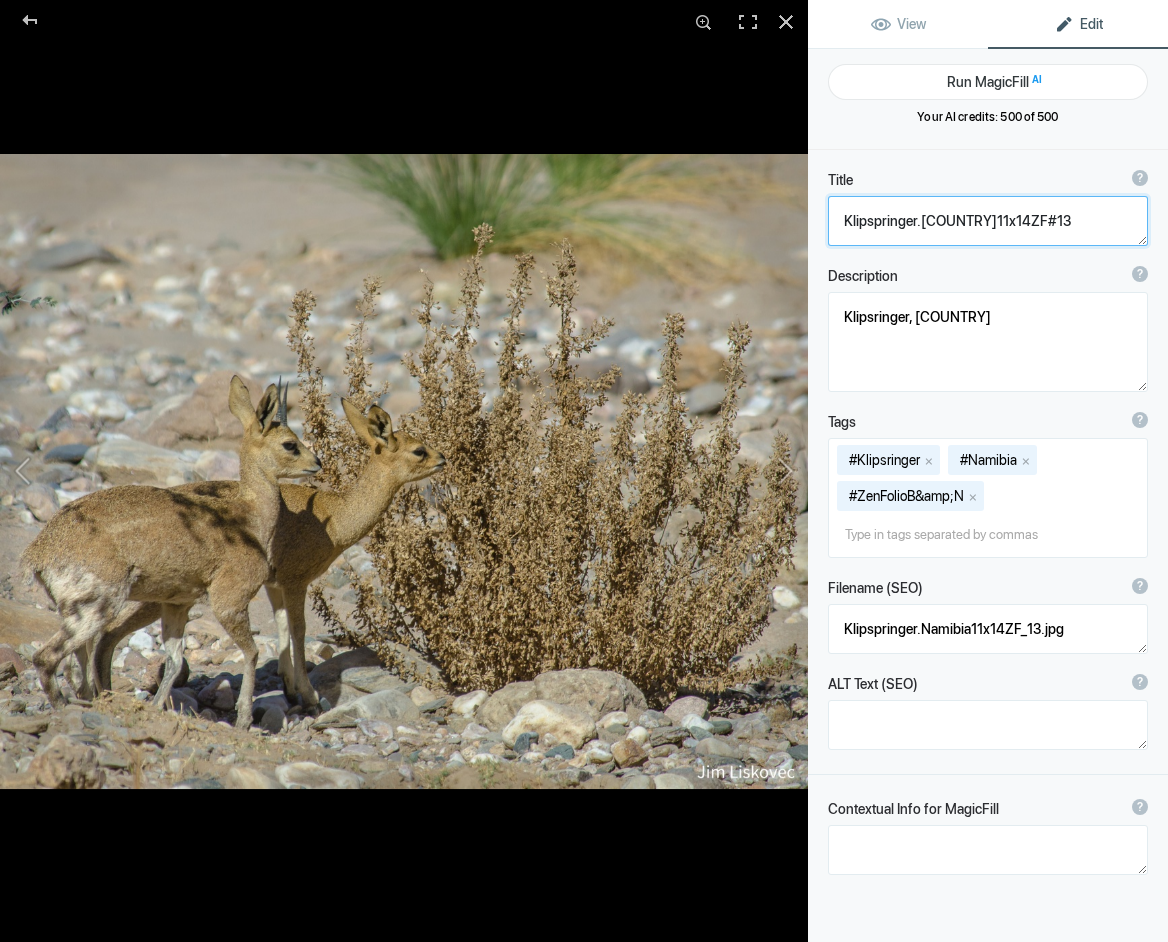 drag, startPoint x: 1041, startPoint y: 220, endPoint x: 1074, endPoint y: 224, distance: 33.24154 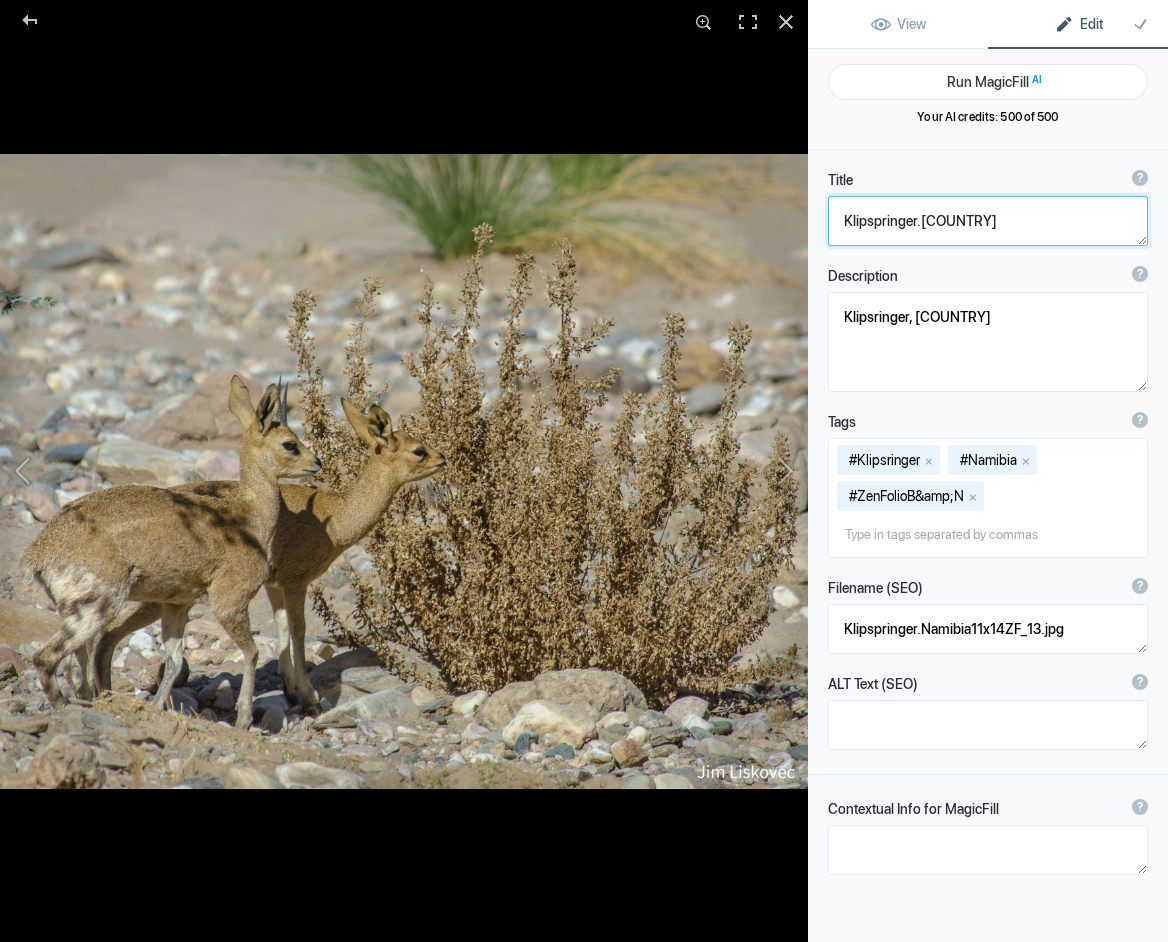 click 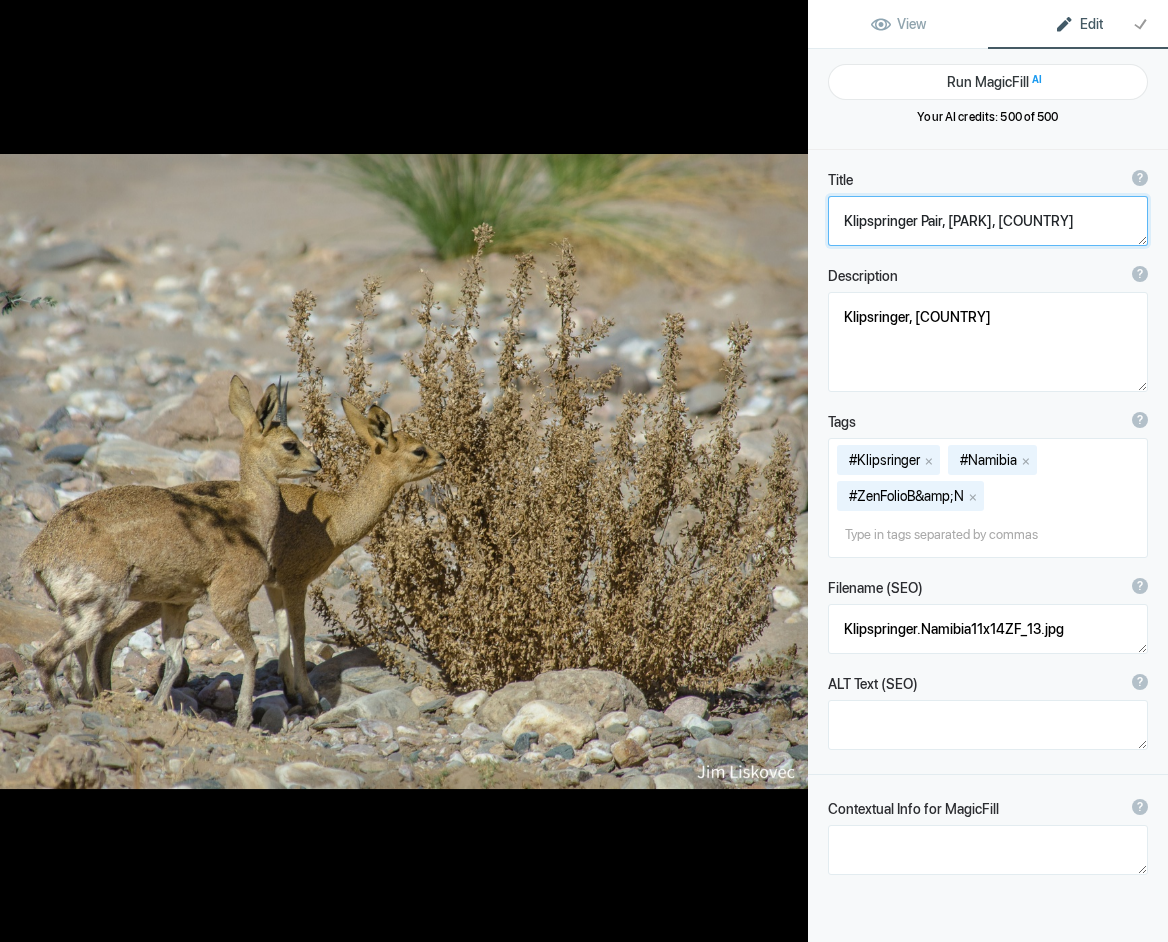 scroll, scrollTop: 2, scrollLeft: 0, axis: vertical 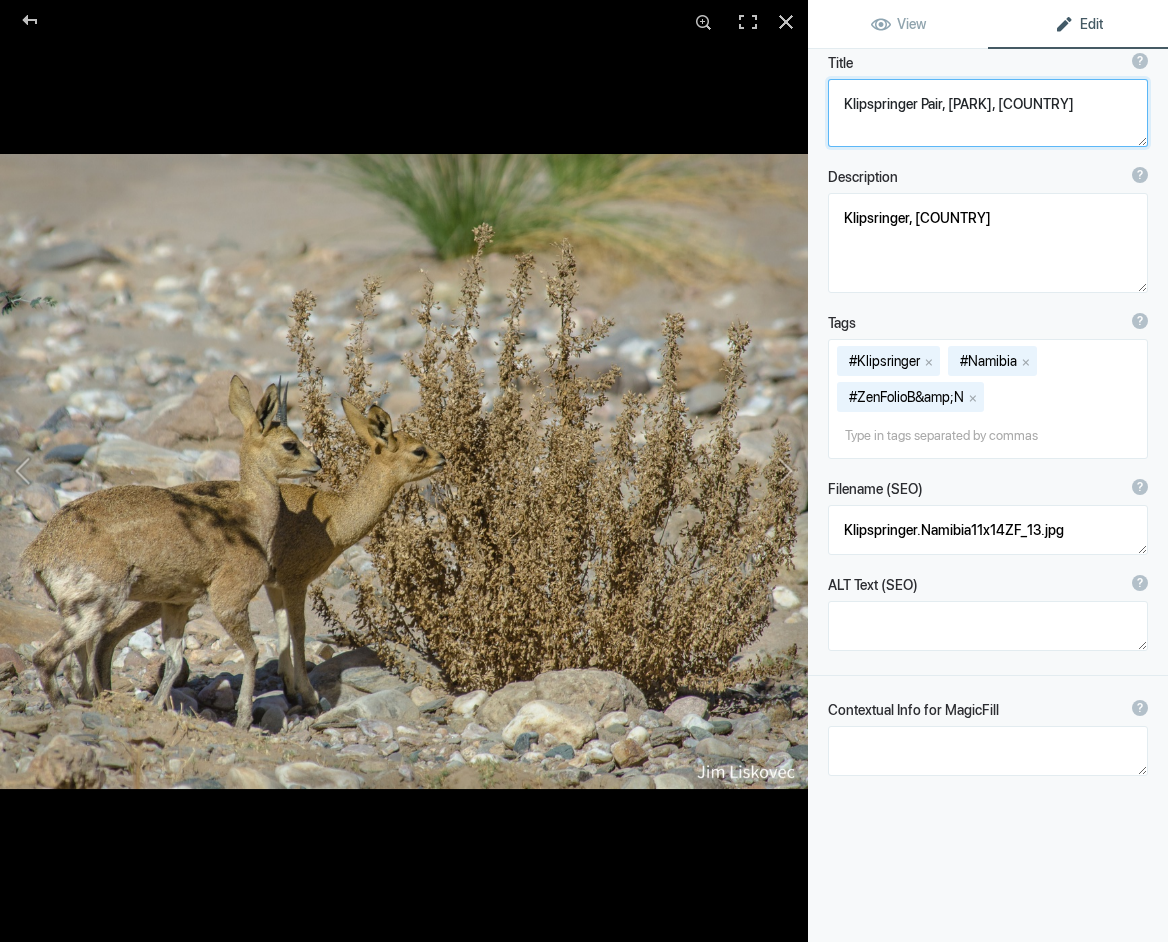 drag, startPoint x: 993, startPoint y: 102, endPoint x: 1032, endPoint y: 114, distance: 40.804413 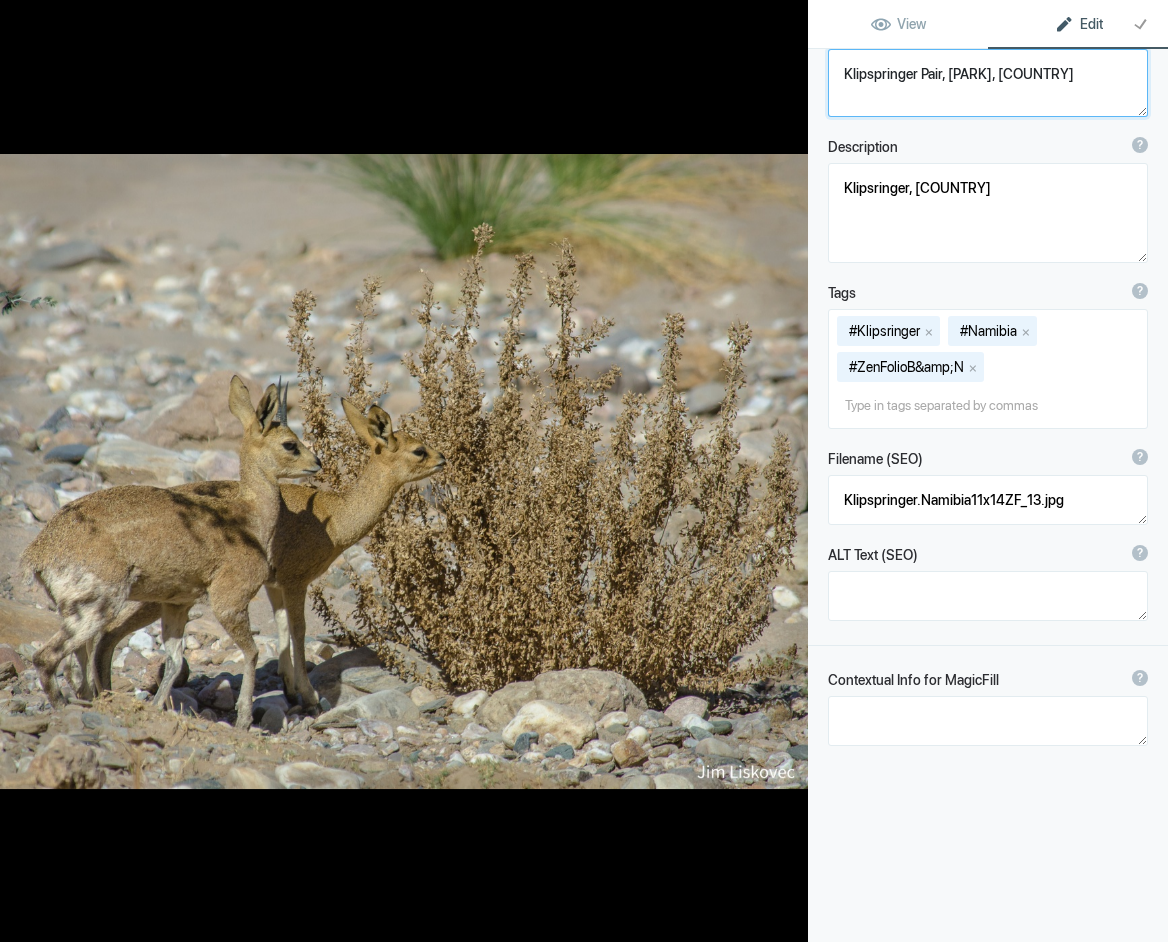 scroll, scrollTop: 148, scrollLeft: 0, axis: vertical 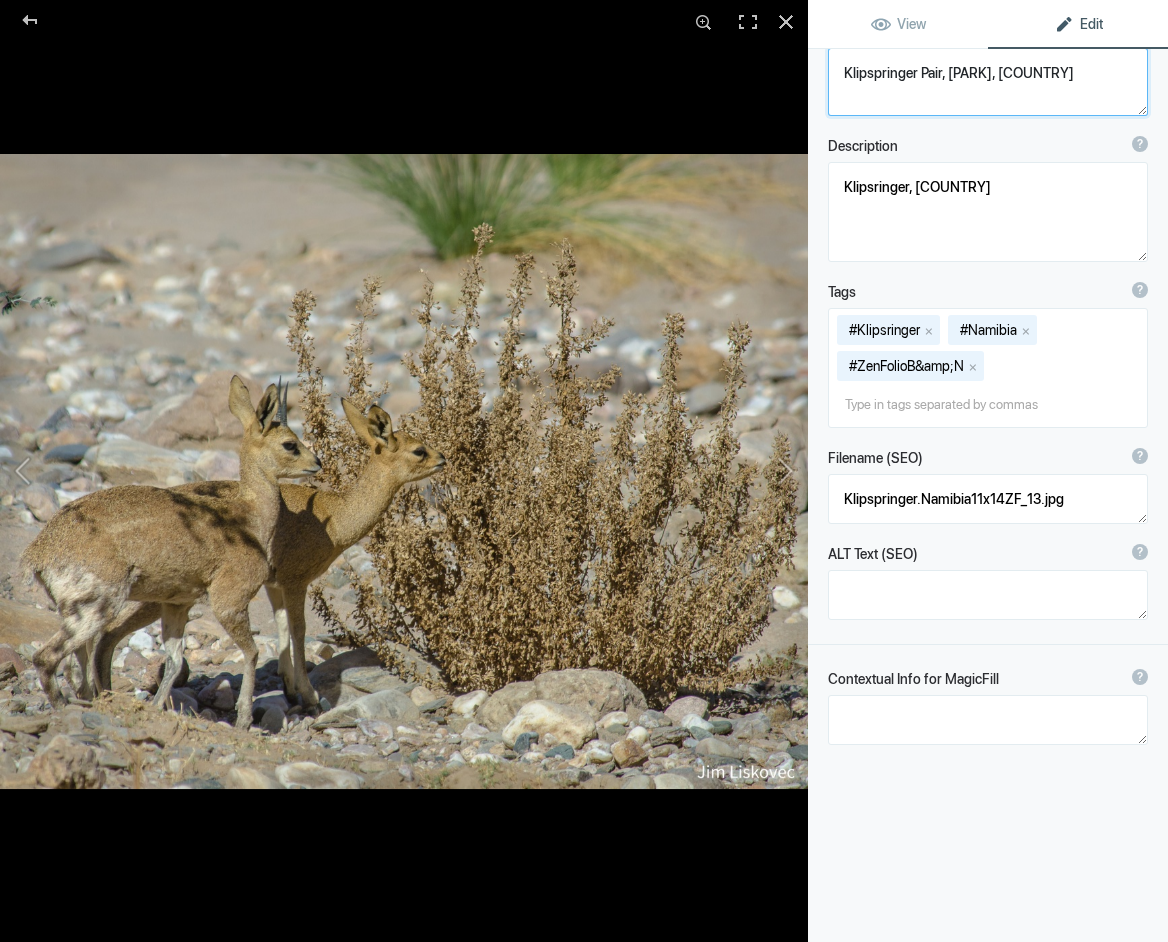 click 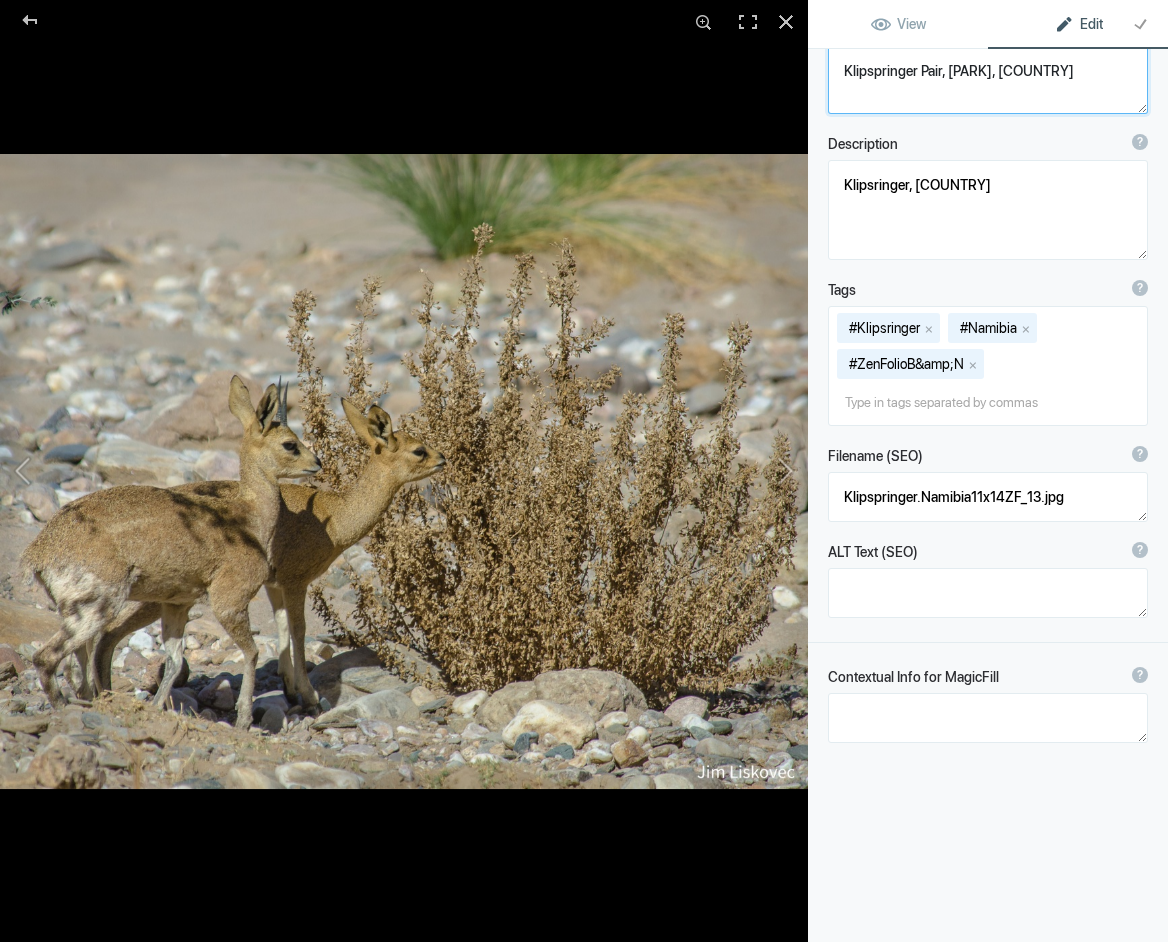 scroll, scrollTop: 150, scrollLeft: 0, axis: vertical 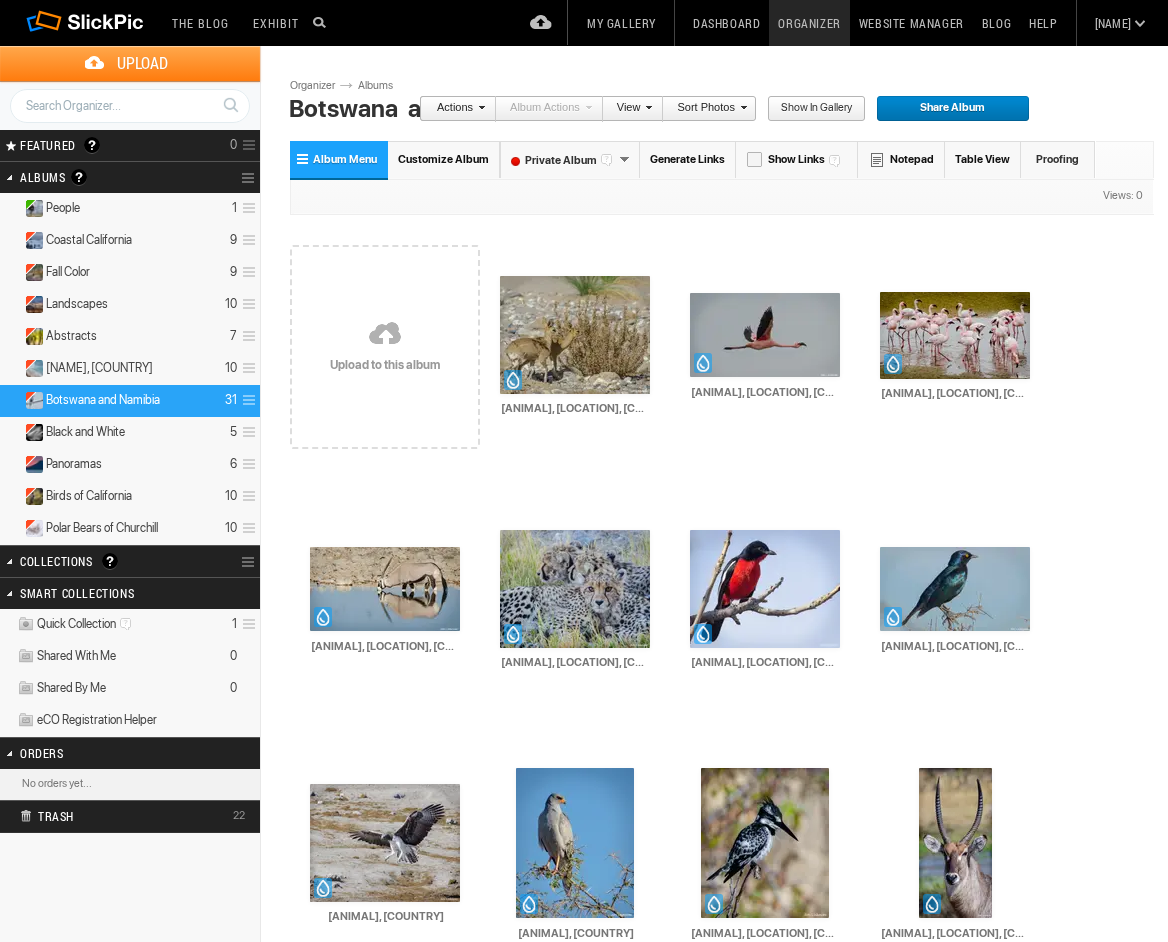 click on "Upload" at bounding box center (142, 63) 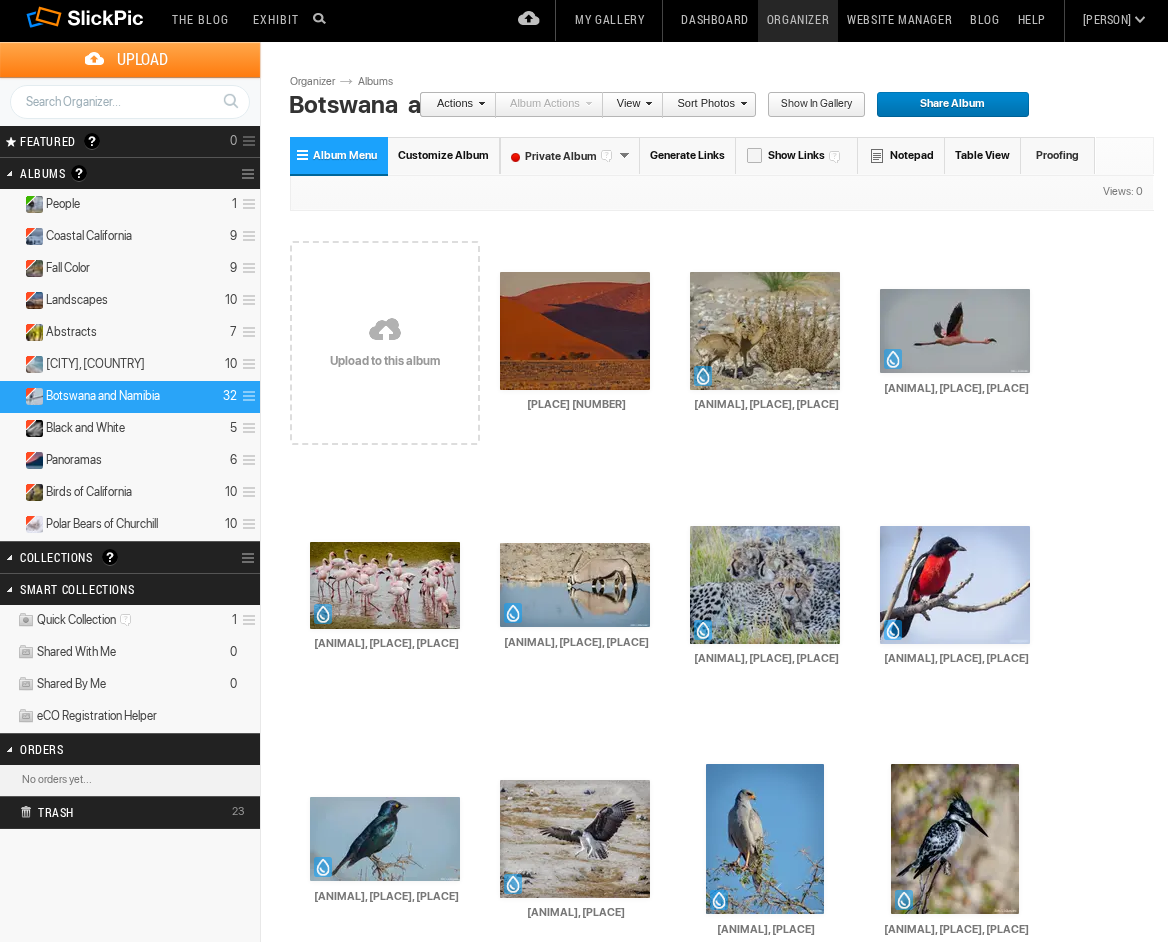 scroll, scrollTop: 4, scrollLeft: 0, axis: vertical 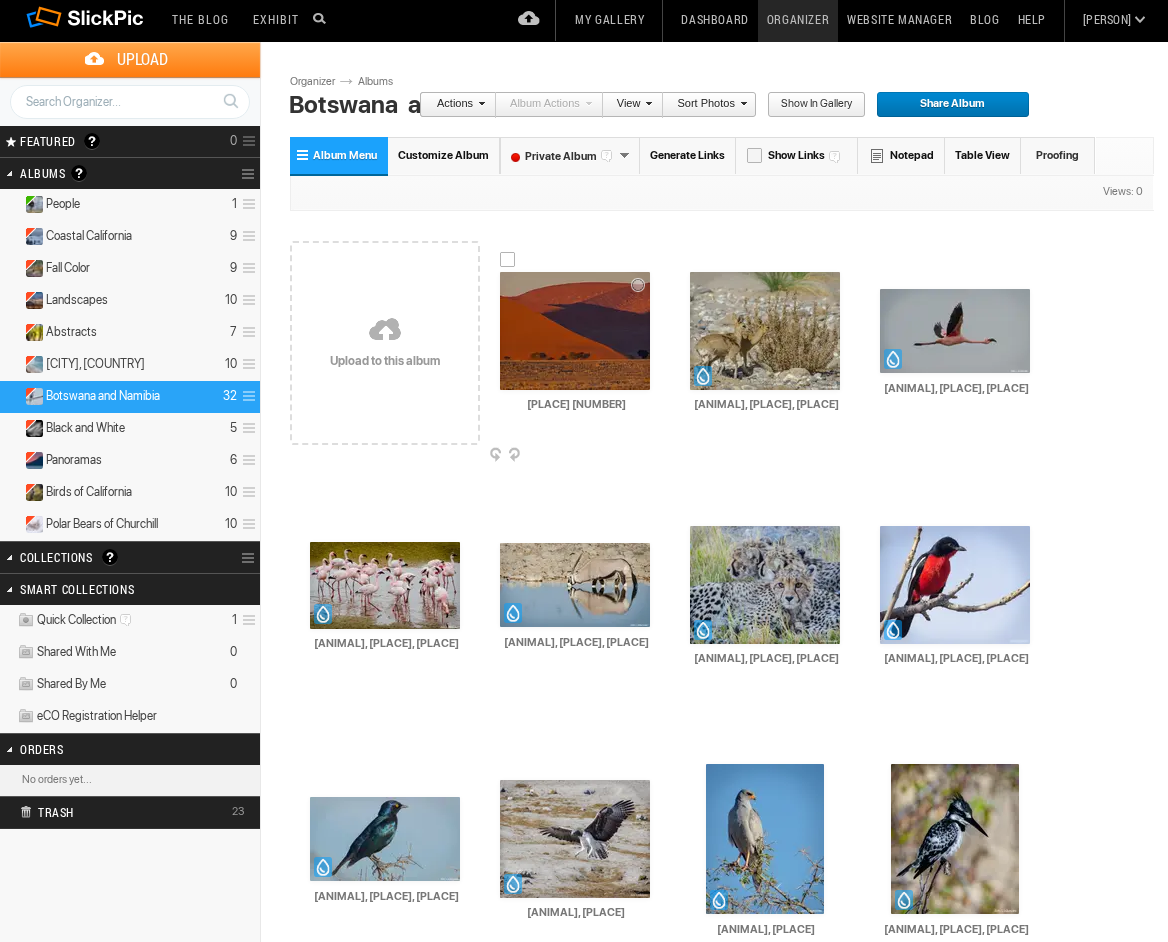 click at bounding box center [575, 331] 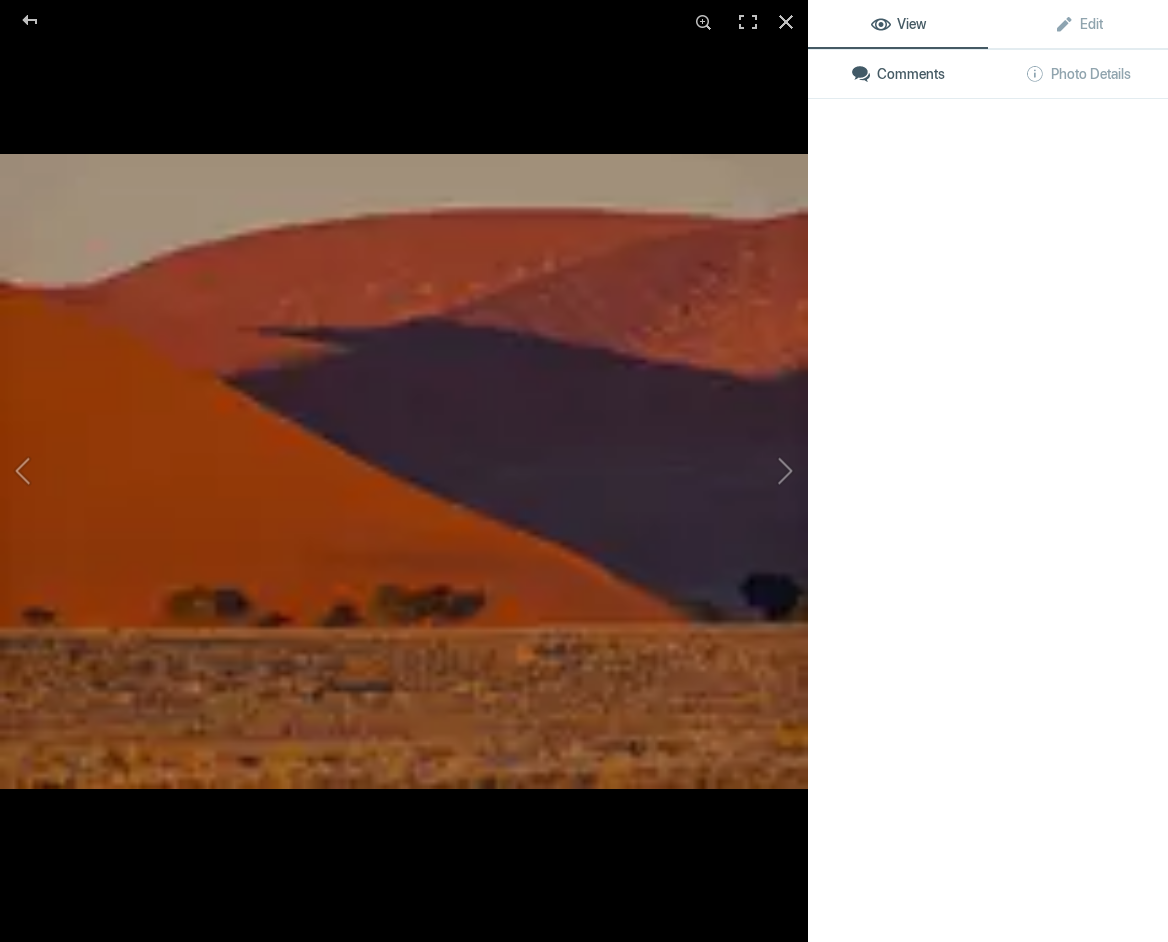click 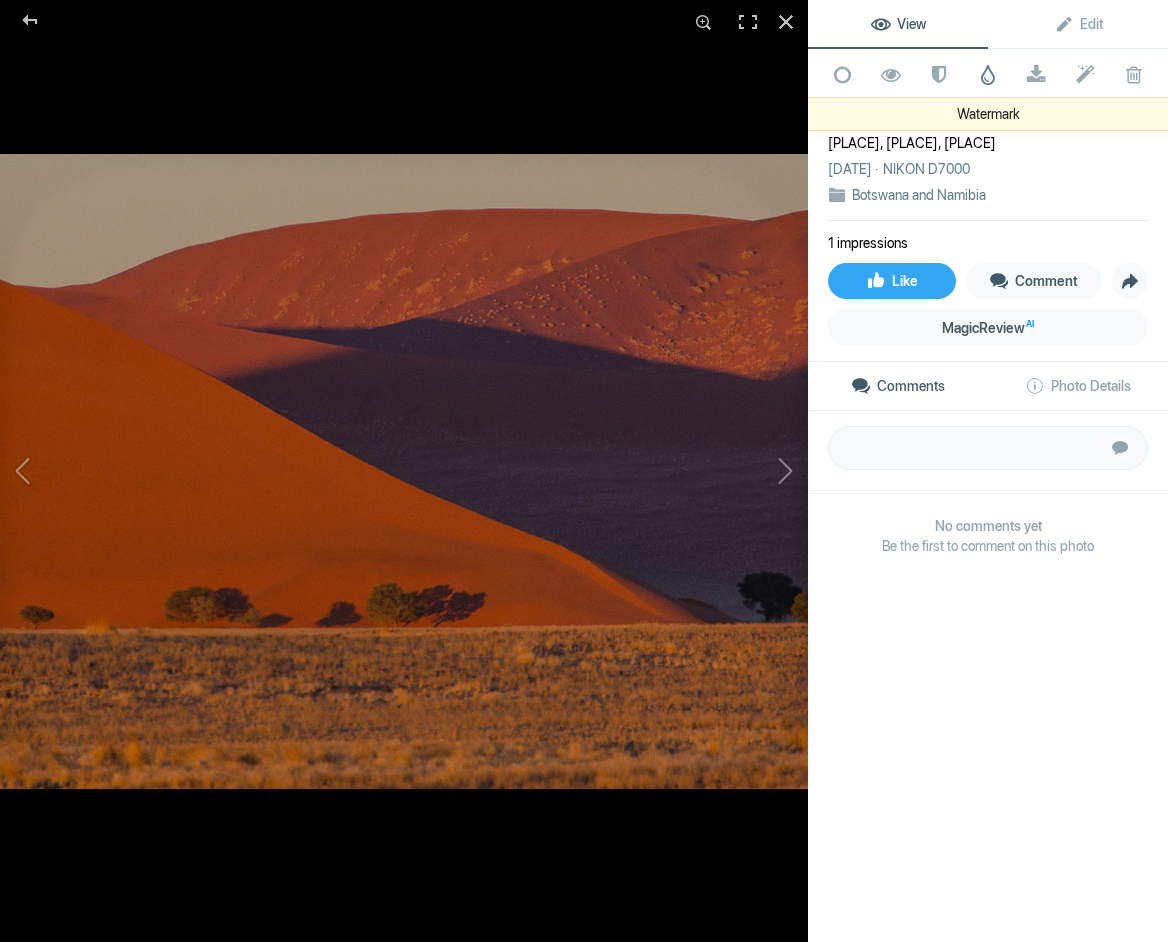 click 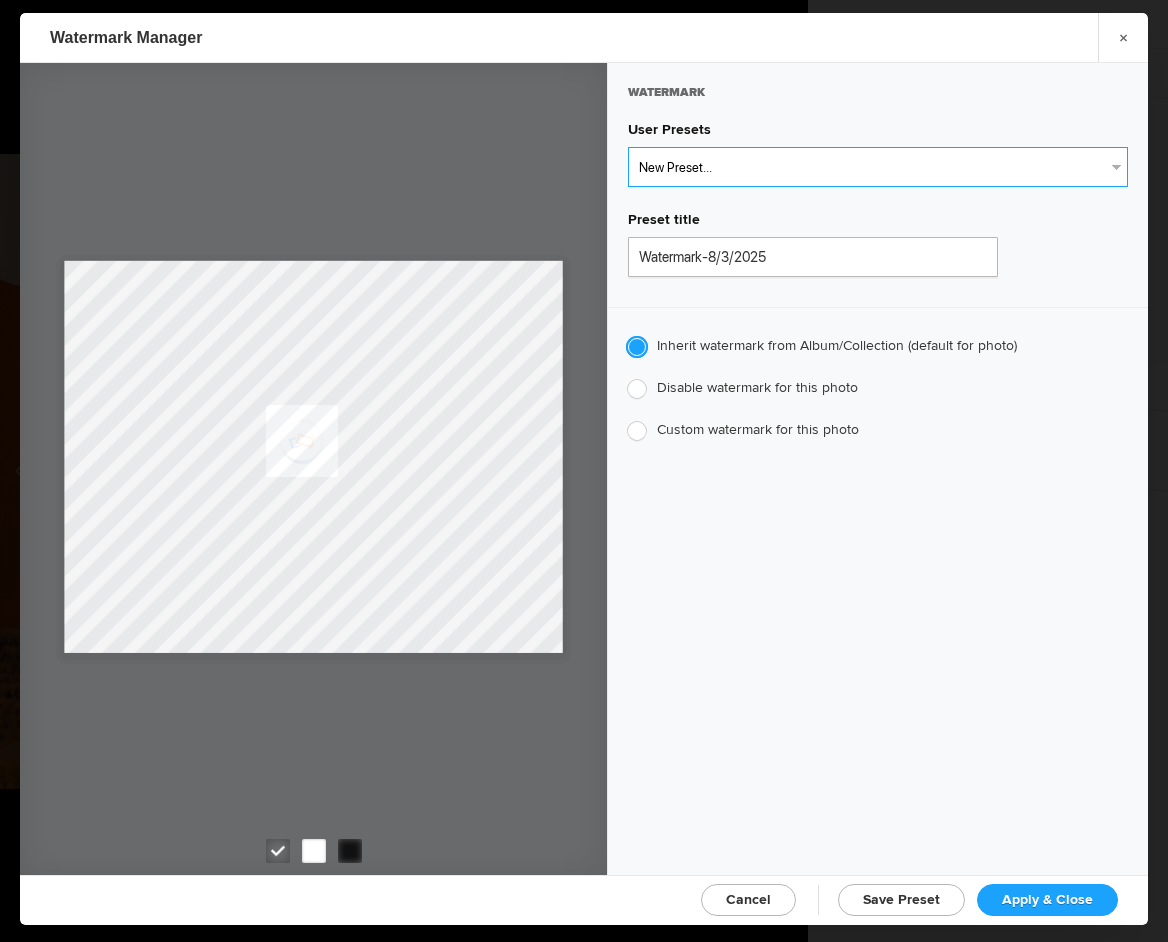 select on "1: Object" 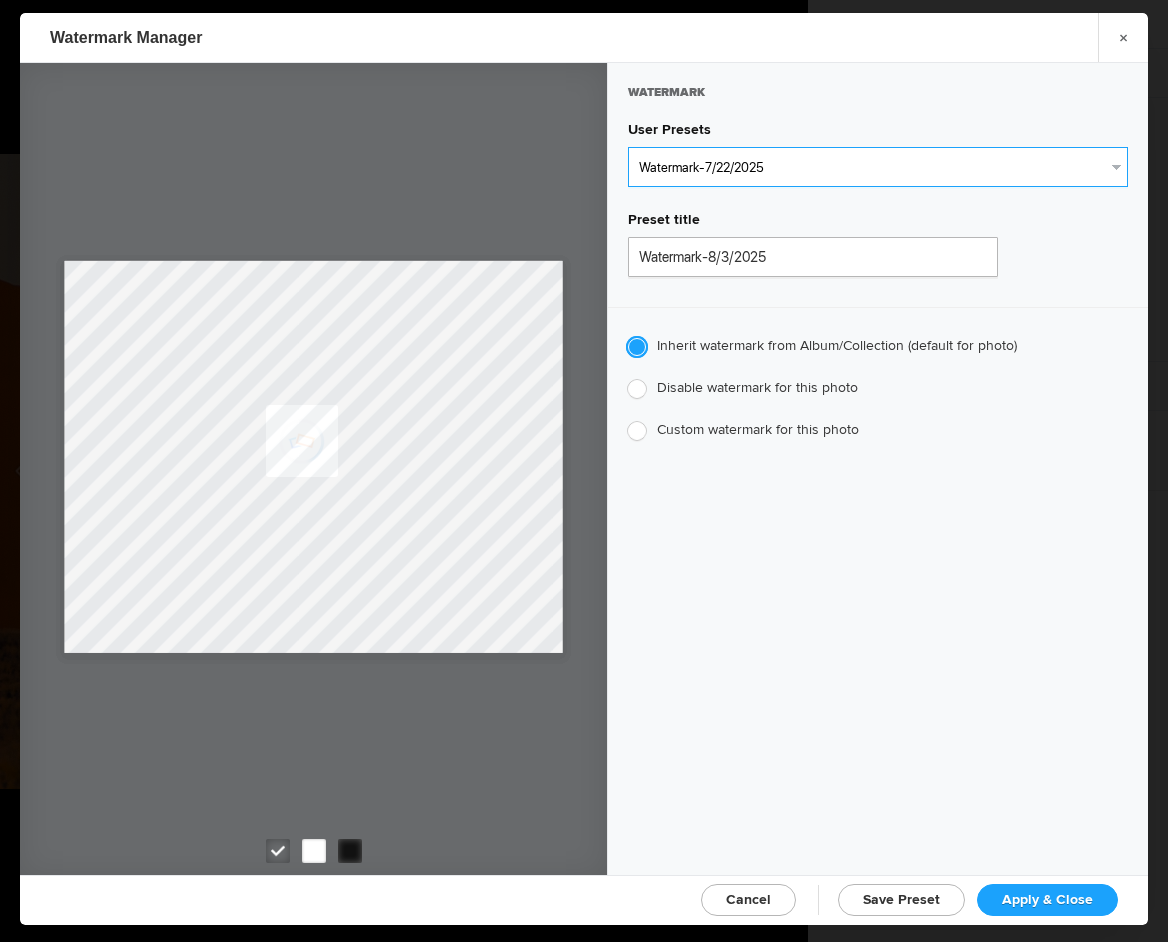 type on "Watermark-7/22/2025" 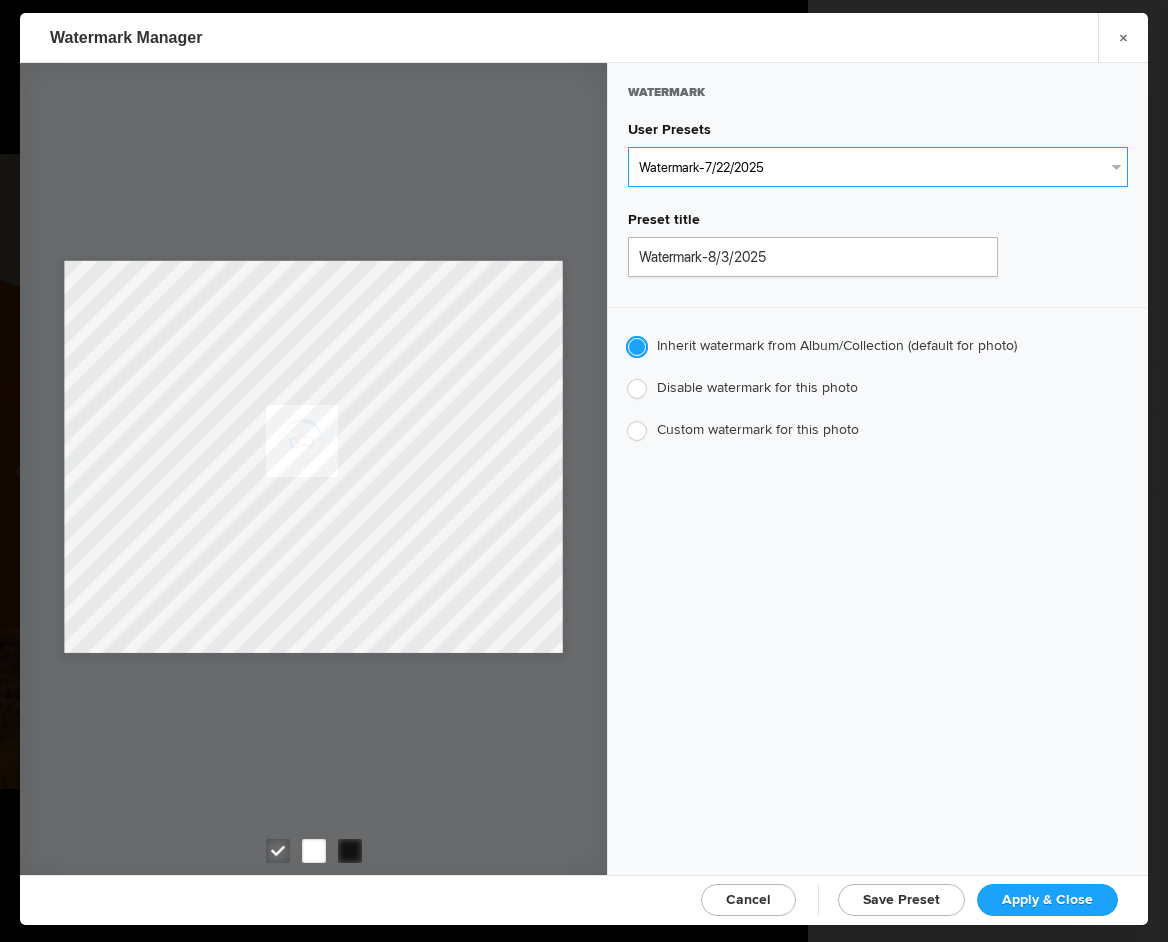 radio on "false" 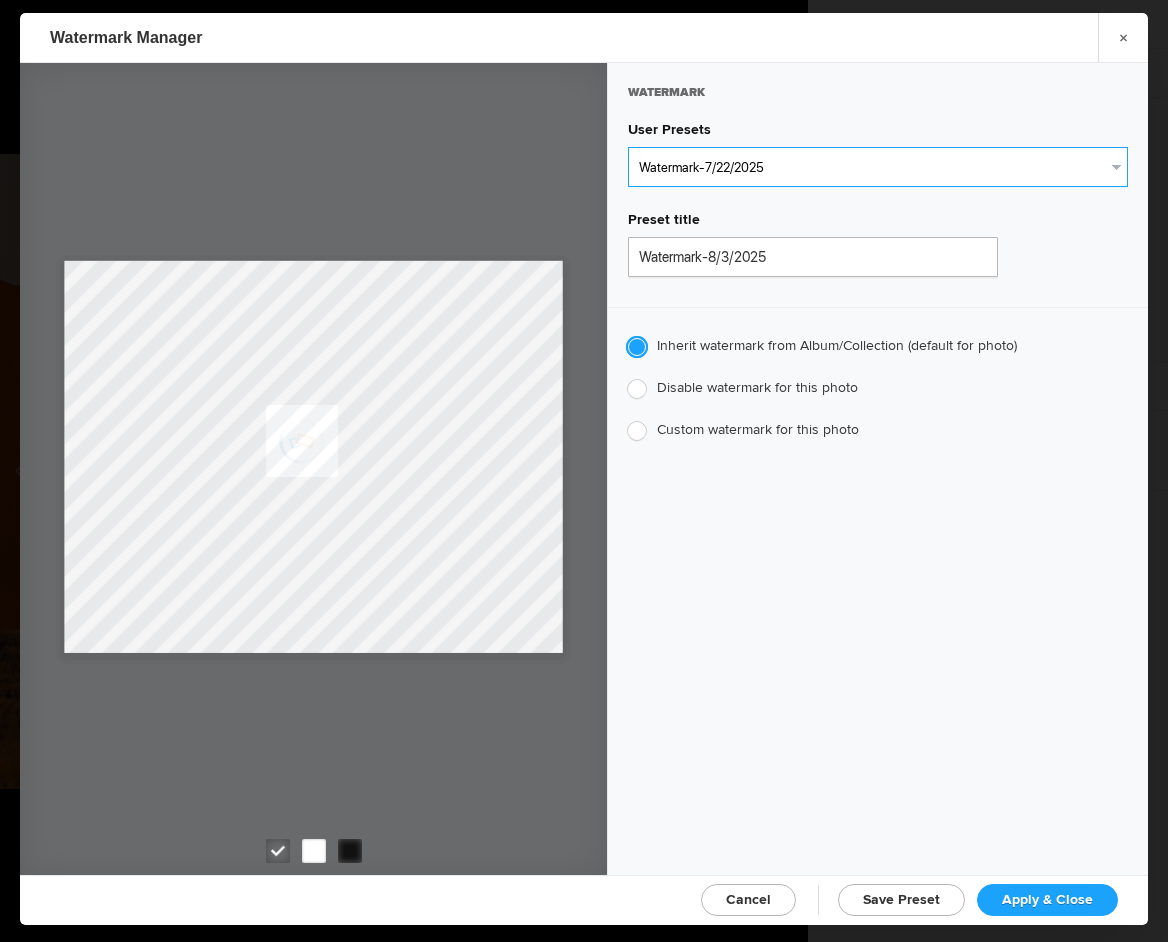 radio on "true" 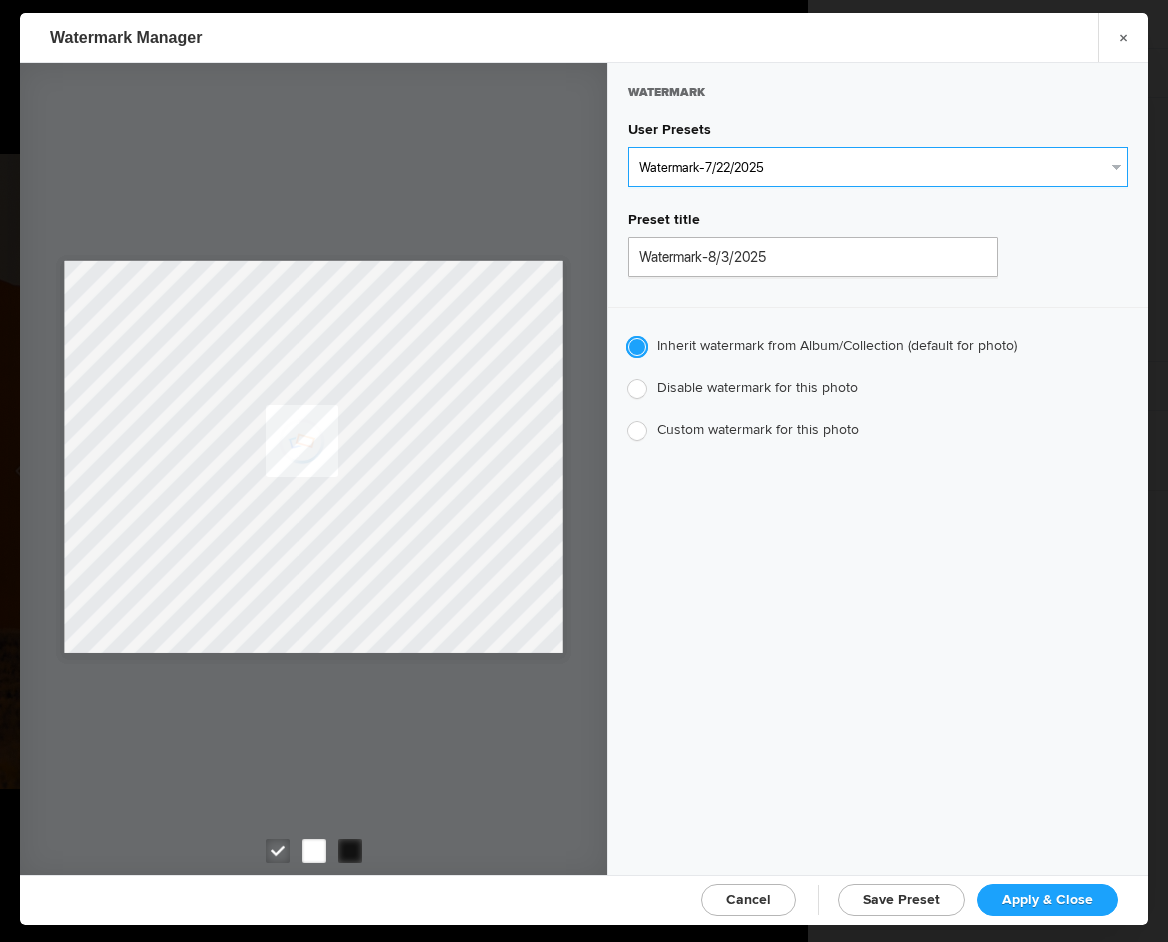 type on "Jim Liskovec" 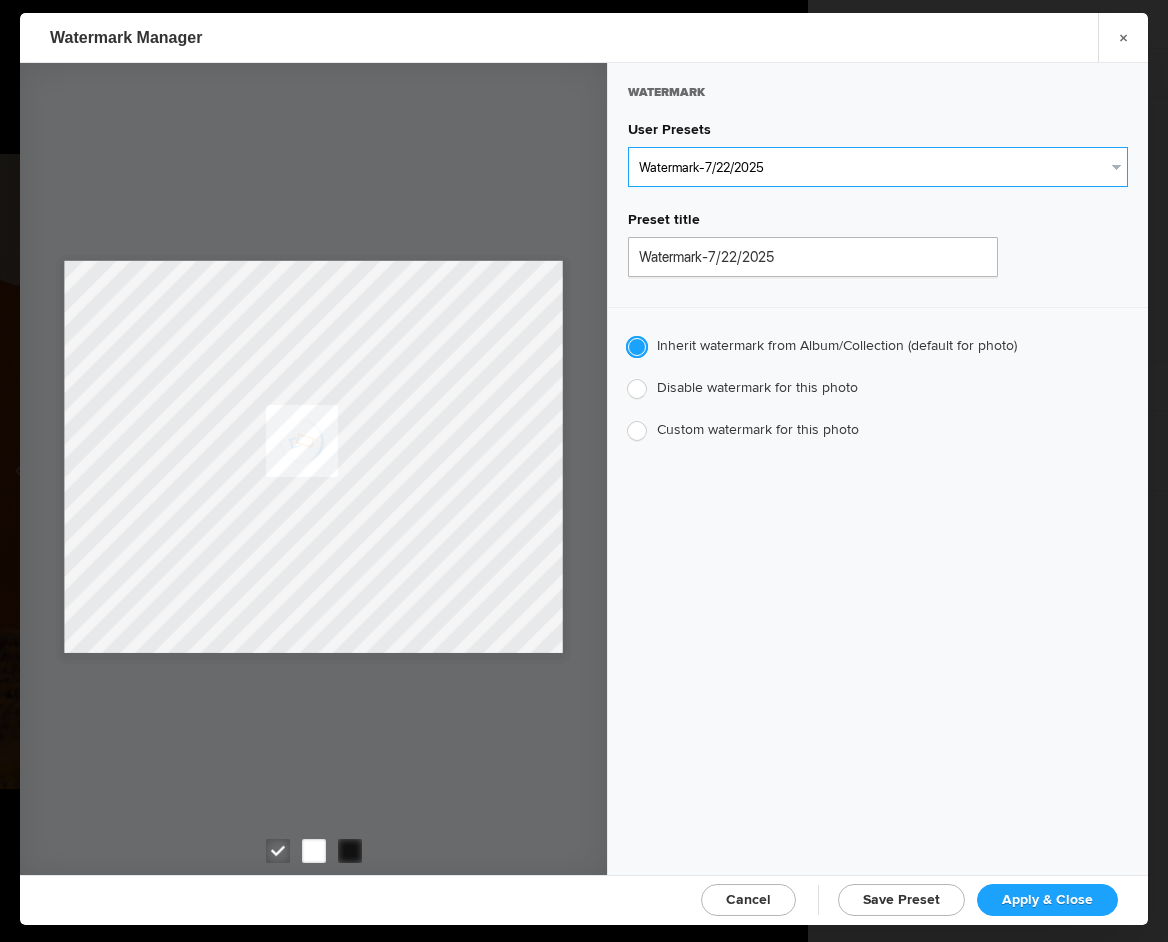 radio on "false" 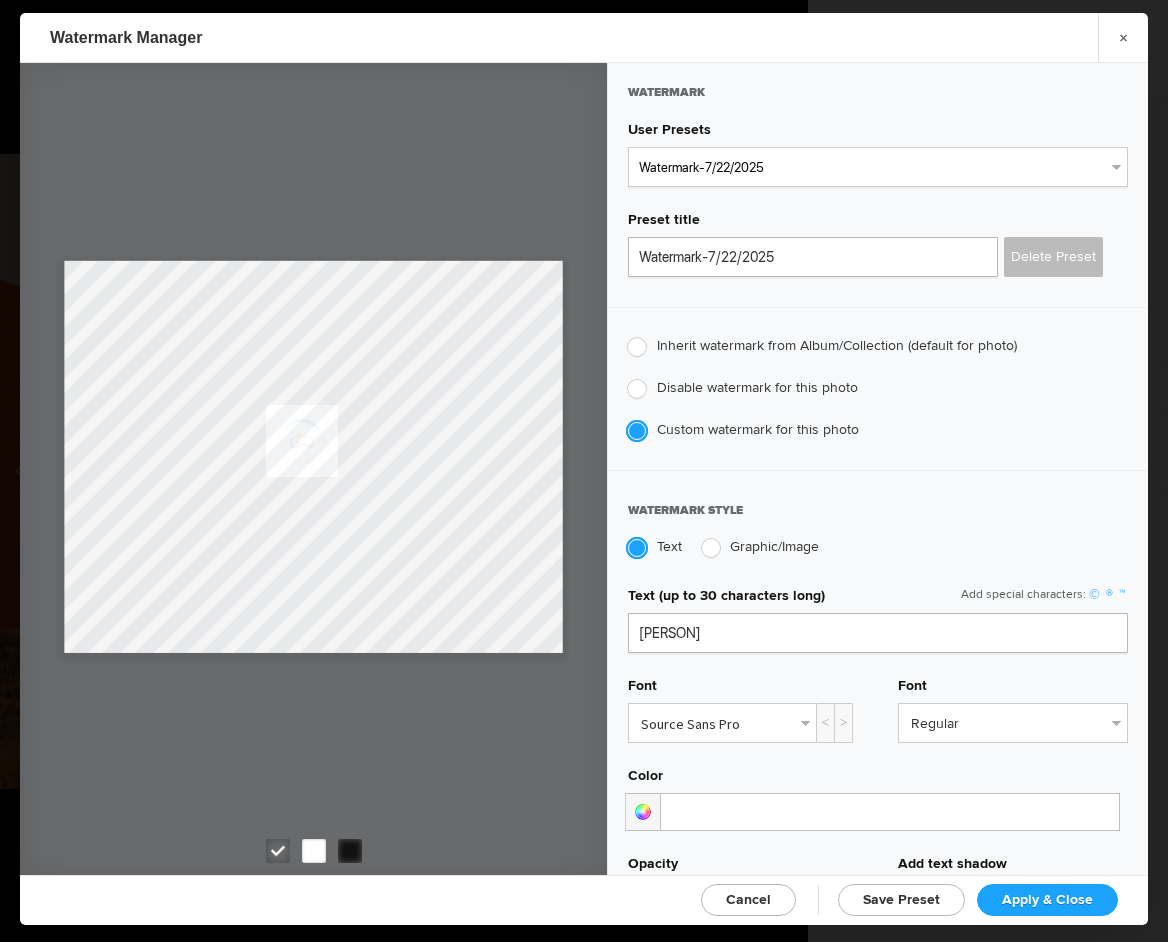 click on "Apply & Close" 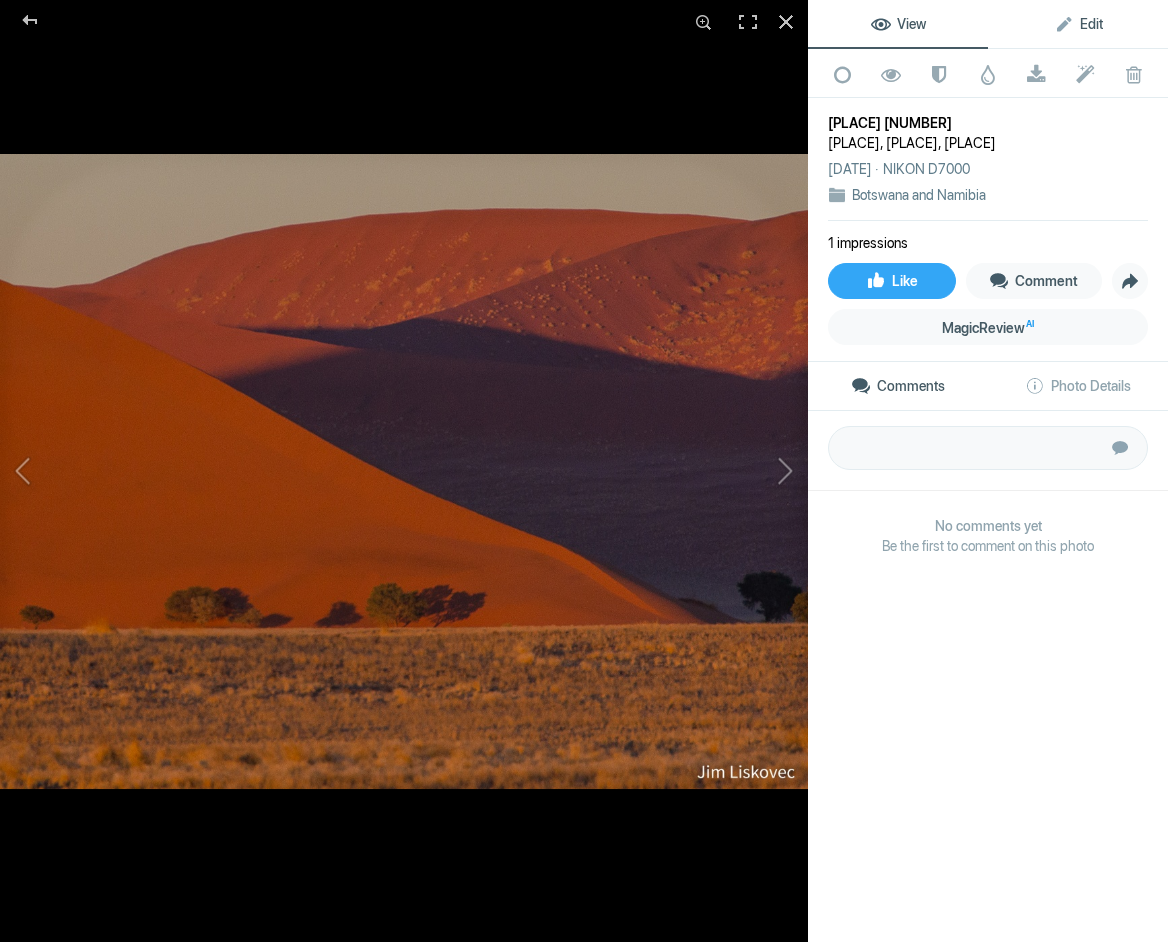 click on "Edit" 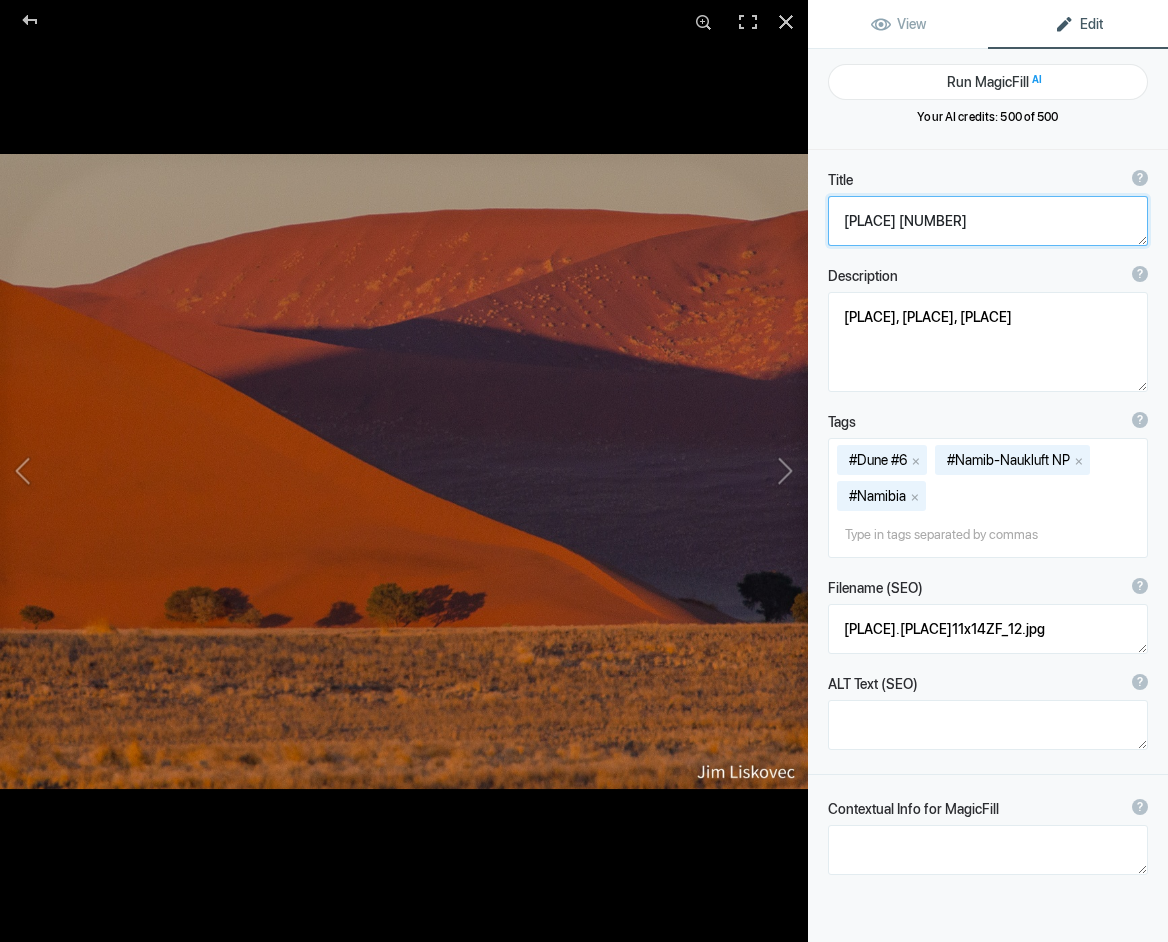 click 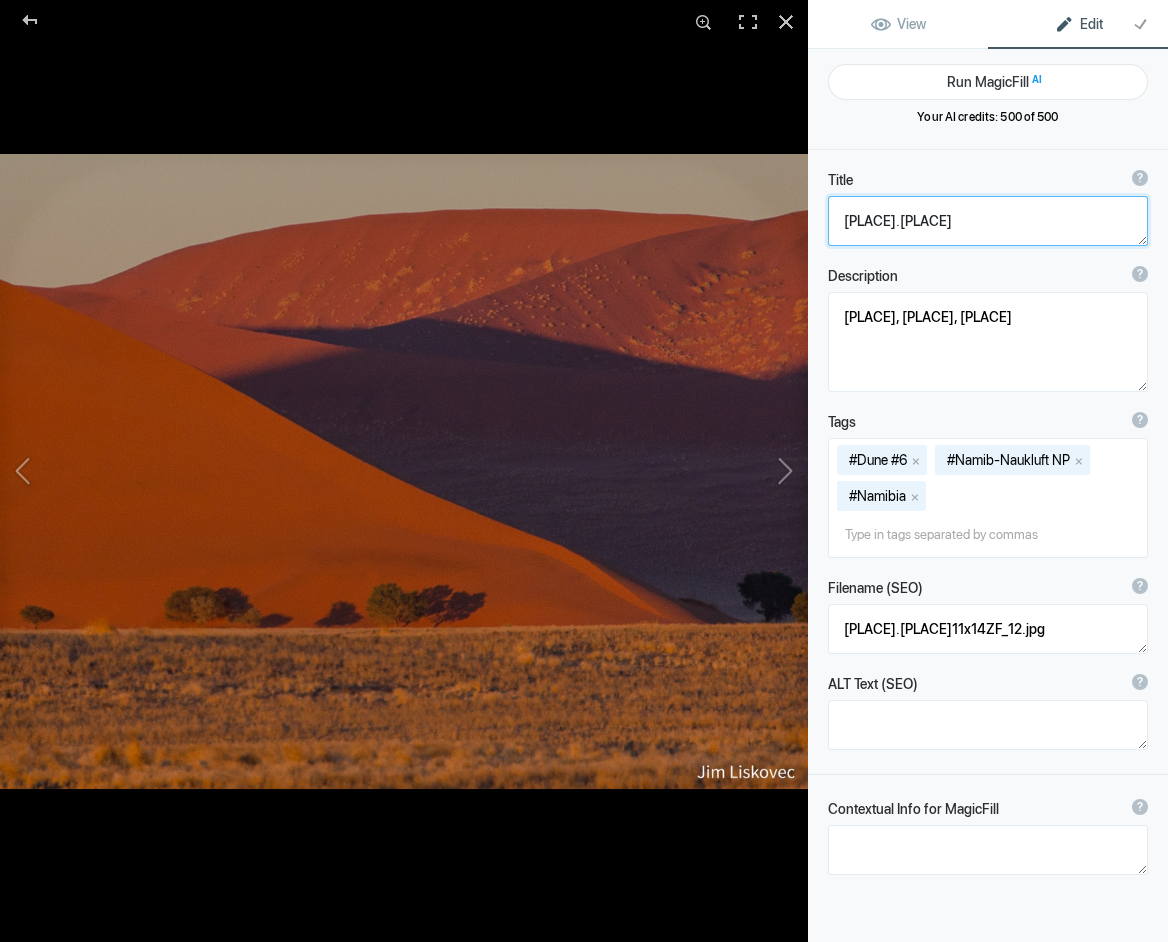 click 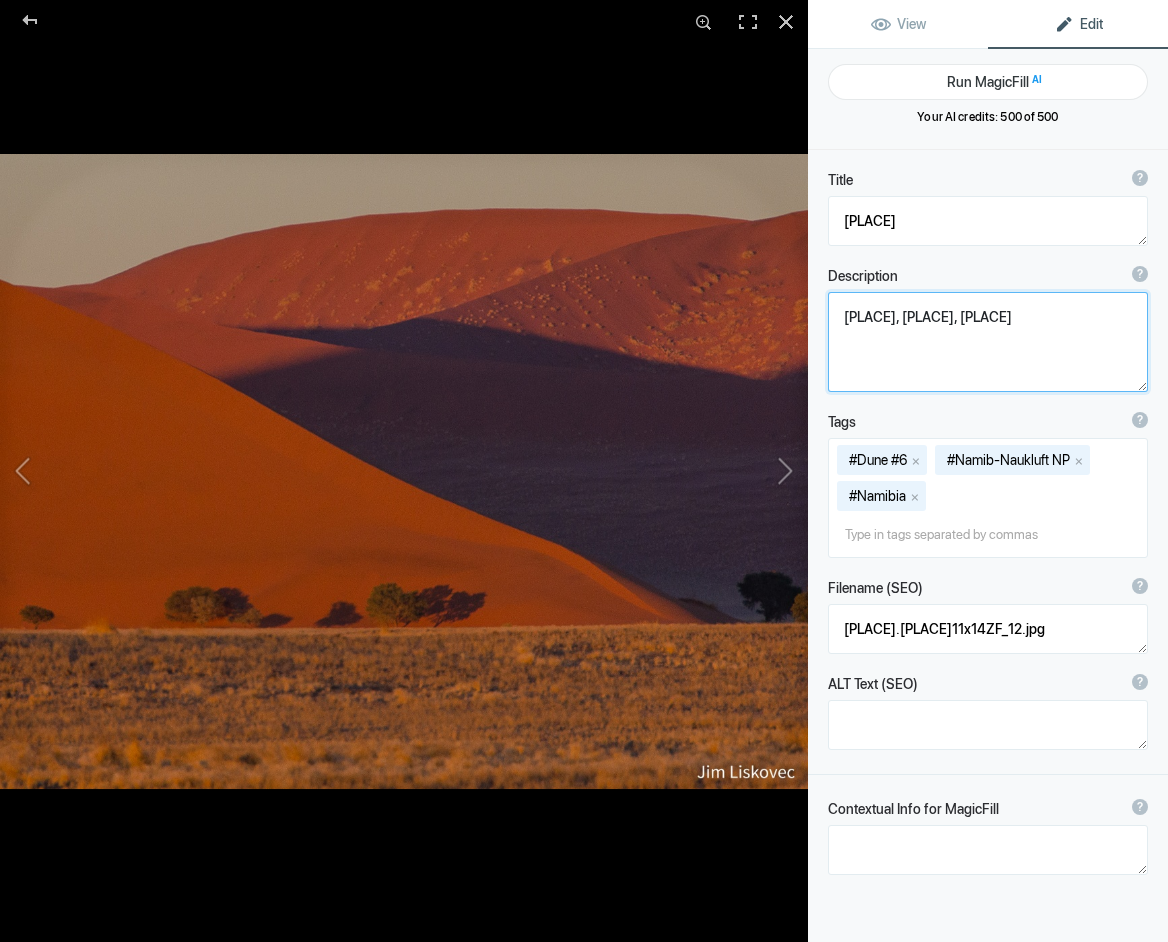 drag, startPoint x: 901, startPoint y: 316, endPoint x: 1094, endPoint y: 326, distance: 193.2589 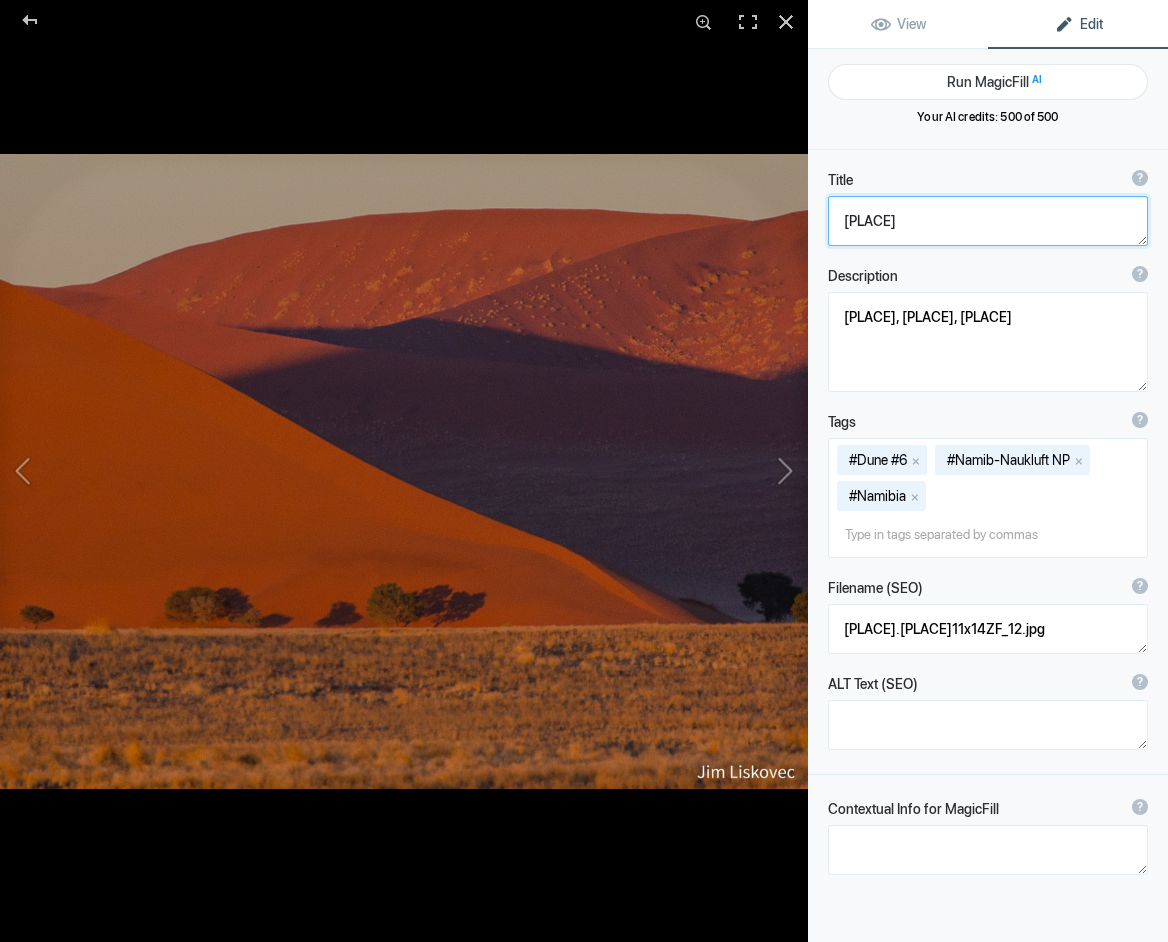 drag, startPoint x: 944, startPoint y: 221, endPoint x: 962, endPoint y: 222, distance: 18.027756 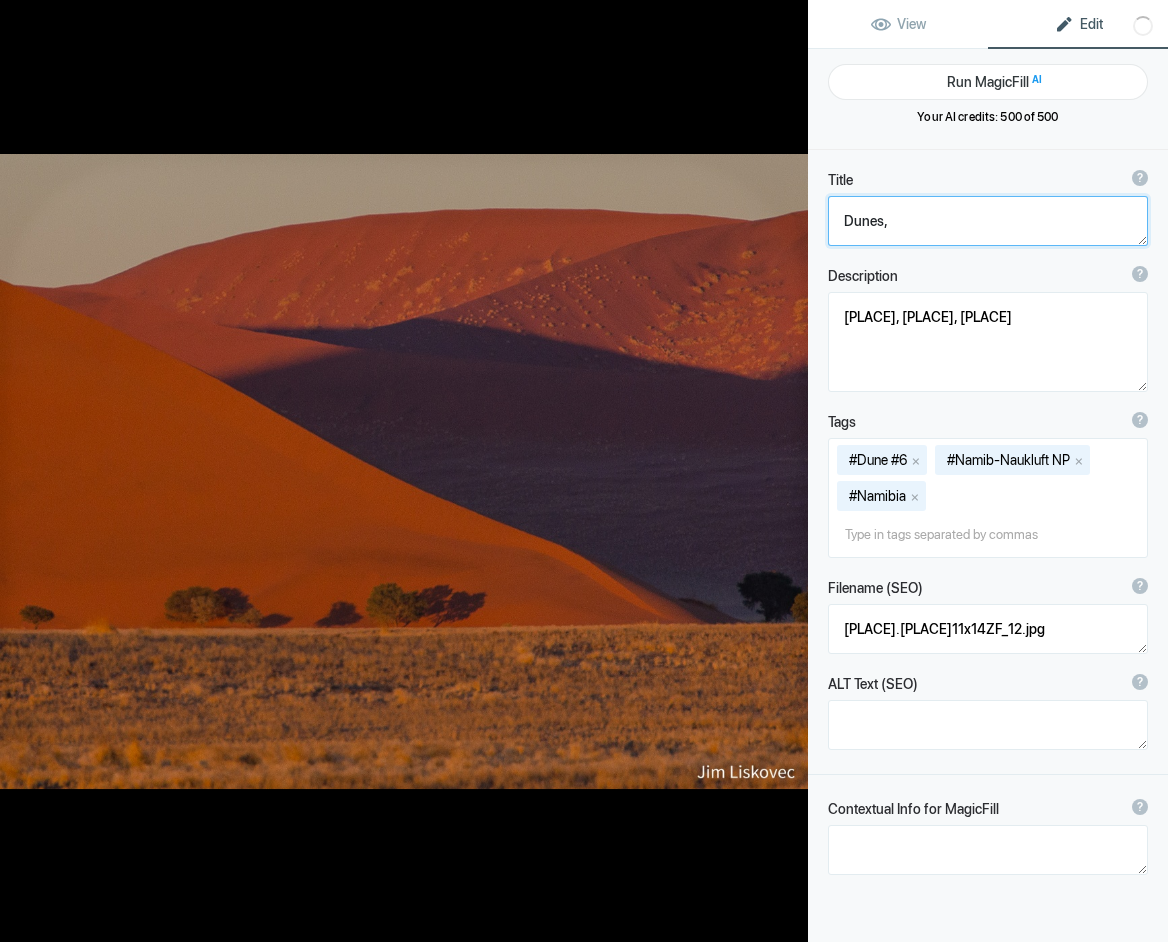 paste on "Namib-Naukluft National Park, Namibia" 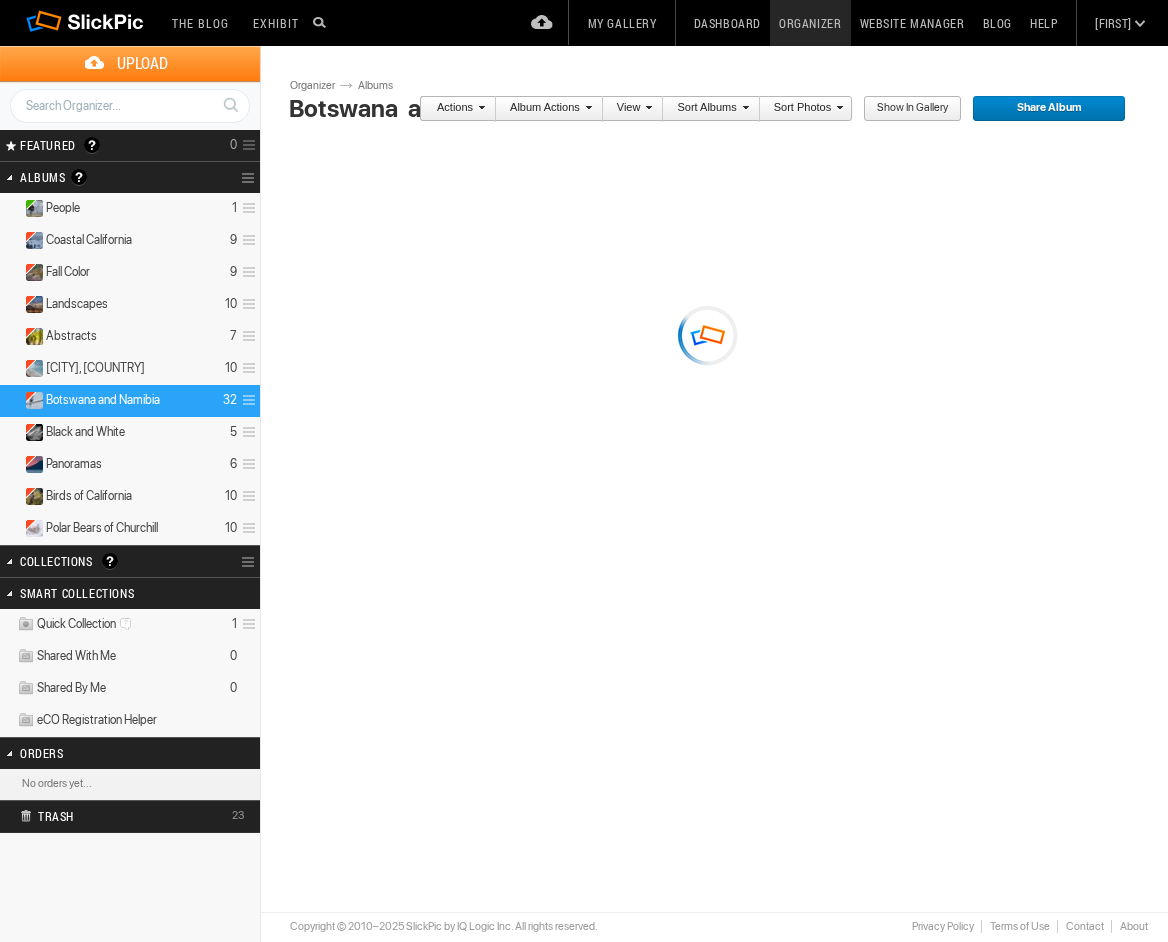 scroll, scrollTop: 0, scrollLeft: 0, axis: both 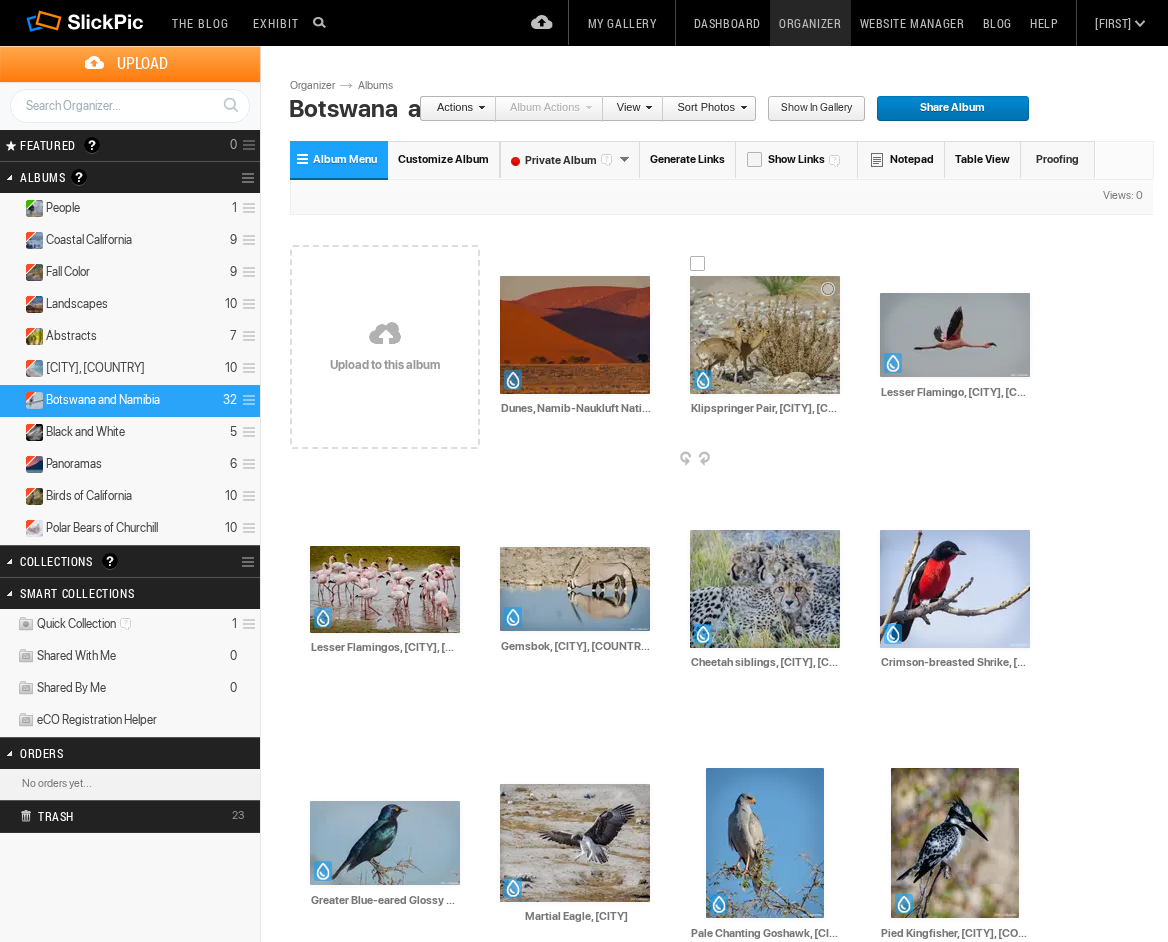 click at bounding box center [765, 335] 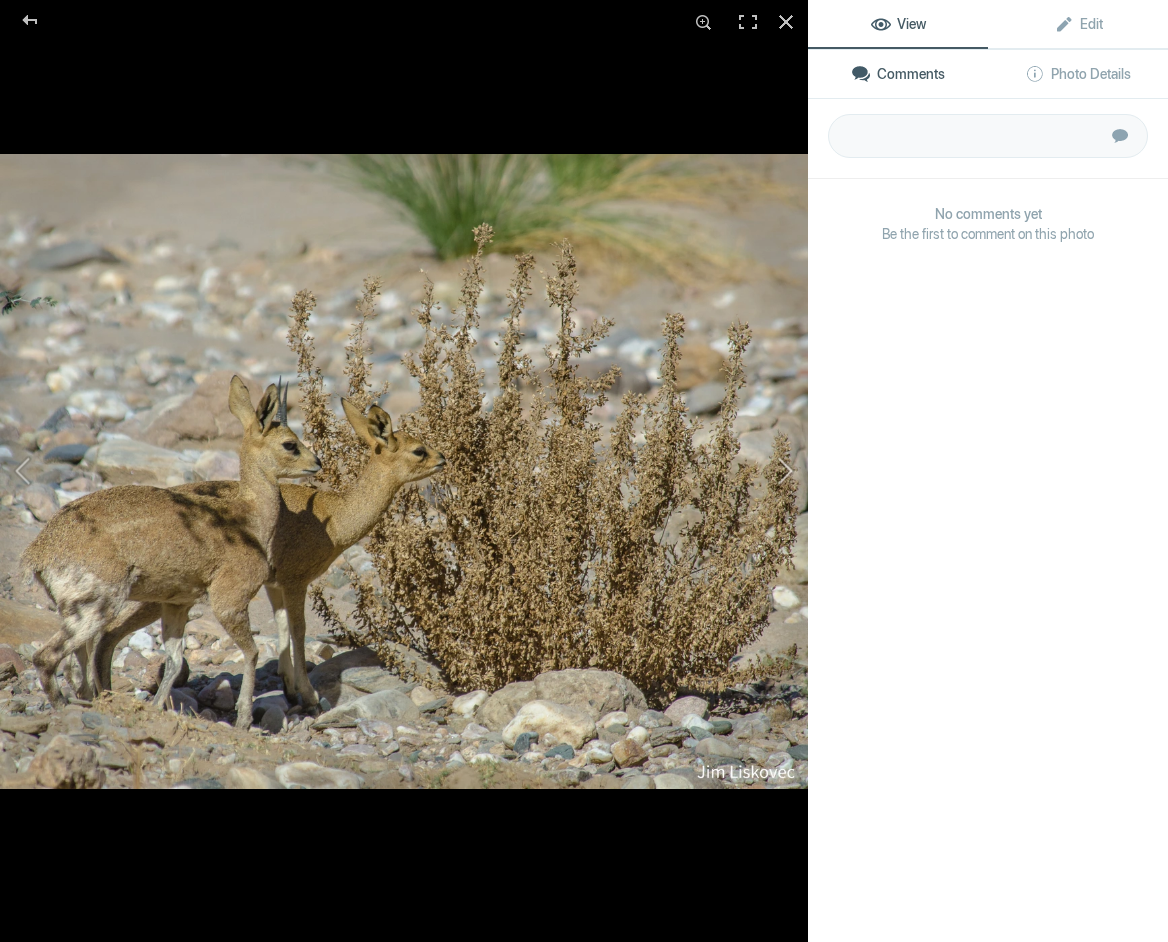 click 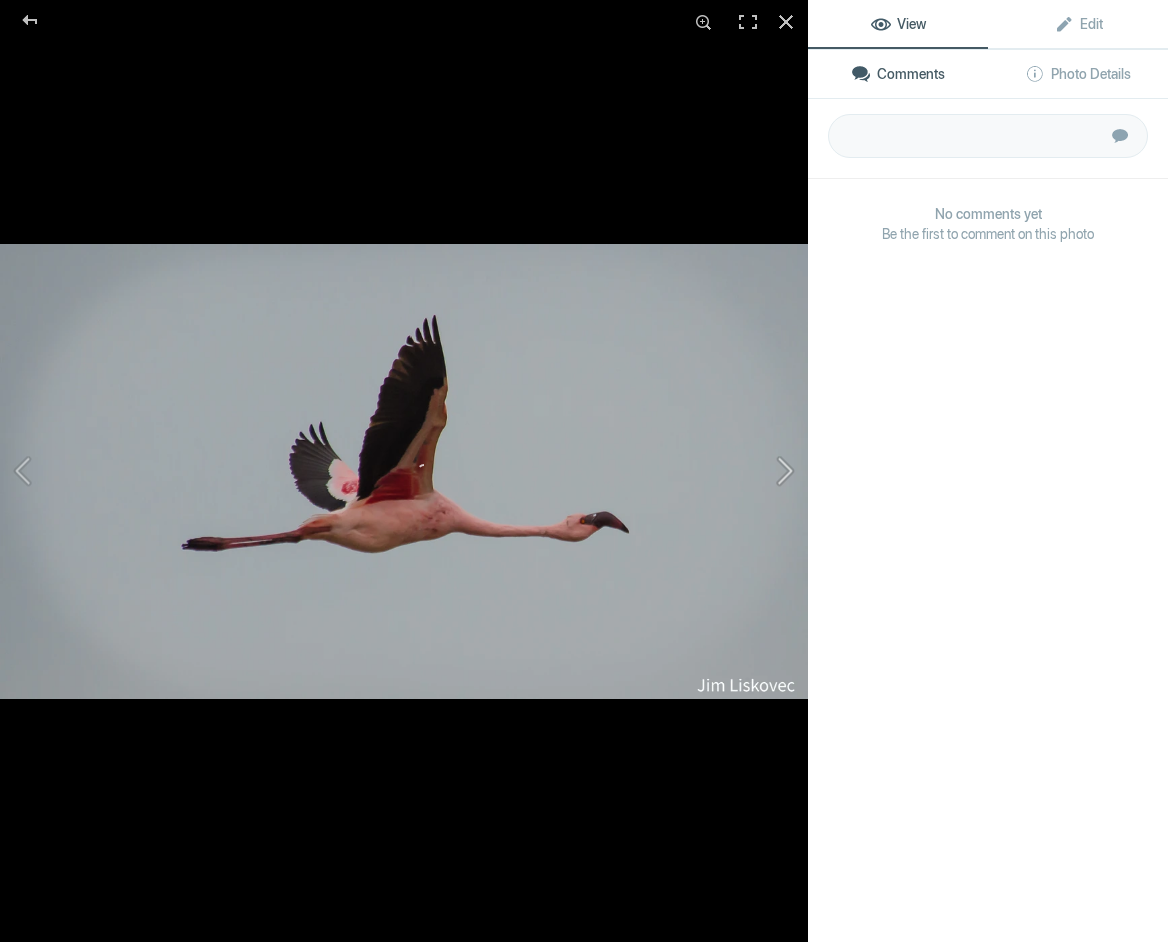 click 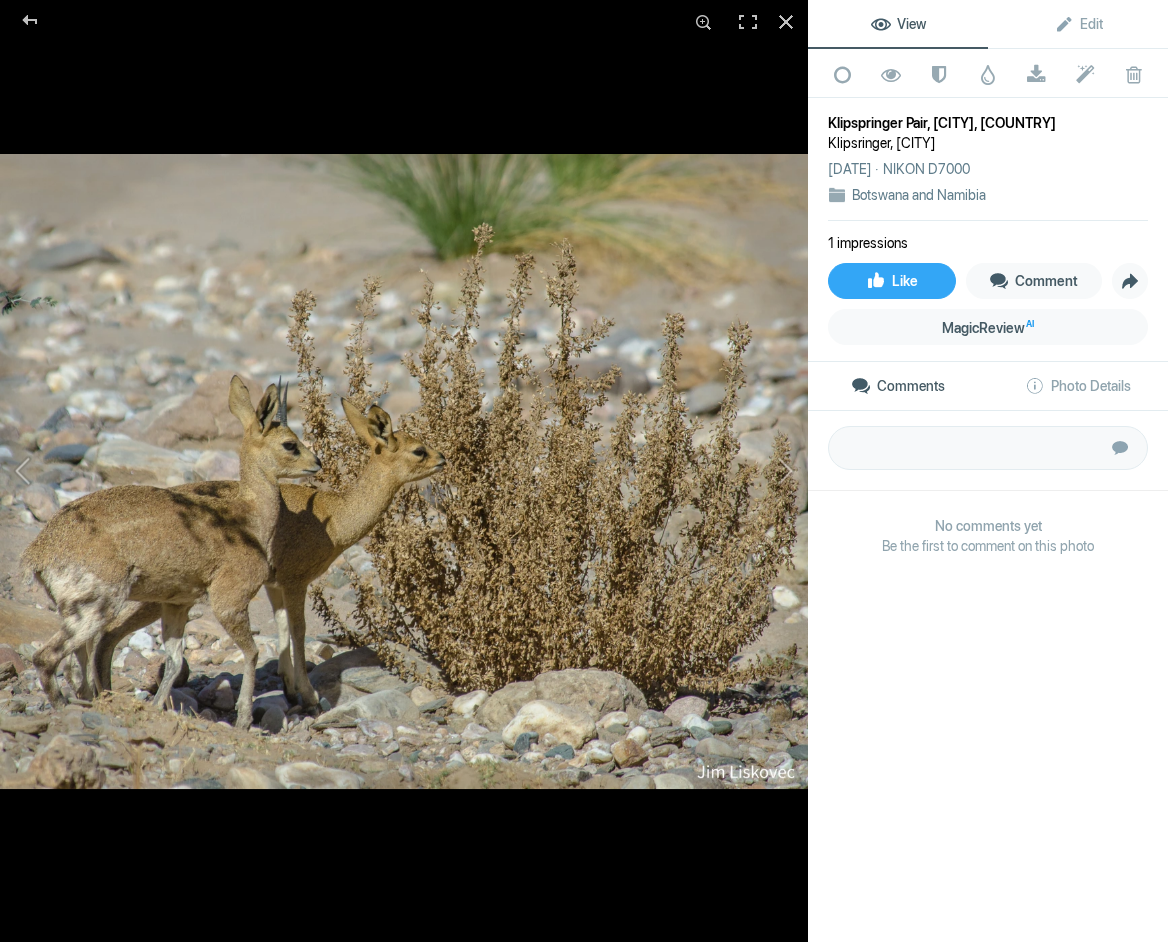 click on "Klipspringer Pair, [CITY], [COUNTRY]" 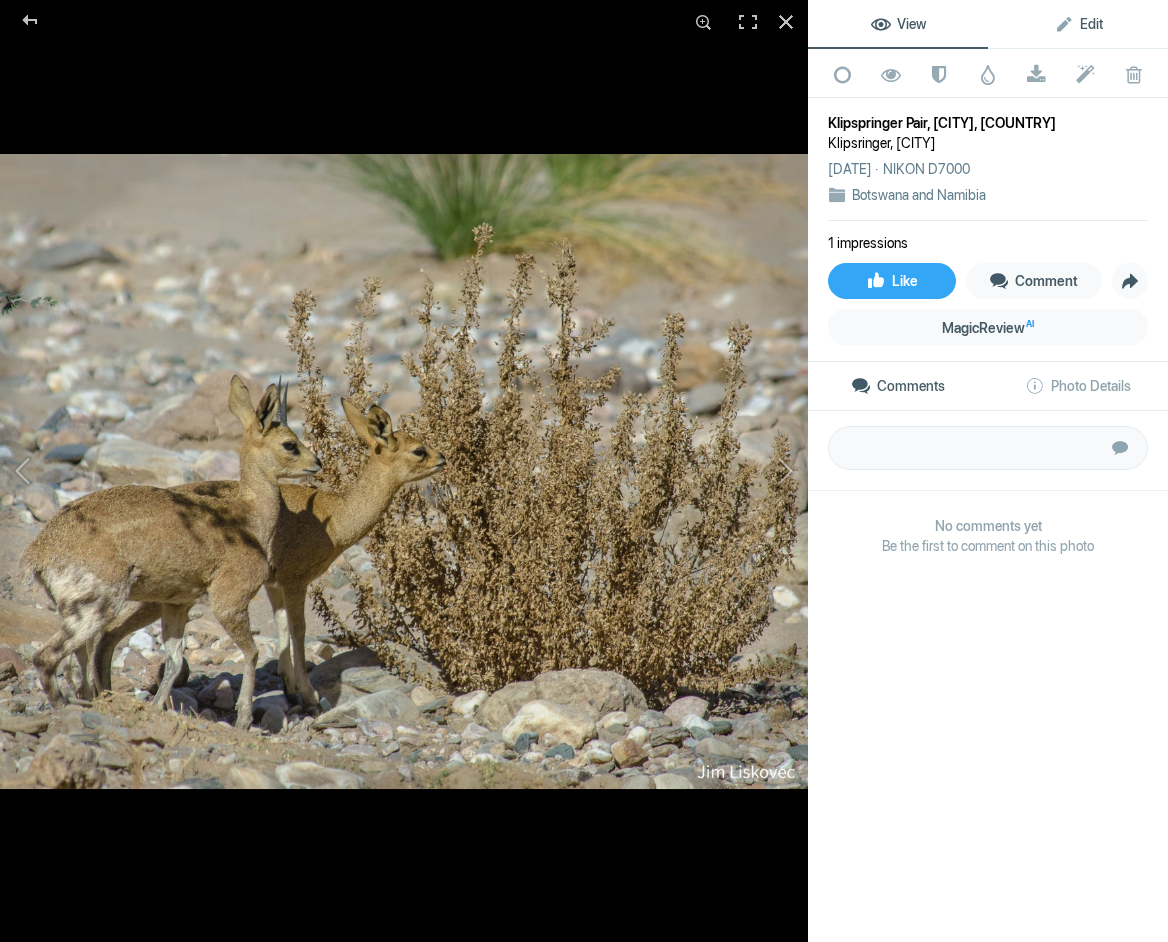click on "Edit" 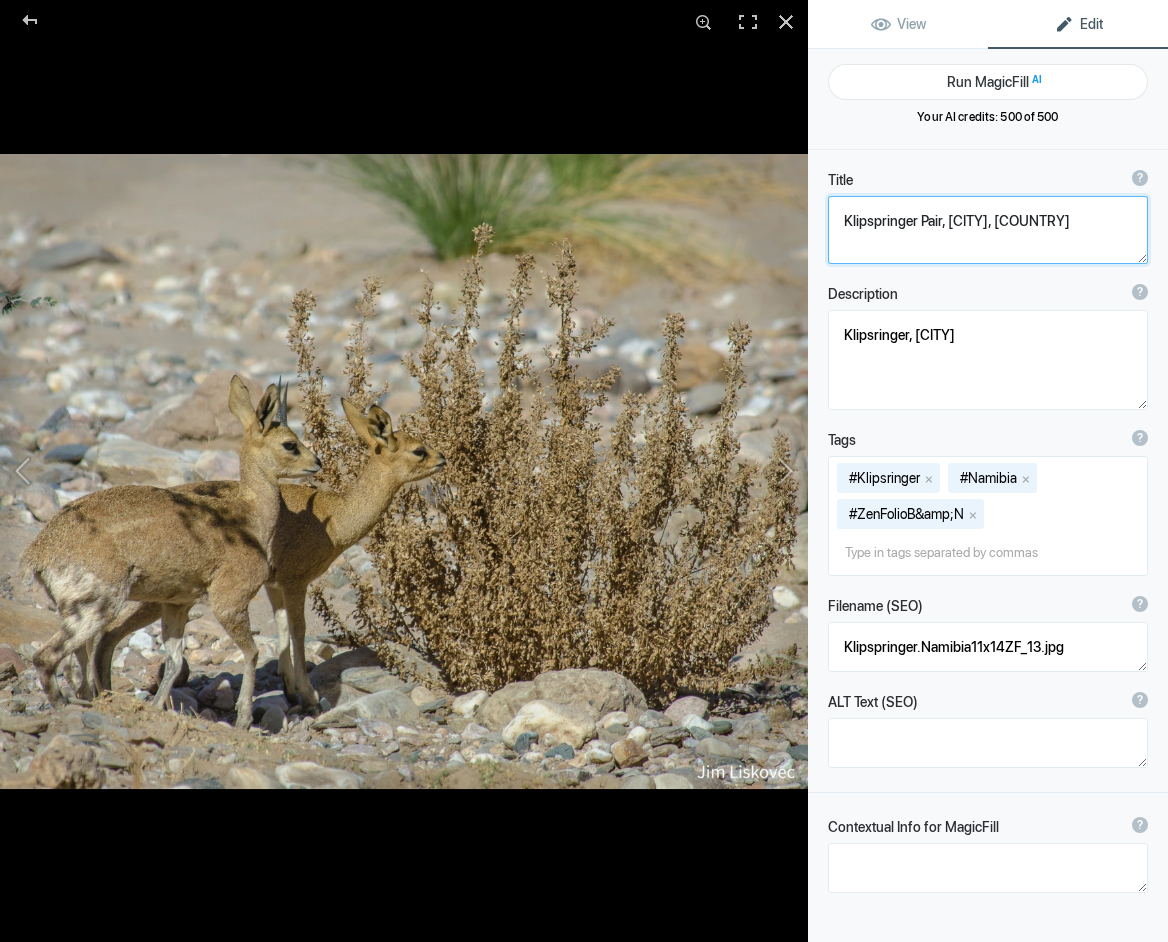 click 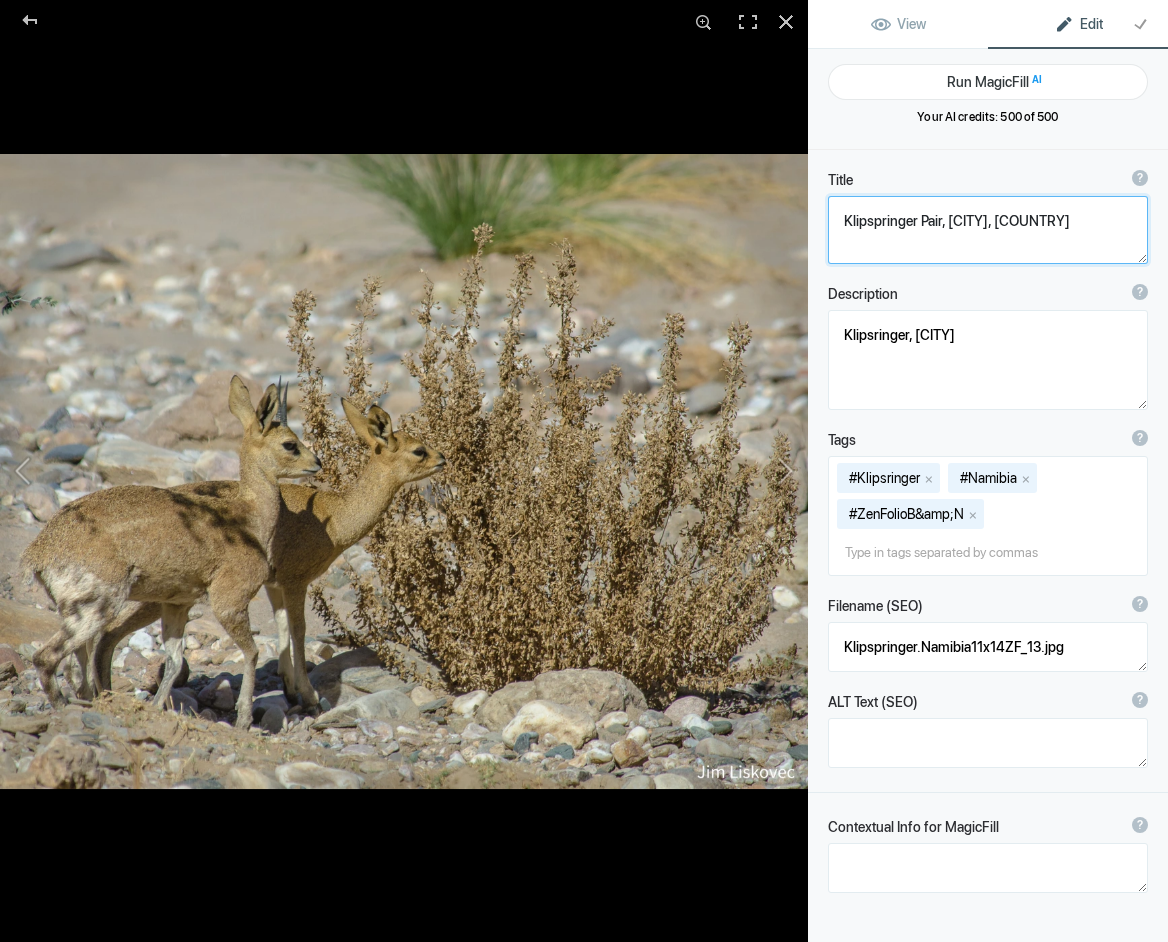 click 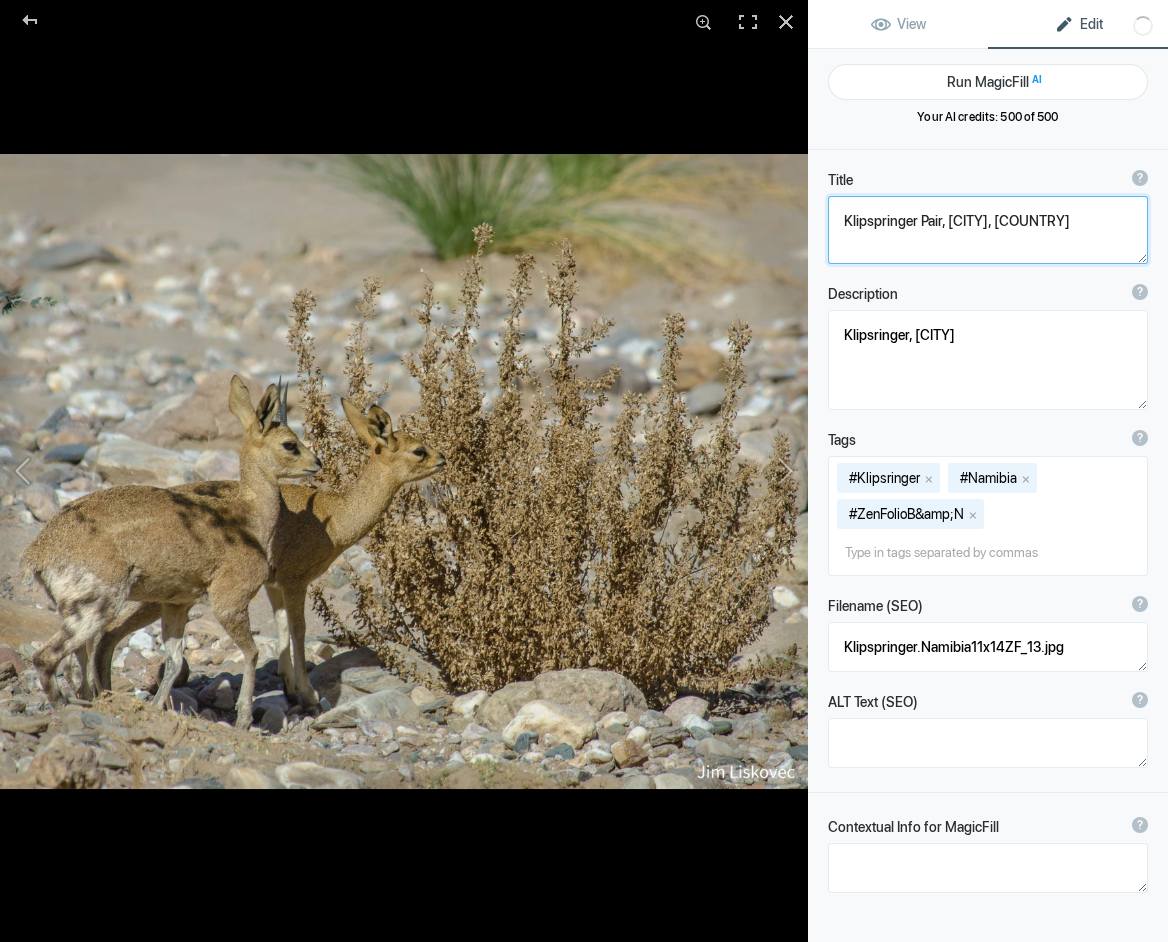 type on "Klipspringer Pair, [CITY], [COUNTRY]" 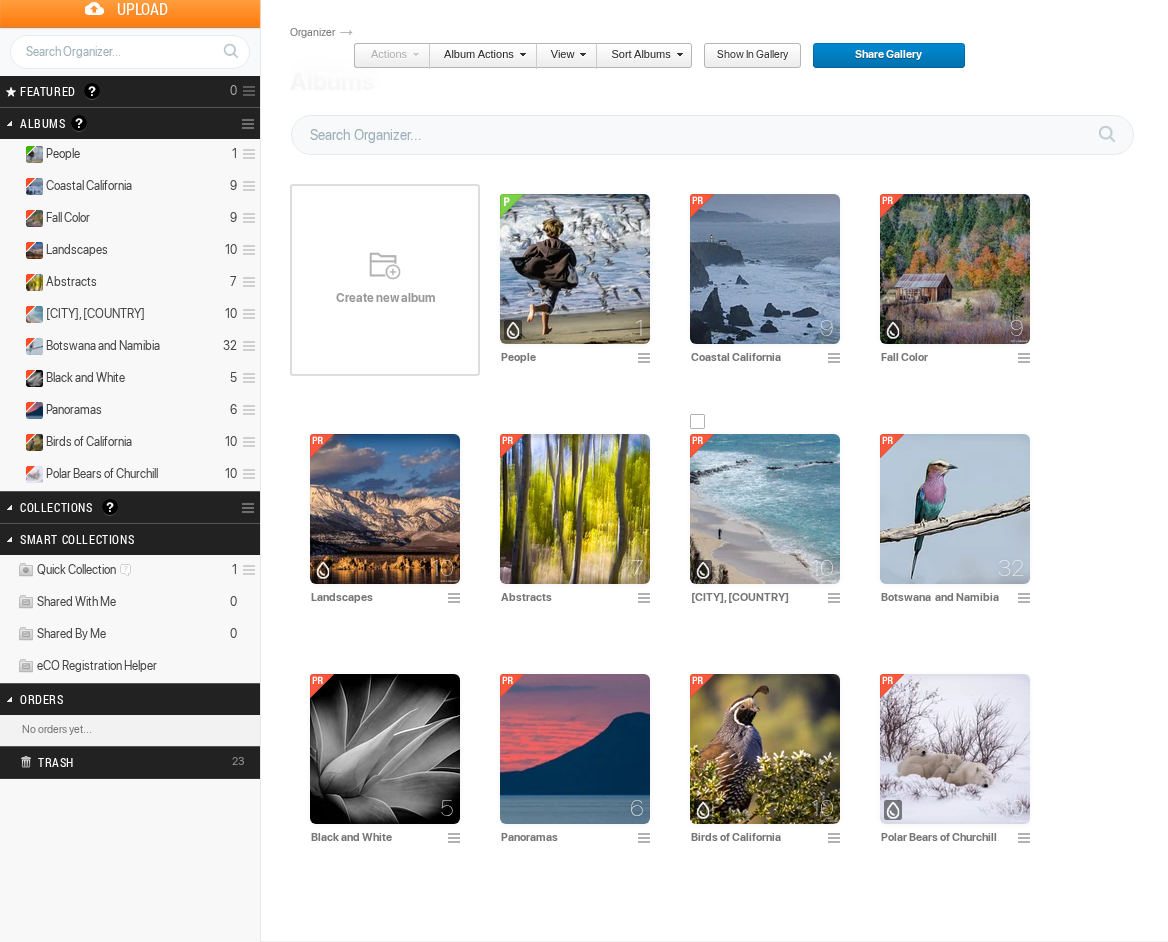 scroll, scrollTop: 53, scrollLeft: 0, axis: vertical 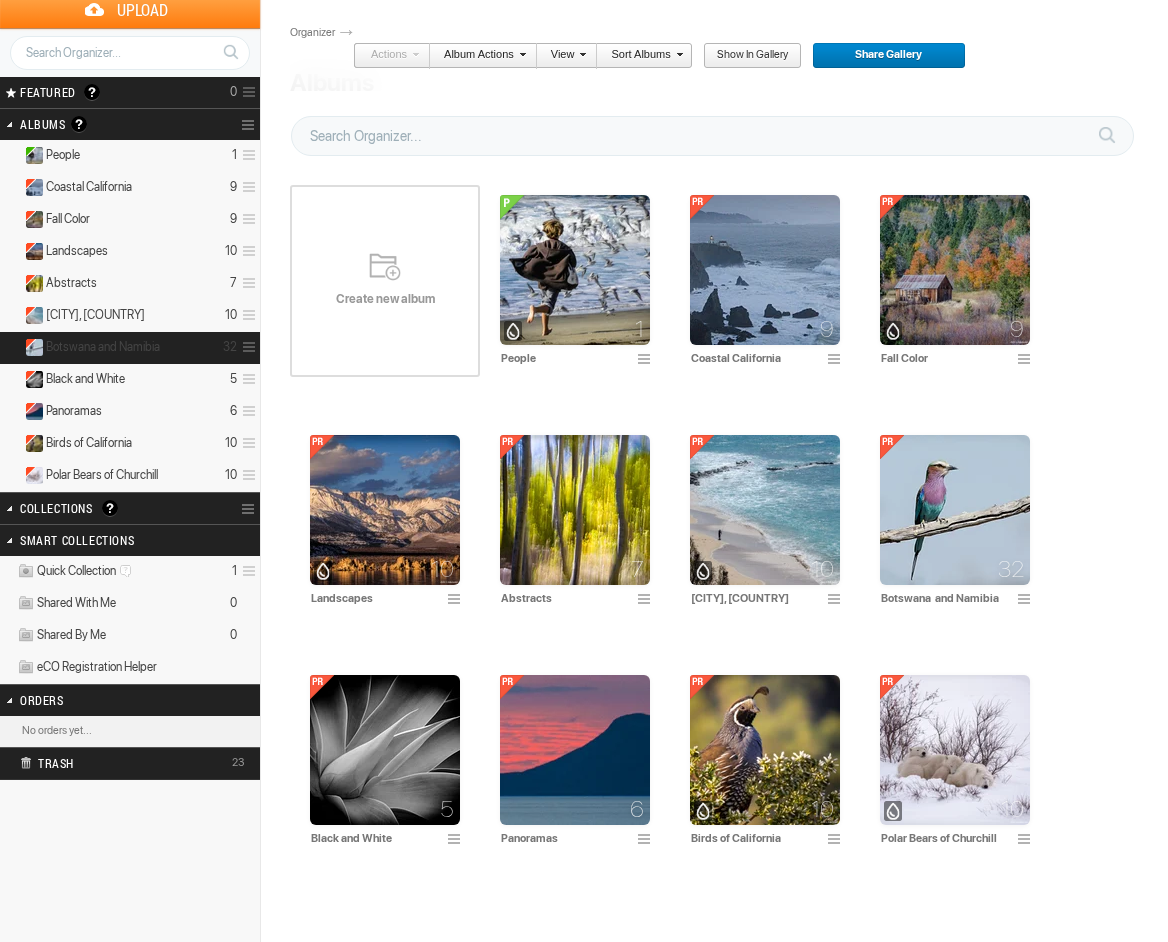 click on "Botswana  and Namibia" at bounding box center (103, 347) 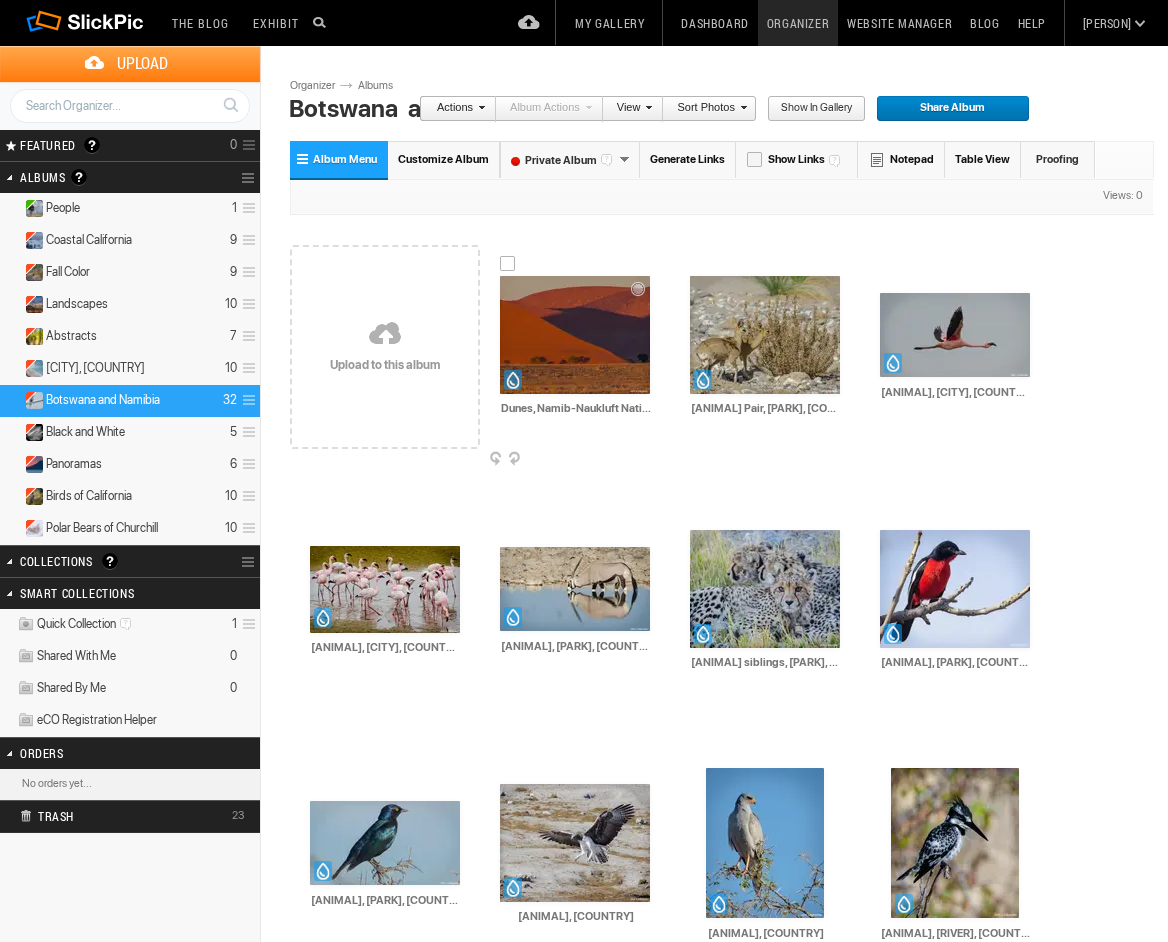 scroll, scrollTop: 0, scrollLeft: 0, axis: both 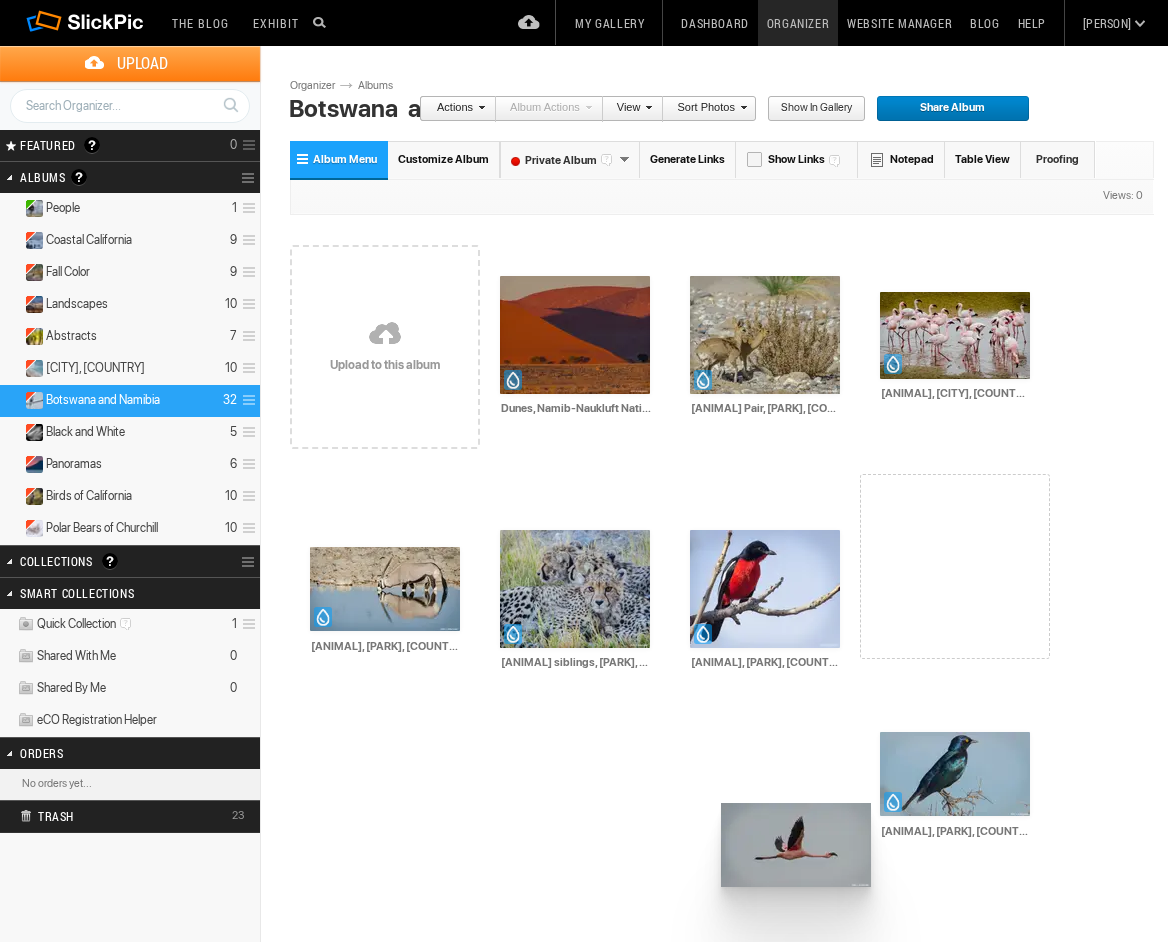 drag, startPoint x: 922, startPoint y: 314, endPoint x: 719, endPoint y: 803, distance: 529.462 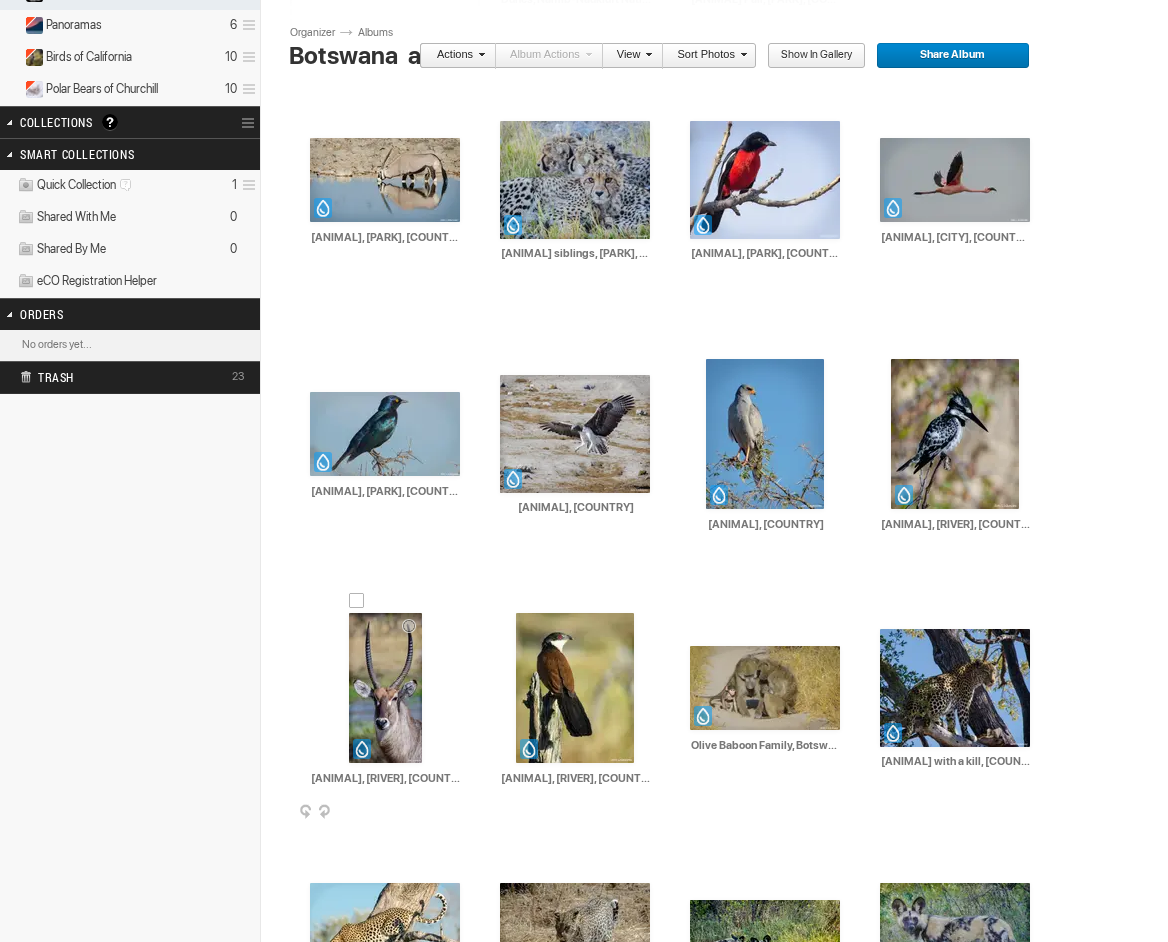 scroll, scrollTop: 438, scrollLeft: 0, axis: vertical 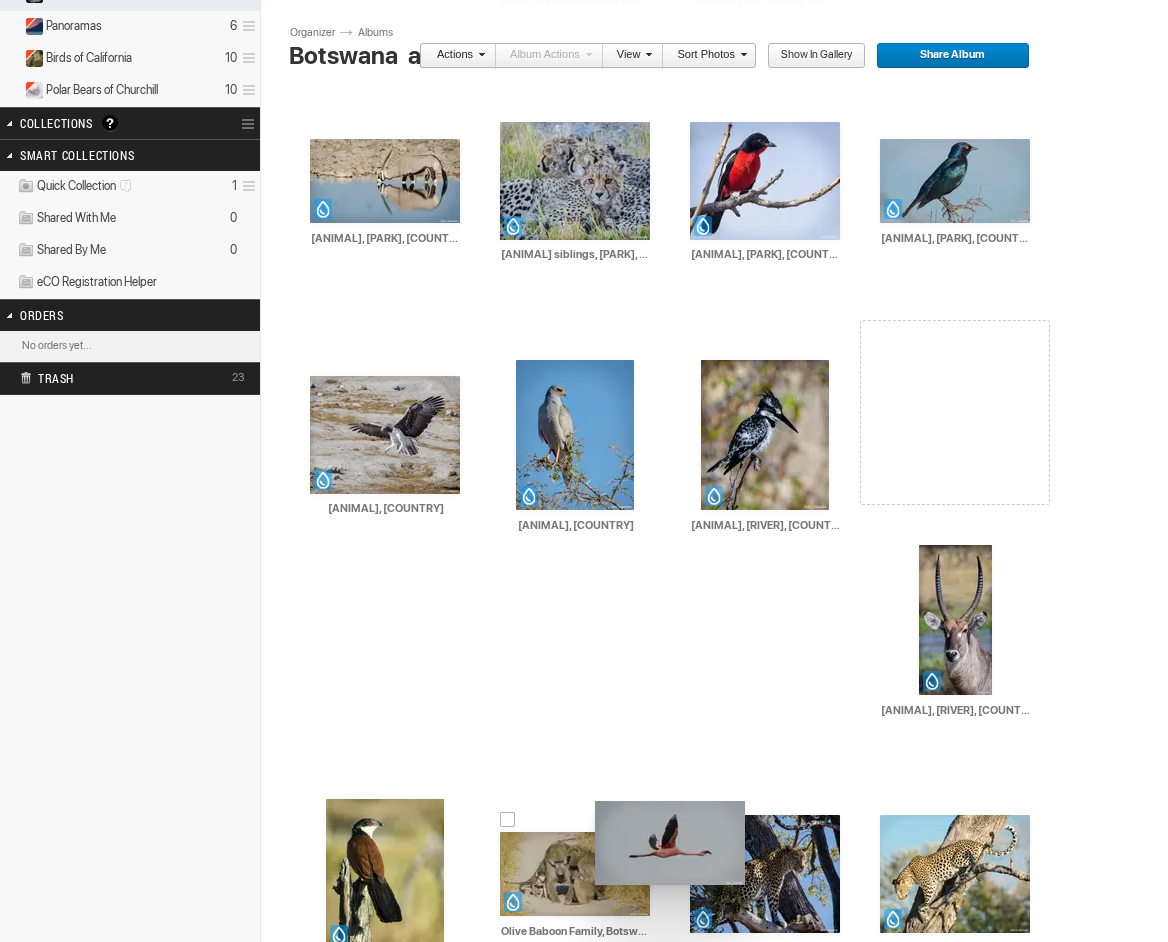 drag, startPoint x: 953, startPoint y: 142, endPoint x: 593, endPoint y: 801, distance: 750.9201 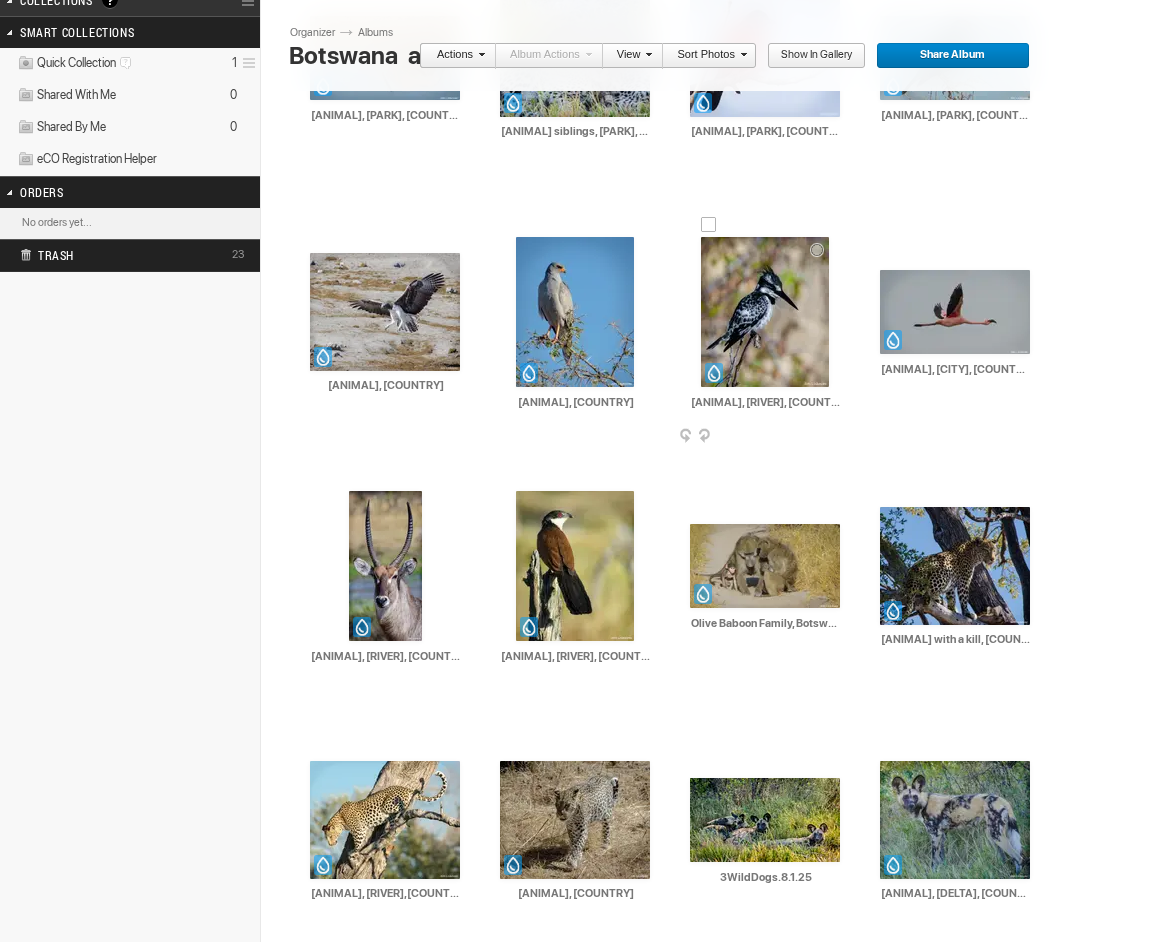 scroll, scrollTop: 559, scrollLeft: 0, axis: vertical 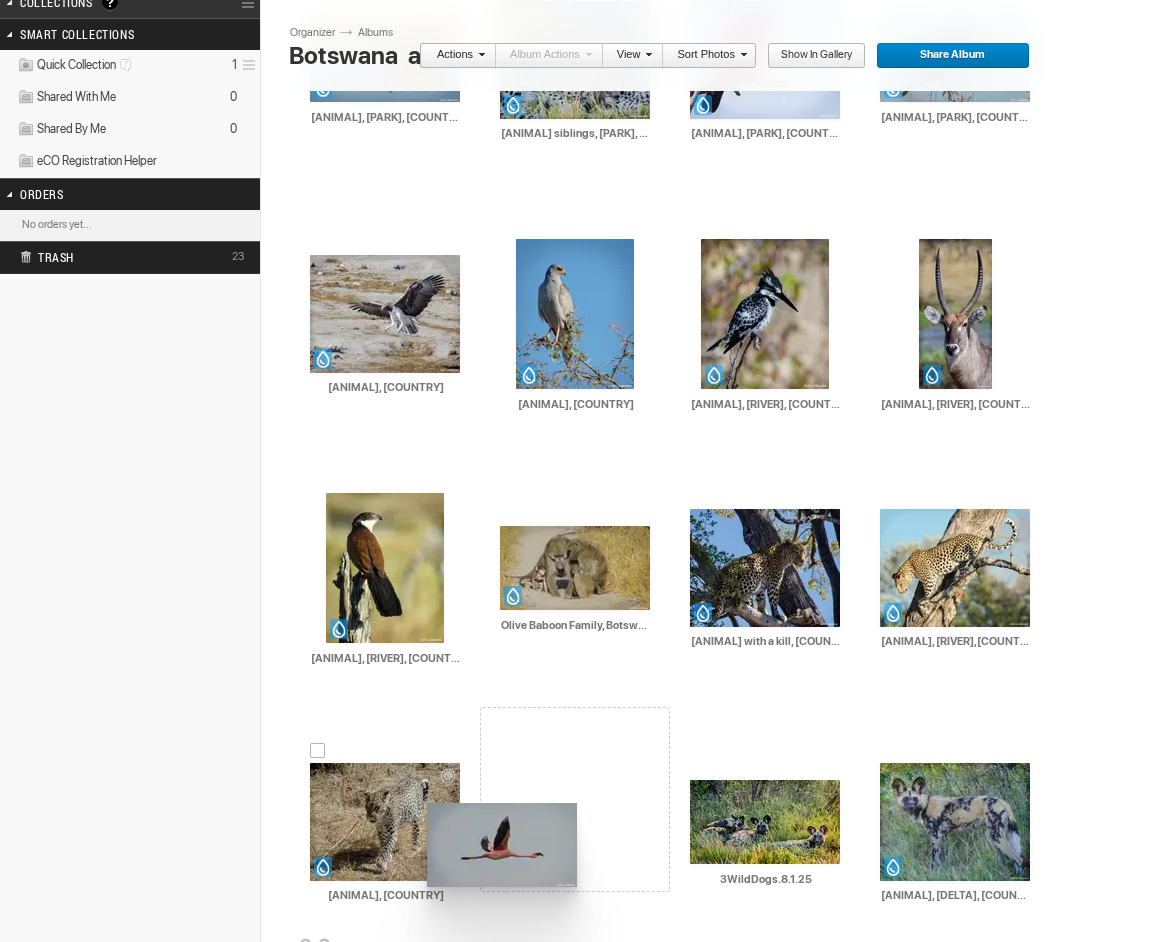 drag, startPoint x: 955, startPoint y: 276, endPoint x: 425, endPoint y: 803, distance: 747.41486 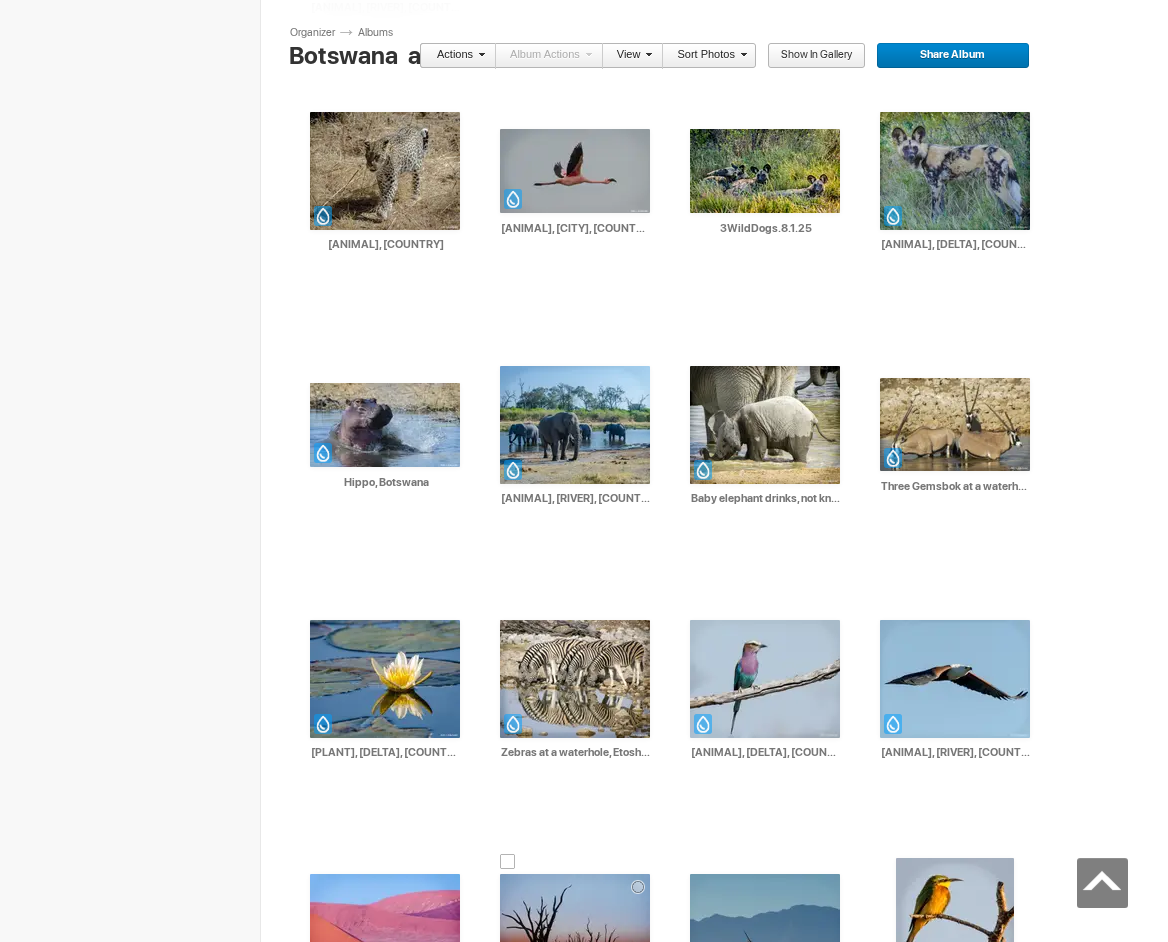 scroll, scrollTop: 1207, scrollLeft: 0, axis: vertical 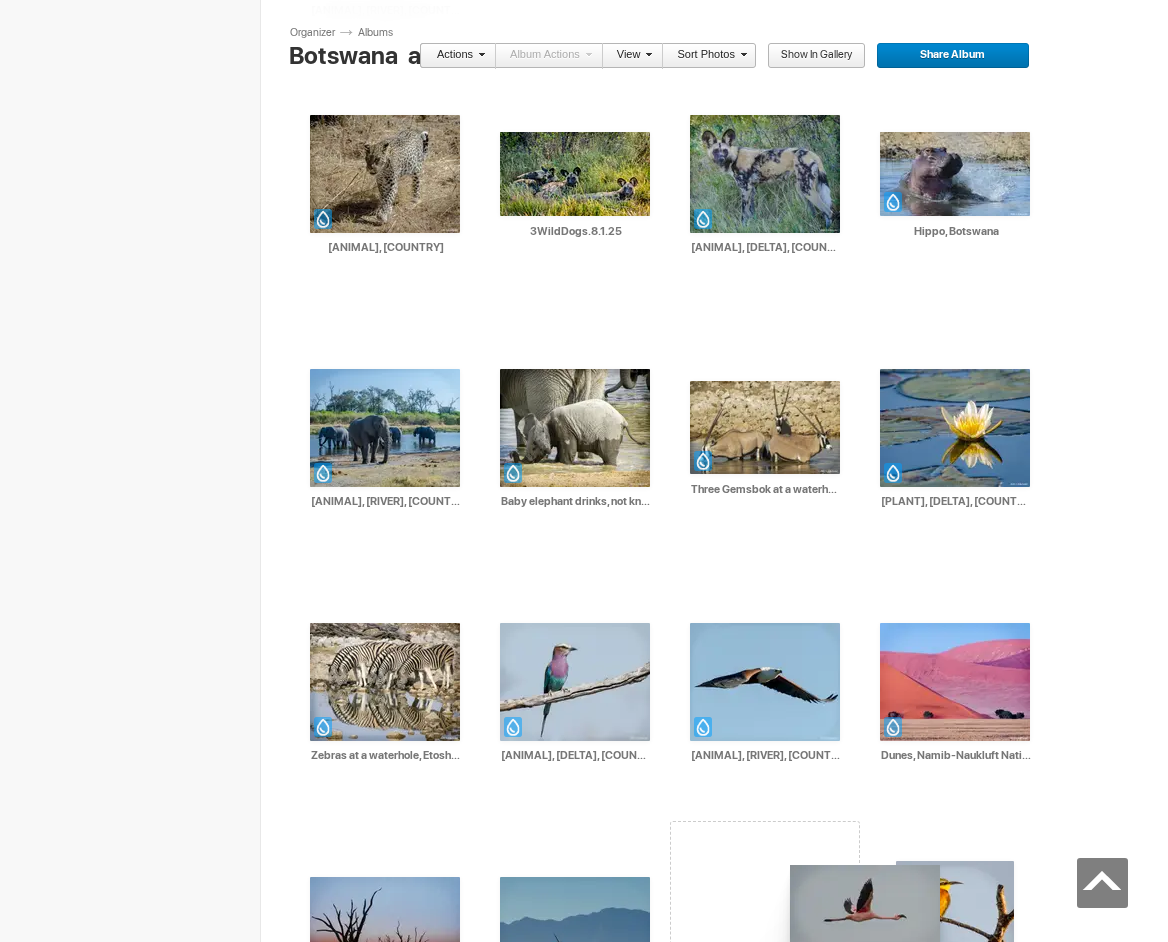 drag, startPoint x: 580, startPoint y: 144, endPoint x: 788, endPoint y: 865, distance: 750.4032 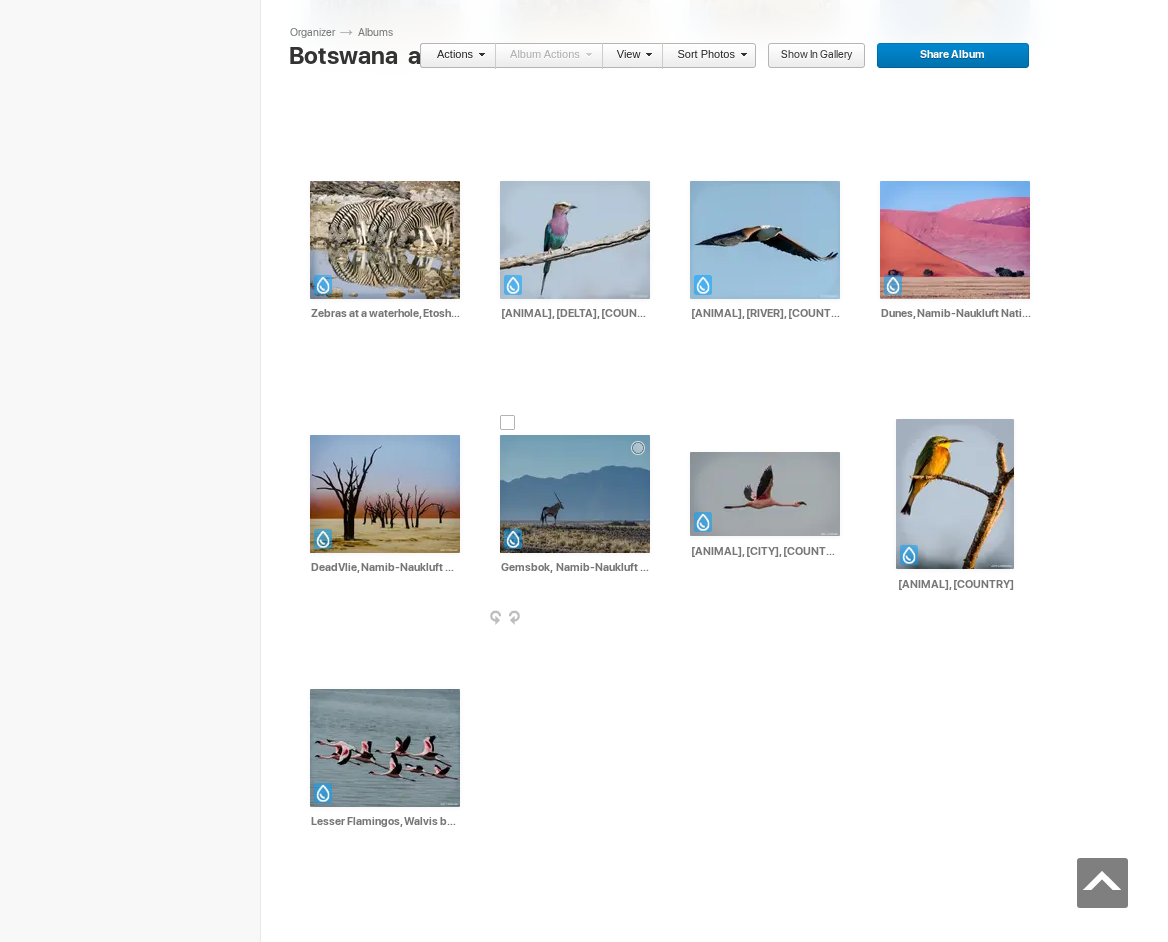 scroll, scrollTop: 1648, scrollLeft: 0, axis: vertical 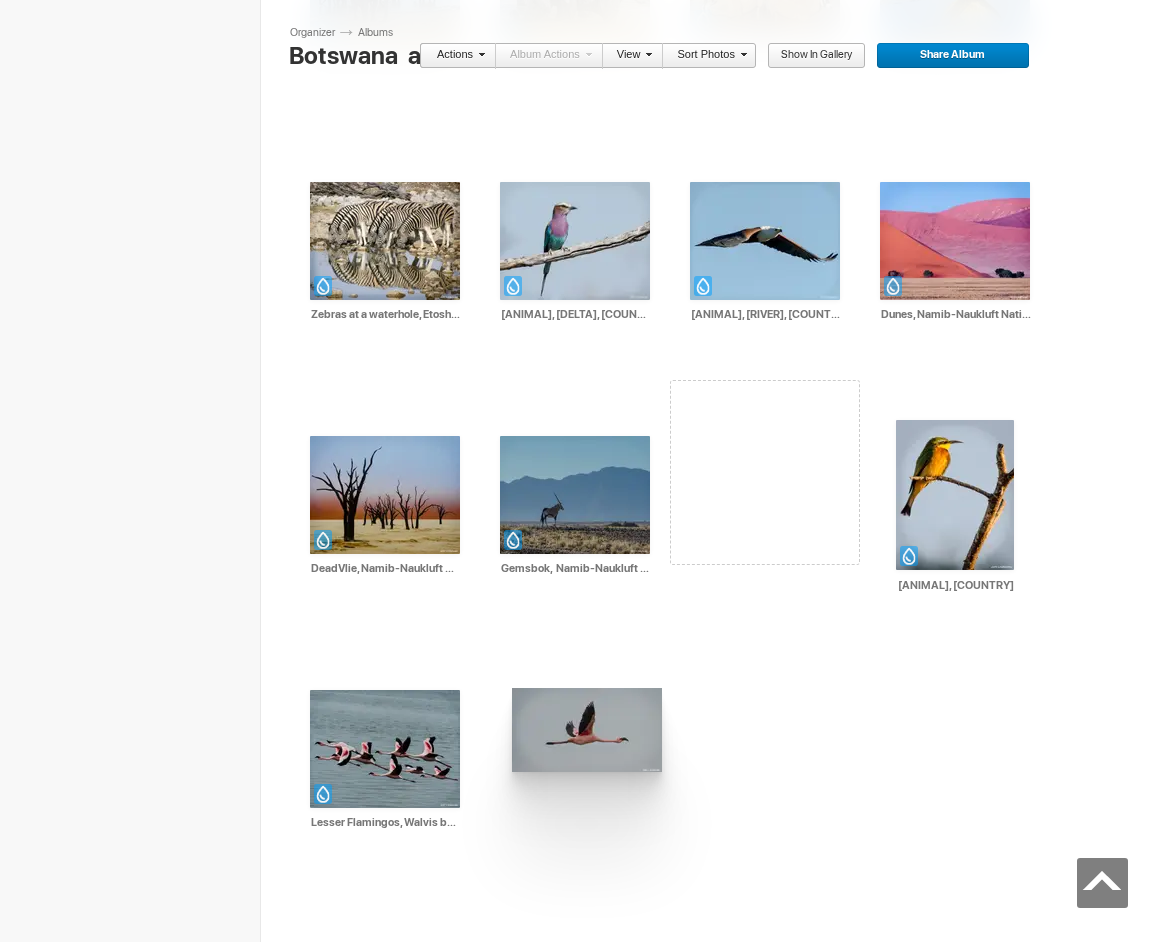 drag, startPoint x: 766, startPoint y: 449, endPoint x: 509, endPoint y: 689, distance: 351.6376 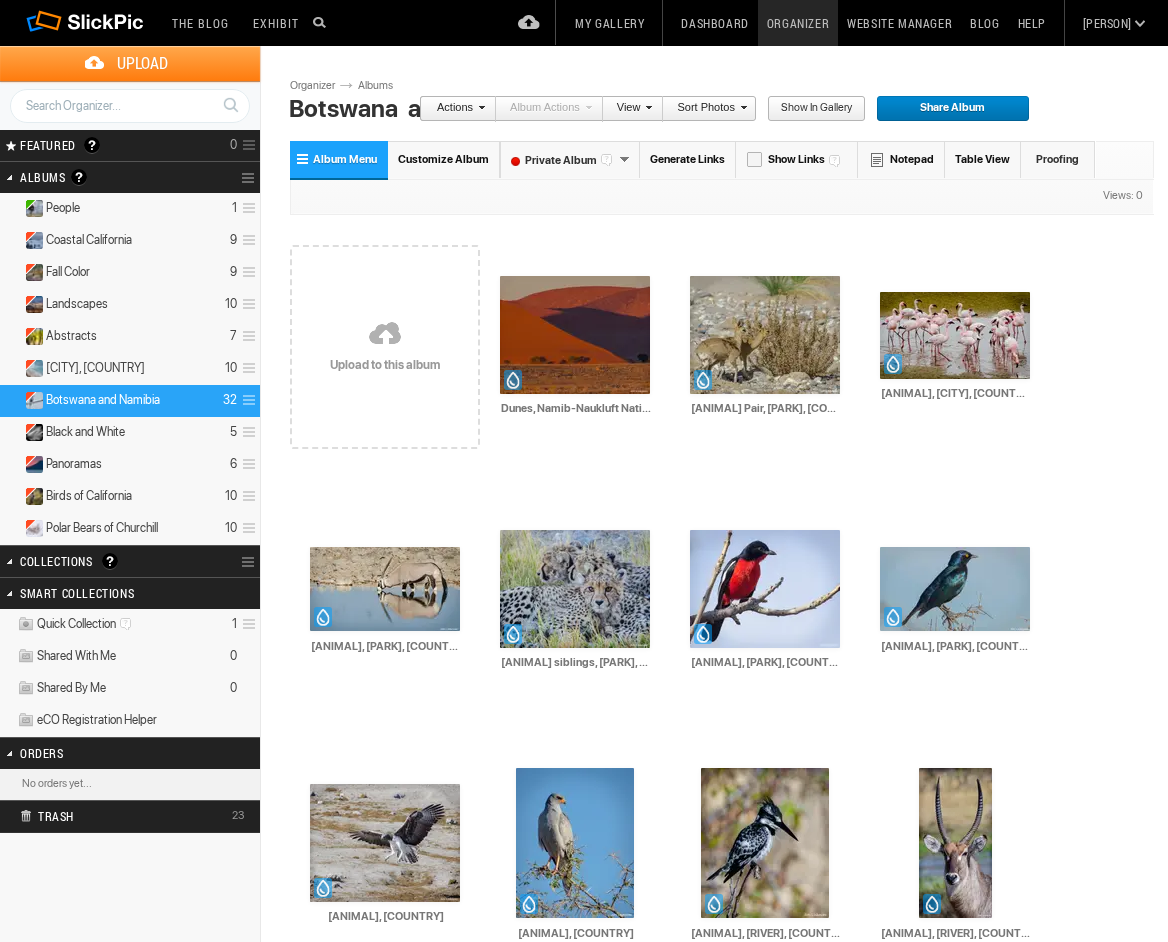scroll, scrollTop: 0, scrollLeft: 0, axis: both 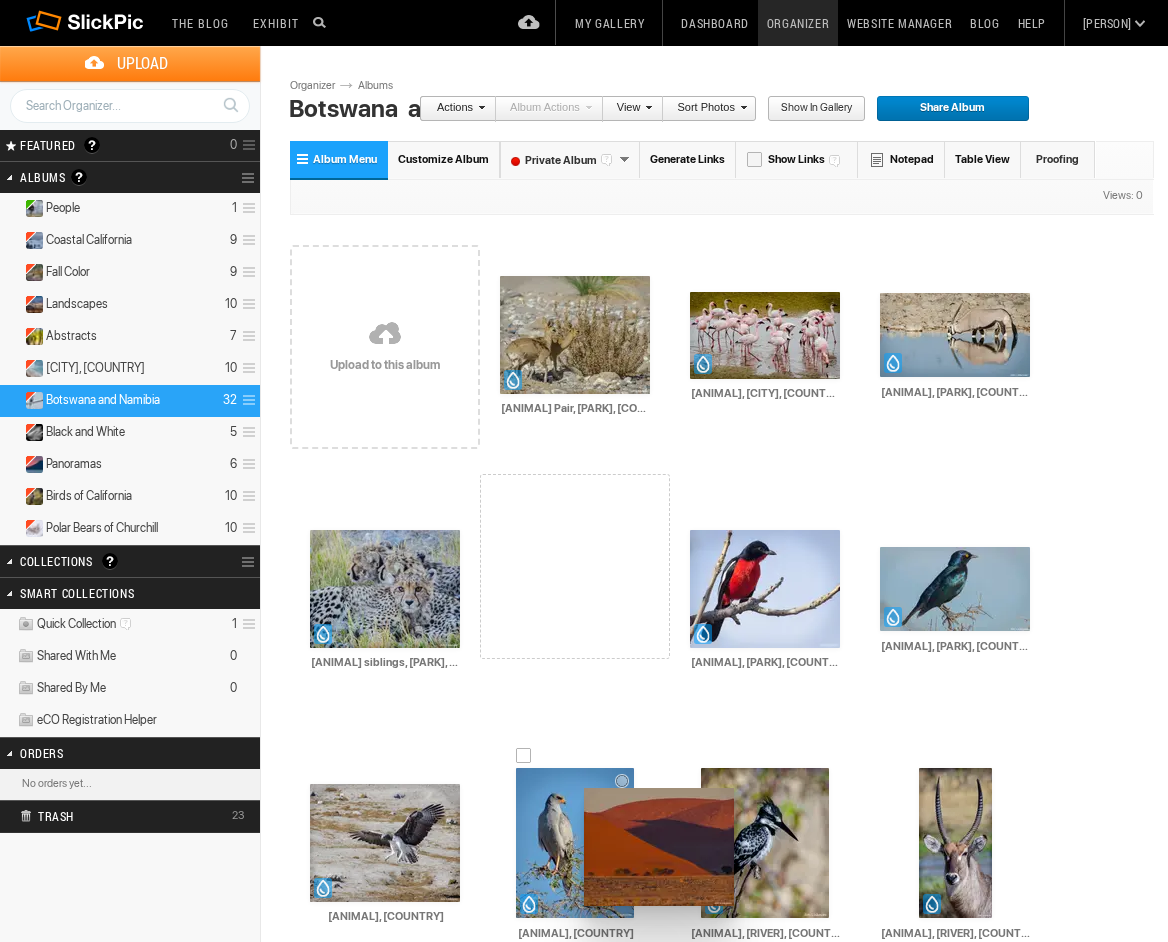 drag, startPoint x: 600, startPoint y: 304, endPoint x: 582, endPoint y: 788, distance: 484.3346 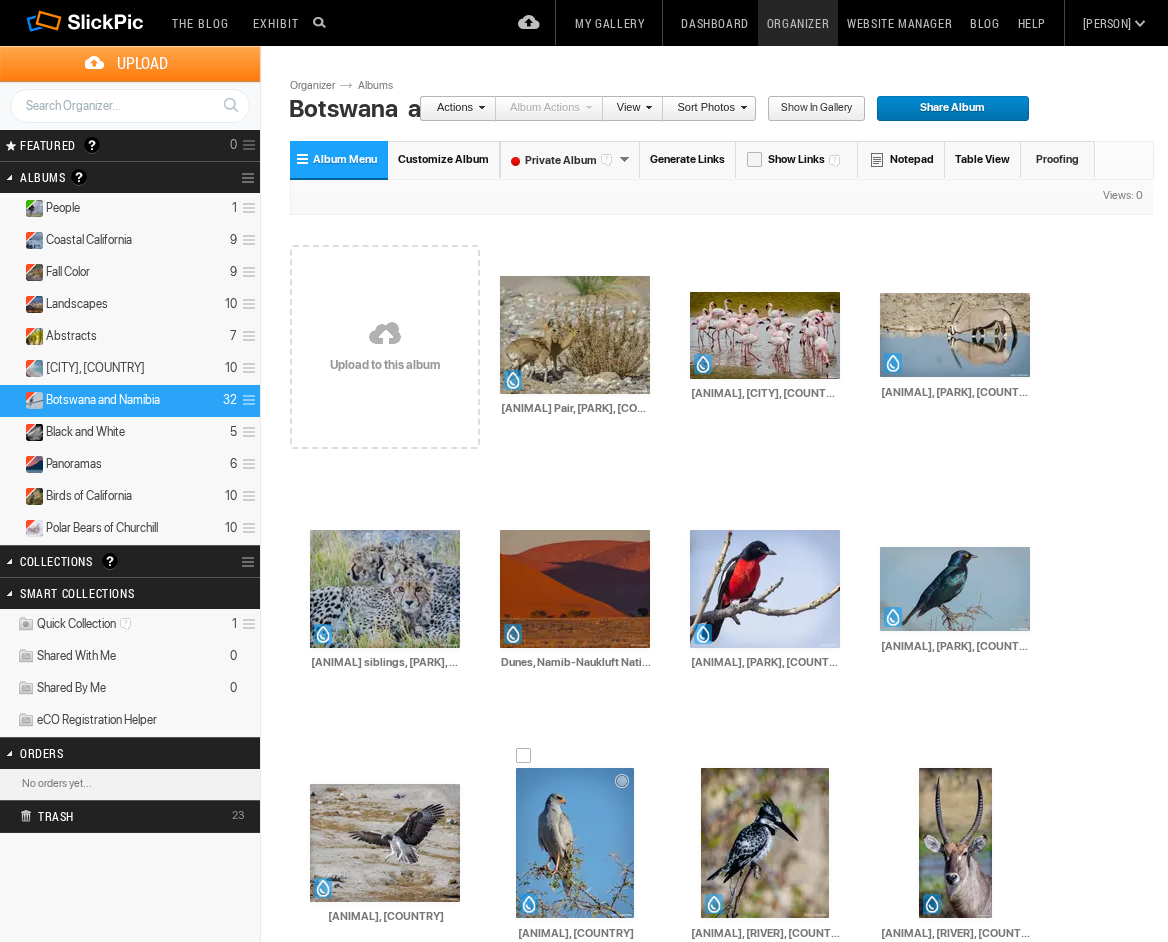 scroll, scrollTop: 0, scrollLeft: 0, axis: both 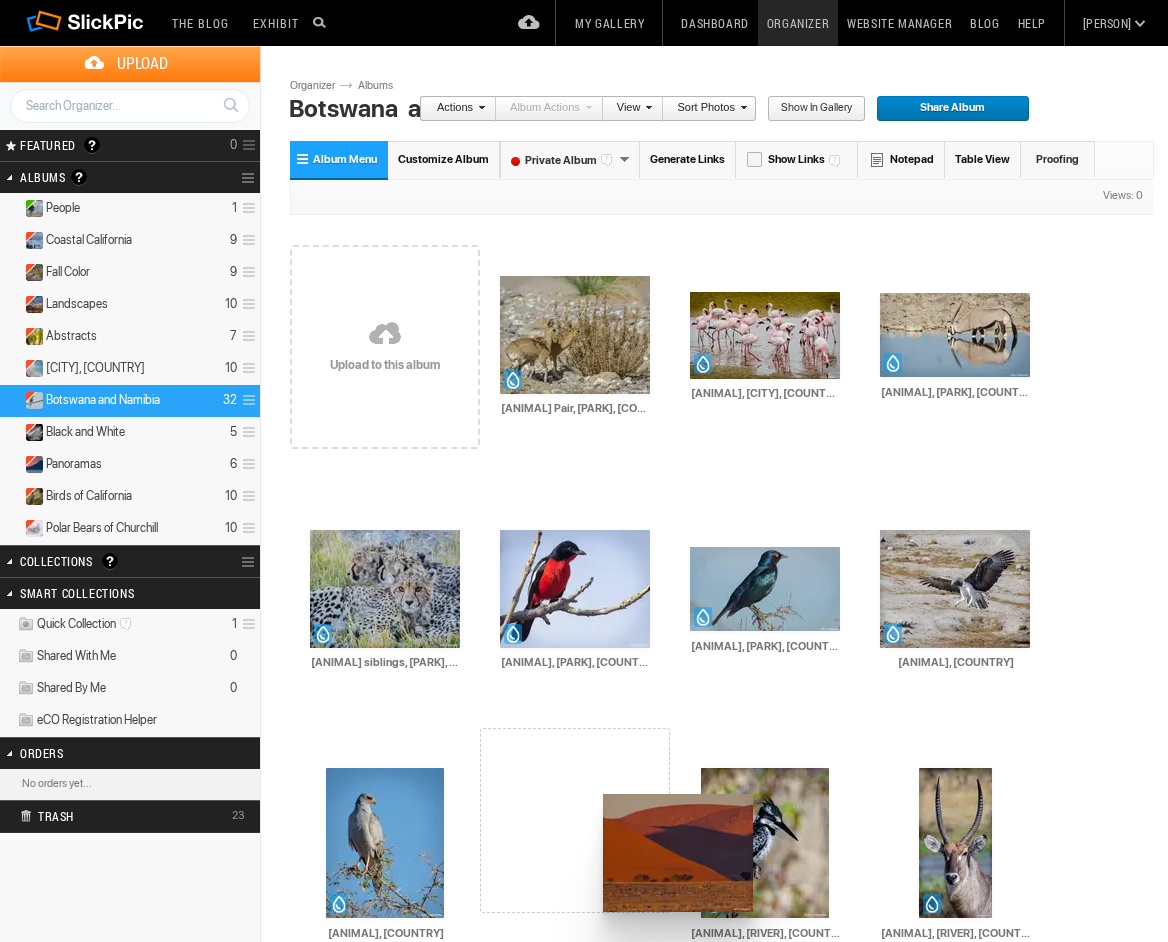 drag, startPoint x: 553, startPoint y: 529, endPoint x: 600, endPoint y: 795, distance: 270.12033 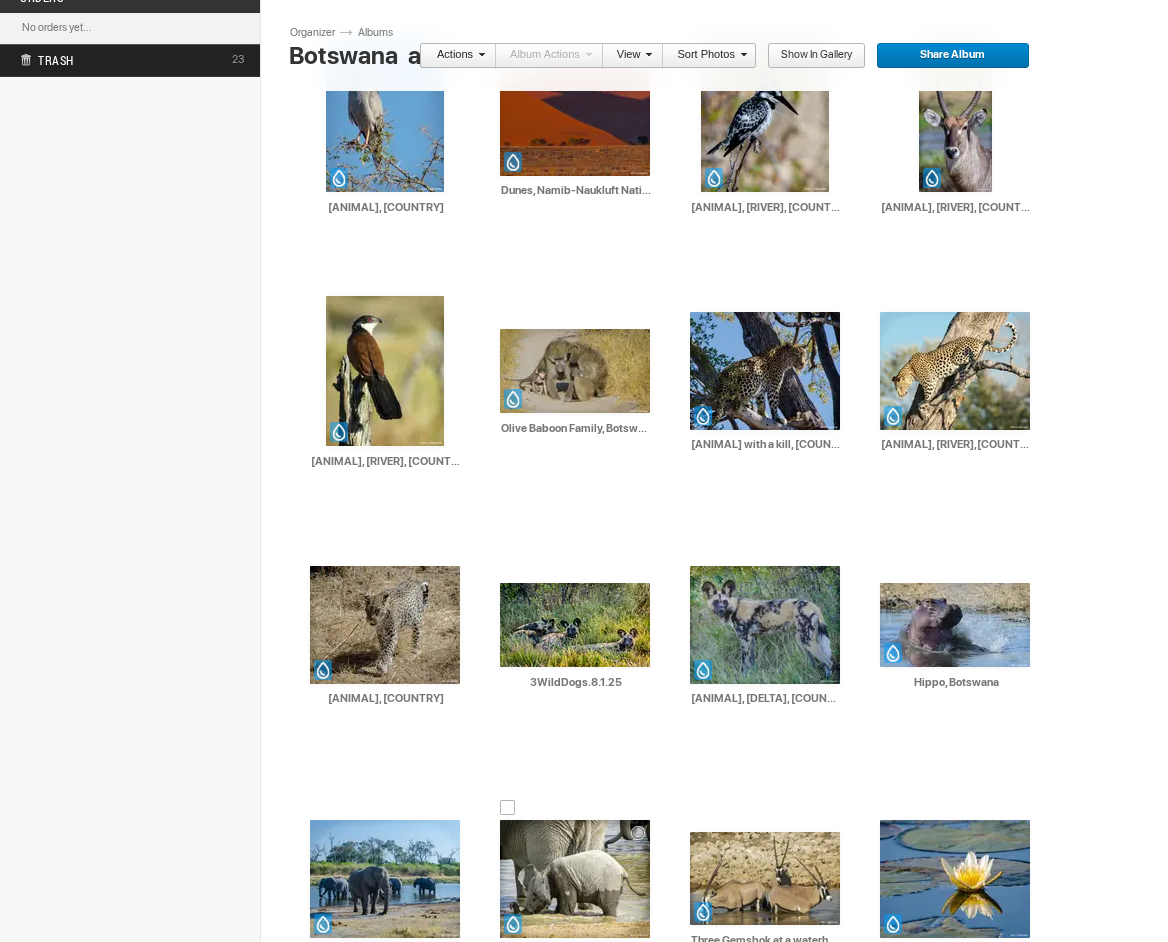 scroll, scrollTop: 760, scrollLeft: 0, axis: vertical 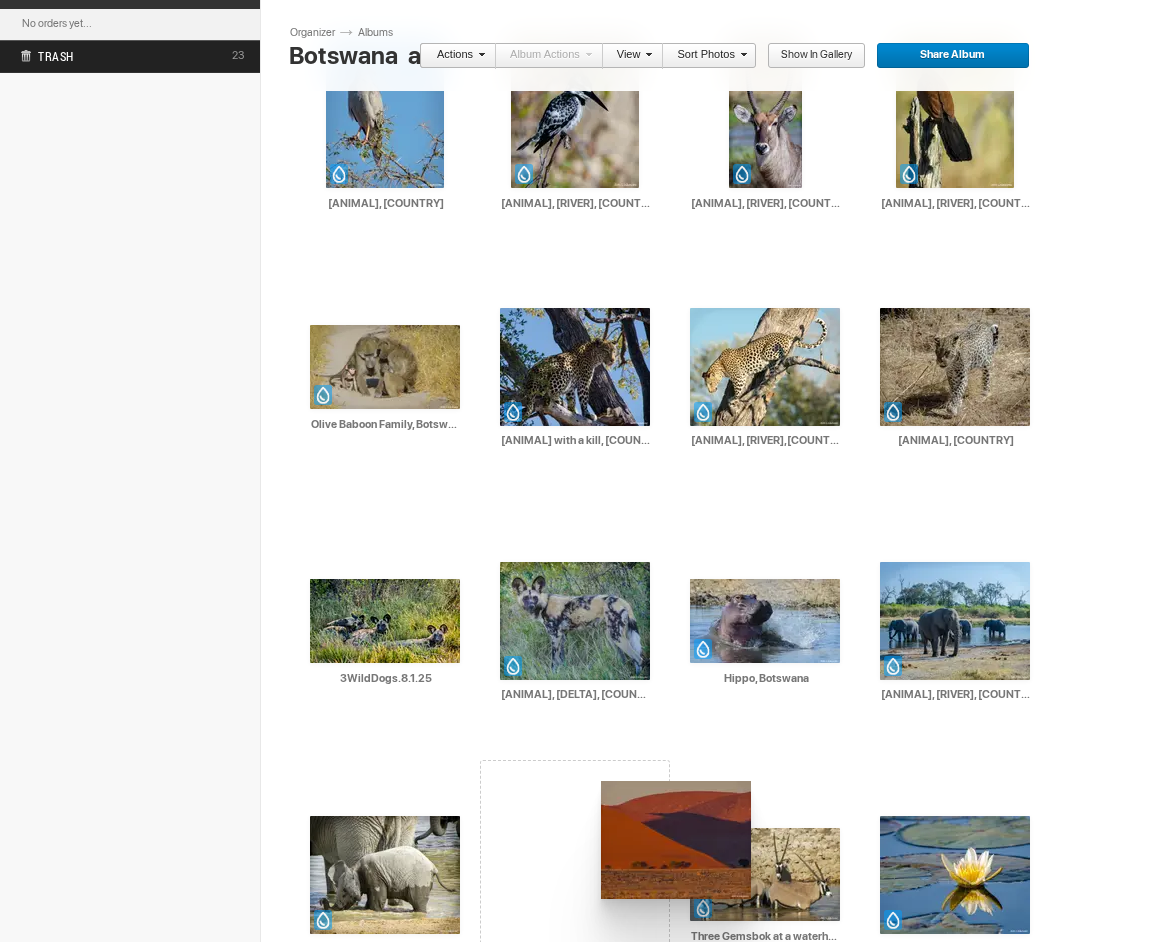 drag, startPoint x: 604, startPoint y: 113, endPoint x: 604, endPoint y: 777, distance: 664 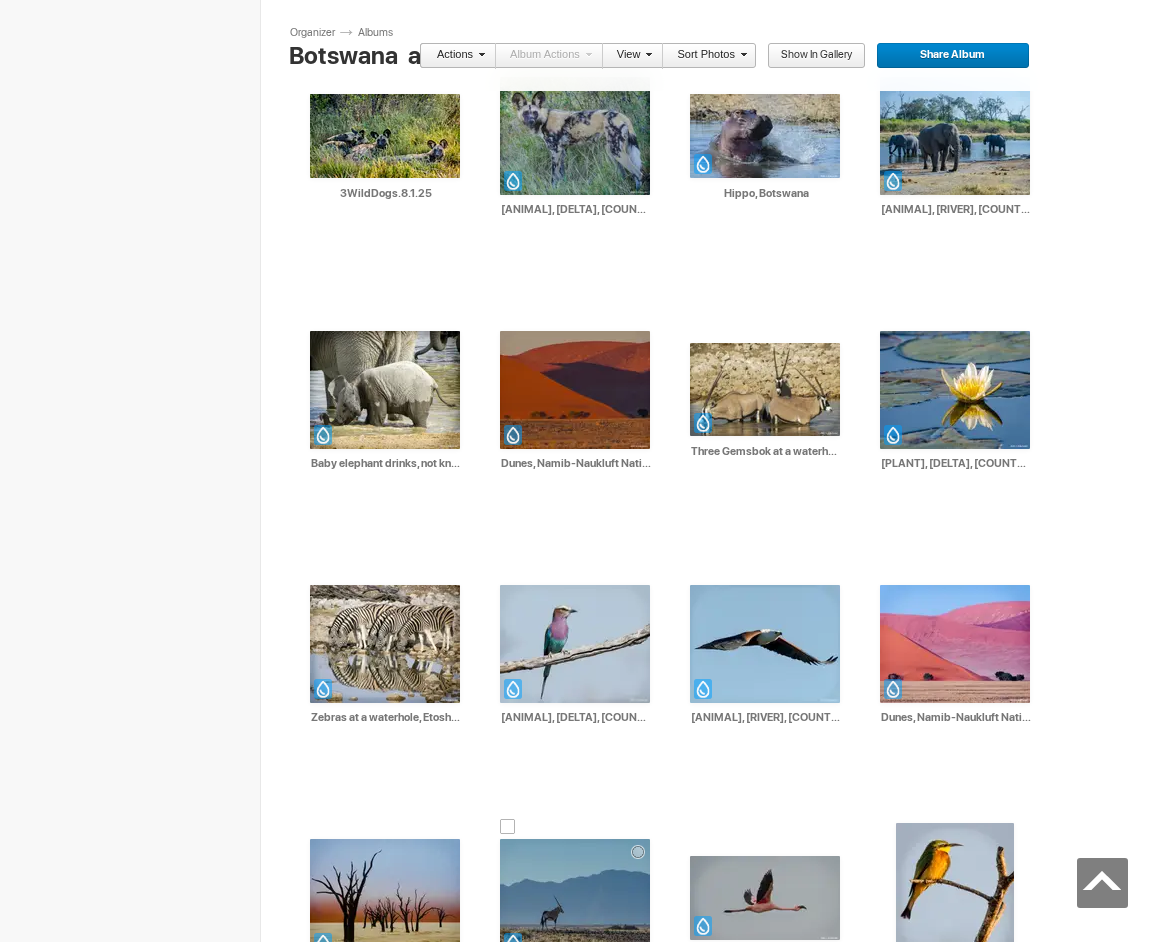 scroll, scrollTop: 1247, scrollLeft: 0, axis: vertical 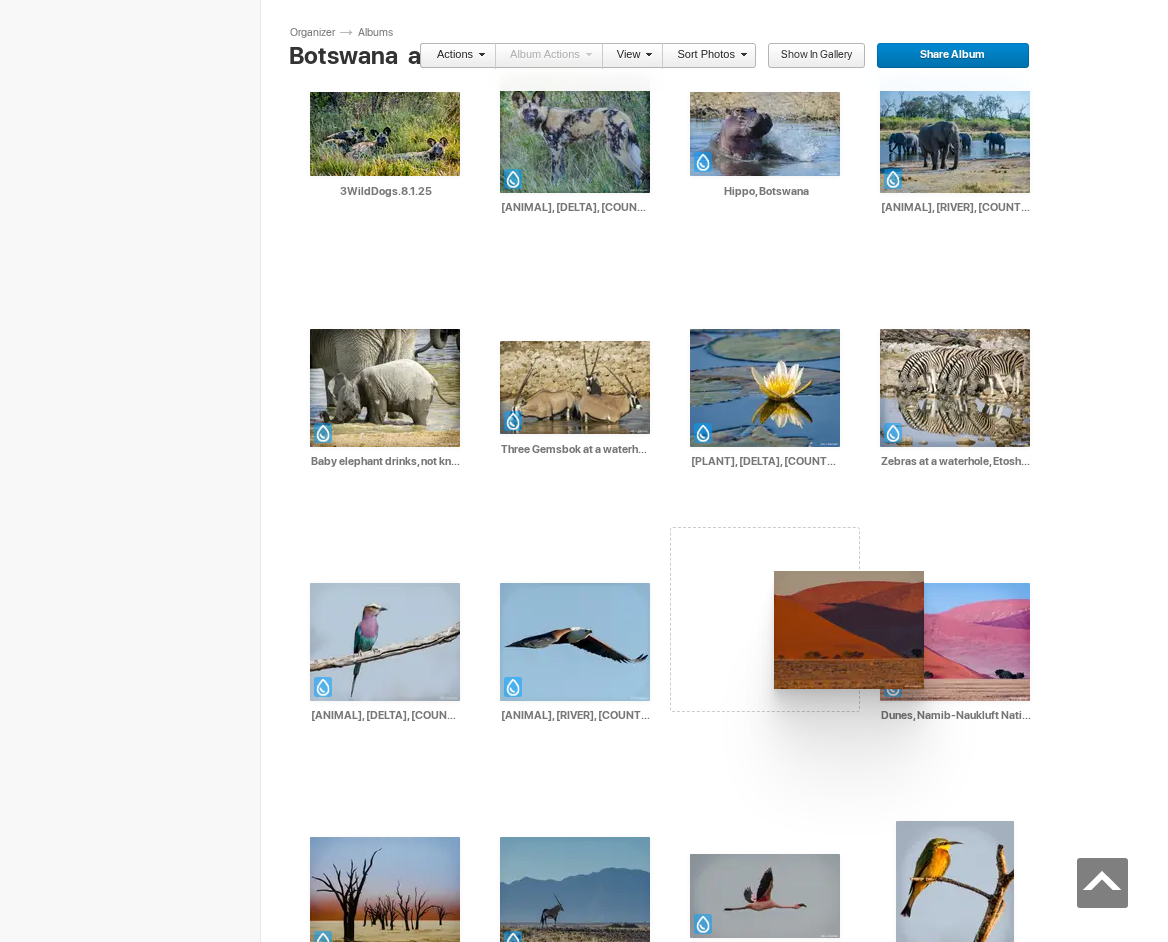 drag, startPoint x: 608, startPoint y: 364, endPoint x: 772, endPoint y: 571, distance: 264.09277 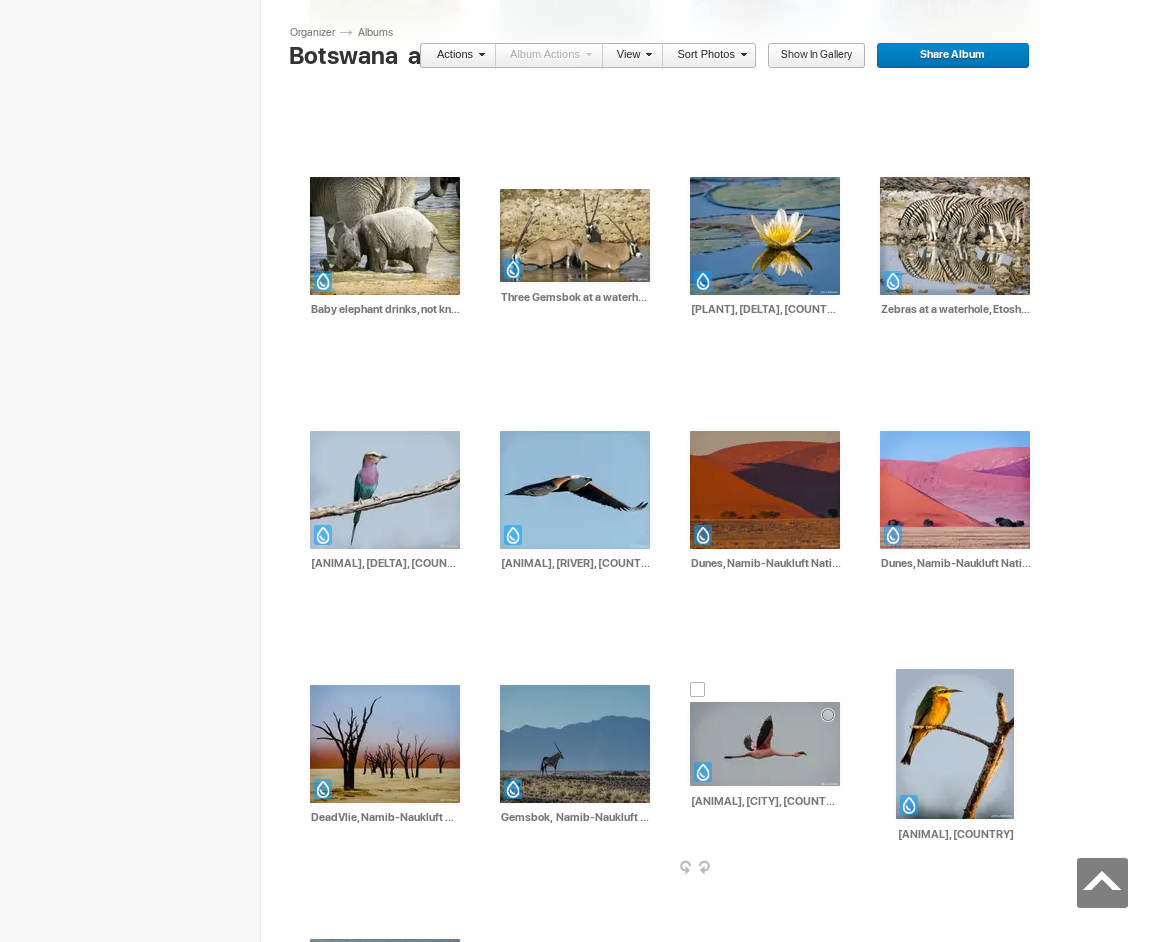 scroll, scrollTop: 1396, scrollLeft: 0, axis: vertical 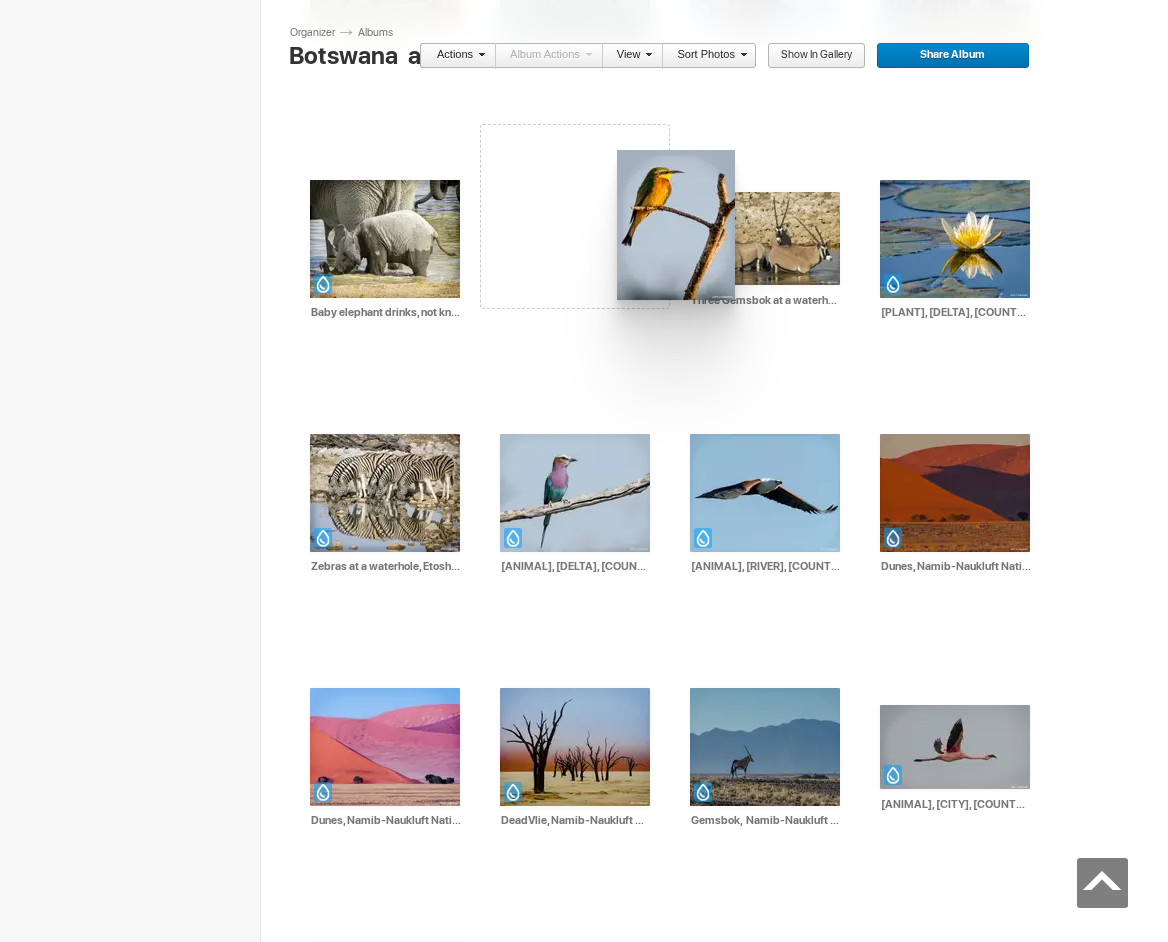 drag, startPoint x: 952, startPoint y: 758, endPoint x: 616, endPoint y: 182, distance: 666.83734 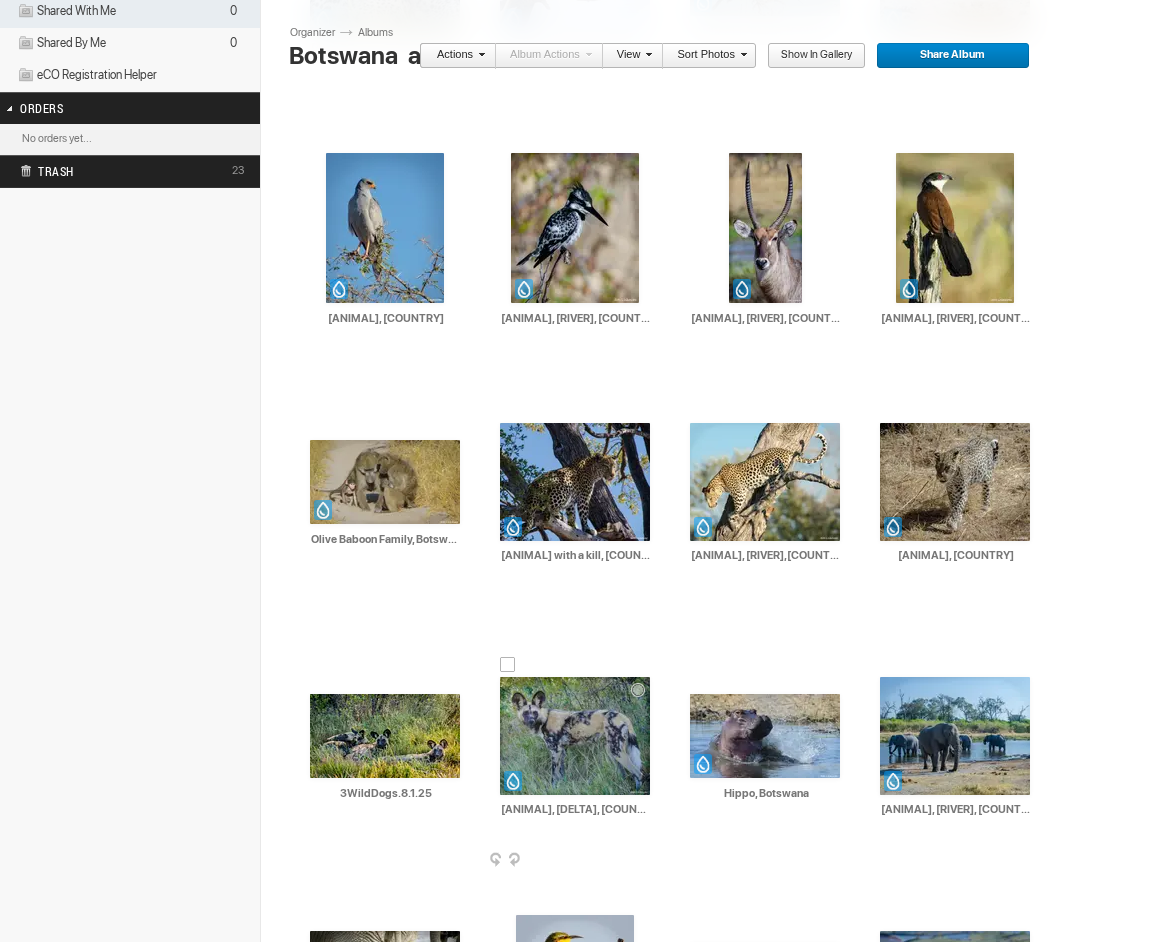scroll, scrollTop: 660, scrollLeft: 0, axis: vertical 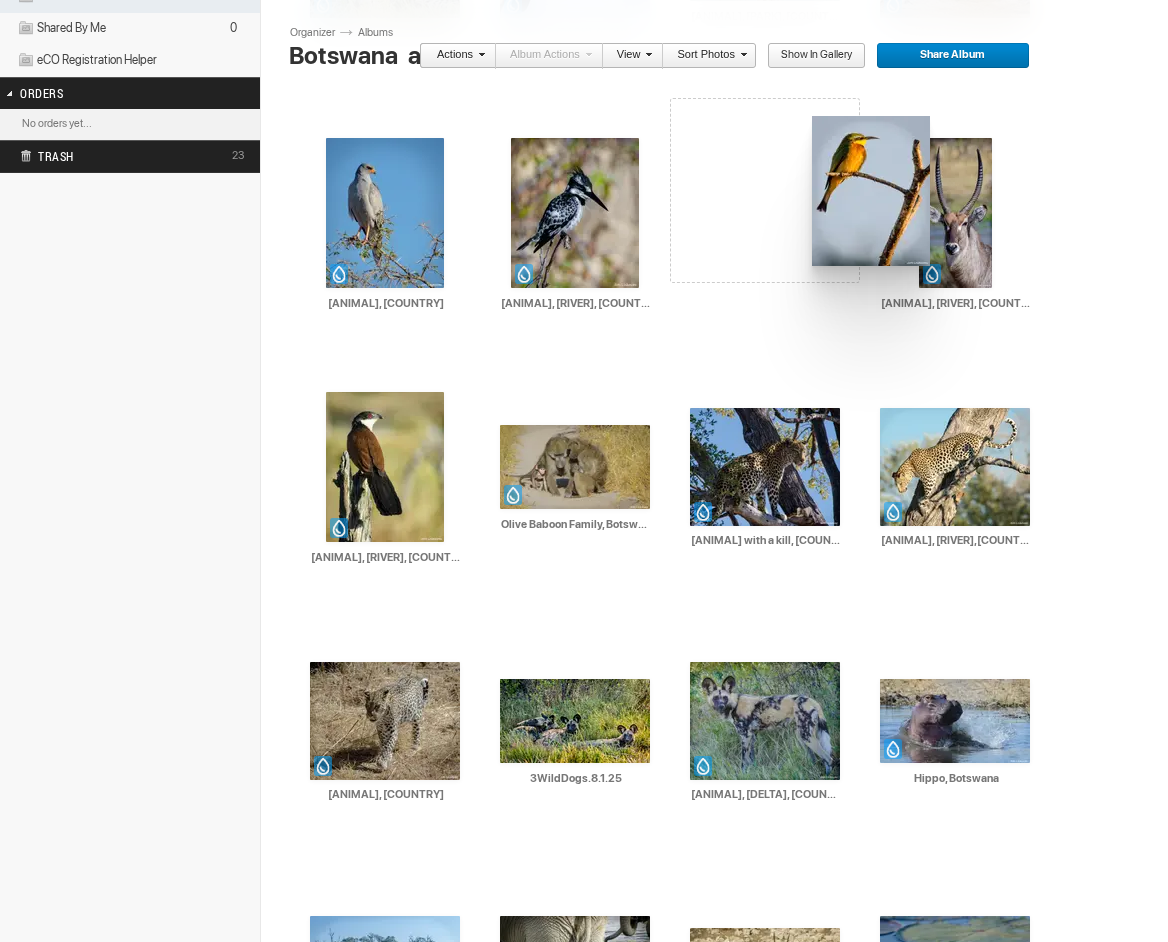 drag, startPoint x: 588, startPoint y: 905, endPoint x: 809, endPoint y: 127, distance: 808.77997 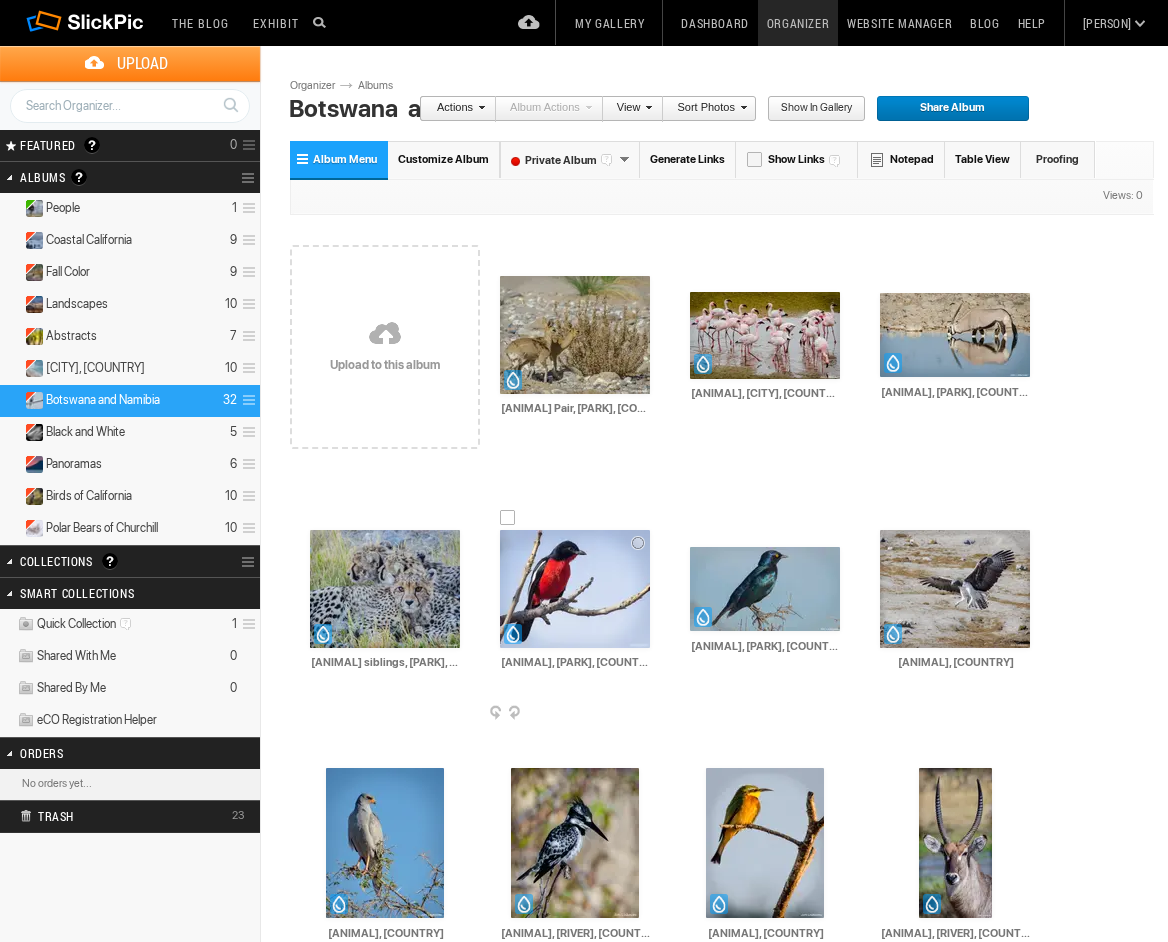 scroll, scrollTop: 0, scrollLeft: 0, axis: both 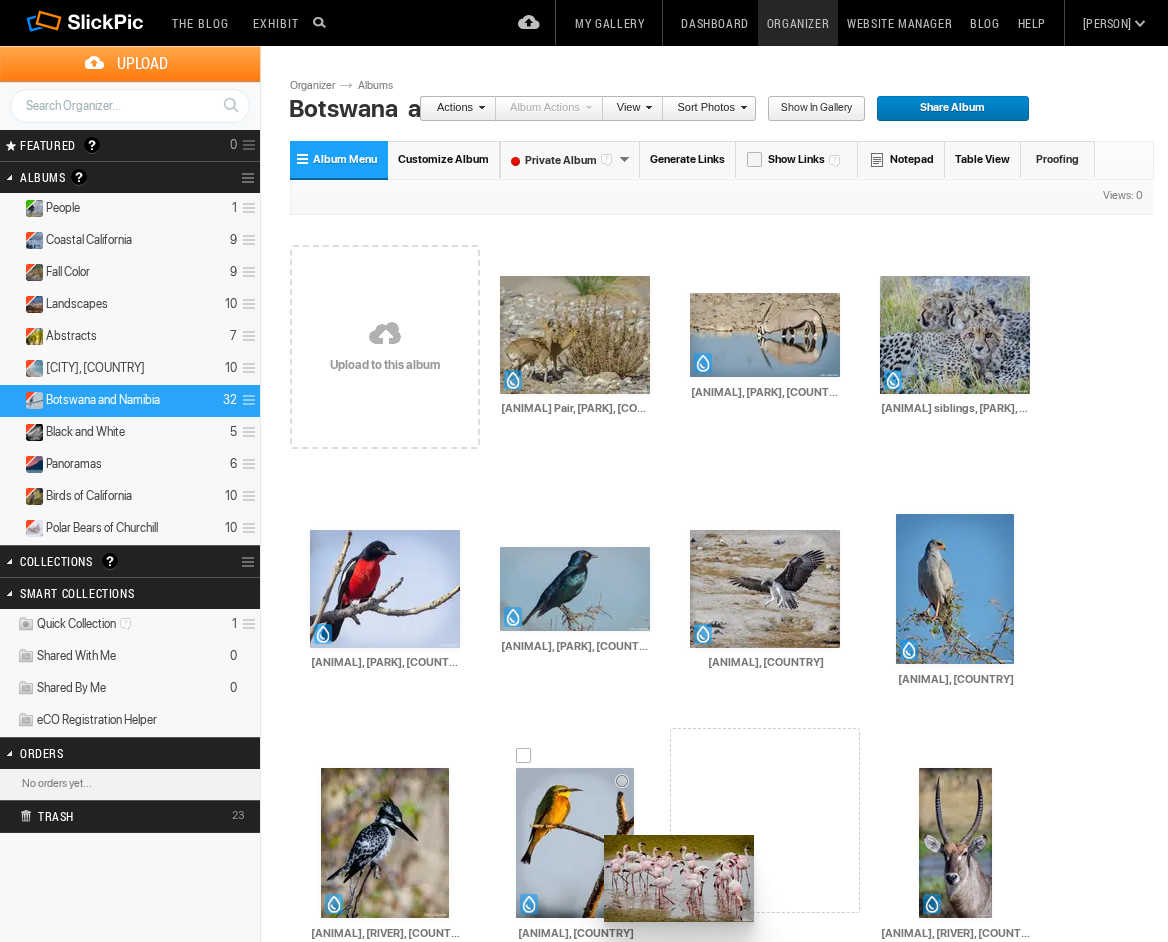 drag, startPoint x: 760, startPoint y: 285, endPoint x: 601, endPoint y: 835, distance: 572.5216 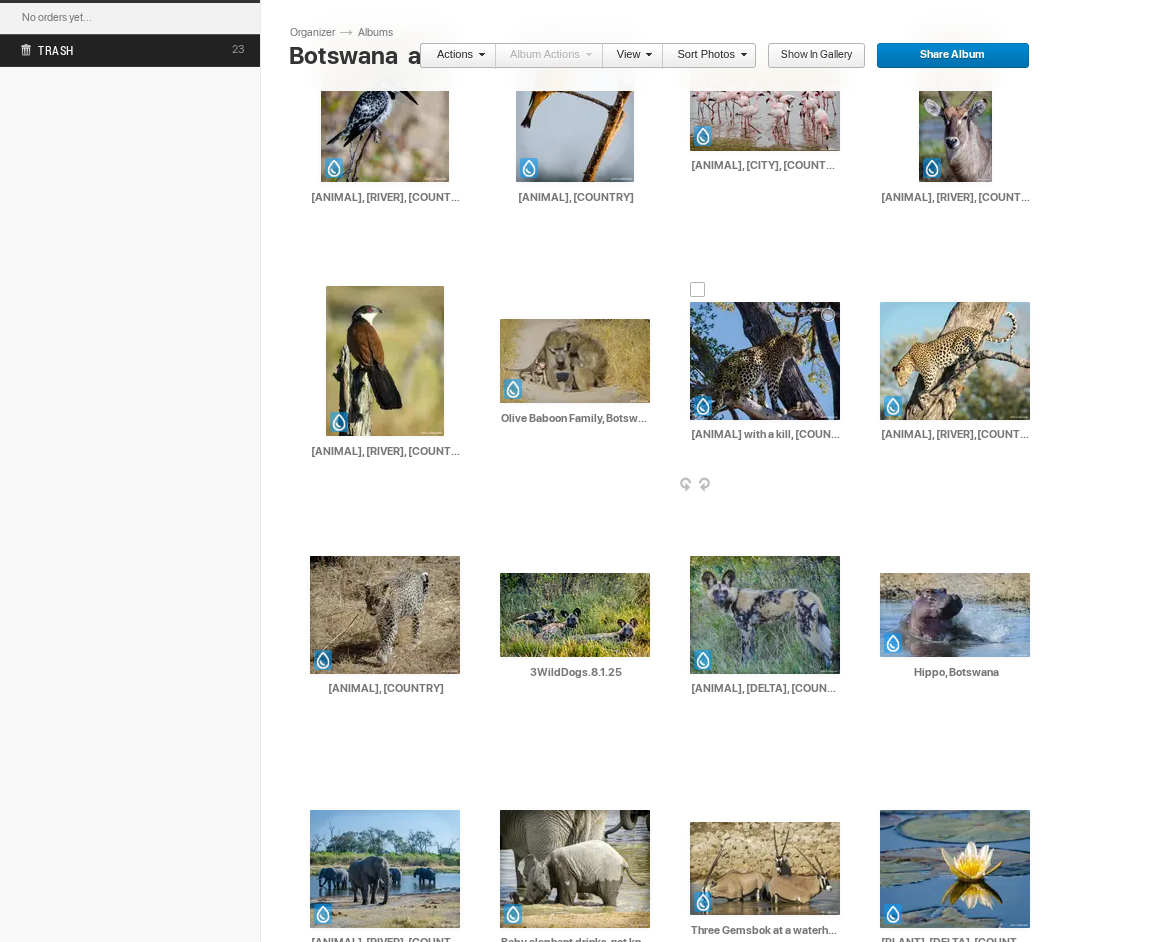 scroll, scrollTop: 767, scrollLeft: 0, axis: vertical 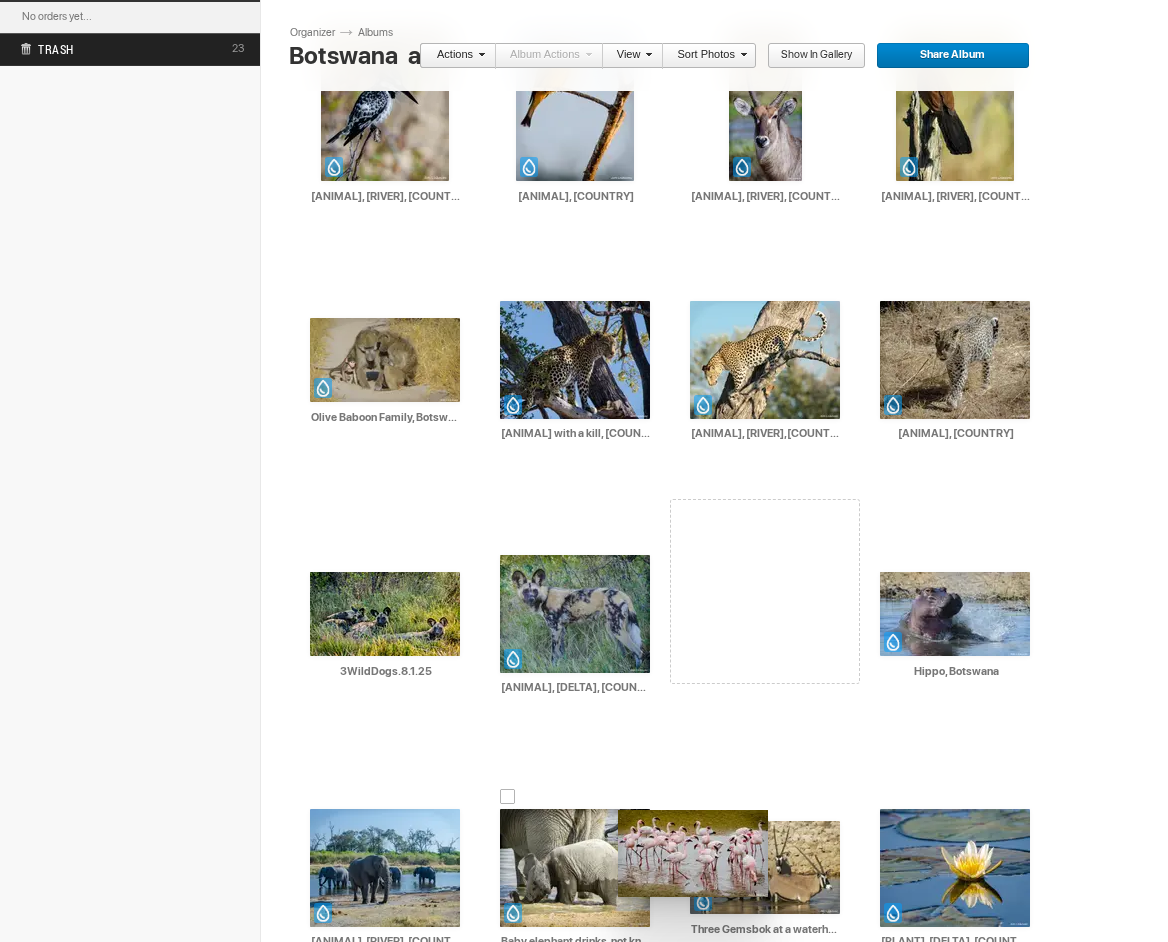 drag, startPoint x: 759, startPoint y: 99, endPoint x: 616, endPoint y: 810, distance: 725.2379 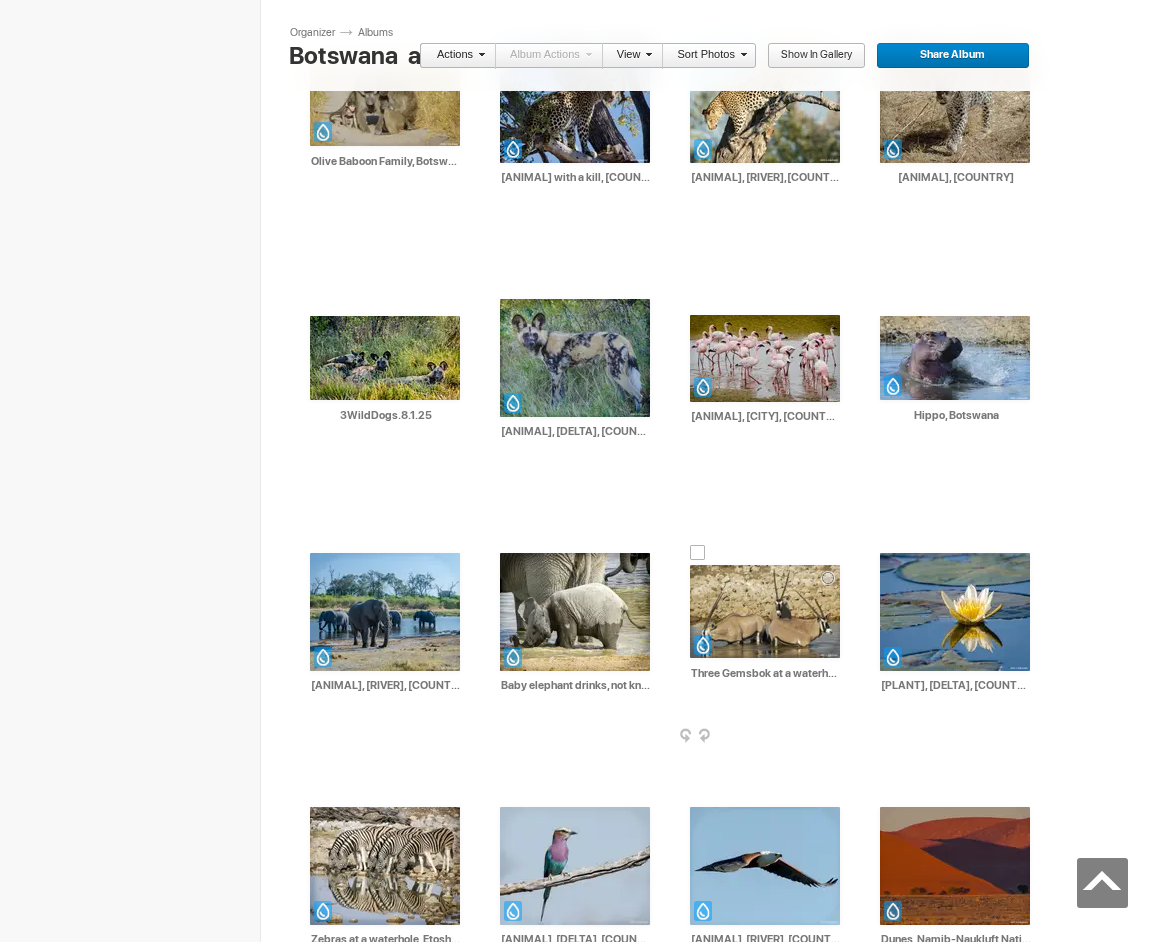 scroll, scrollTop: 1025, scrollLeft: 0, axis: vertical 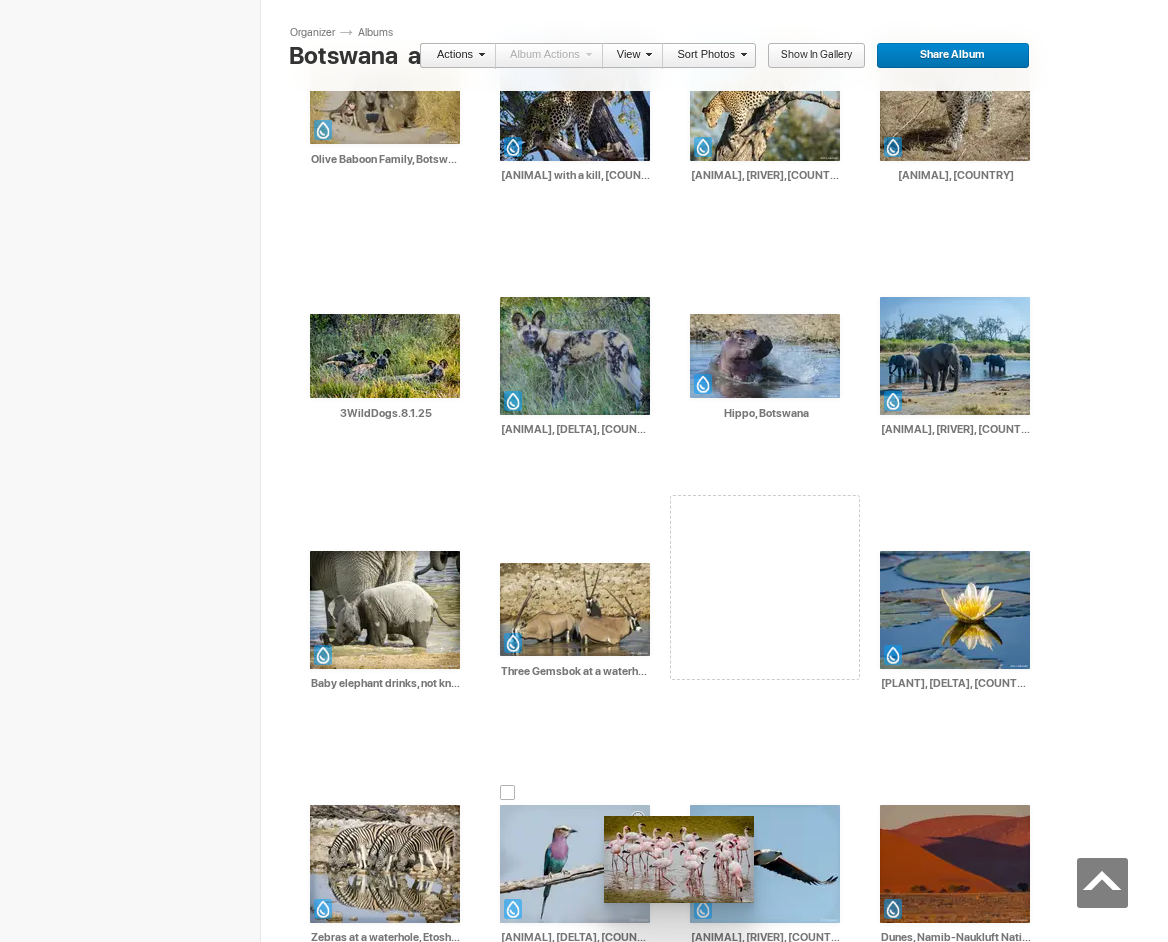 drag, startPoint x: 757, startPoint y: 315, endPoint x: 602, endPoint y: 816, distance: 524.4292 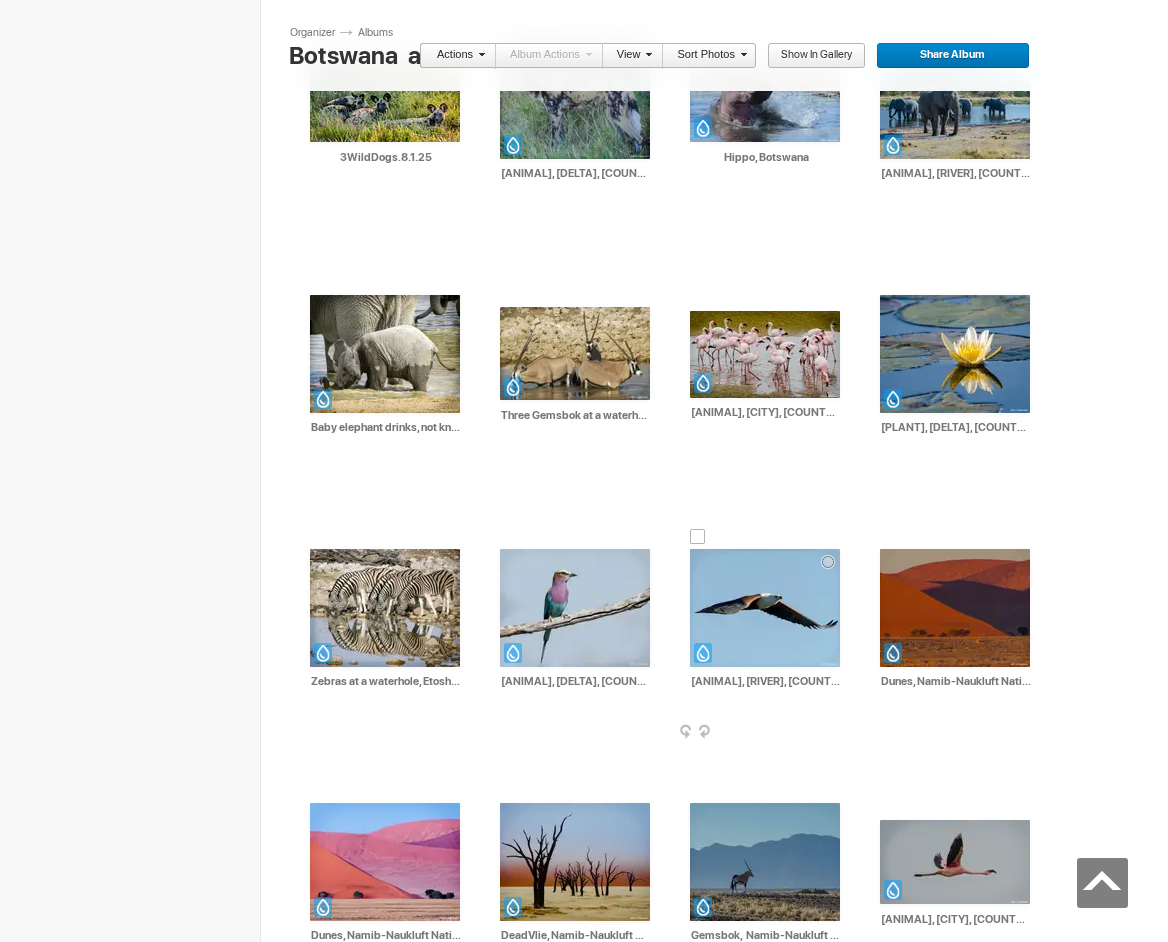 scroll, scrollTop: 1285, scrollLeft: 0, axis: vertical 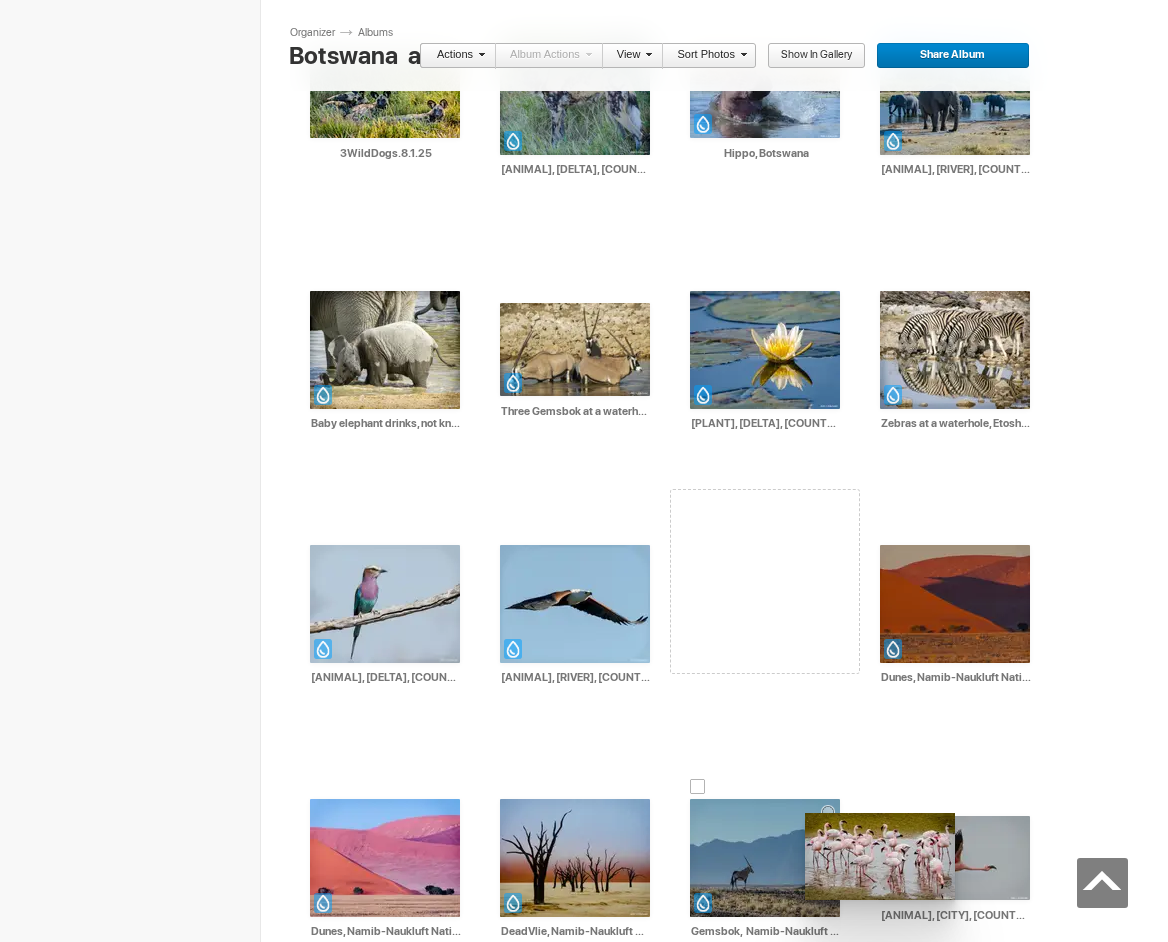 drag, startPoint x: 762, startPoint y: 307, endPoint x: 803, endPoint y: 813, distance: 507.65836 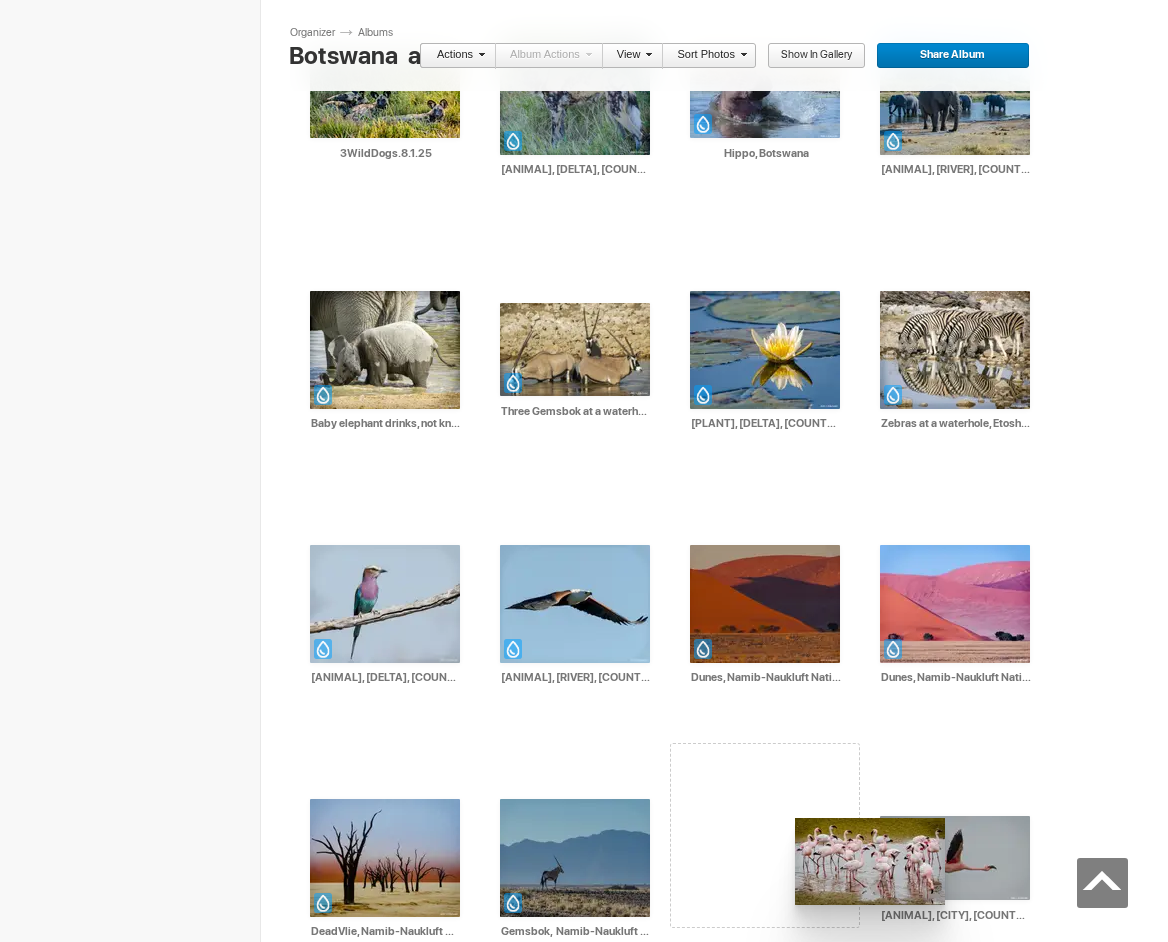drag, startPoint x: 770, startPoint y: 568, endPoint x: 792, endPoint y: 822, distance: 254.95097 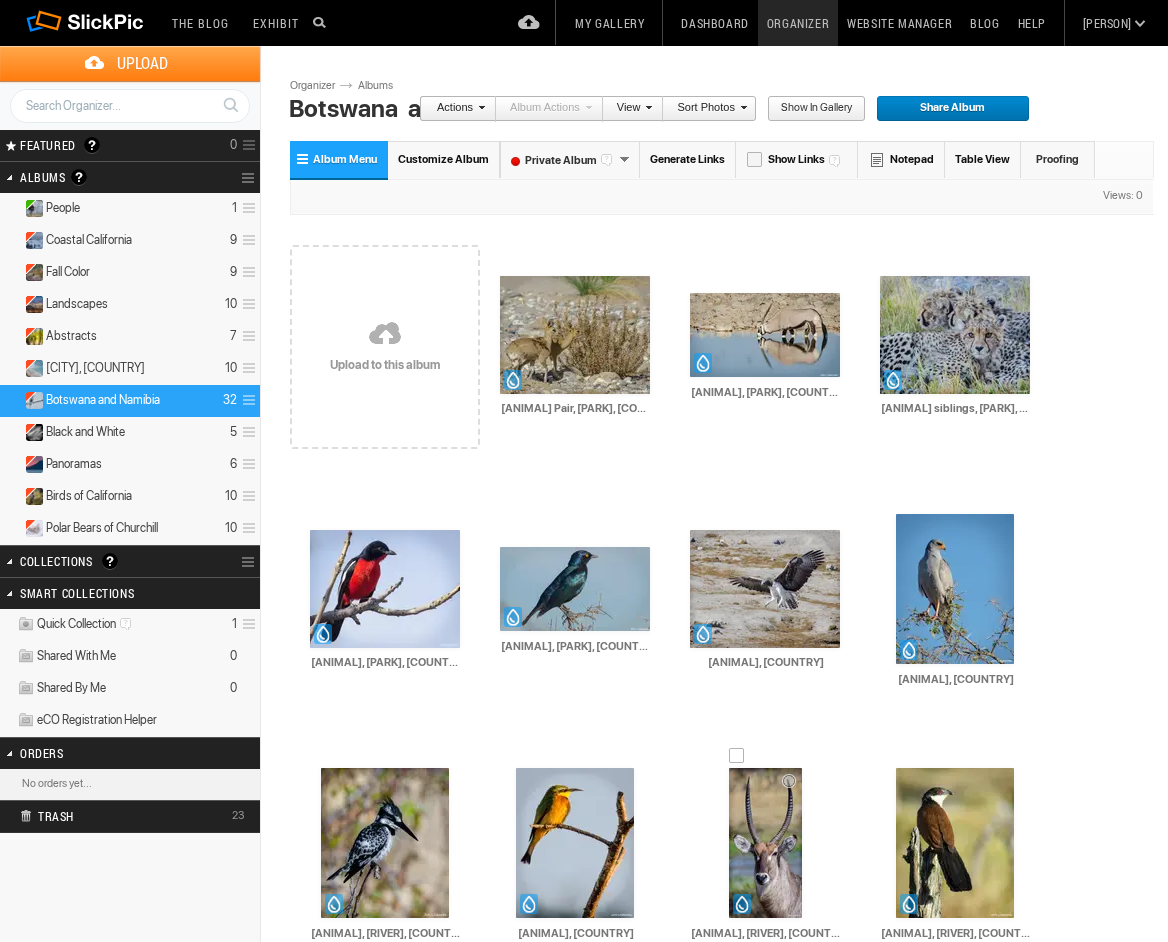 scroll, scrollTop: 0, scrollLeft: 0, axis: both 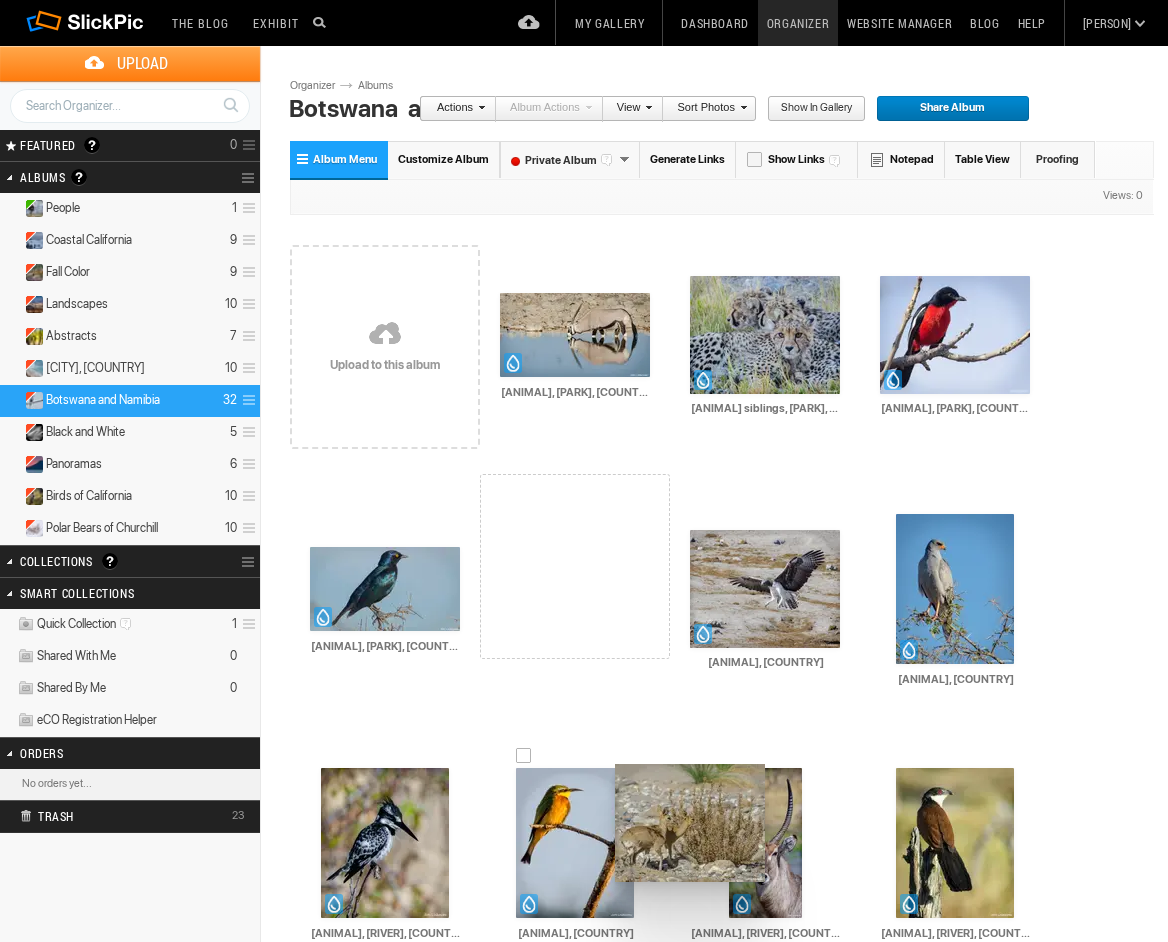 drag, startPoint x: 557, startPoint y: 288, endPoint x: 613, endPoint y: 771, distance: 486.23553 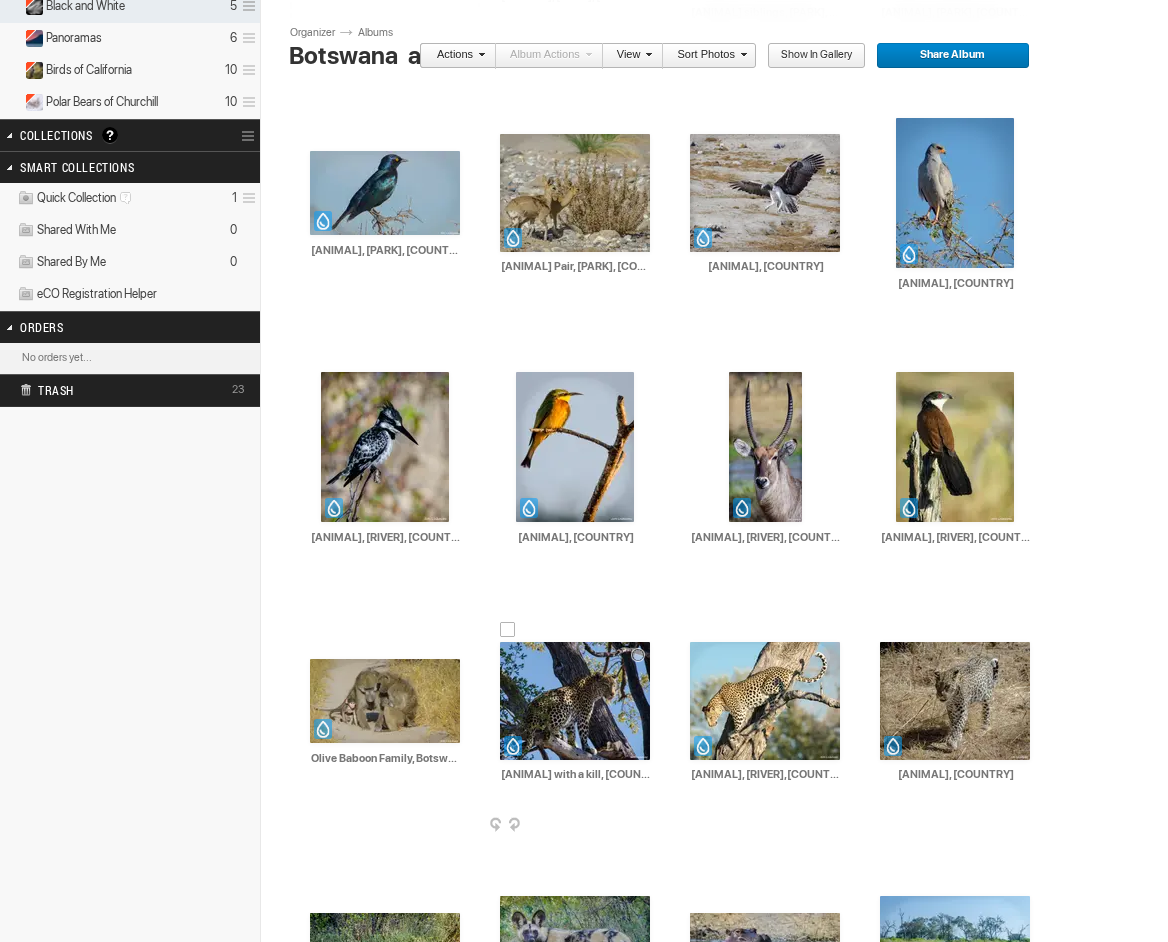 scroll, scrollTop: 429, scrollLeft: 0, axis: vertical 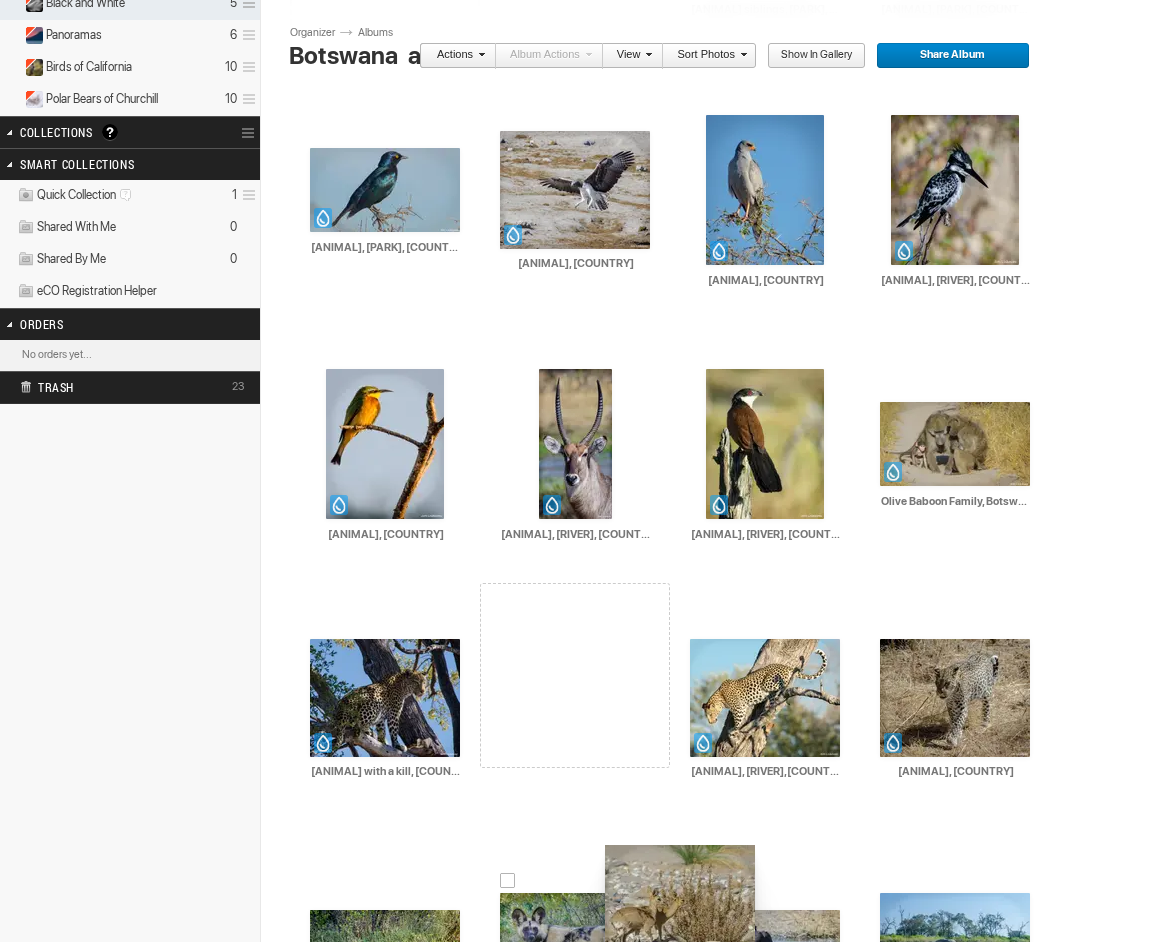 drag, startPoint x: 560, startPoint y: 148, endPoint x: 603, endPoint y: 843, distance: 696.3289 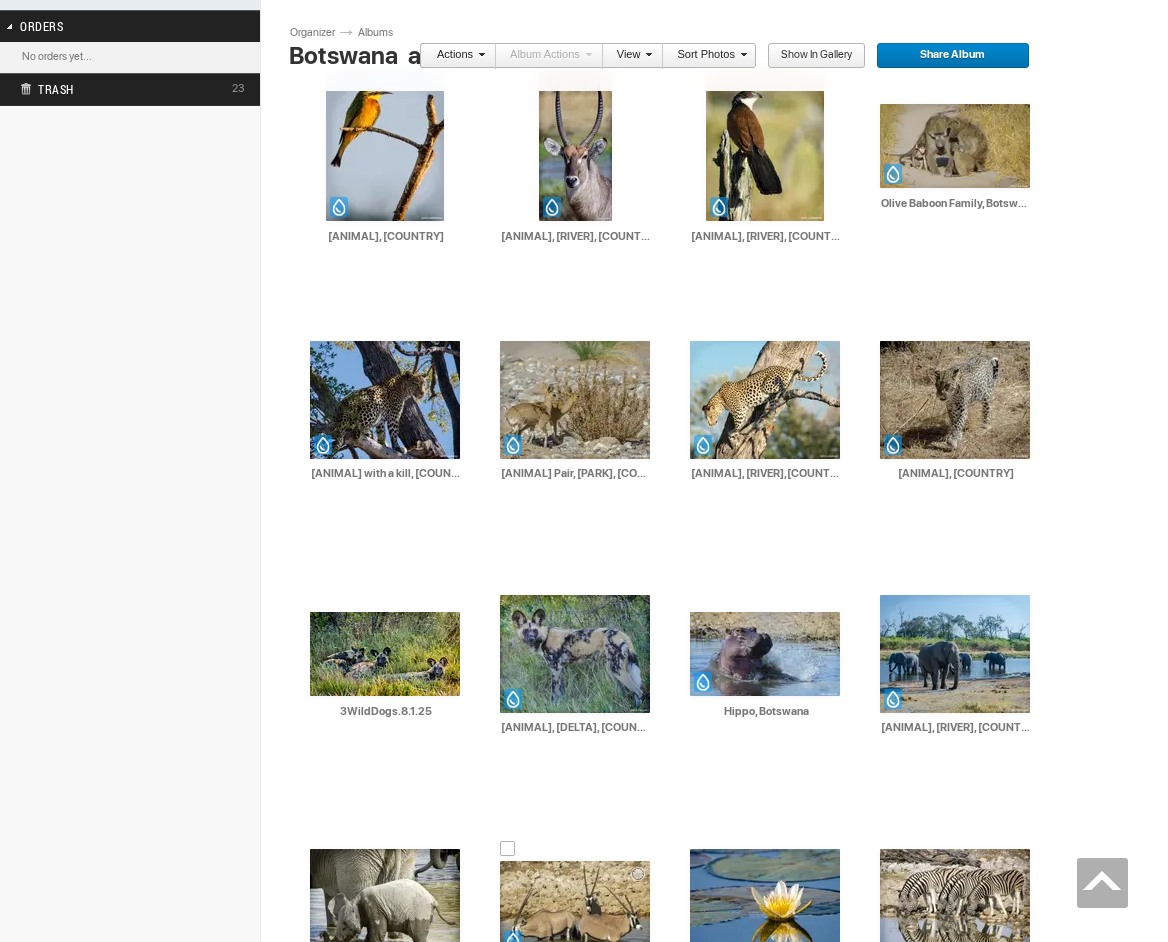 scroll, scrollTop: 635, scrollLeft: 0, axis: vertical 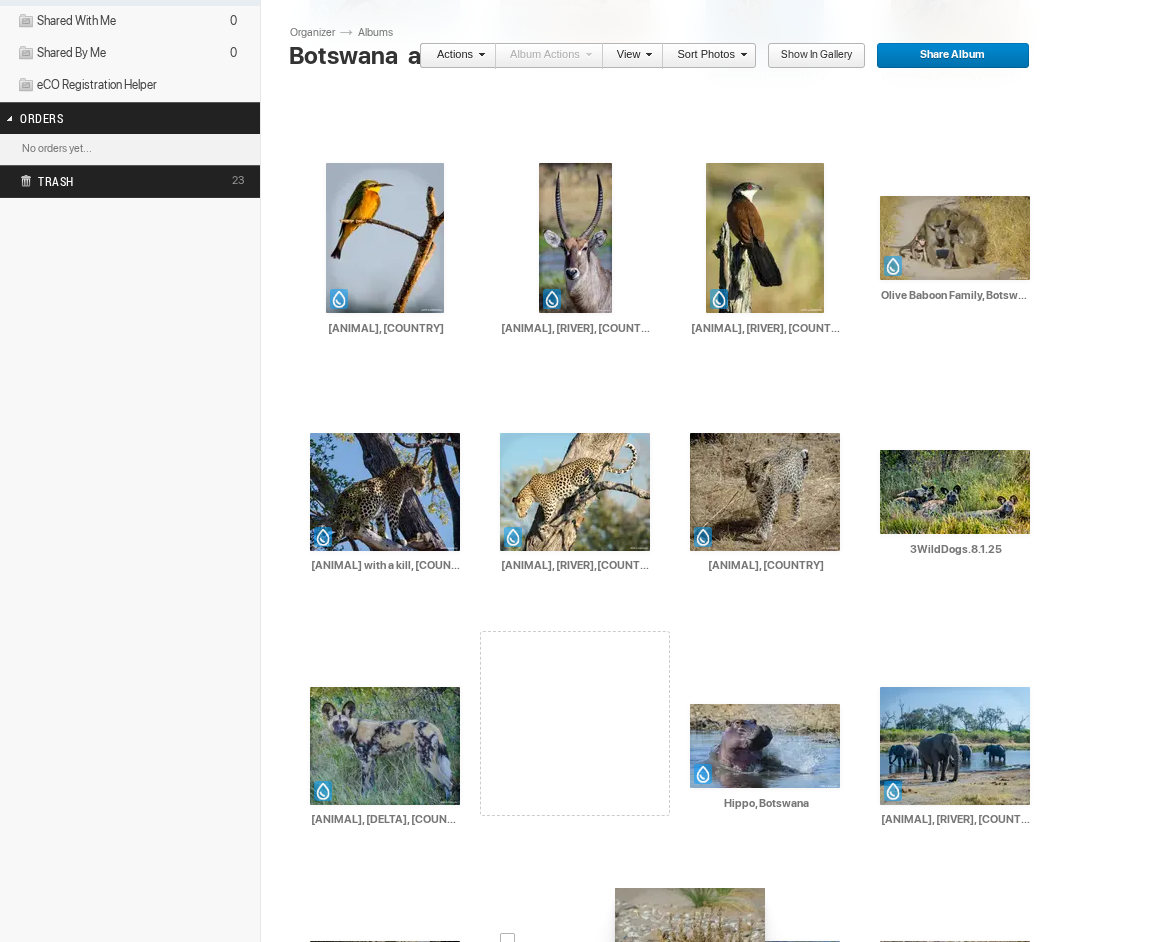 drag, startPoint x: 591, startPoint y: 467, endPoint x: 612, endPoint y: 889, distance: 422.5222 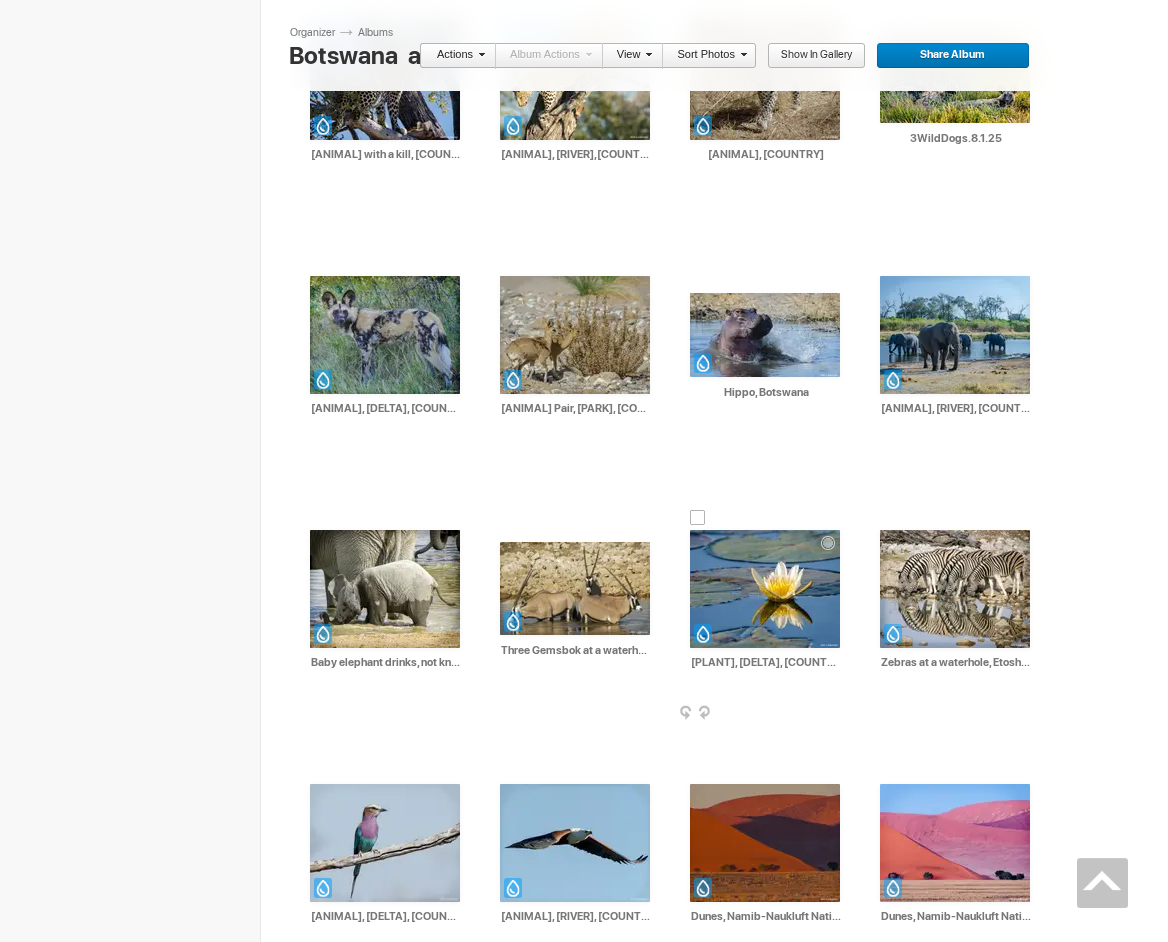 scroll, scrollTop: 1060, scrollLeft: 0, axis: vertical 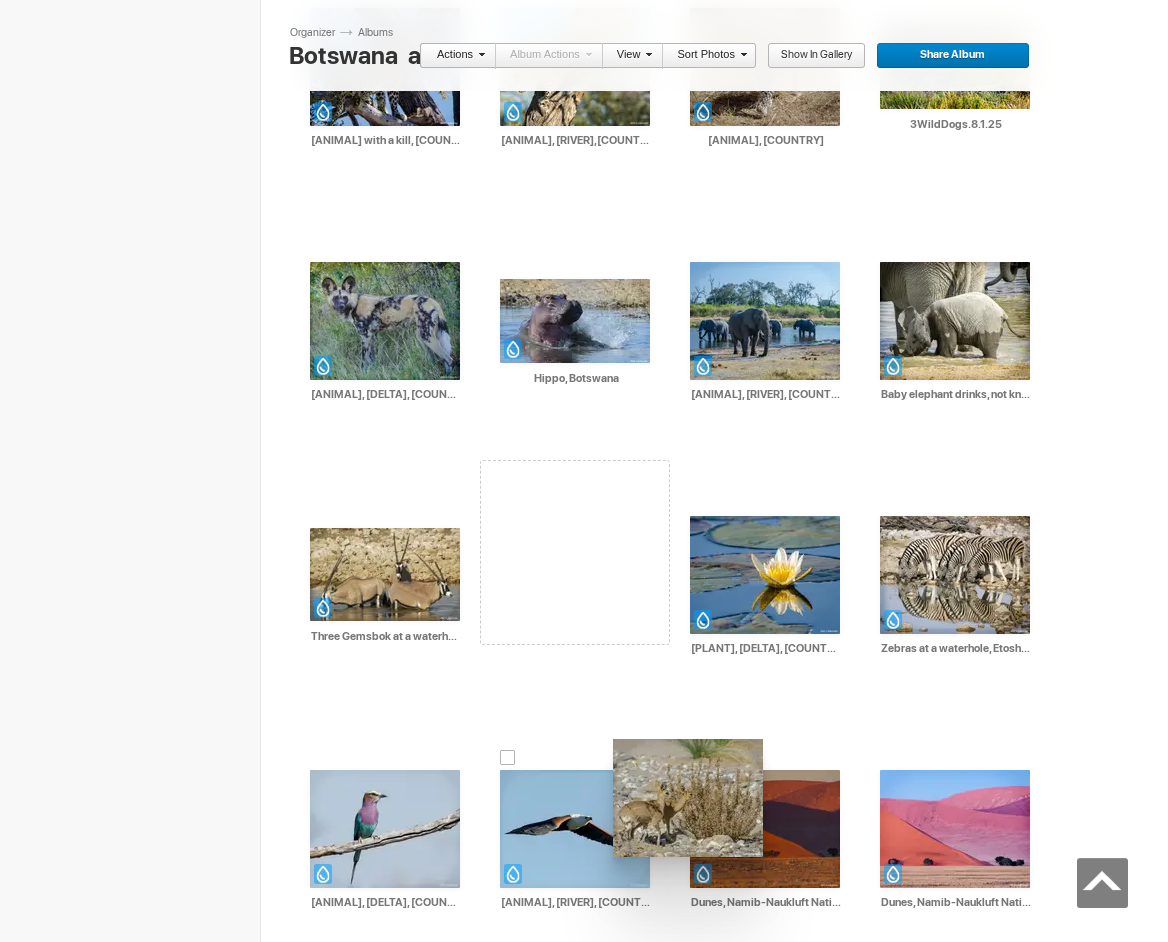 drag, startPoint x: 569, startPoint y: 304, endPoint x: 610, endPoint y: 740, distance: 437.92352 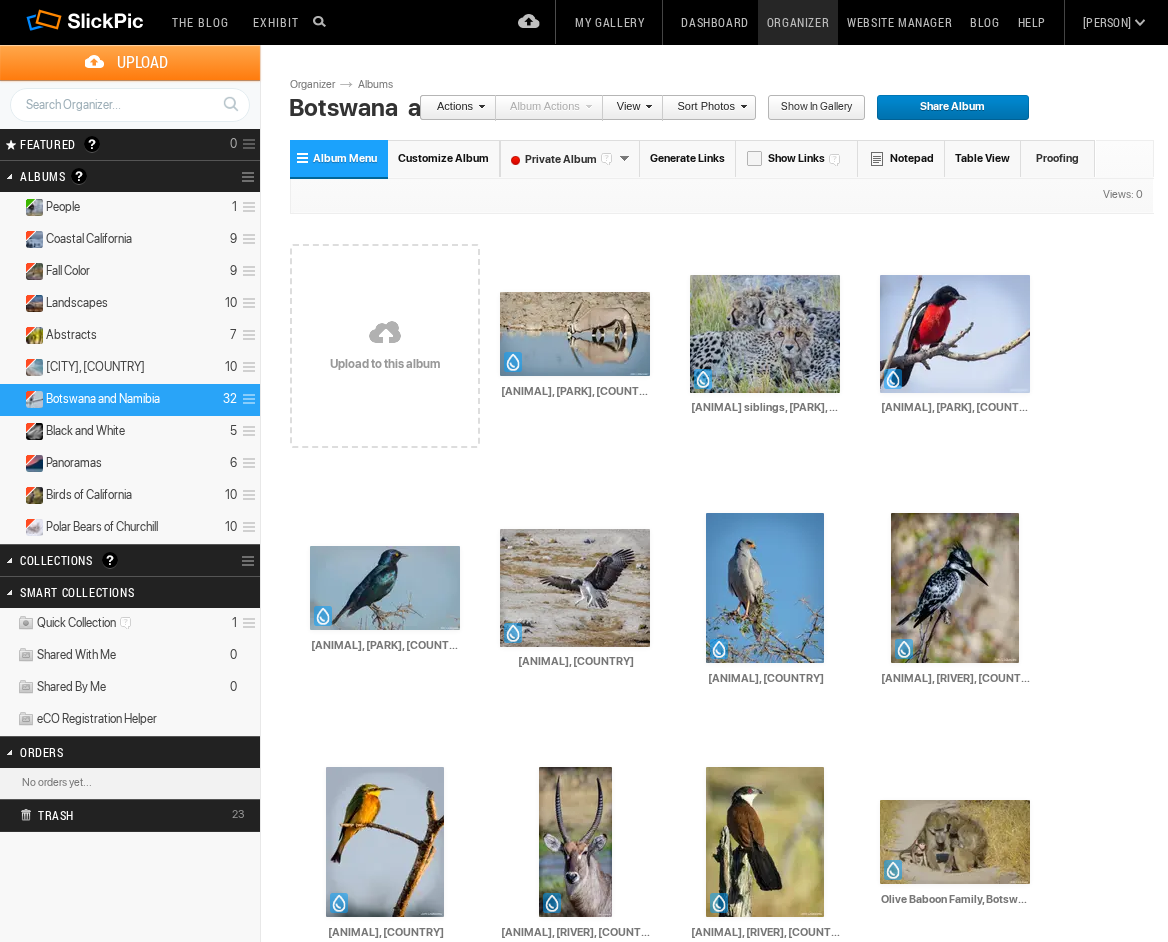 scroll, scrollTop: 1, scrollLeft: 0, axis: vertical 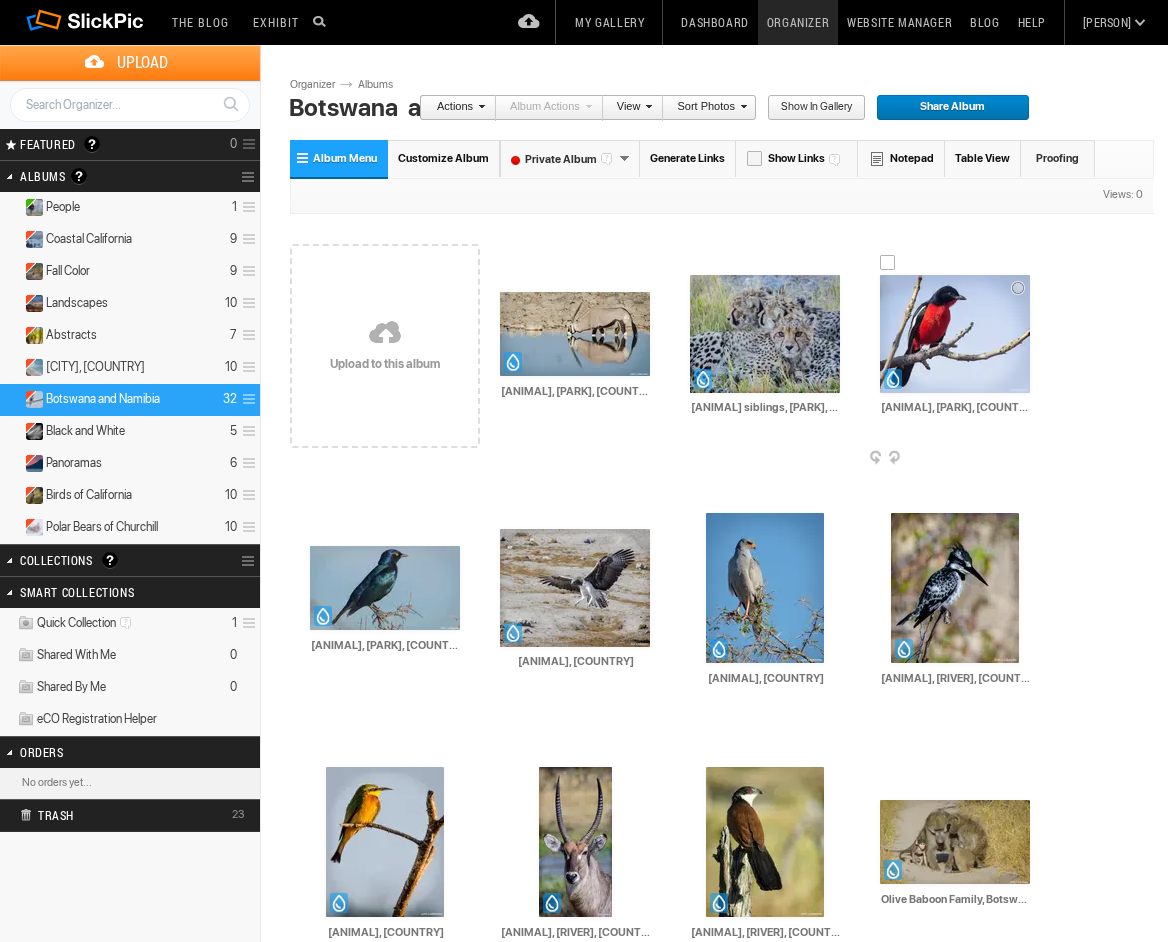 click at bounding box center [955, 334] 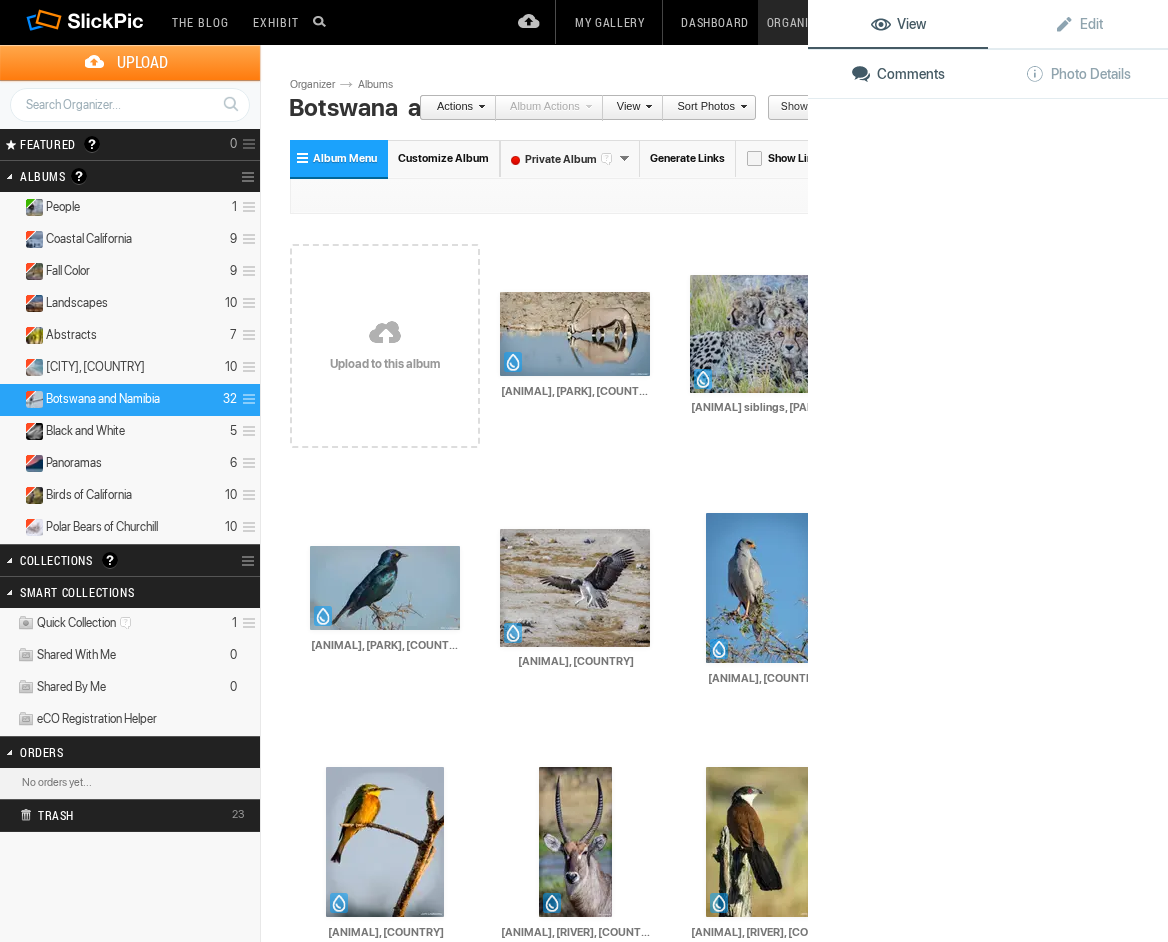 click on "View Edit Comments Photo Details" 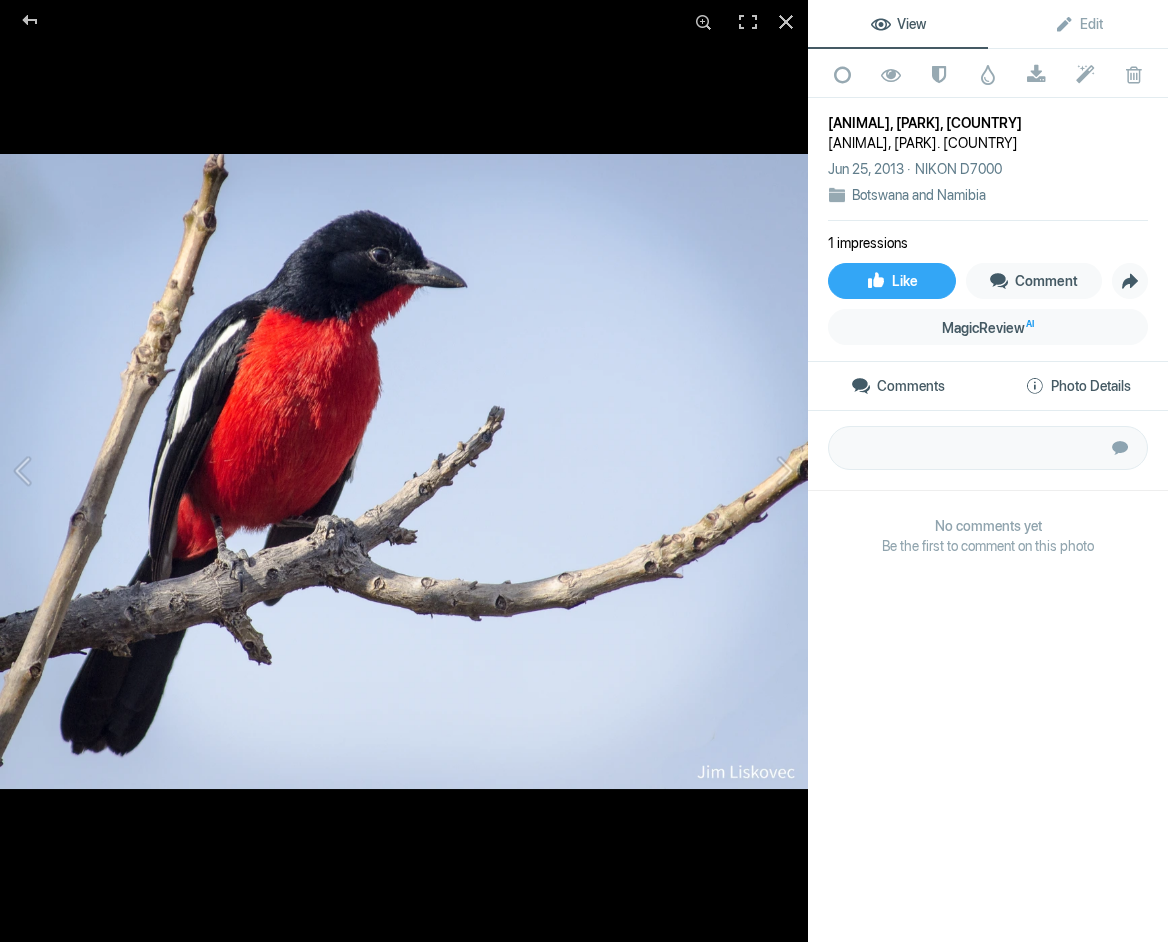 click on "Photo Details" 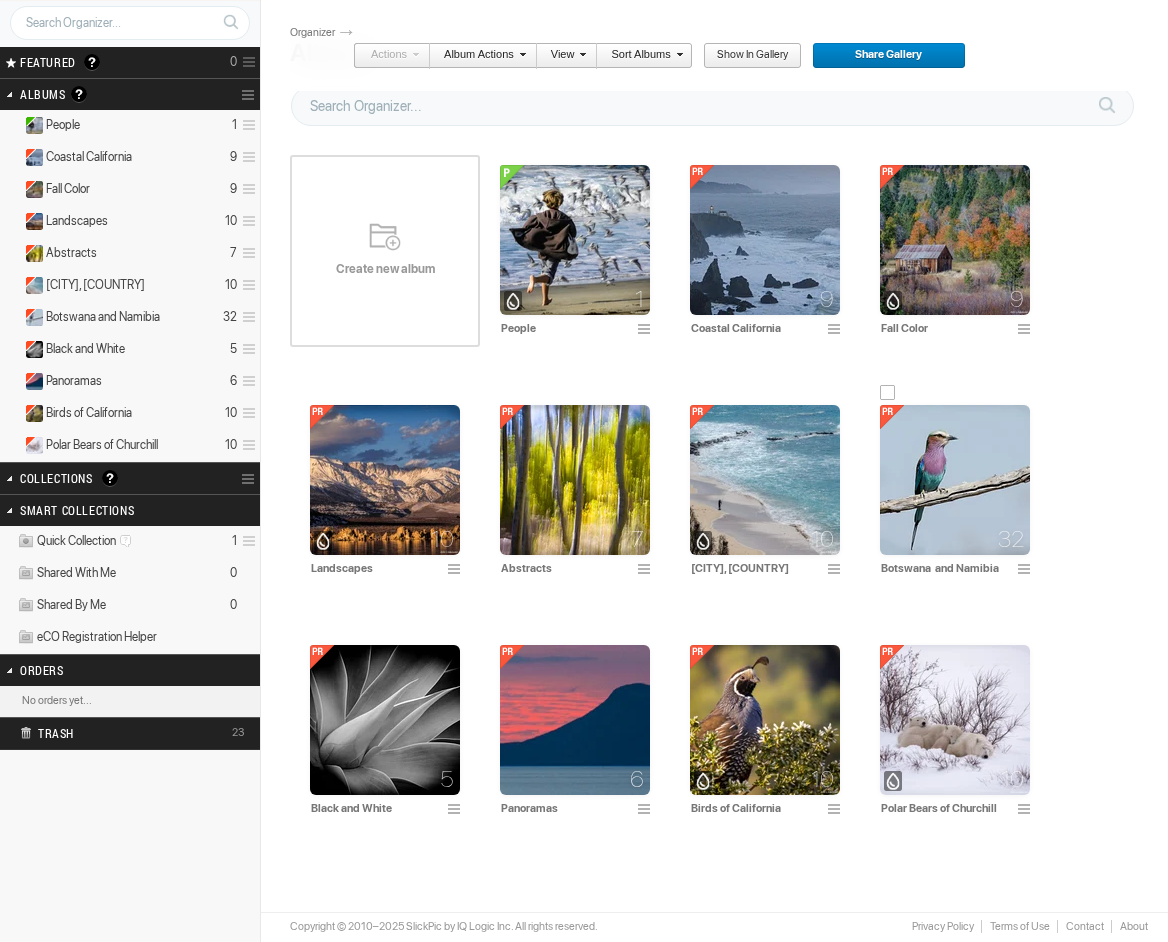 scroll, scrollTop: 83, scrollLeft: 0, axis: vertical 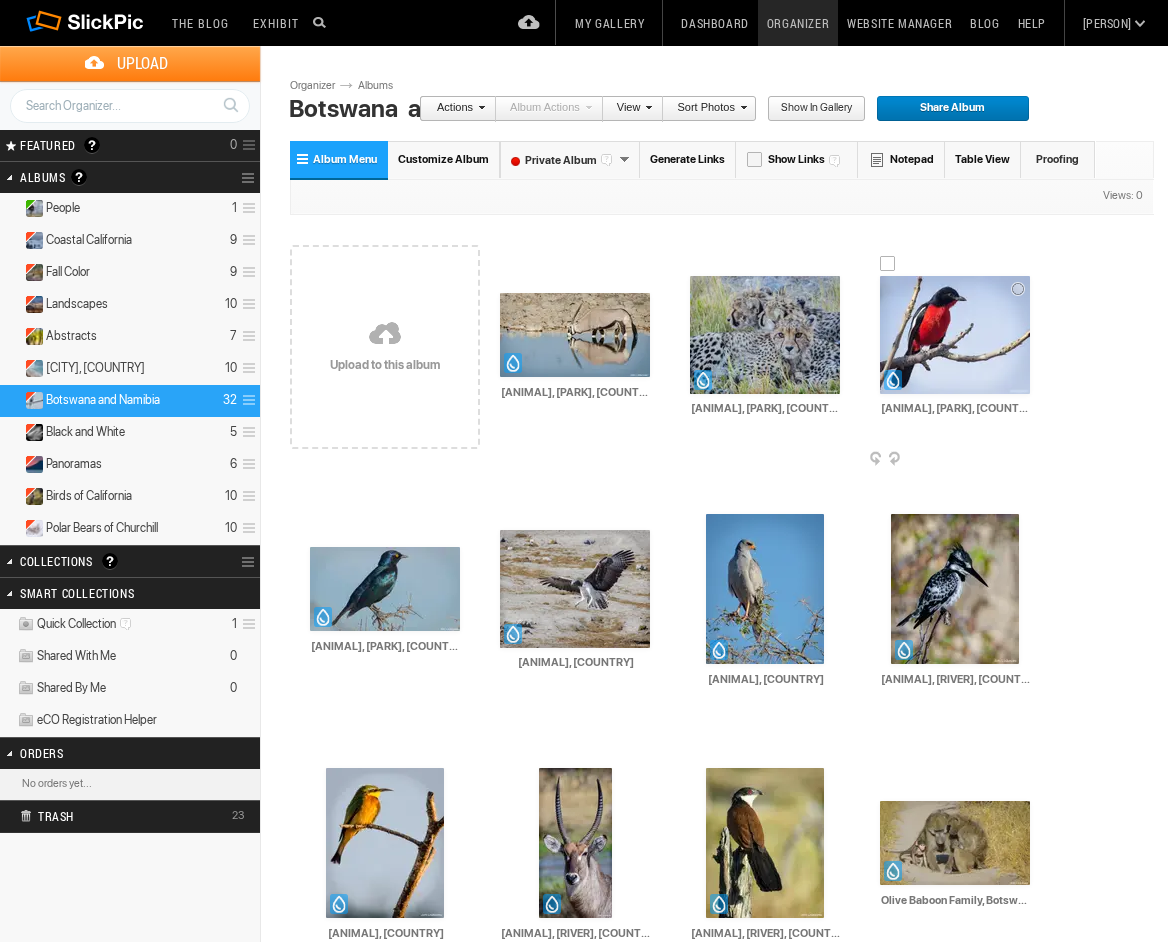 click at bounding box center [955, 335] 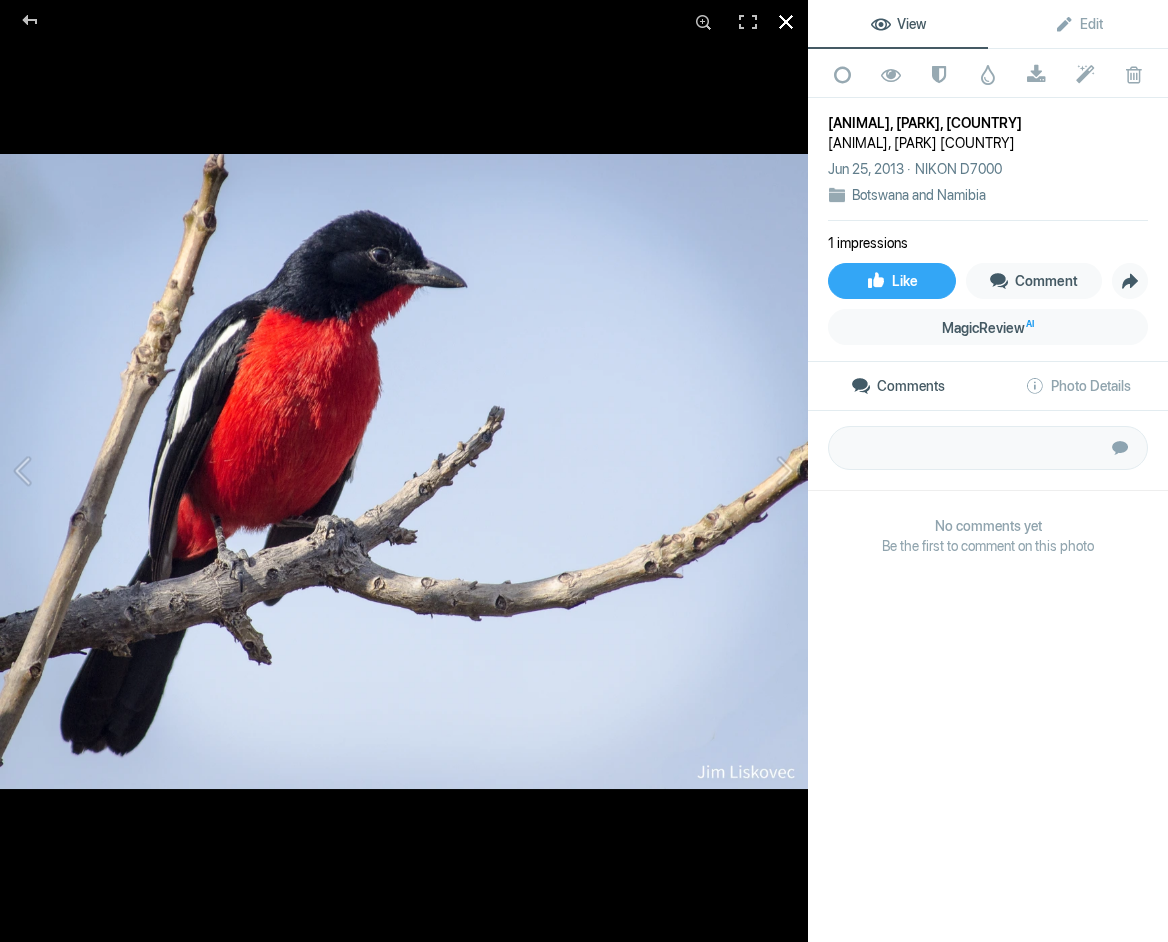 click 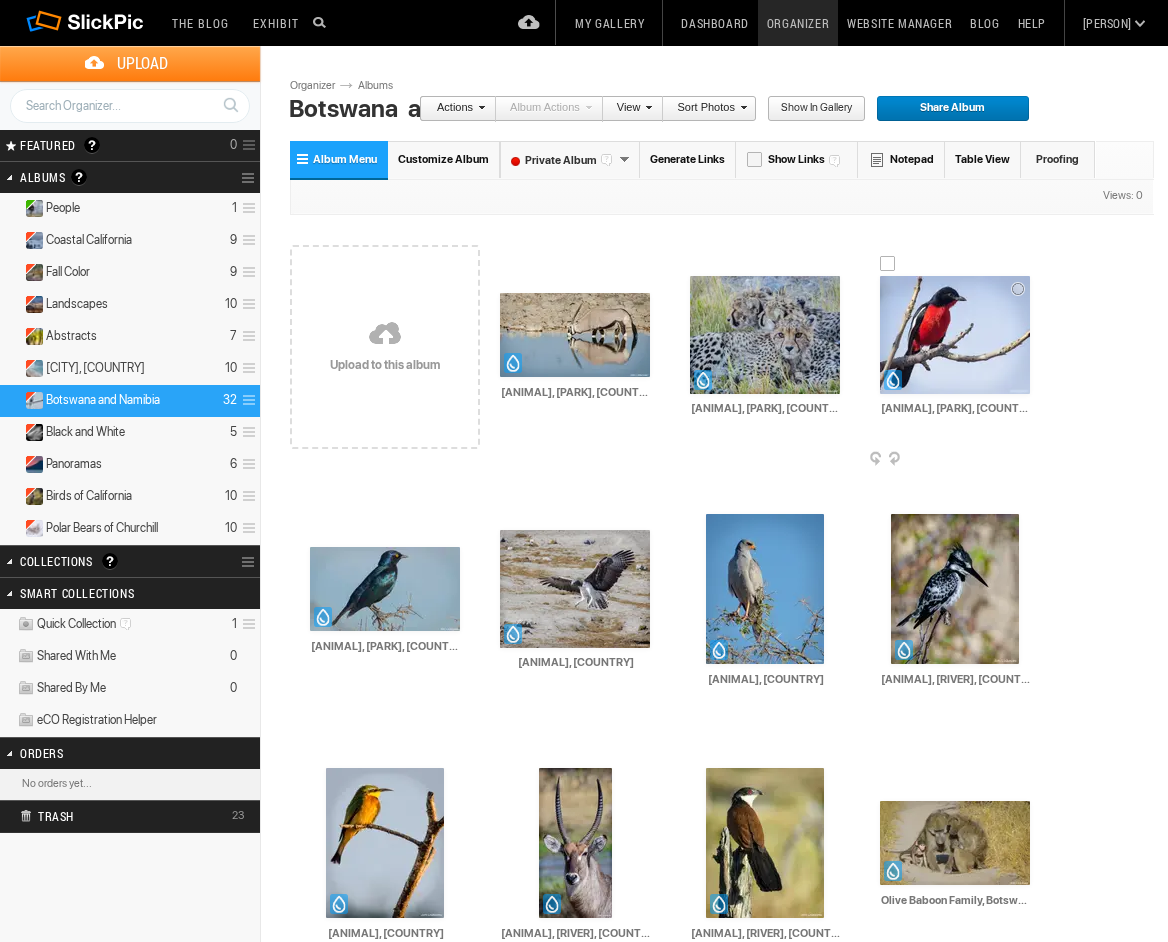 click at bounding box center [1034, 460] 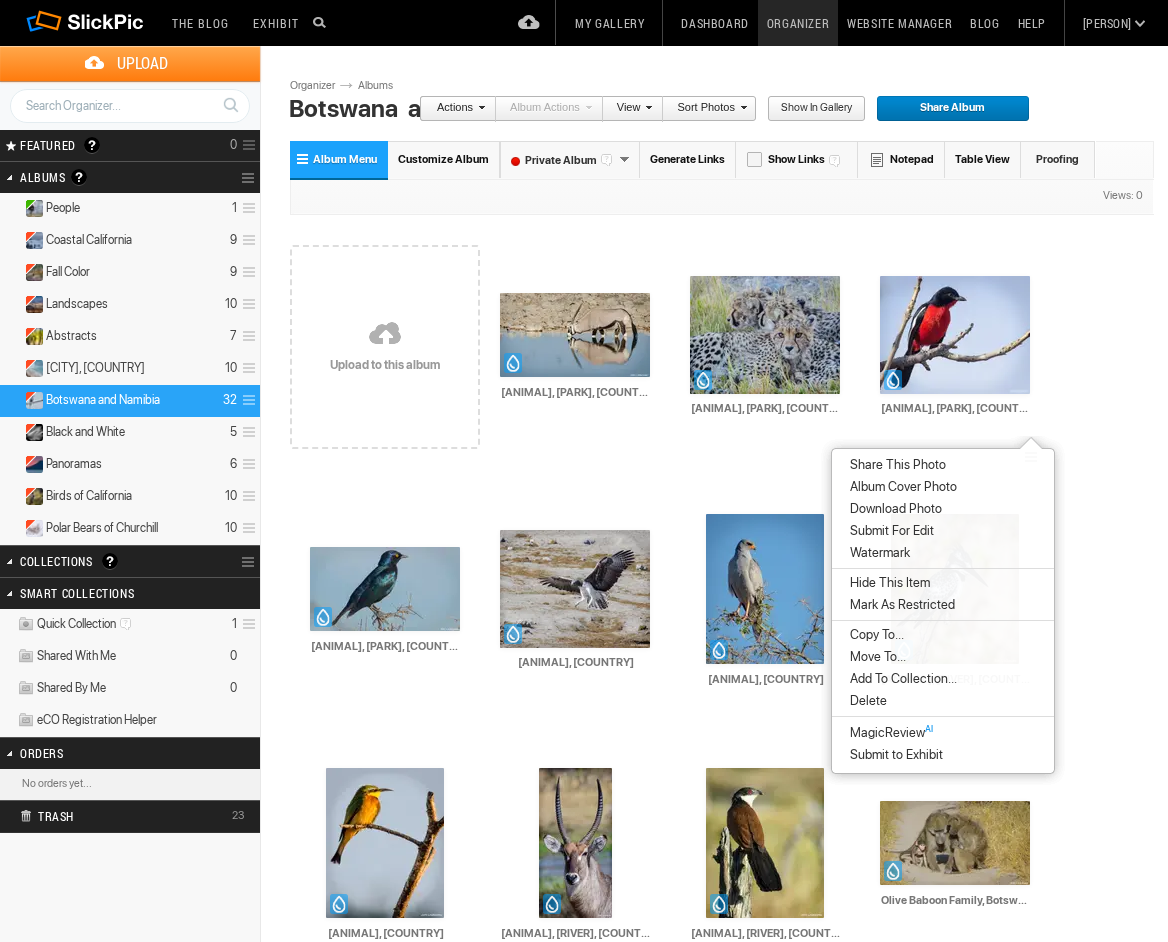 click on "Delete" at bounding box center [865, 701] 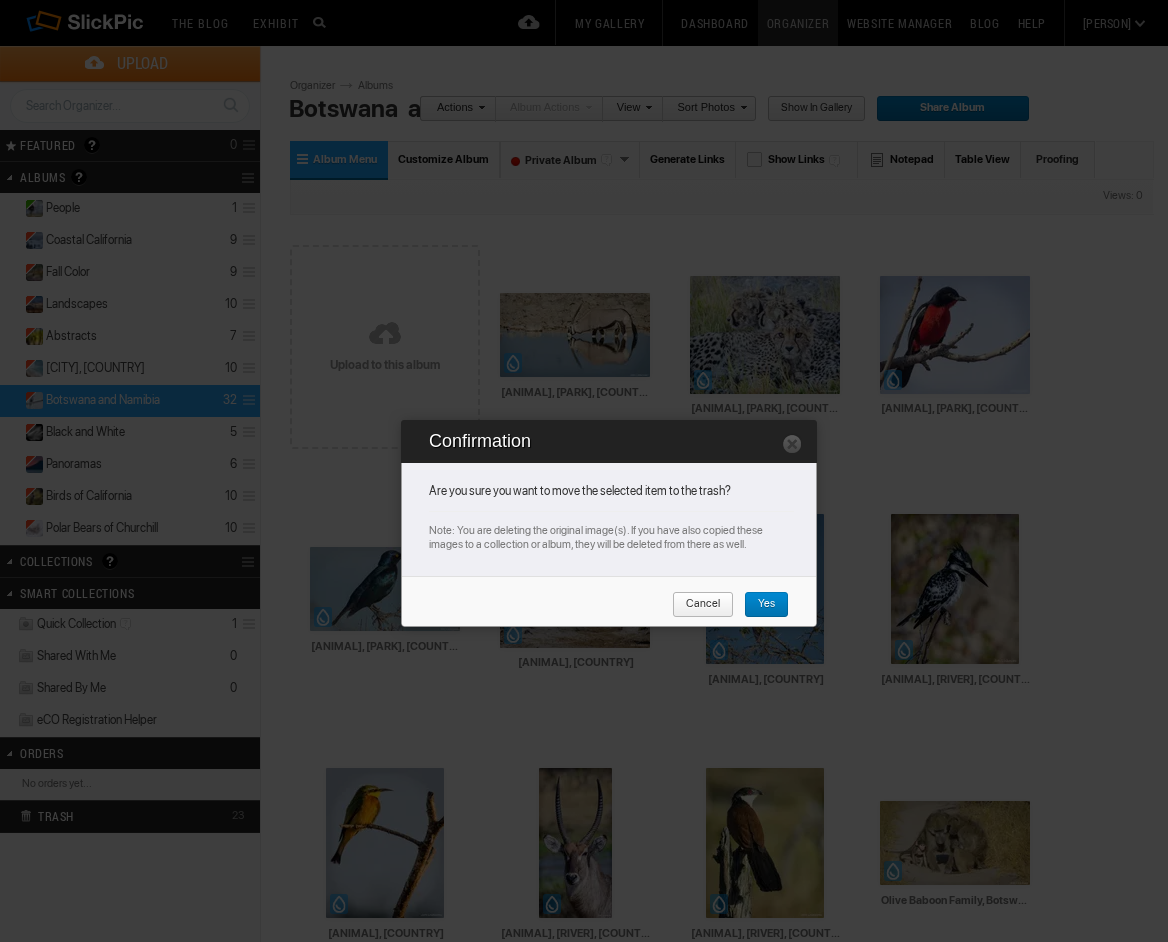 click on "Yes" at bounding box center [759, 605] 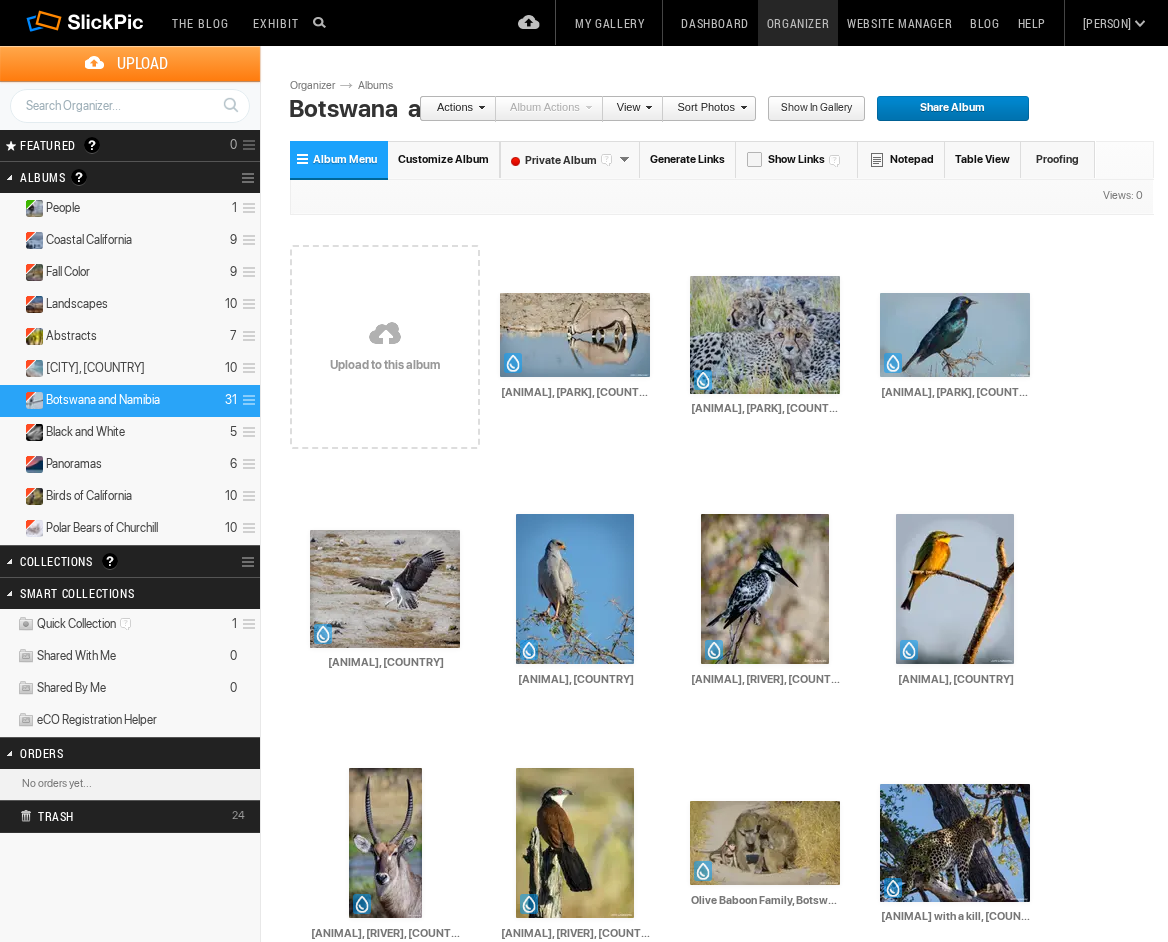 click on "Upload" at bounding box center (142, 63) 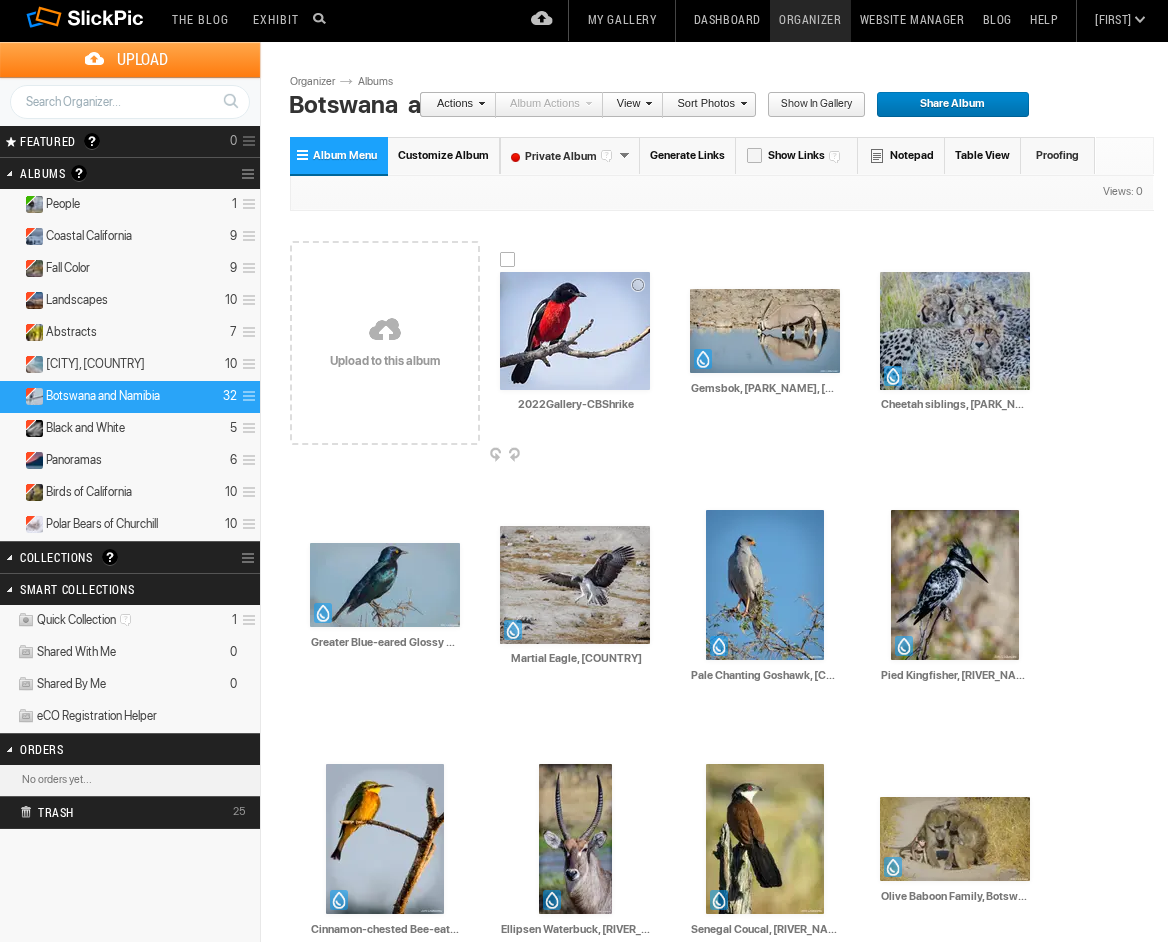scroll, scrollTop: 6, scrollLeft: 1, axis: both 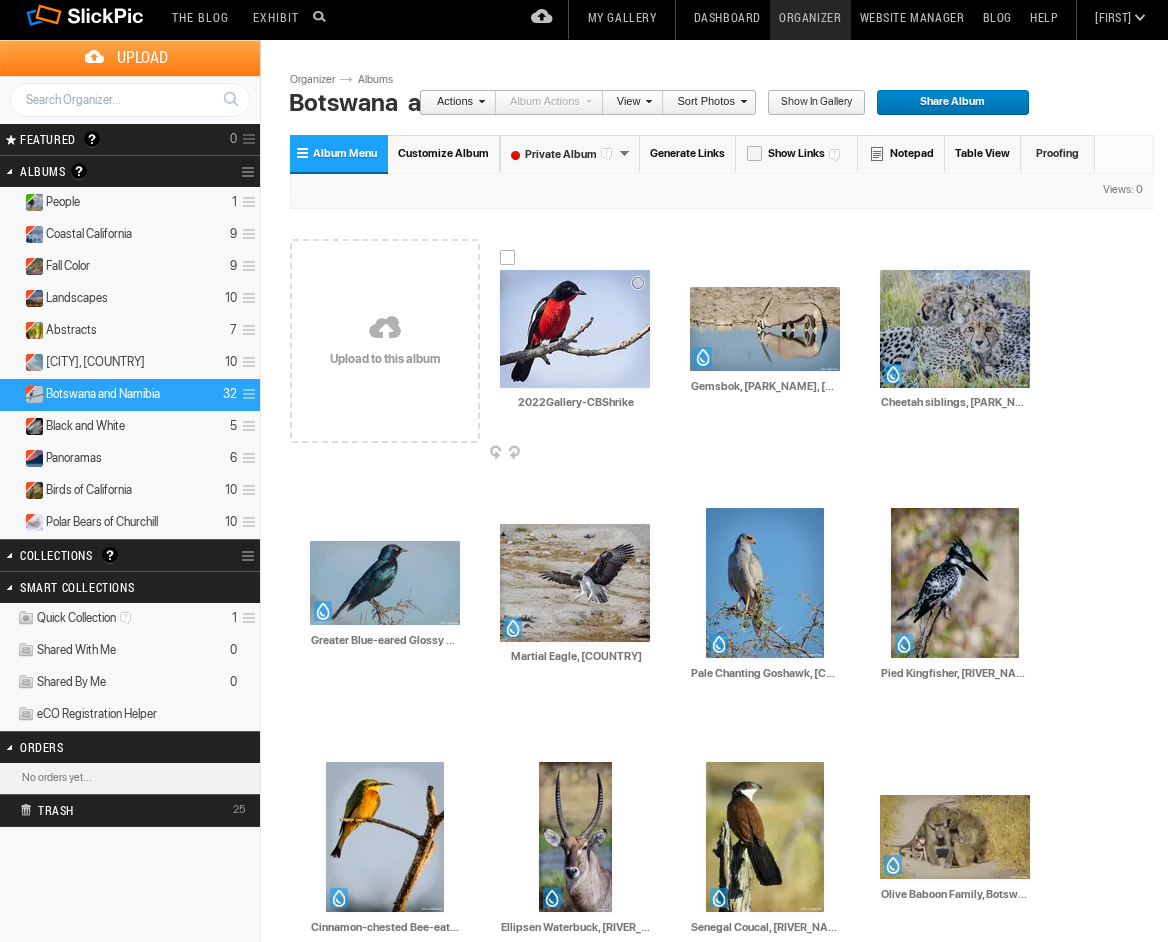 click at bounding box center [575, 329] 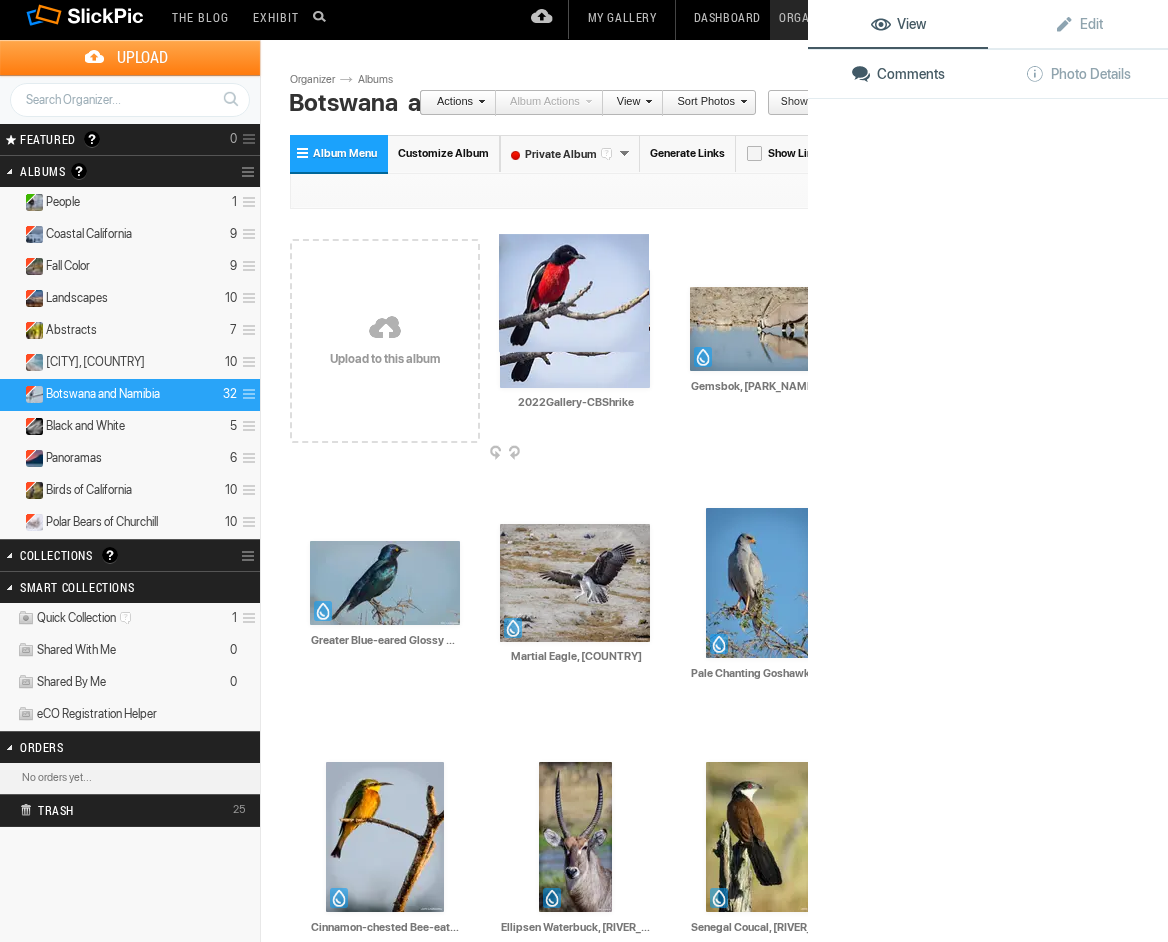 click 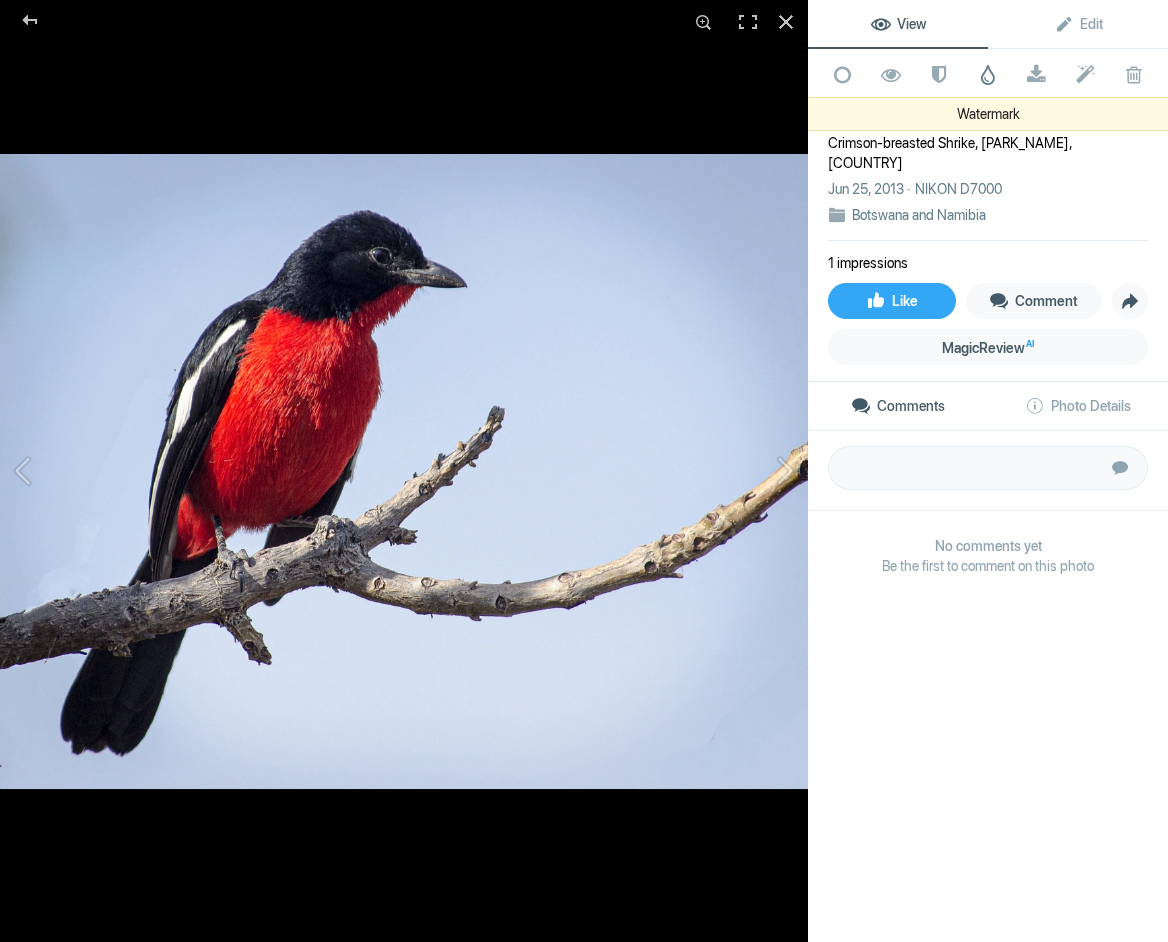 click 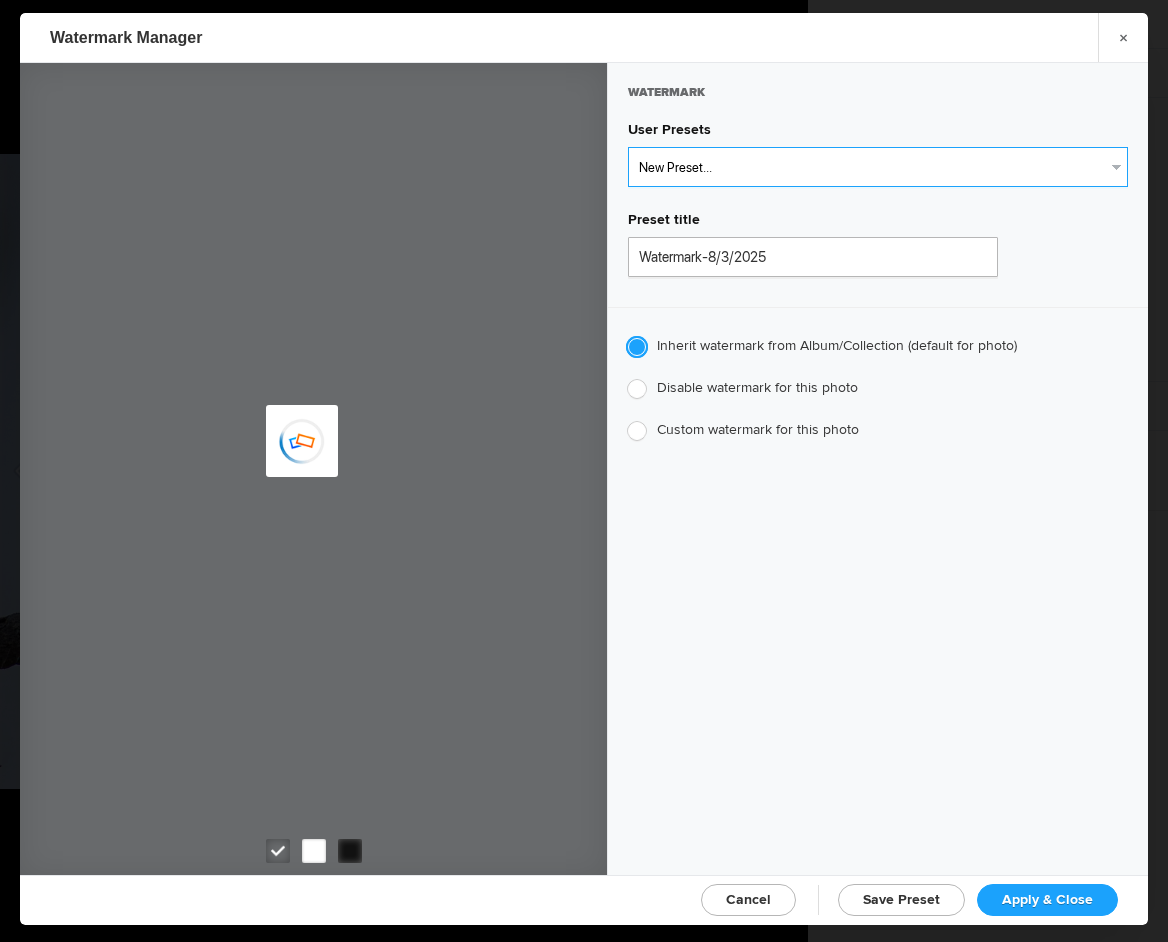 select on "1: Object" 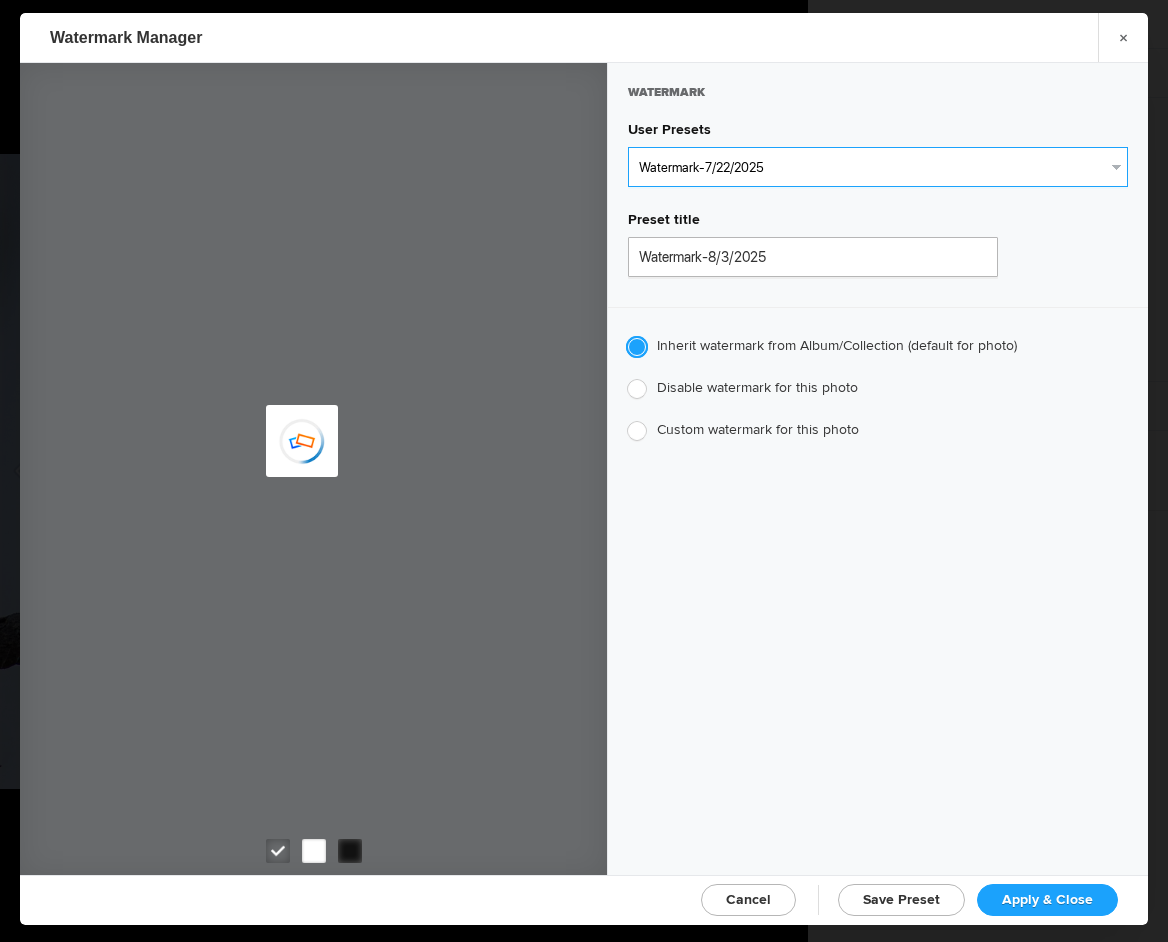 type on "Watermark-7/22/2025" 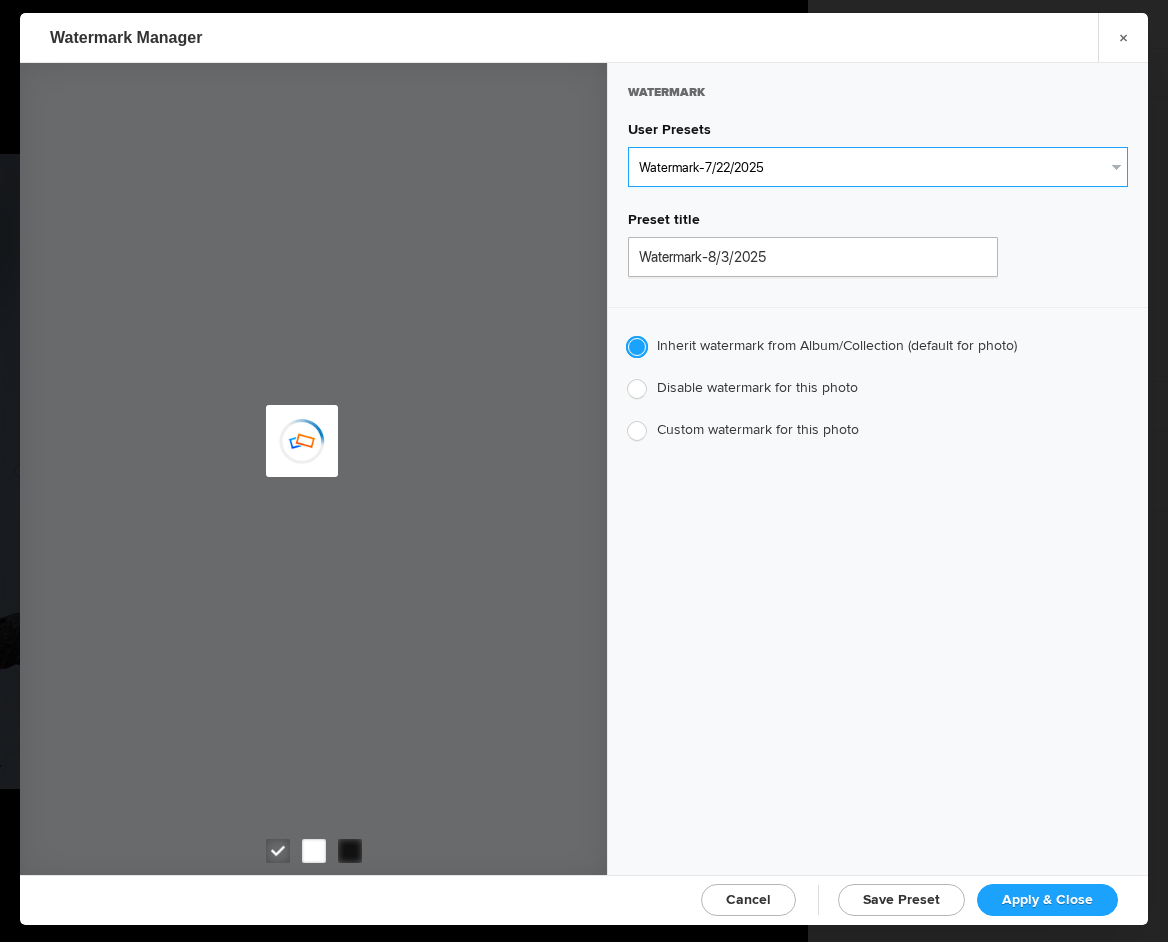 radio on "false" 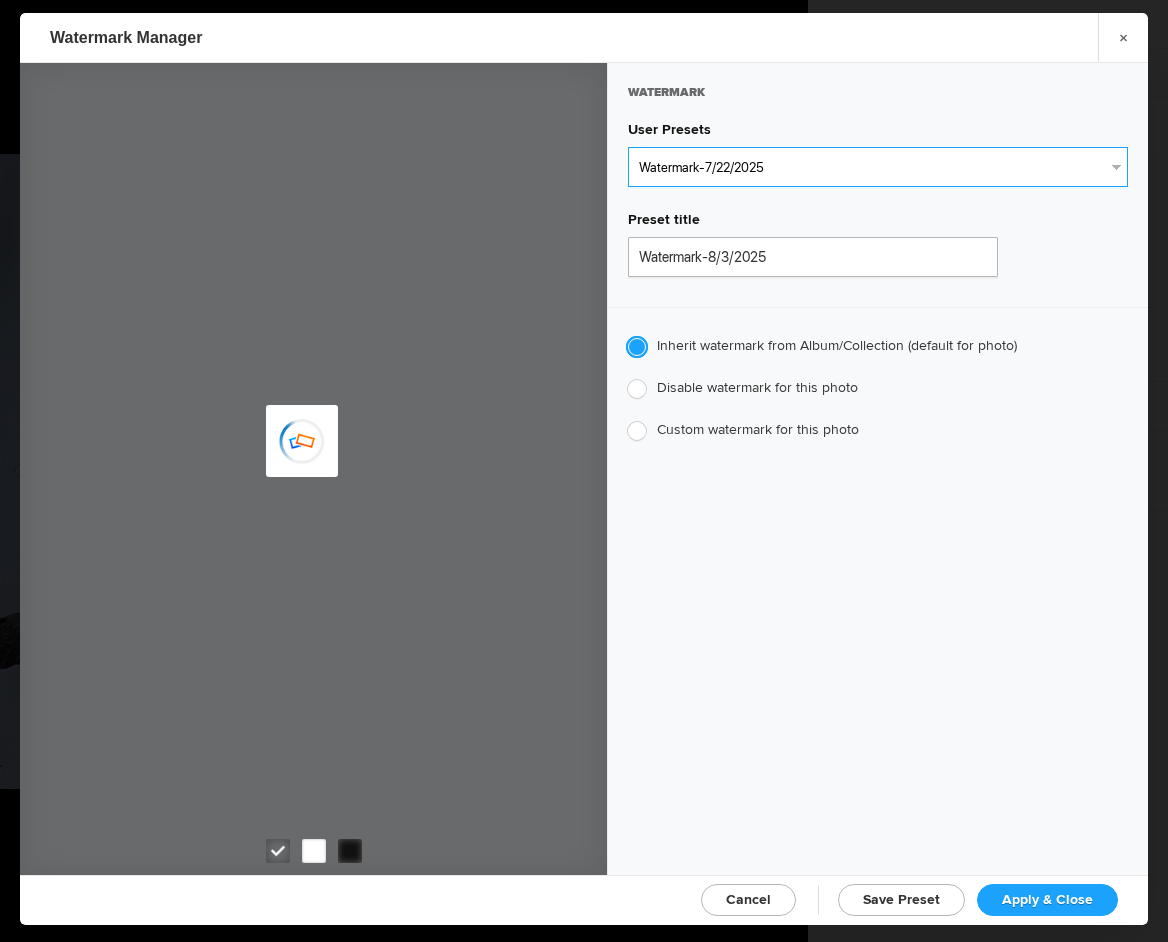 radio on "true" 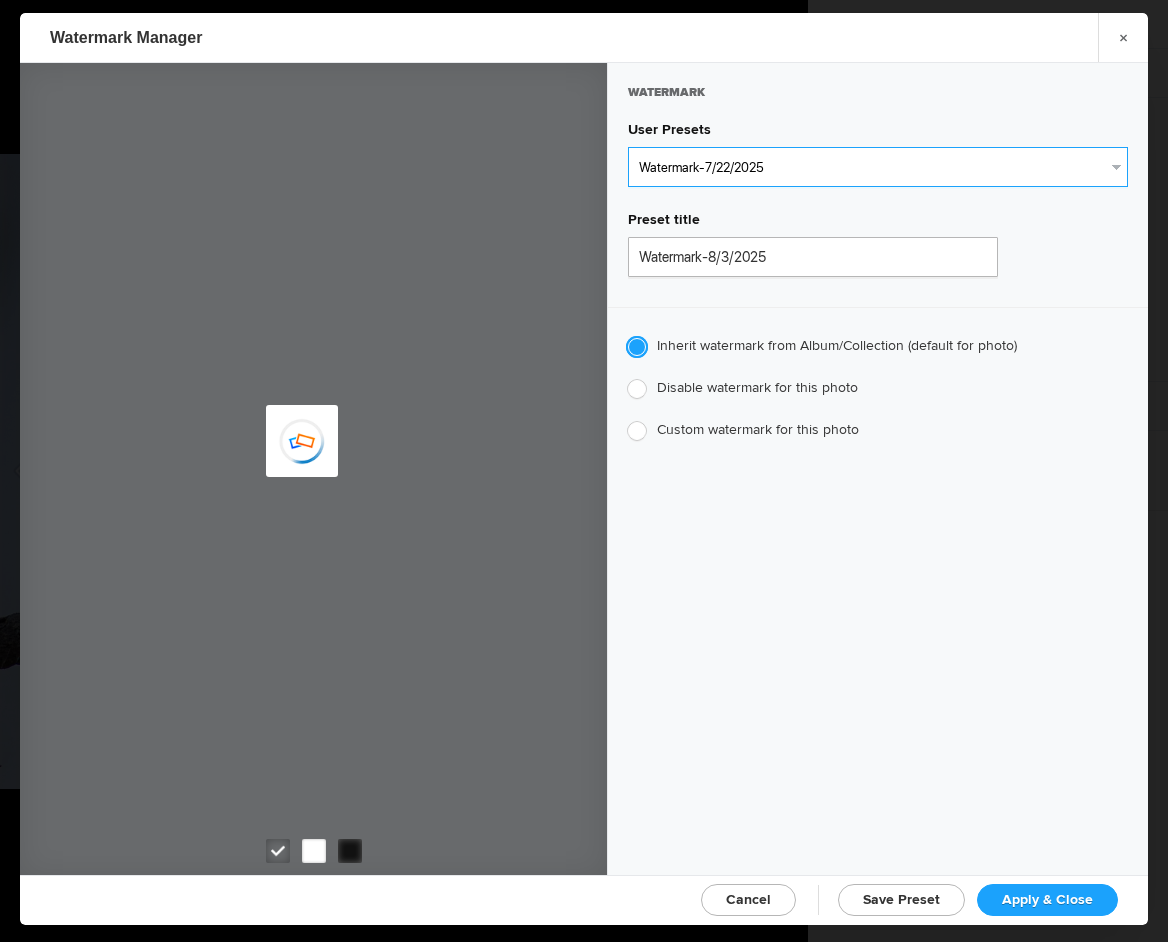 type on "Jim Liskovec" 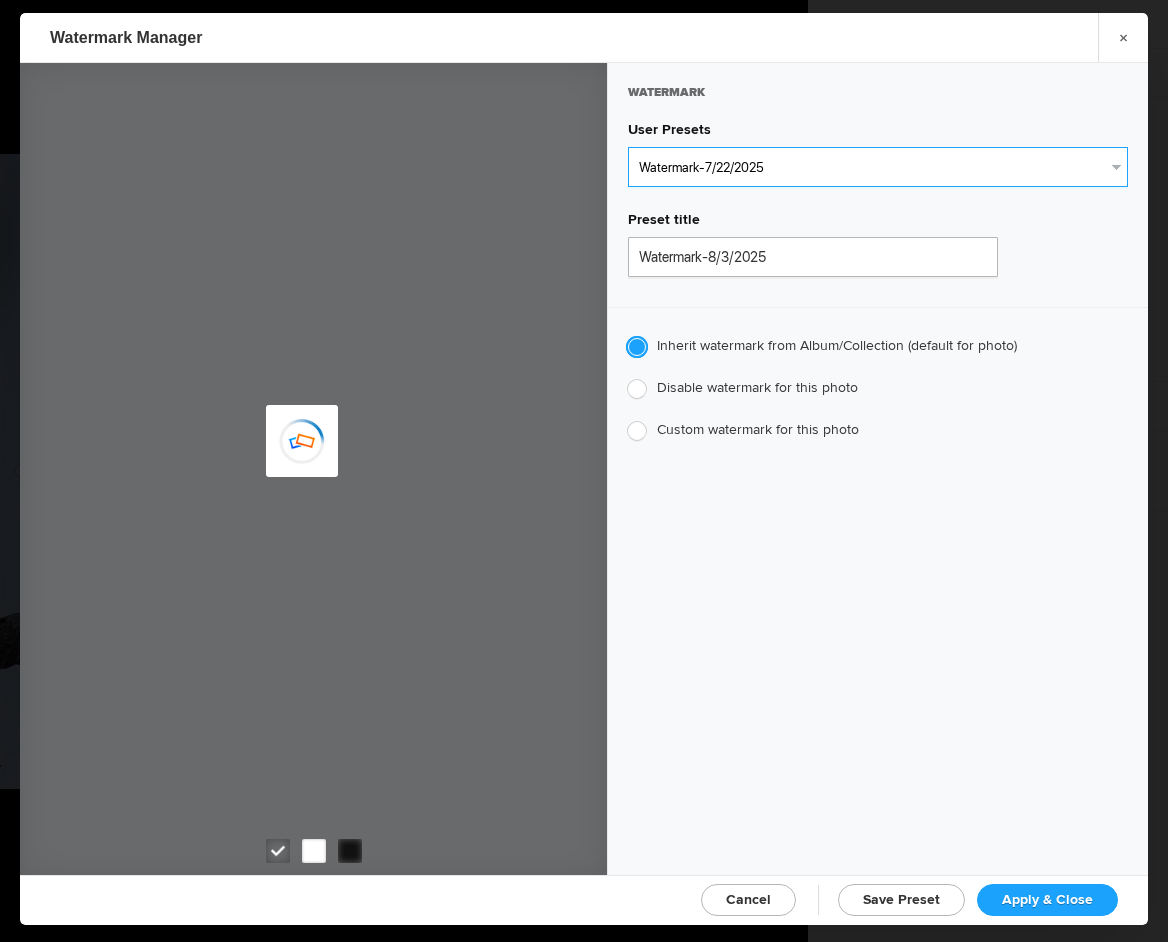 radio on "false" 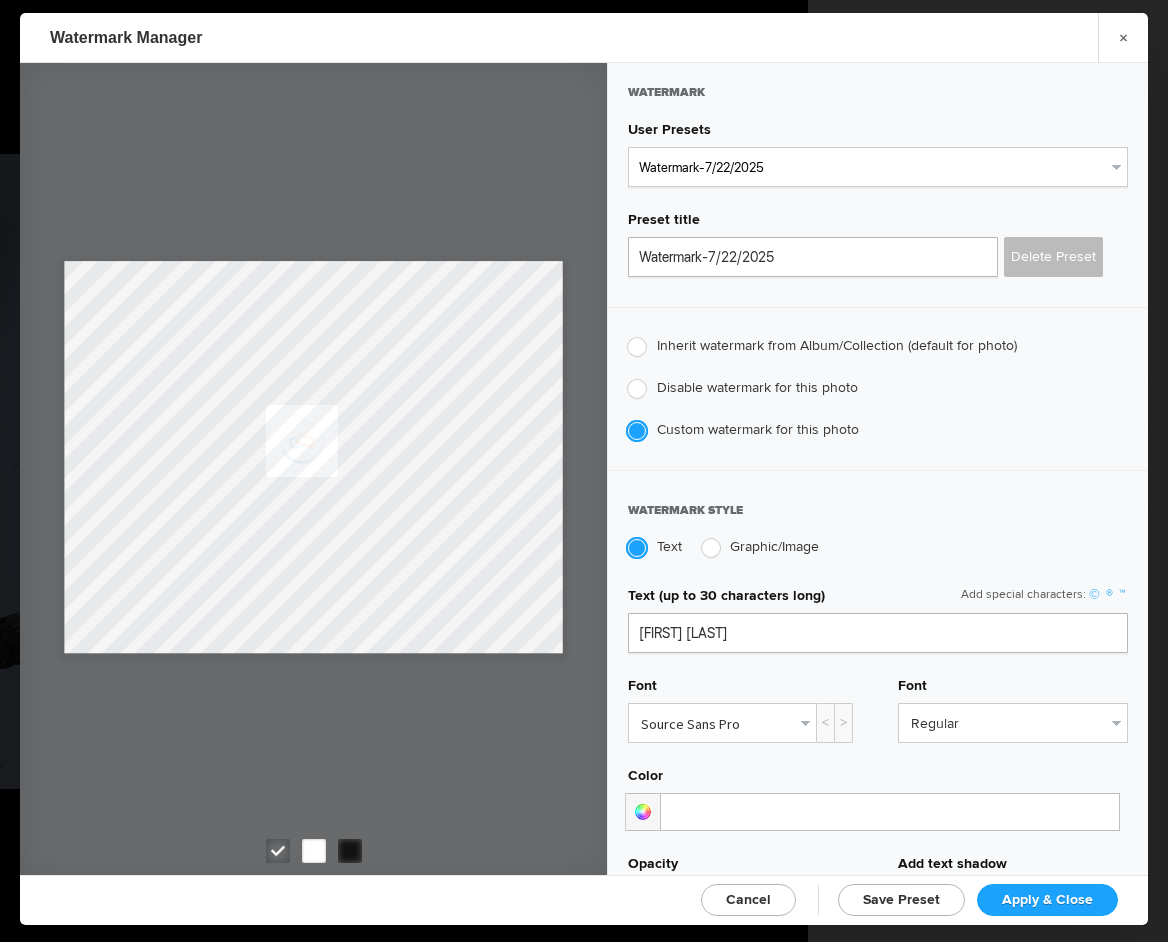 click on "Apply & Close" 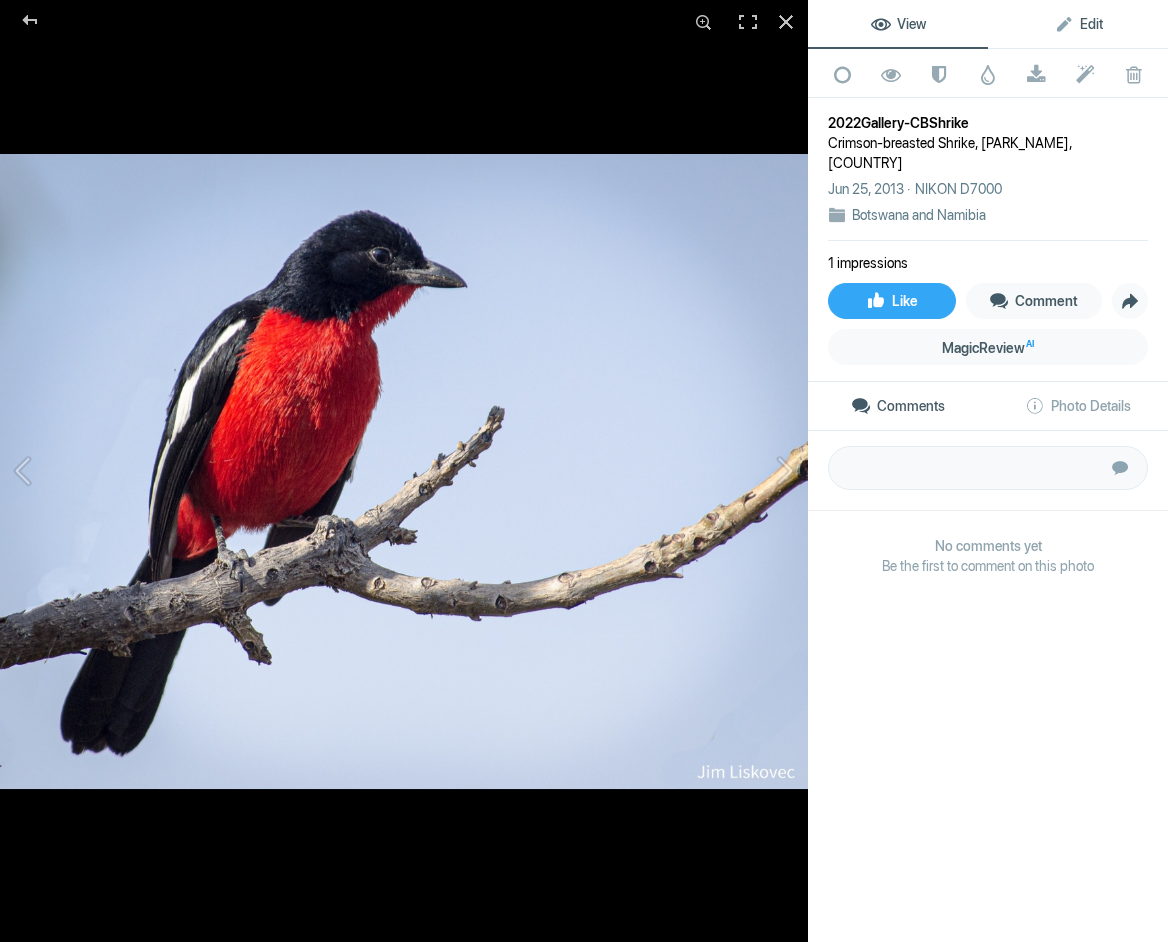 click on "Edit" 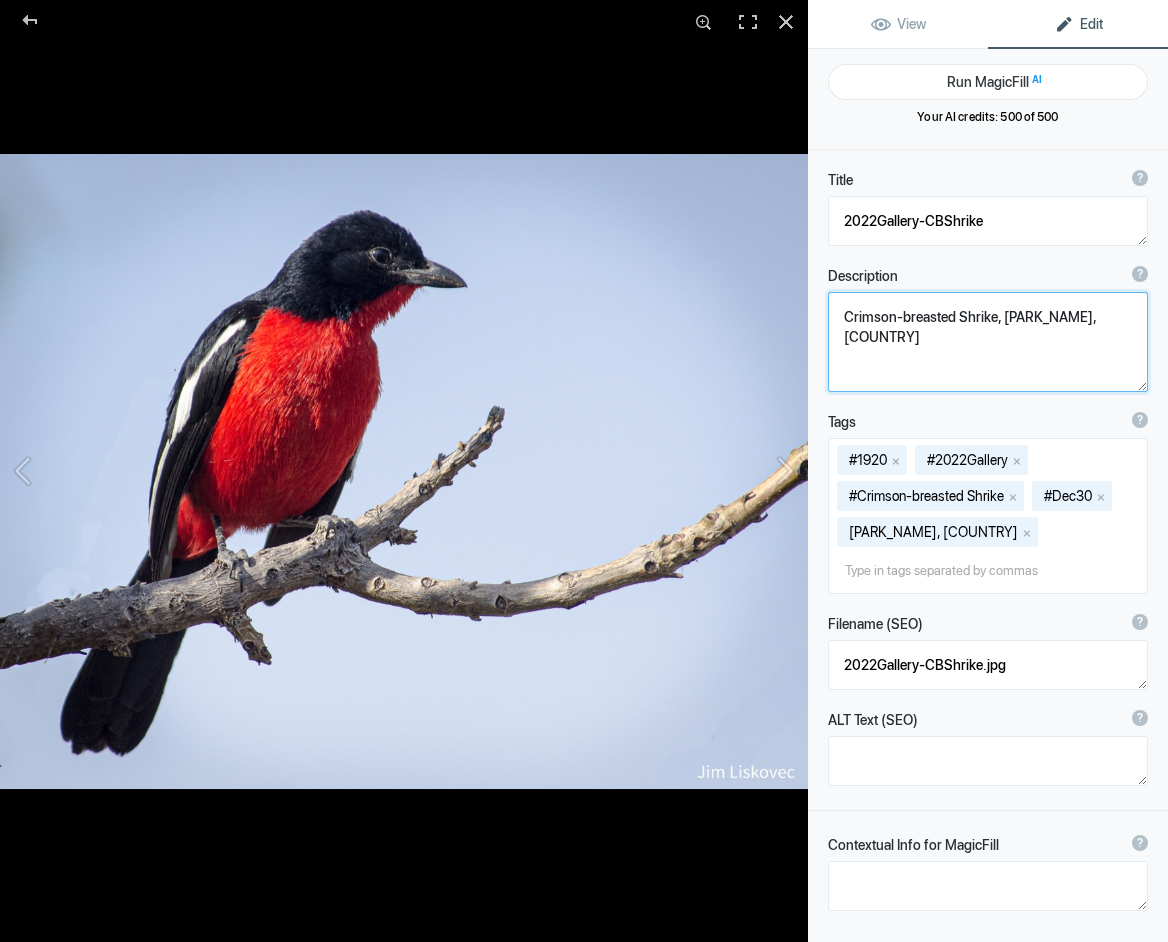 drag, startPoint x: 1121, startPoint y: 316, endPoint x: 836, endPoint y: 309, distance: 285.08594 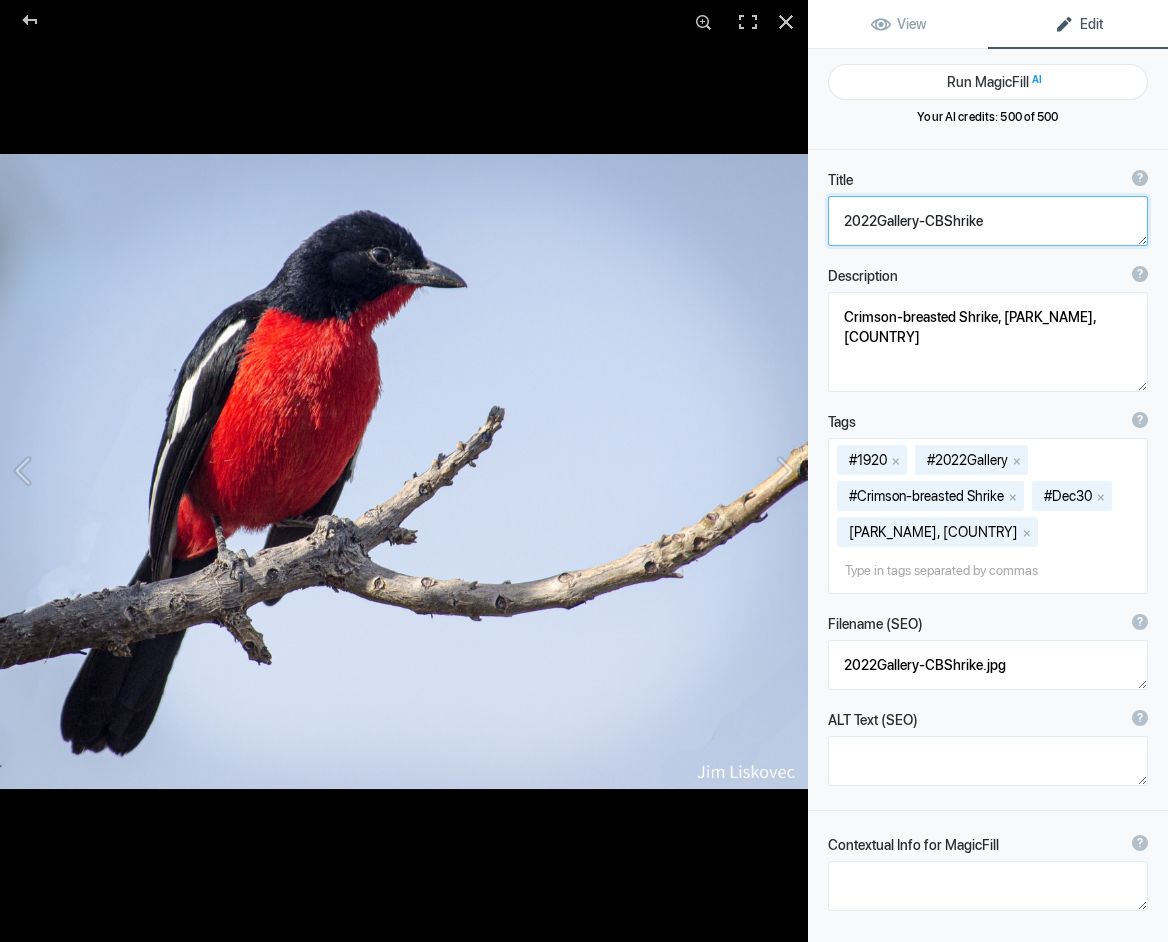 click 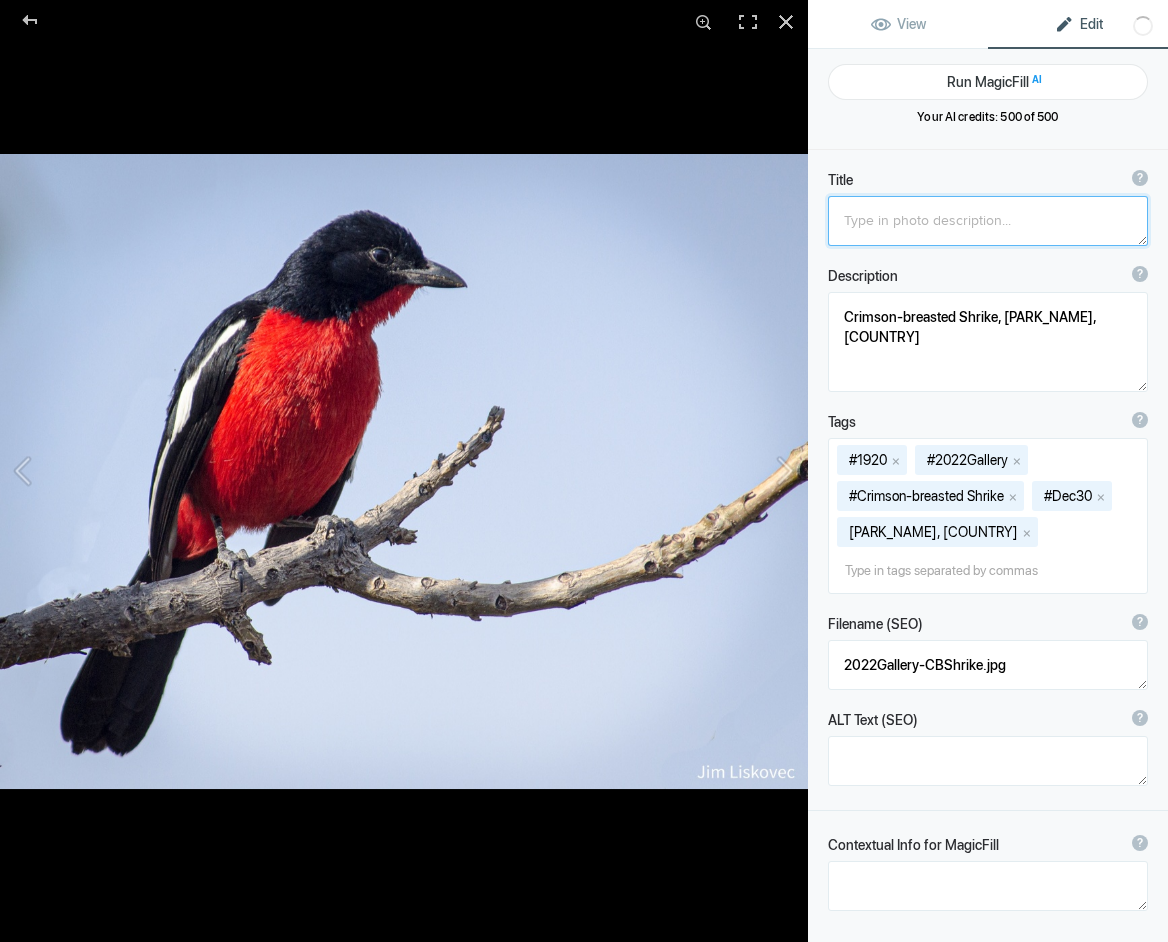paste on "Crimson-breasted Shrike, Etosha NP. Namibia" 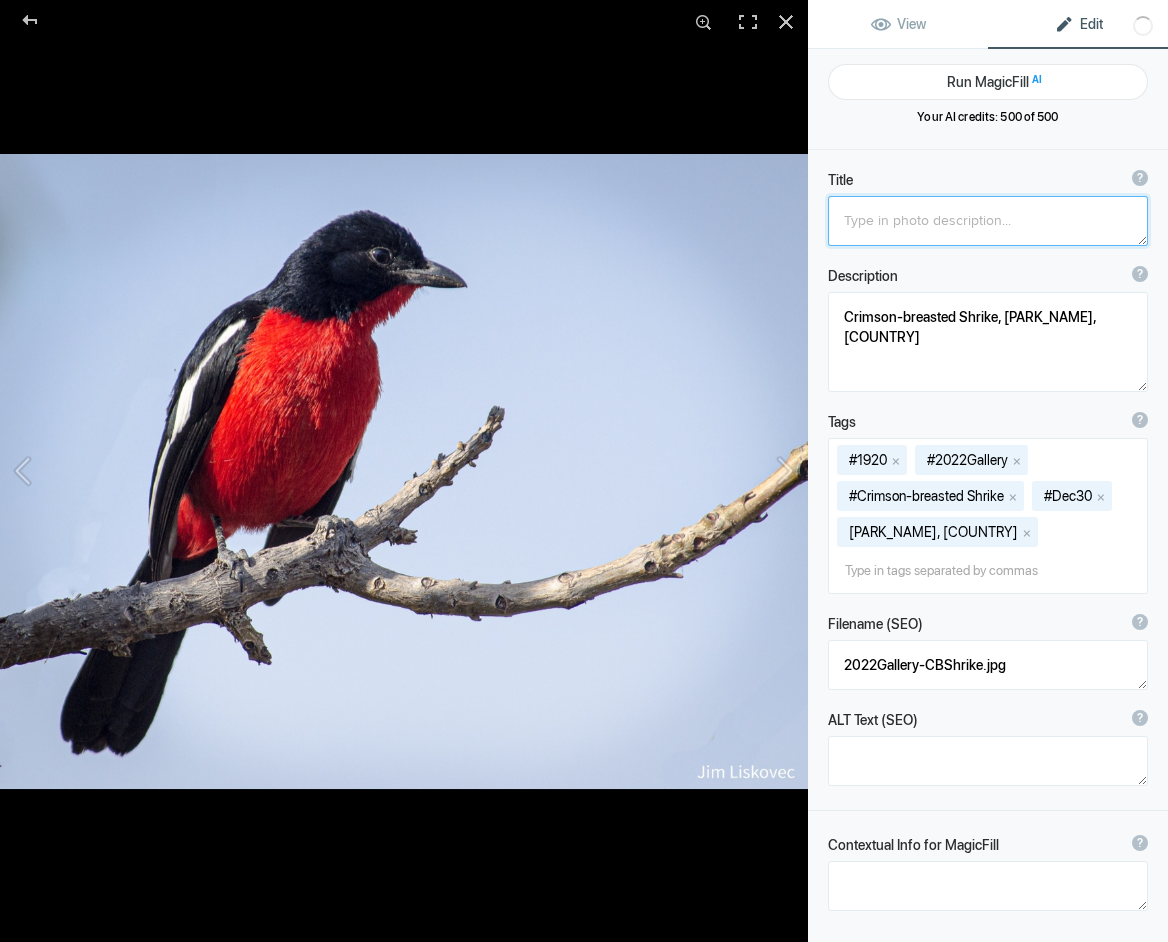 type on "Crimson-breasted Shrike, Etosha NP. Namibia" 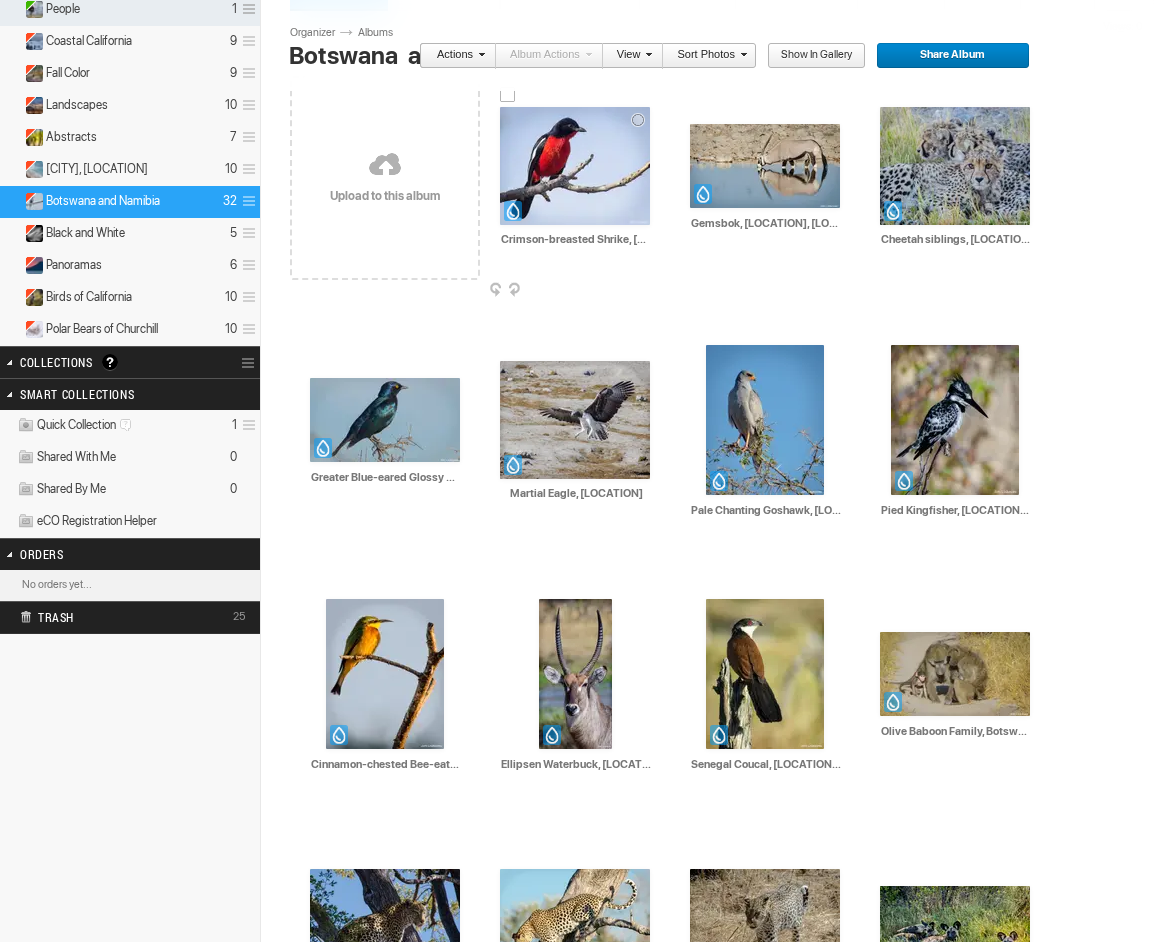 scroll, scrollTop: 200, scrollLeft: 0, axis: vertical 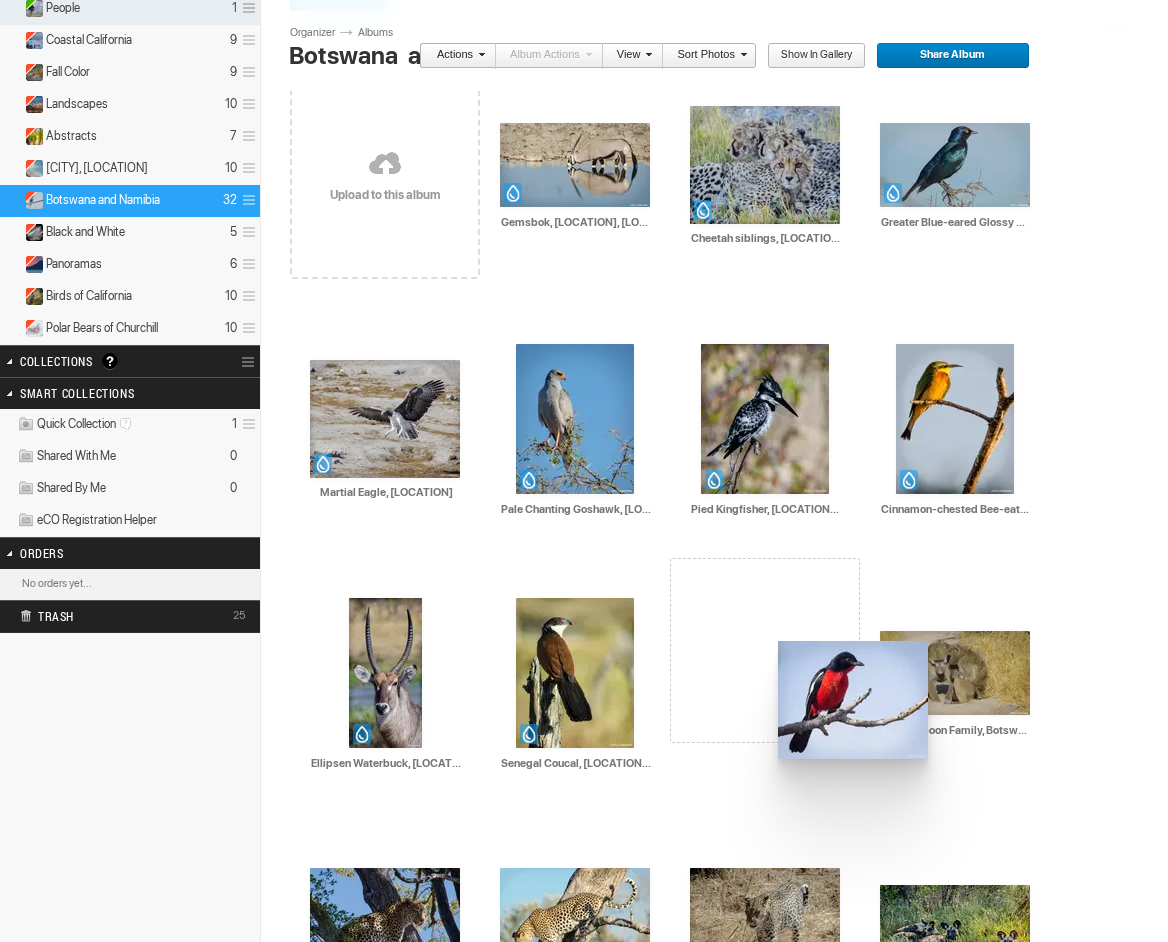 drag, startPoint x: 568, startPoint y: 140, endPoint x: 773, endPoint y: 645, distance: 545.02295 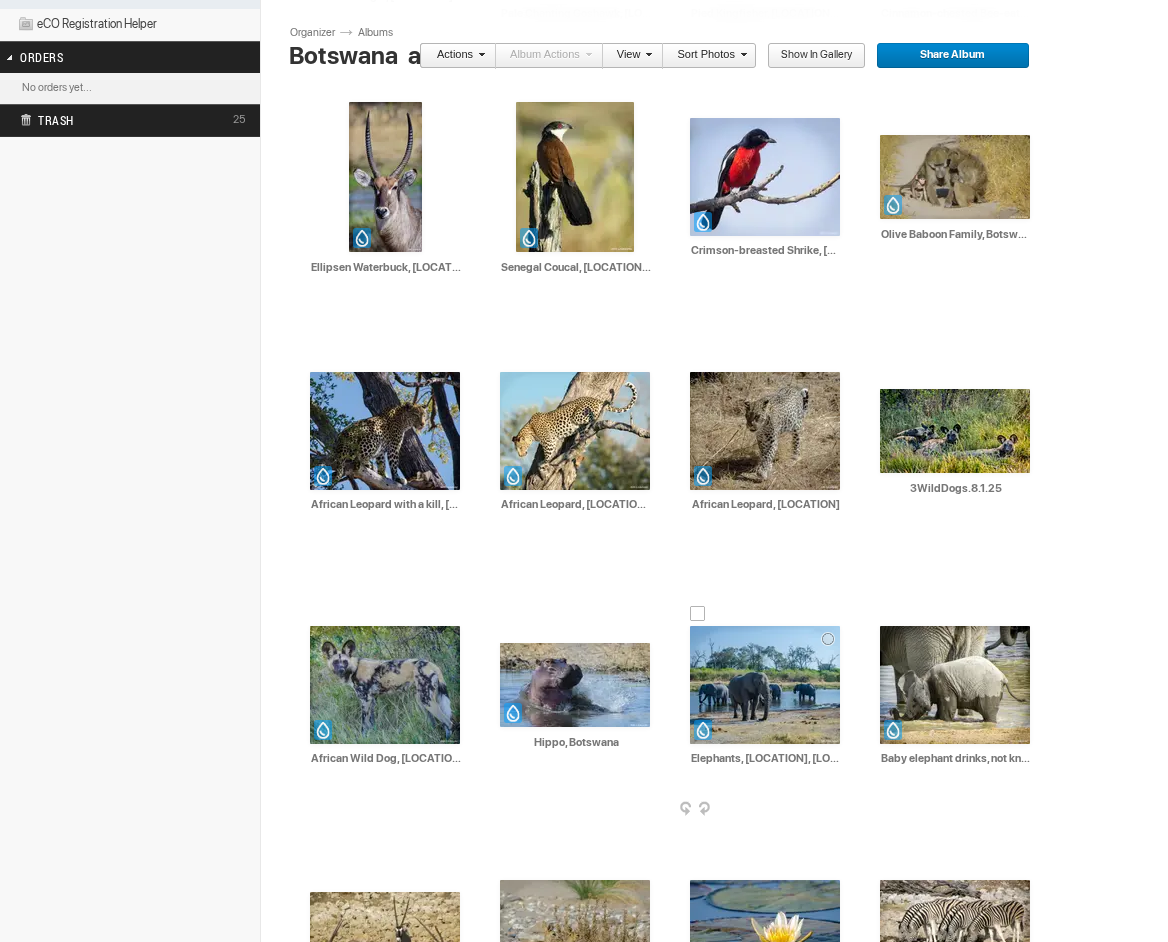 scroll, scrollTop: 697, scrollLeft: 0, axis: vertical 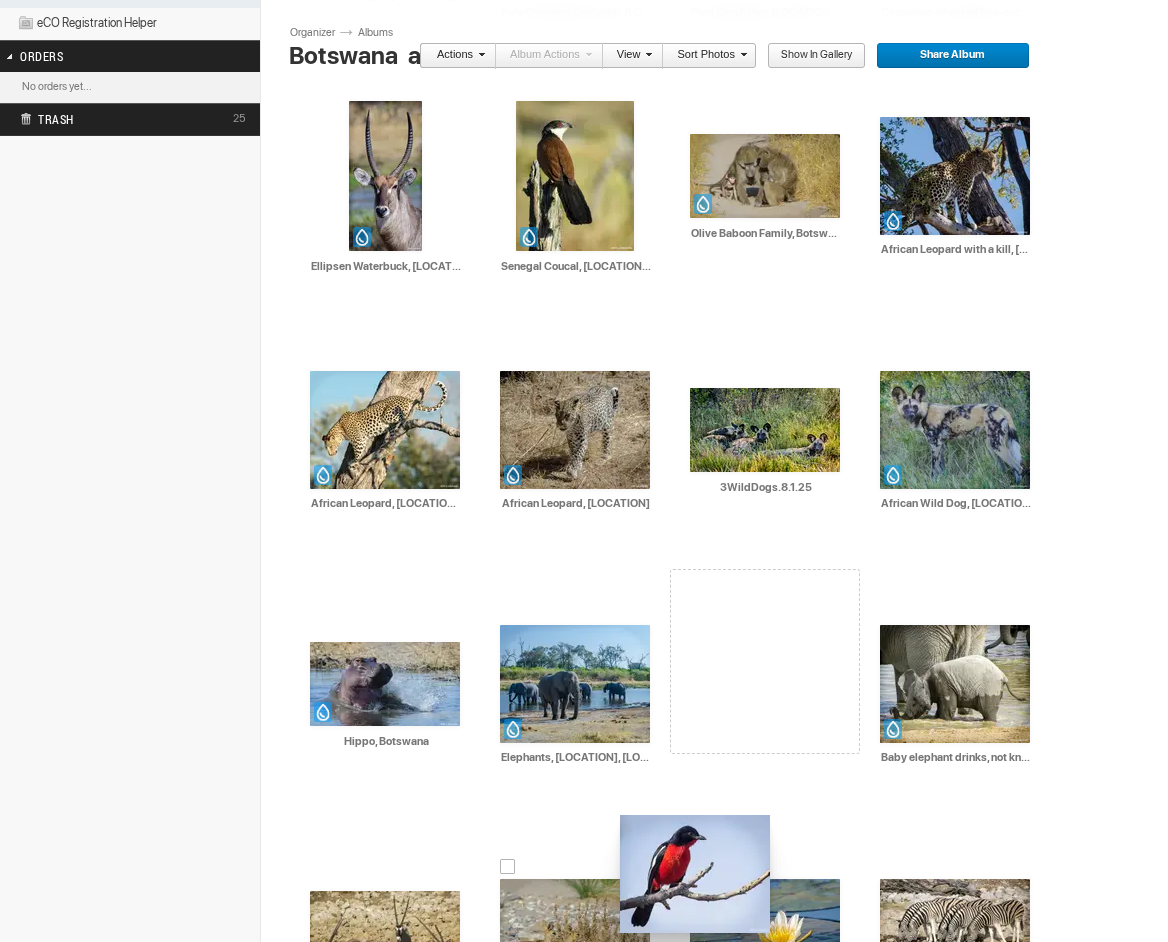 drag, startPoint x: 775, startPoint y: 143, endPoint x: 618, endPoint y: 815, distance: 690.0964 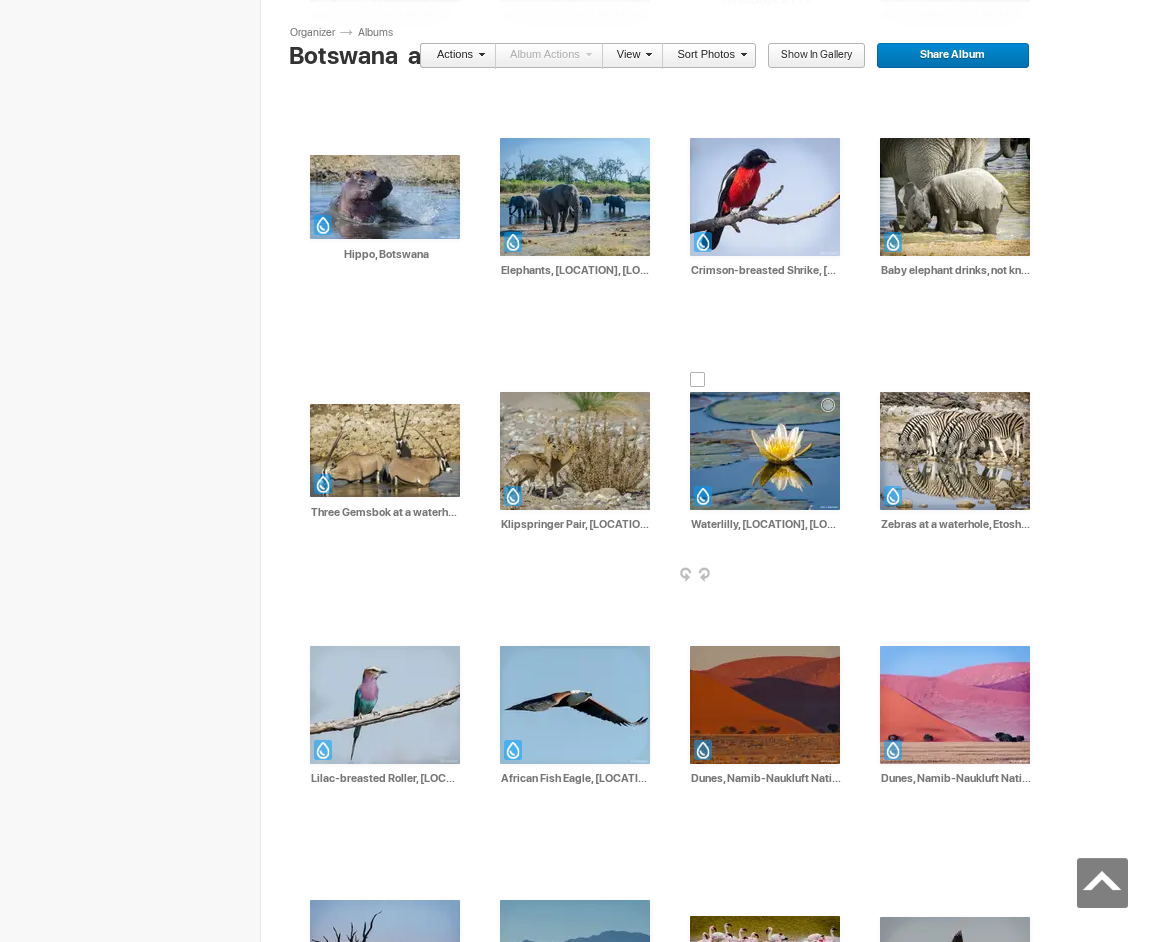 scroll, scrollTop: 1140, scrollLeft: 0, axis: vertical 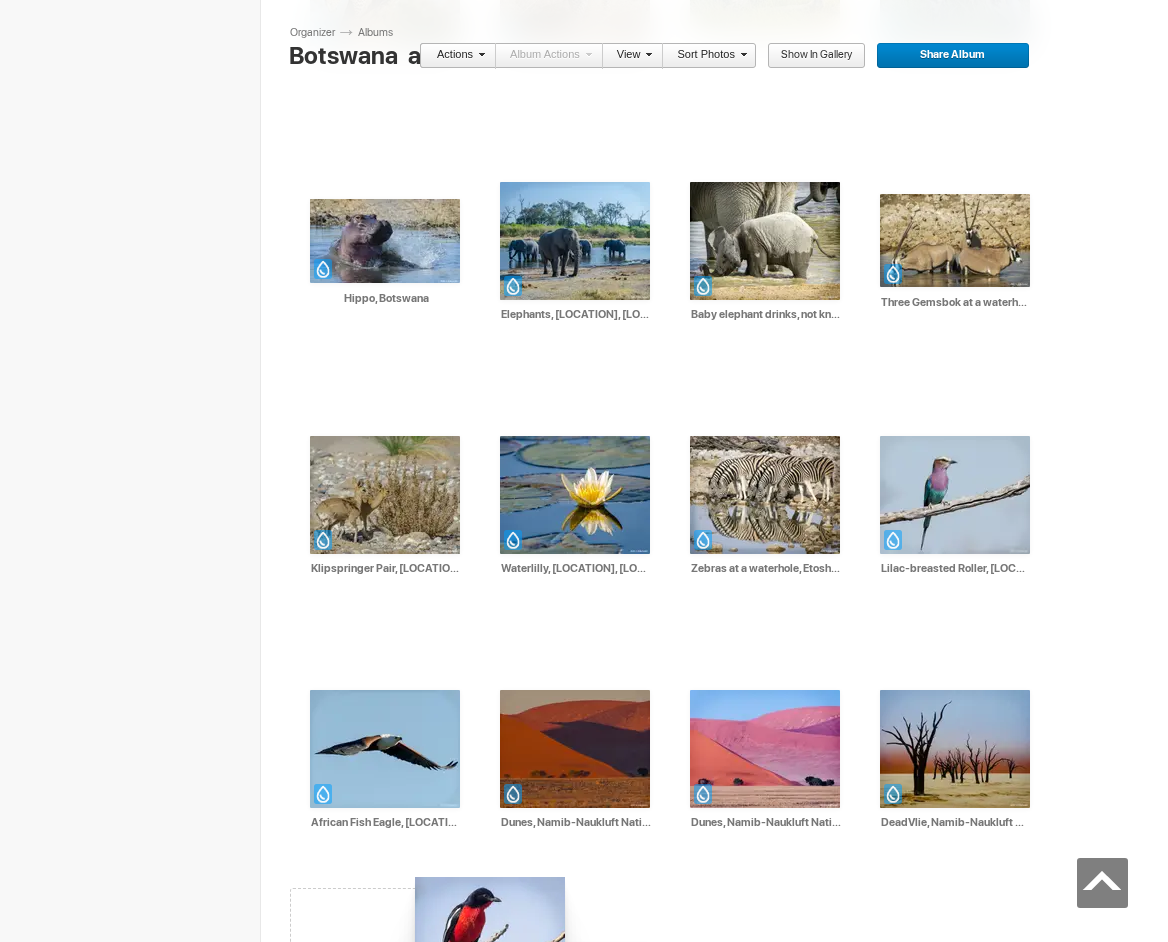 drag, startPoint x: 781, startPoint y: 182, endPoint x: 429, endPoint y: 870, distance: 772.81824 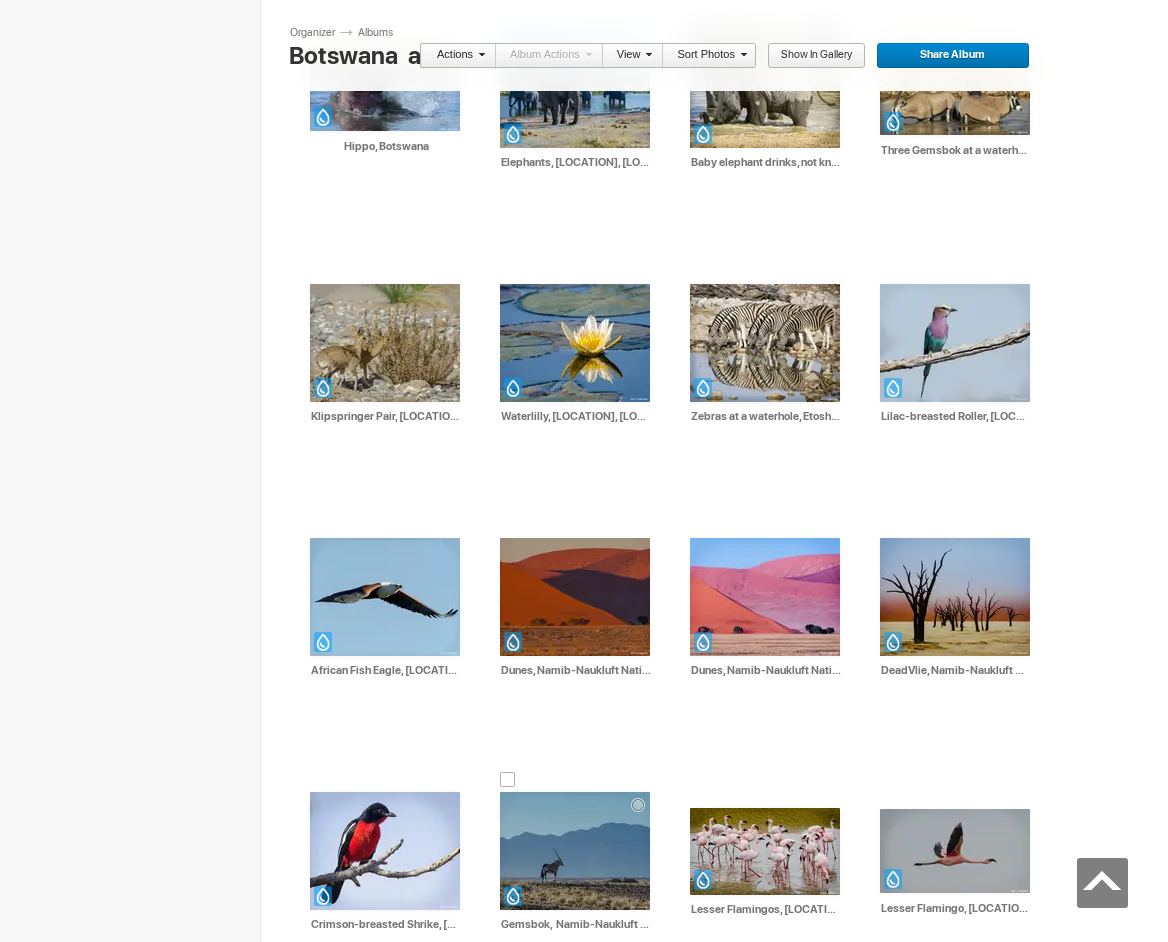 scroll, scrollTop: 1293, scrollLeft: 0, axis: vertical 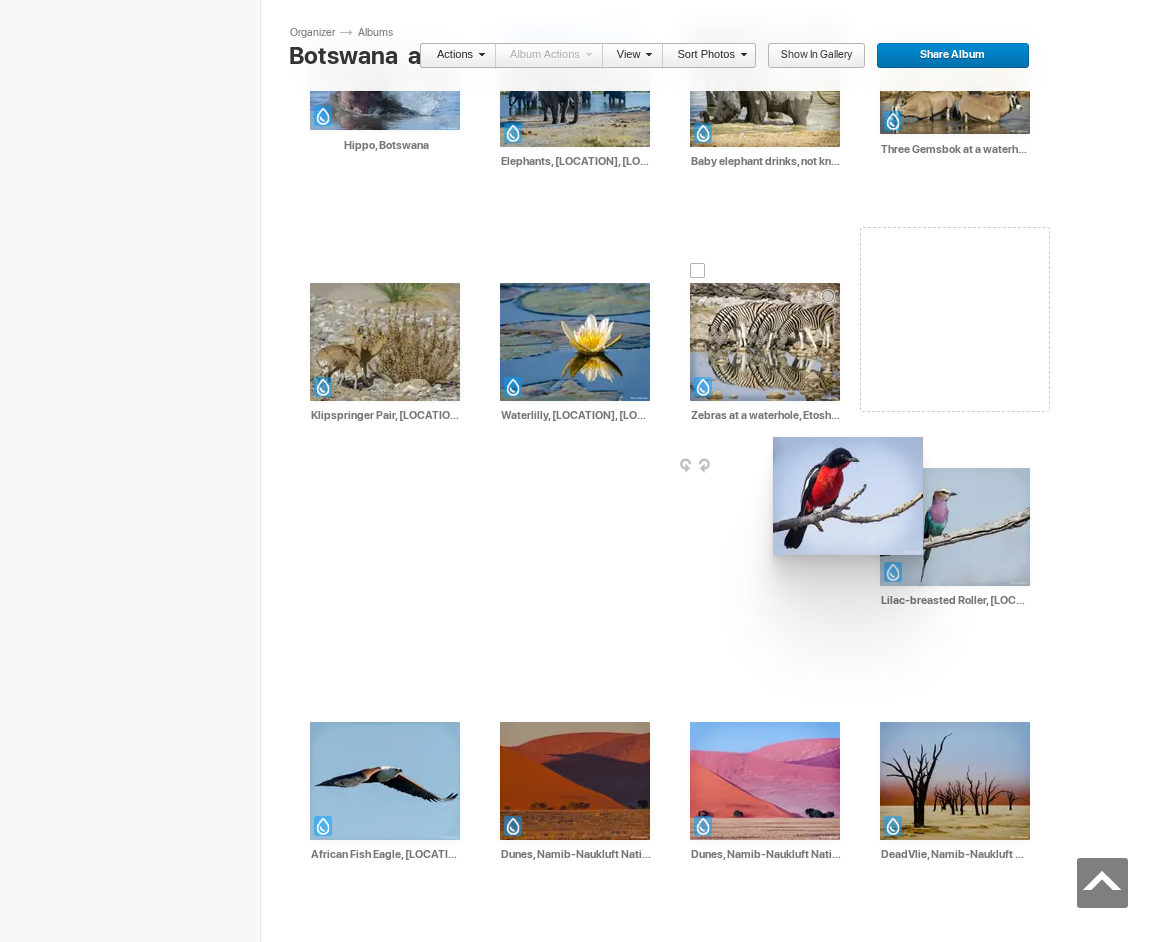 drag, startPoint x: 378, startPoint y: 815, endPoint x: 772, endPoint y: 436, distance: 546.6965 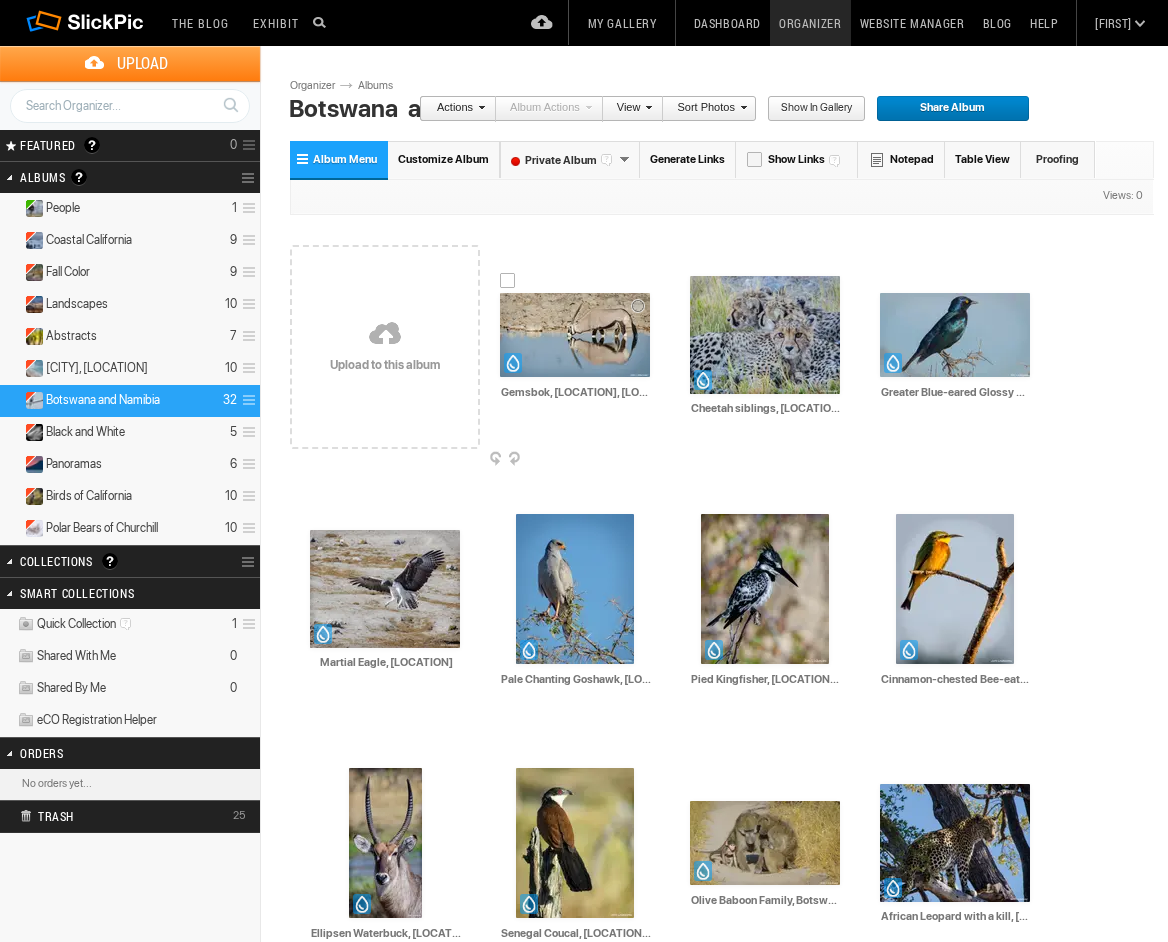 scroll, scrollTop: 0, scrollLeft: 0, axis: both 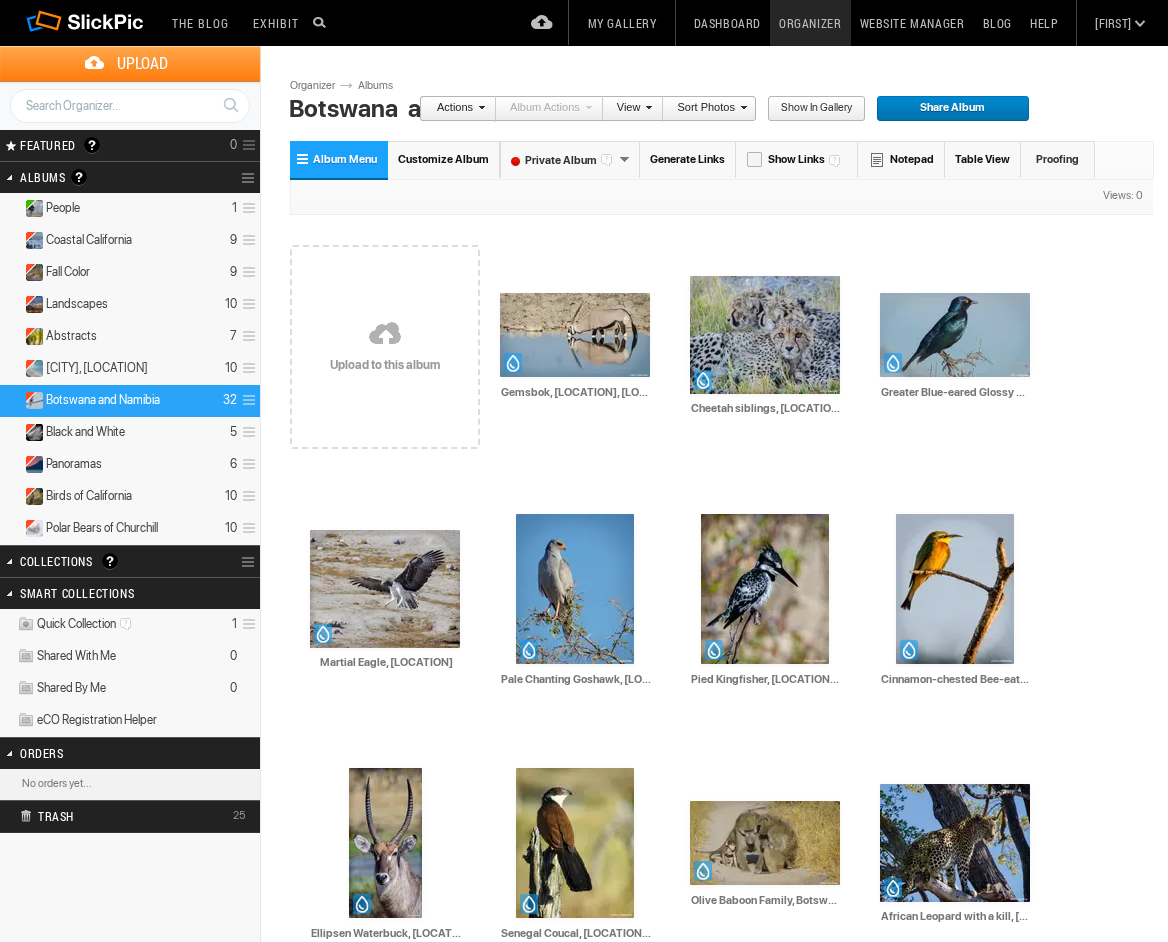 click on "[FIRST]" at bounding box center (1113, 23) 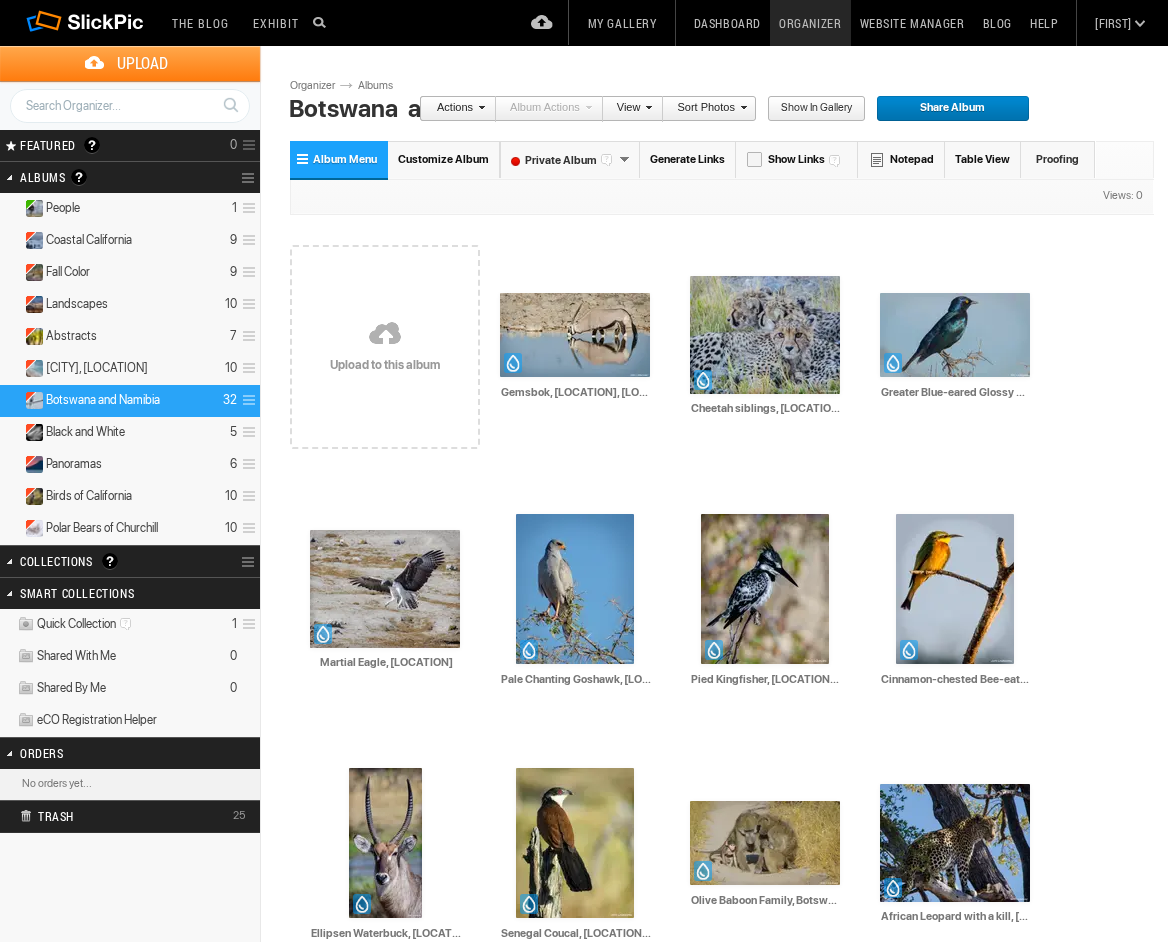 click on "[FIRST]" at bounding box center [1113, 23] 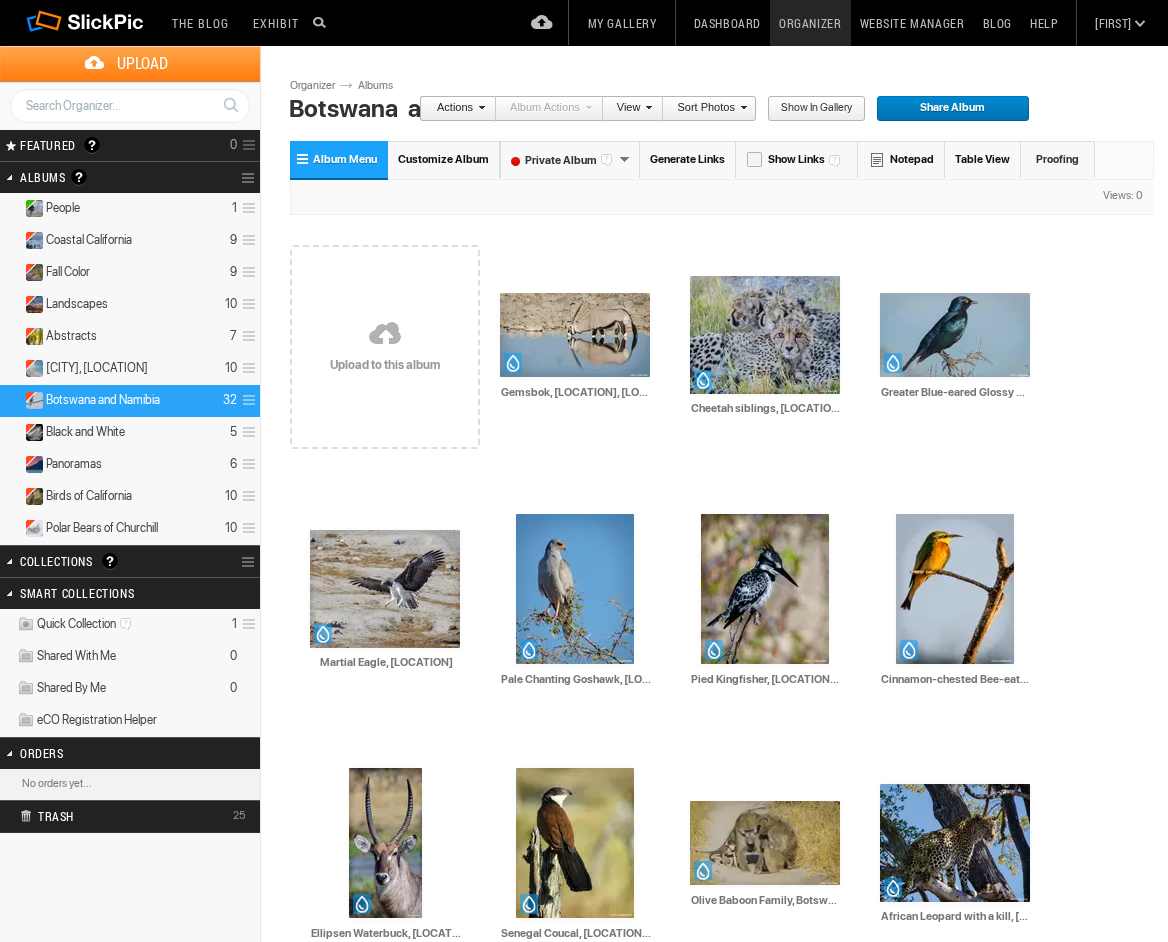 click on "[FIRST]" at bounding box center (1113, 23) 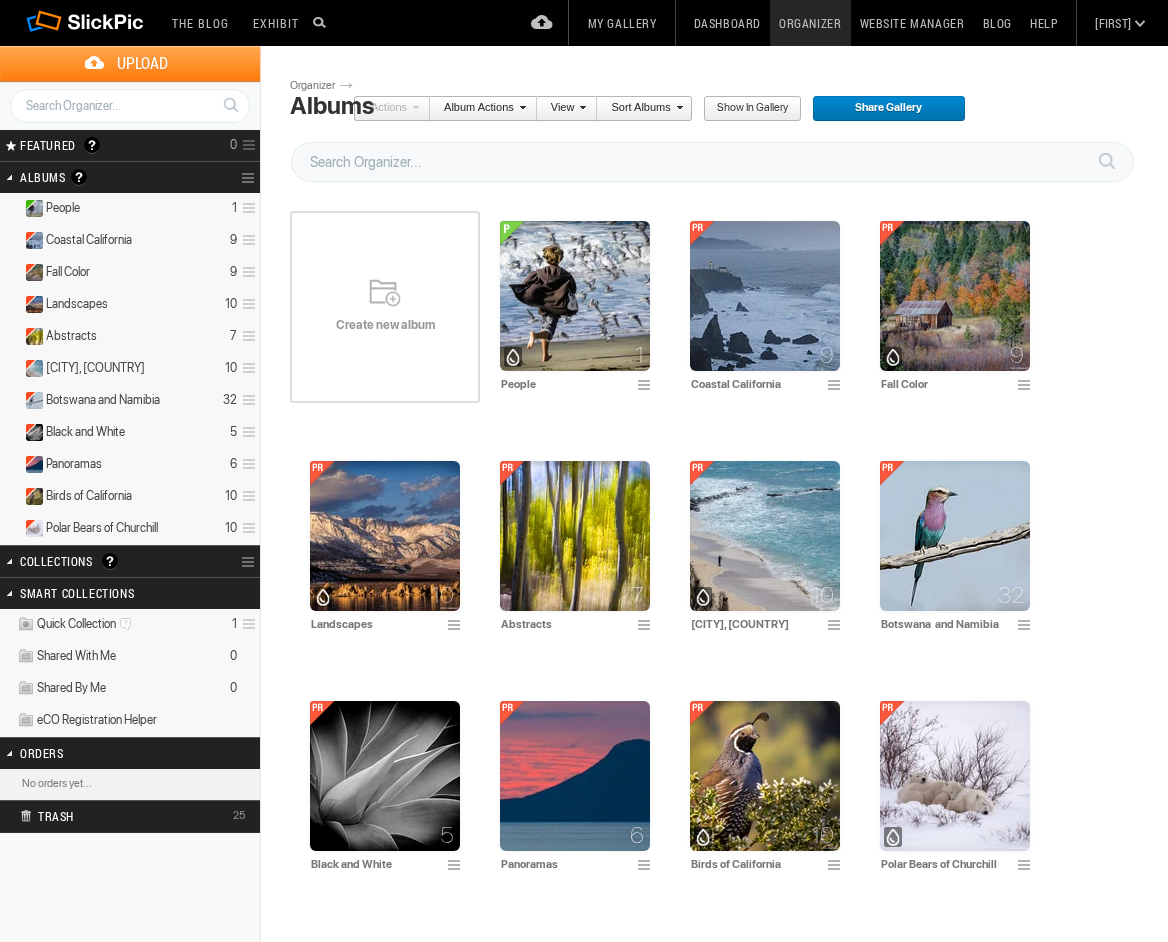 scroll, scrollTop: 0, scrollLeft: 2, axis: horizontal 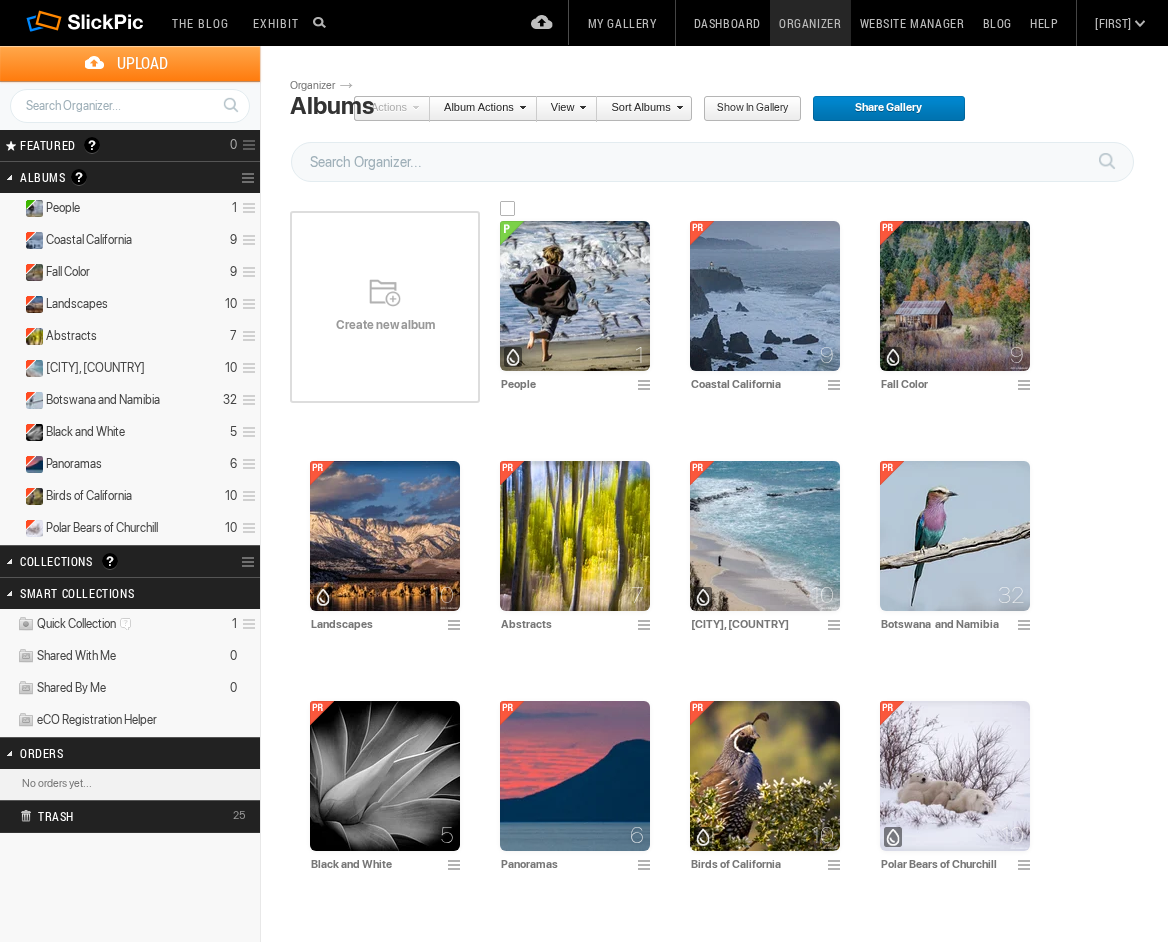click at bounding box center [575, 296] 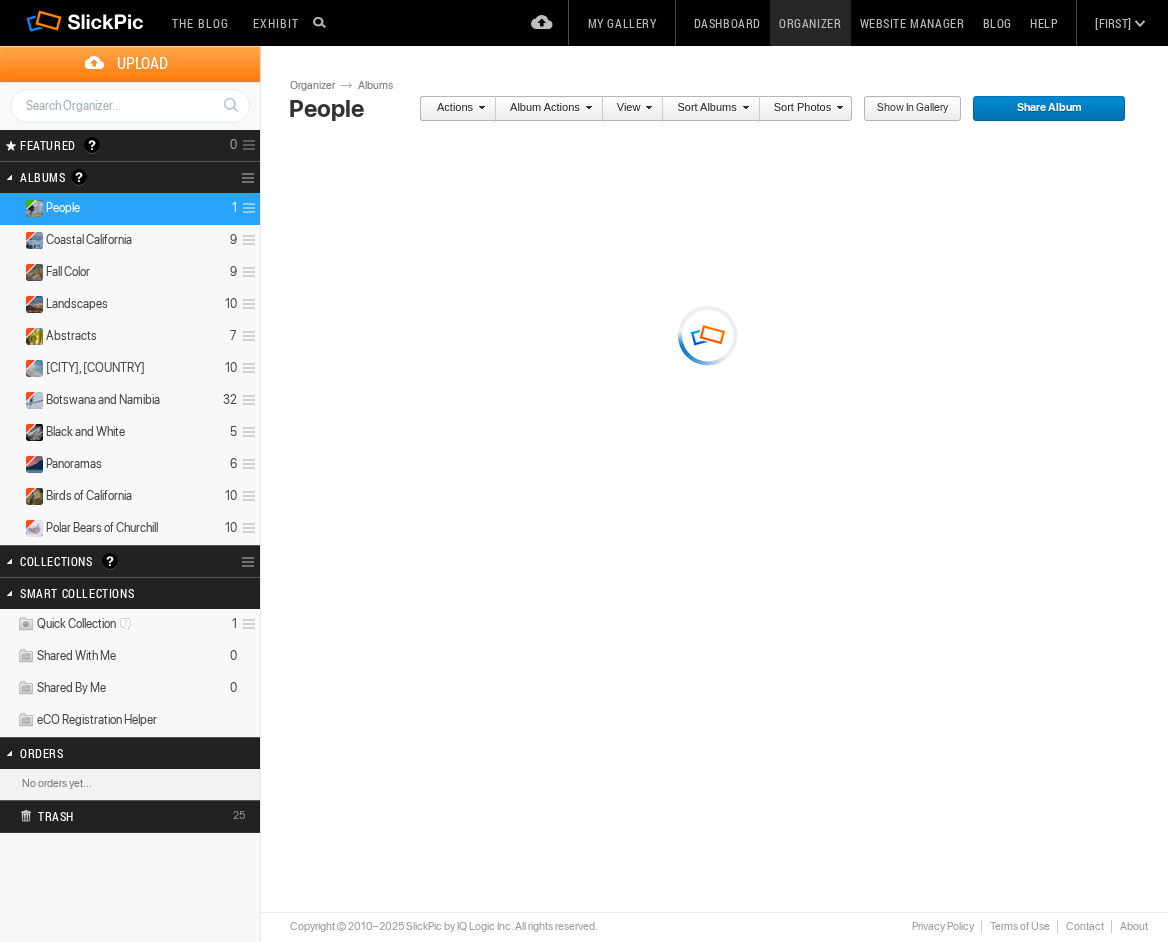 scroll, scrollTop: 0, scrollLeft: 0, axis: both 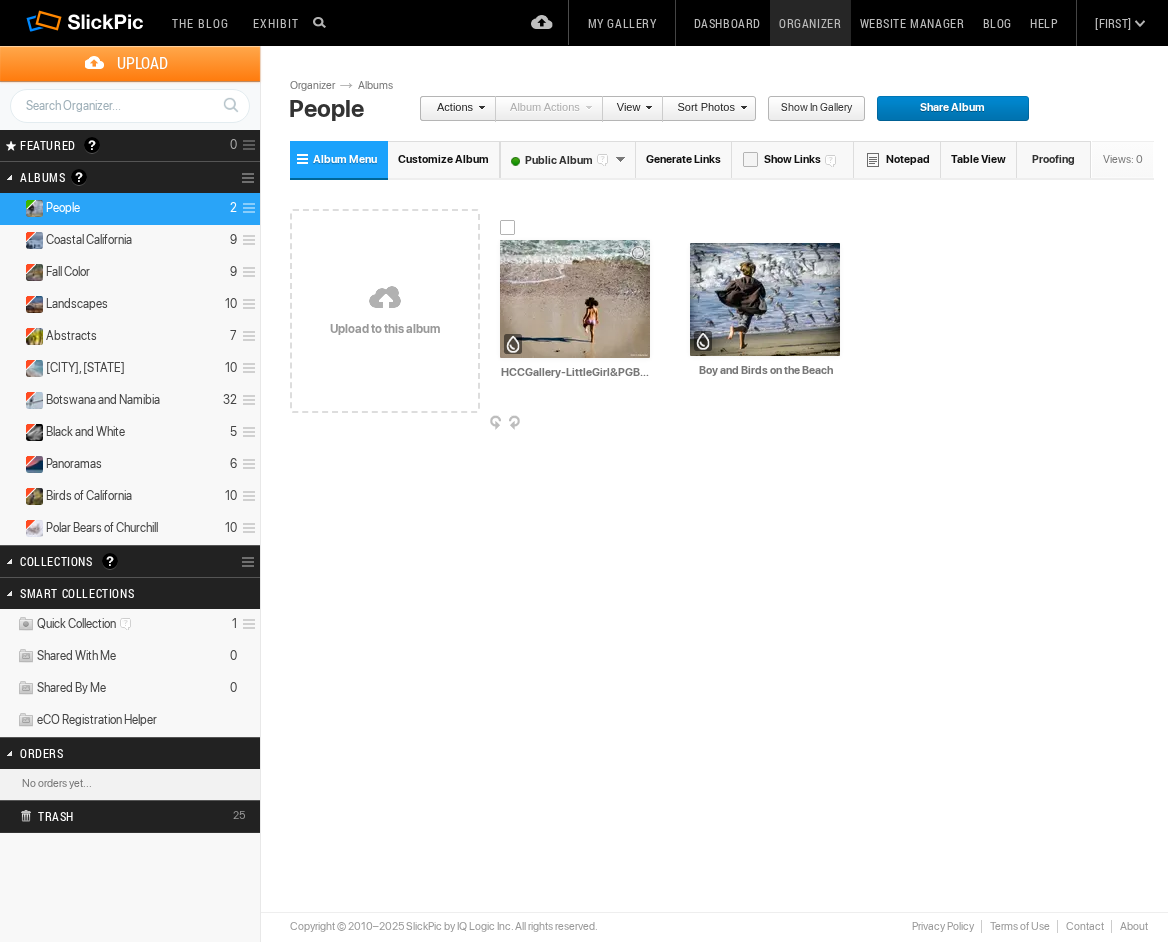 click at bounding box center (575, 299) 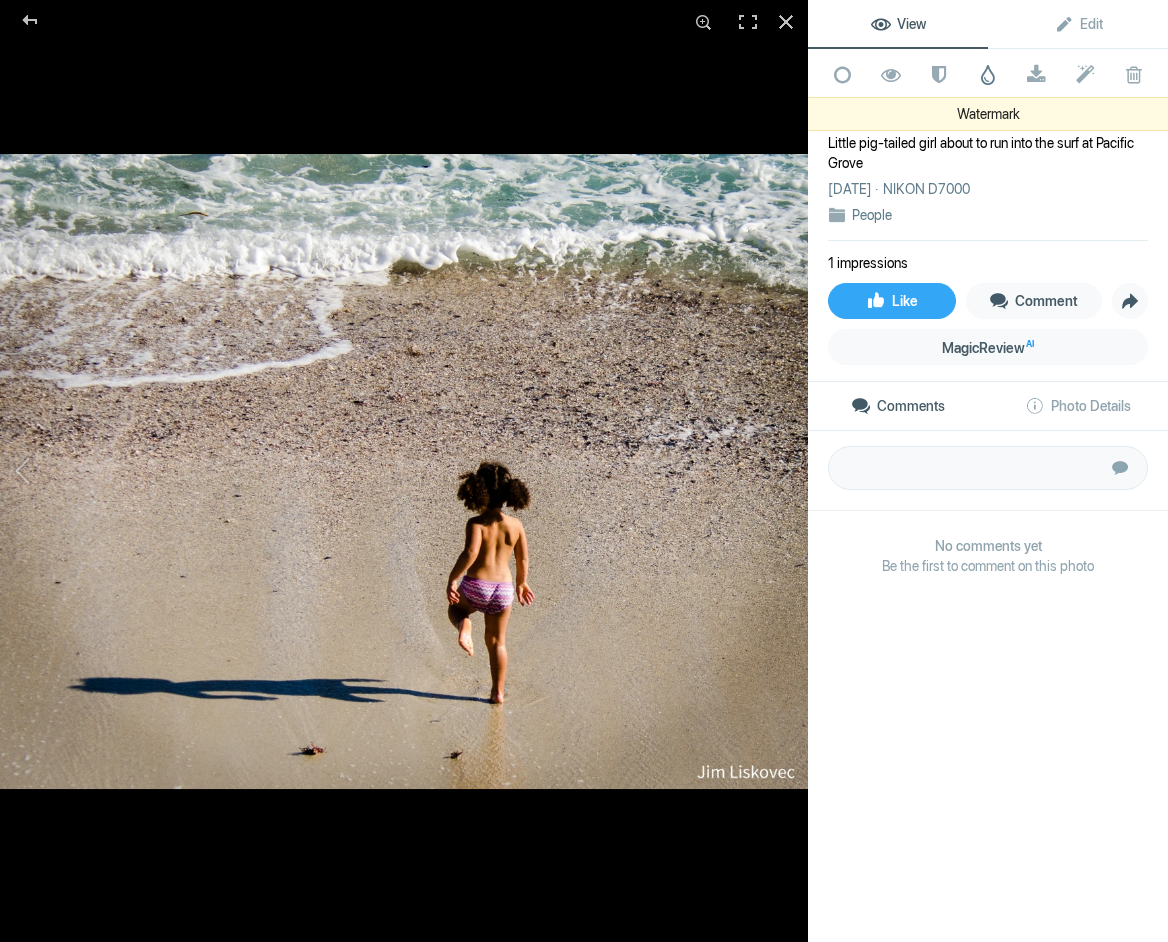 click 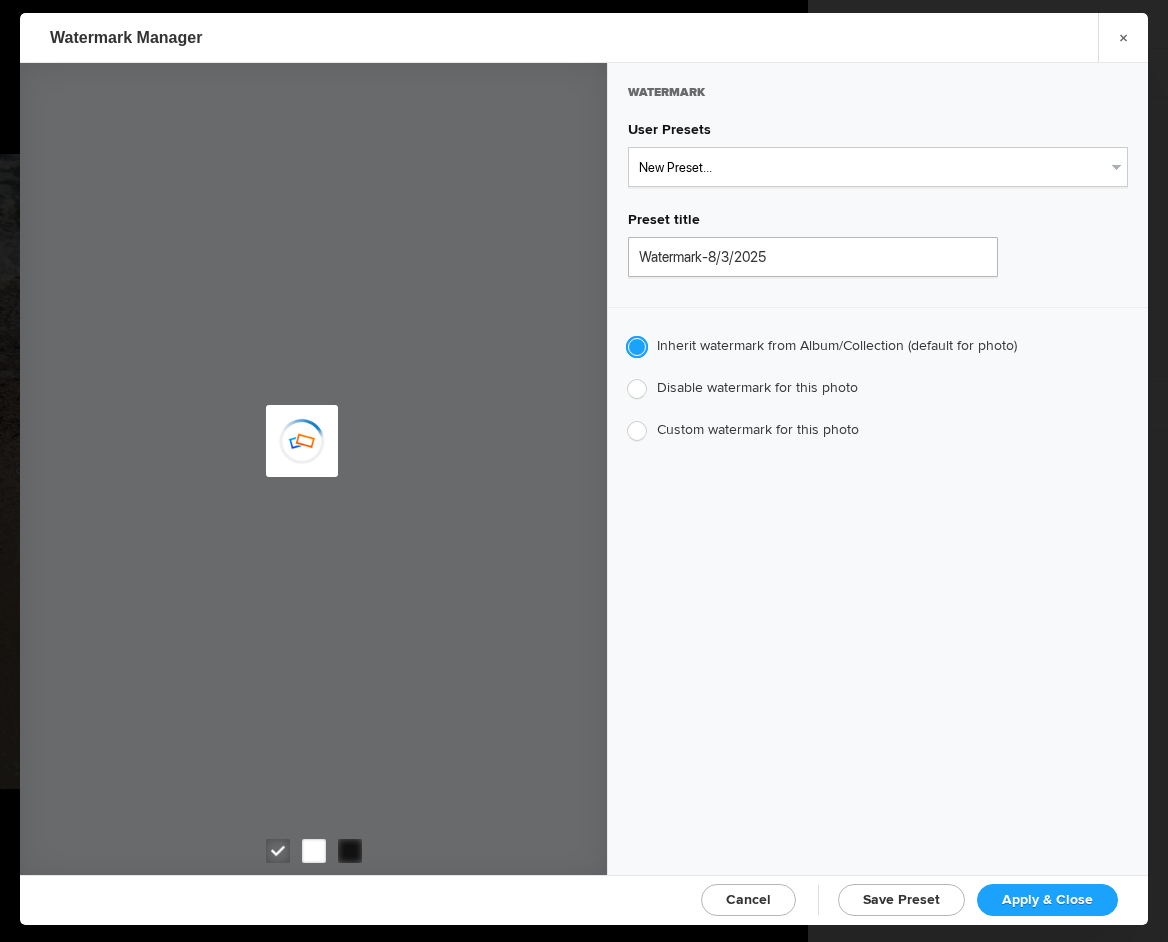 type on "JimLiskovec" 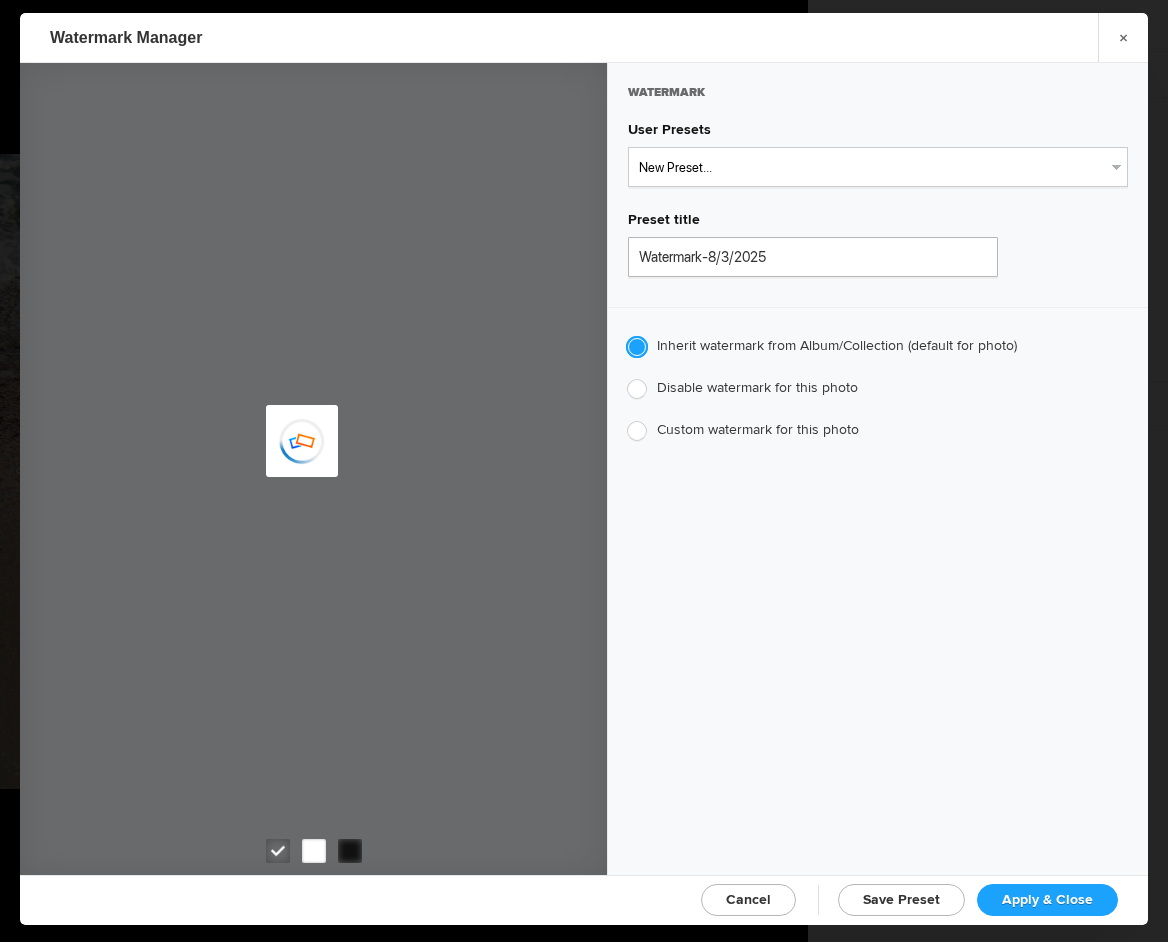 type on "Watermark-7/22/2025" 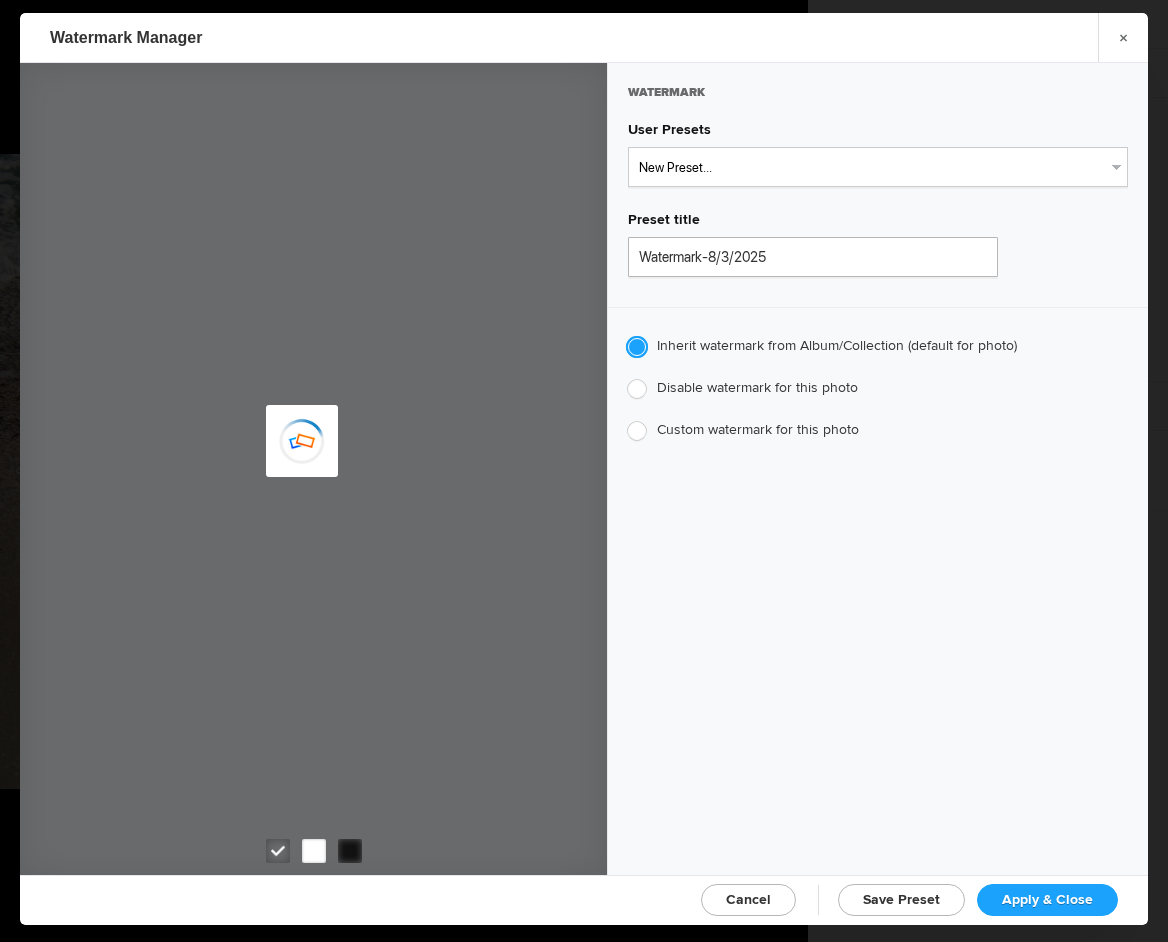 type on "Jim Liskovec" 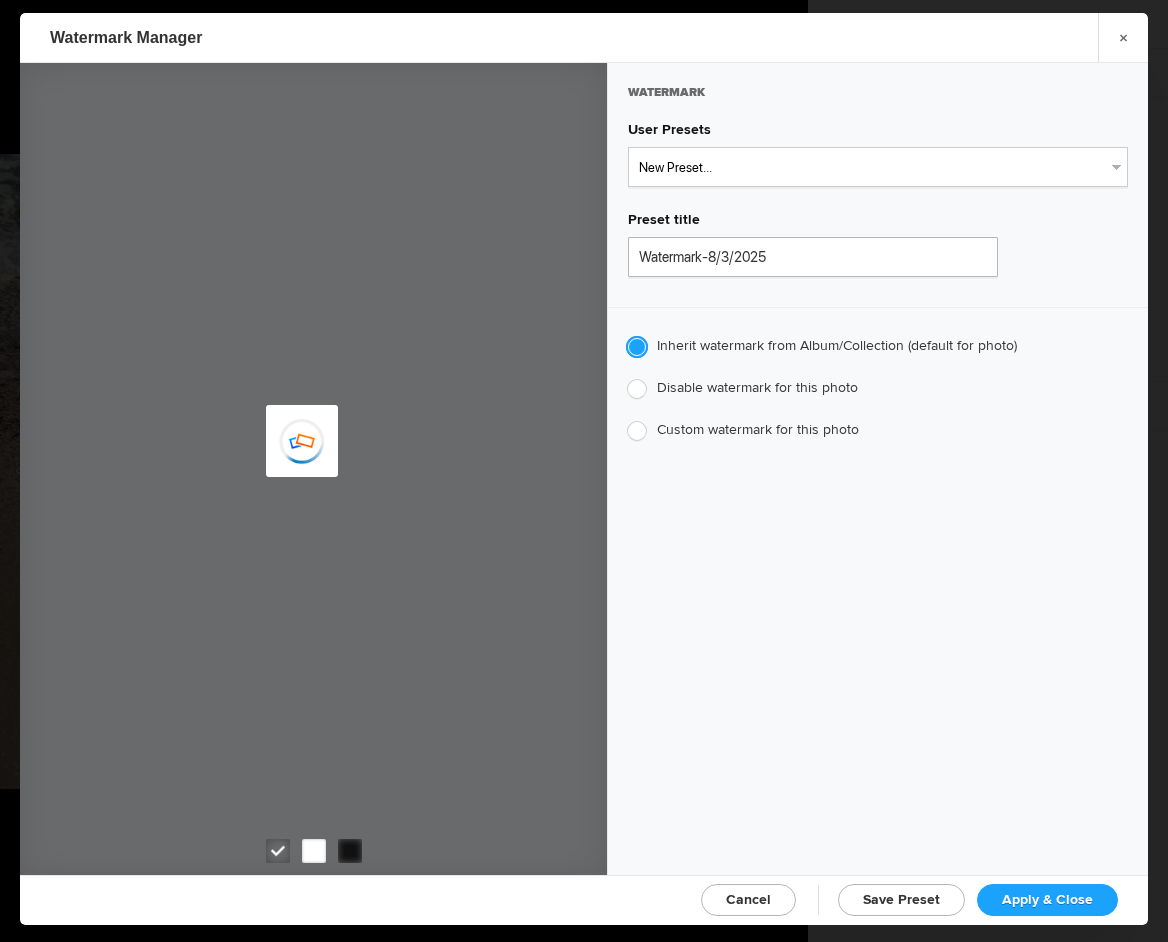 radio on "false" 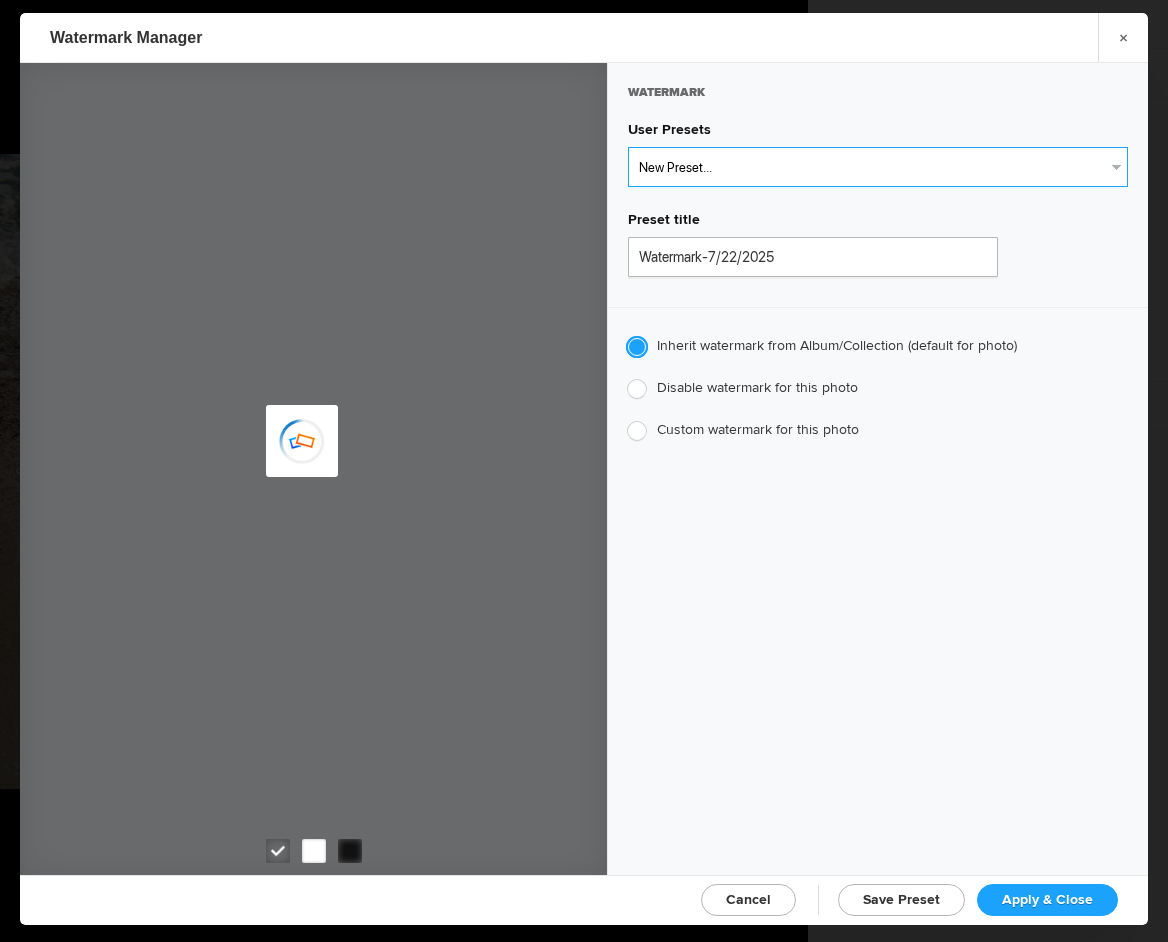 select on "1: Object" 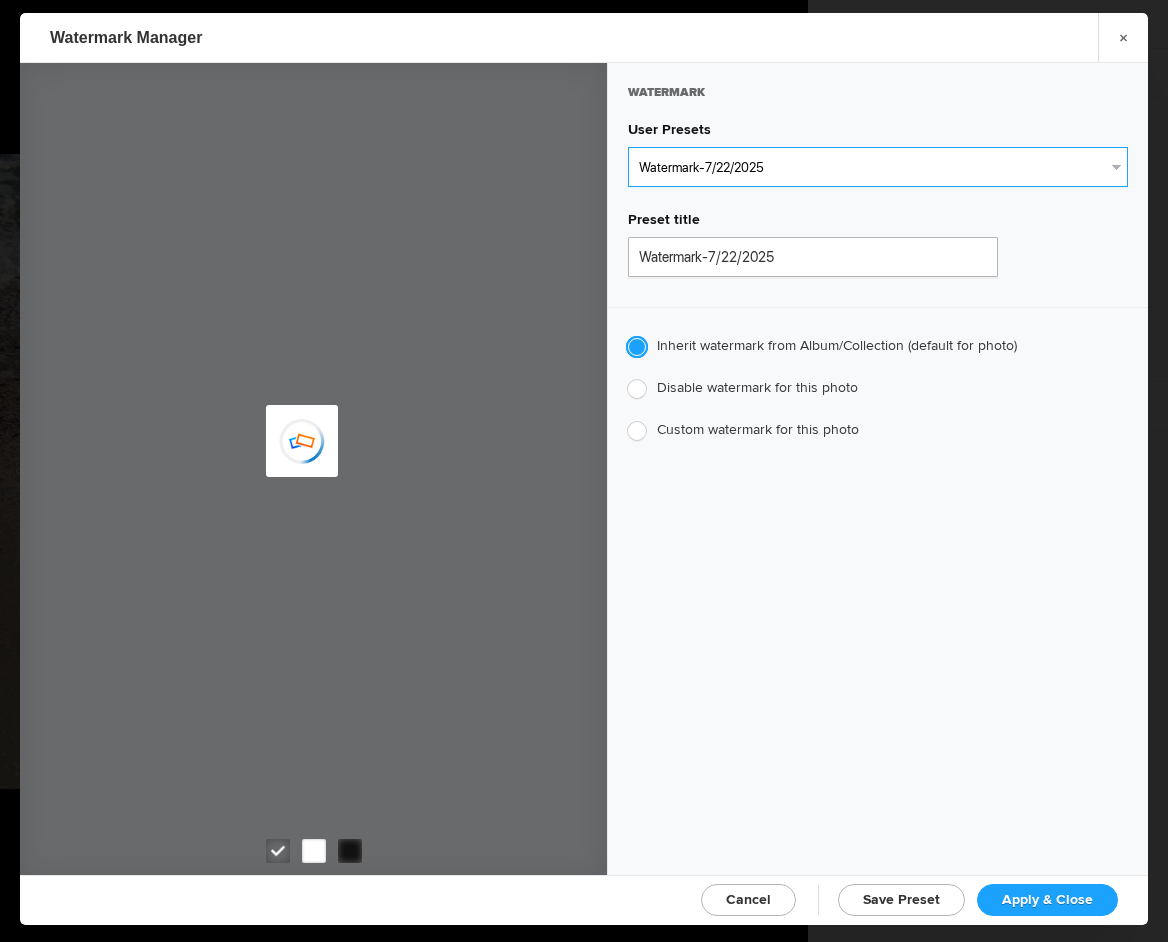 radio on "false" 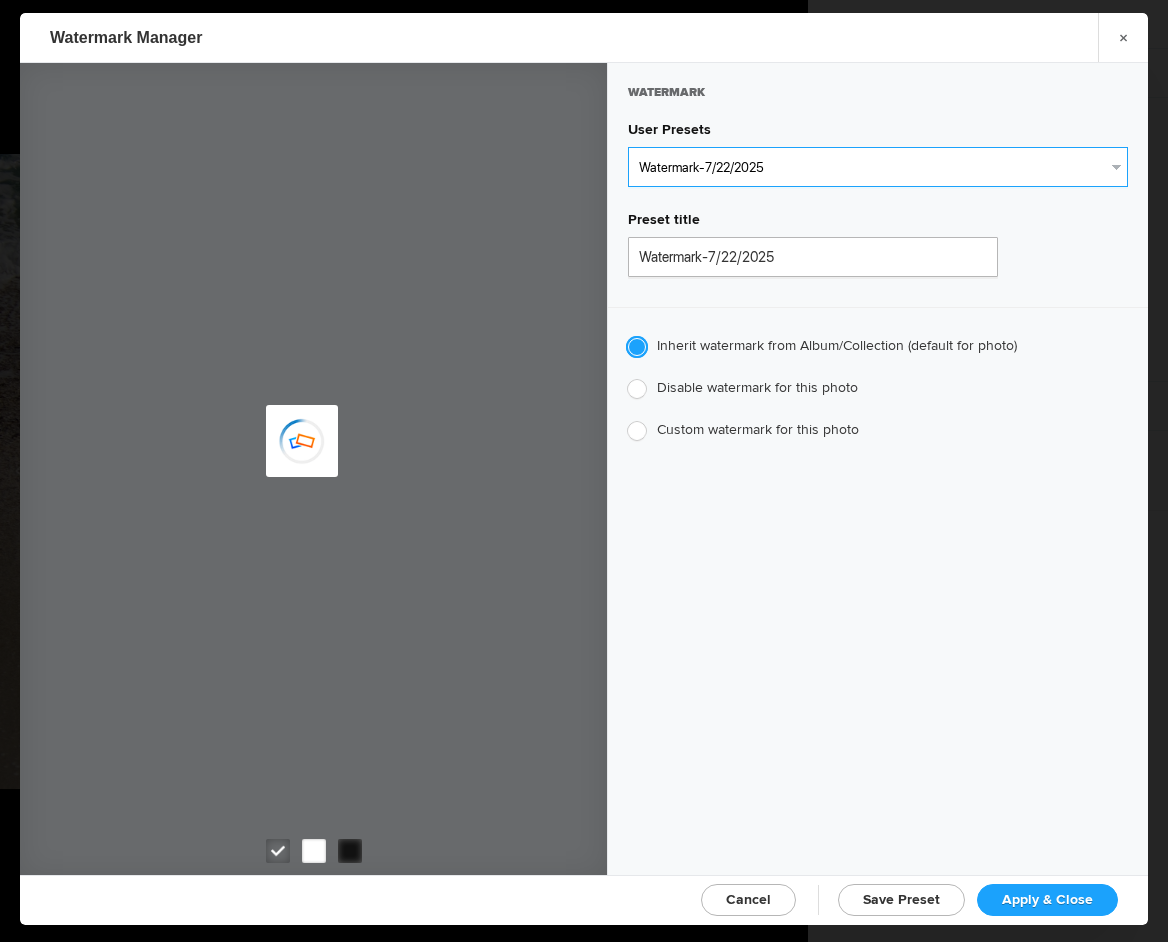 radio on "true" 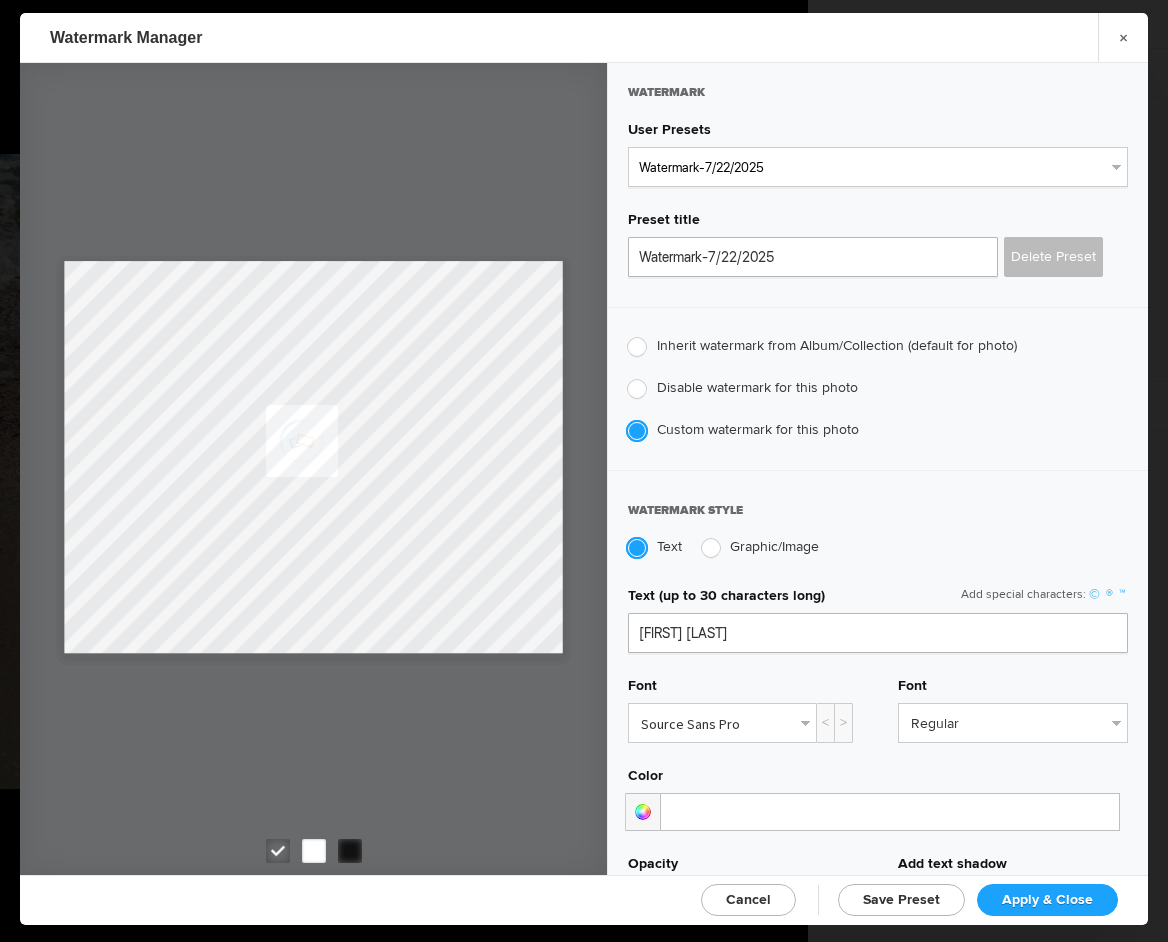 click on "Apply & Close" 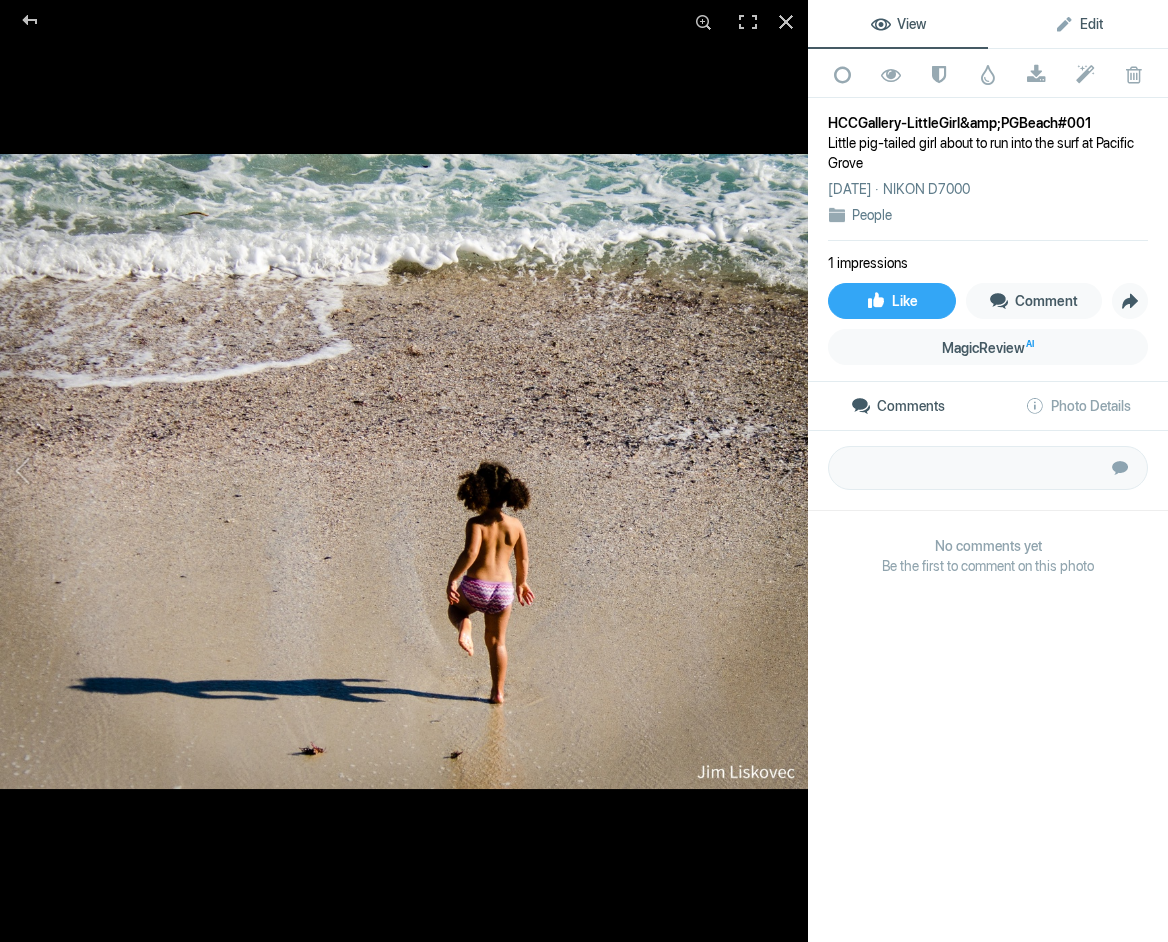 click on "Edit" 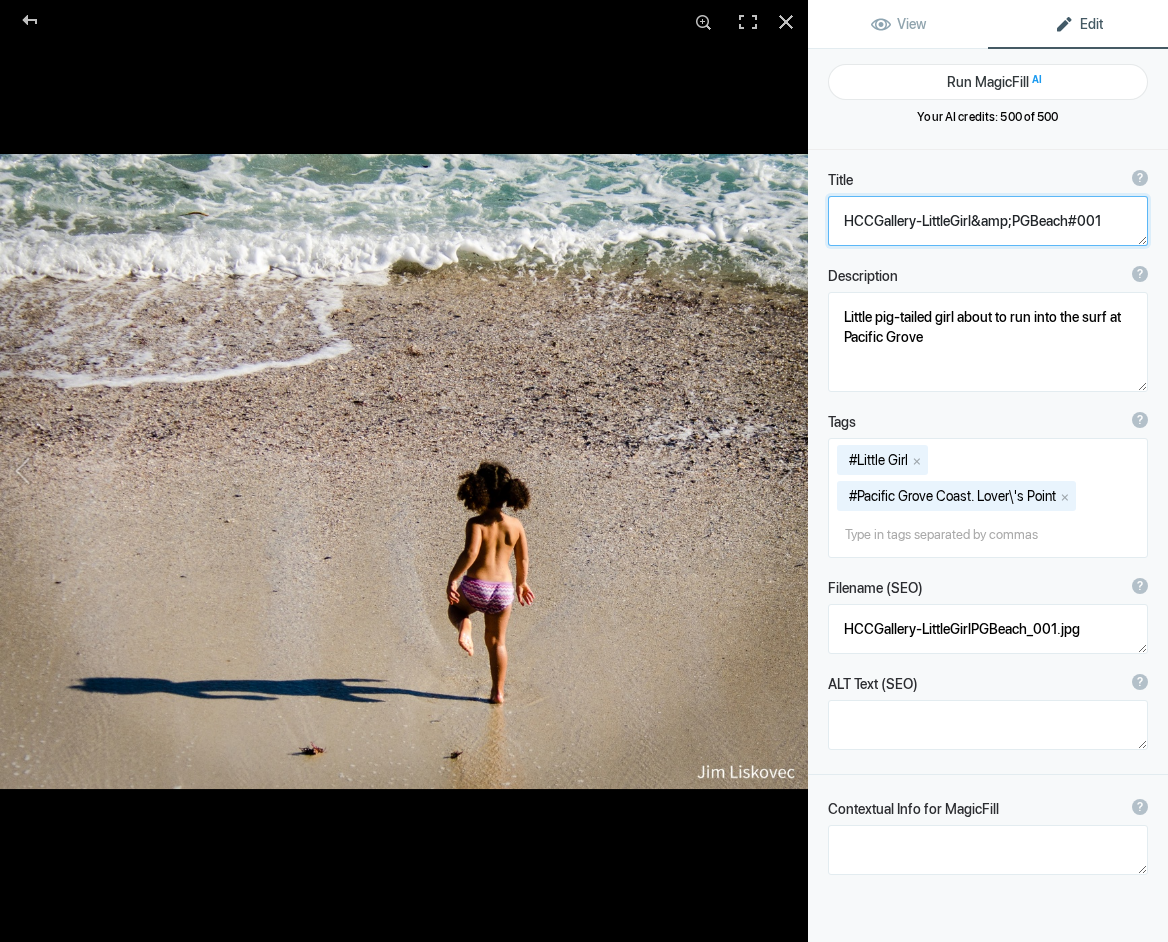 click 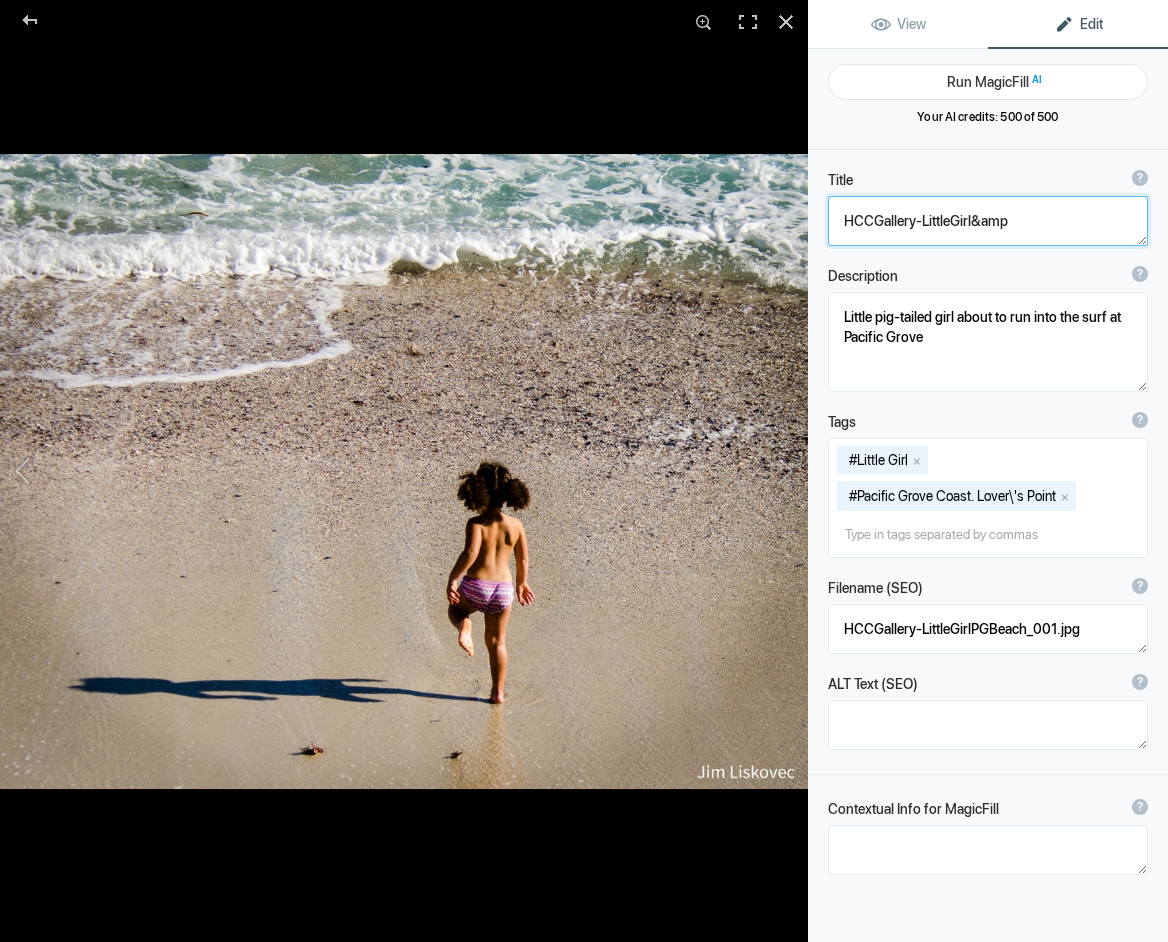 click 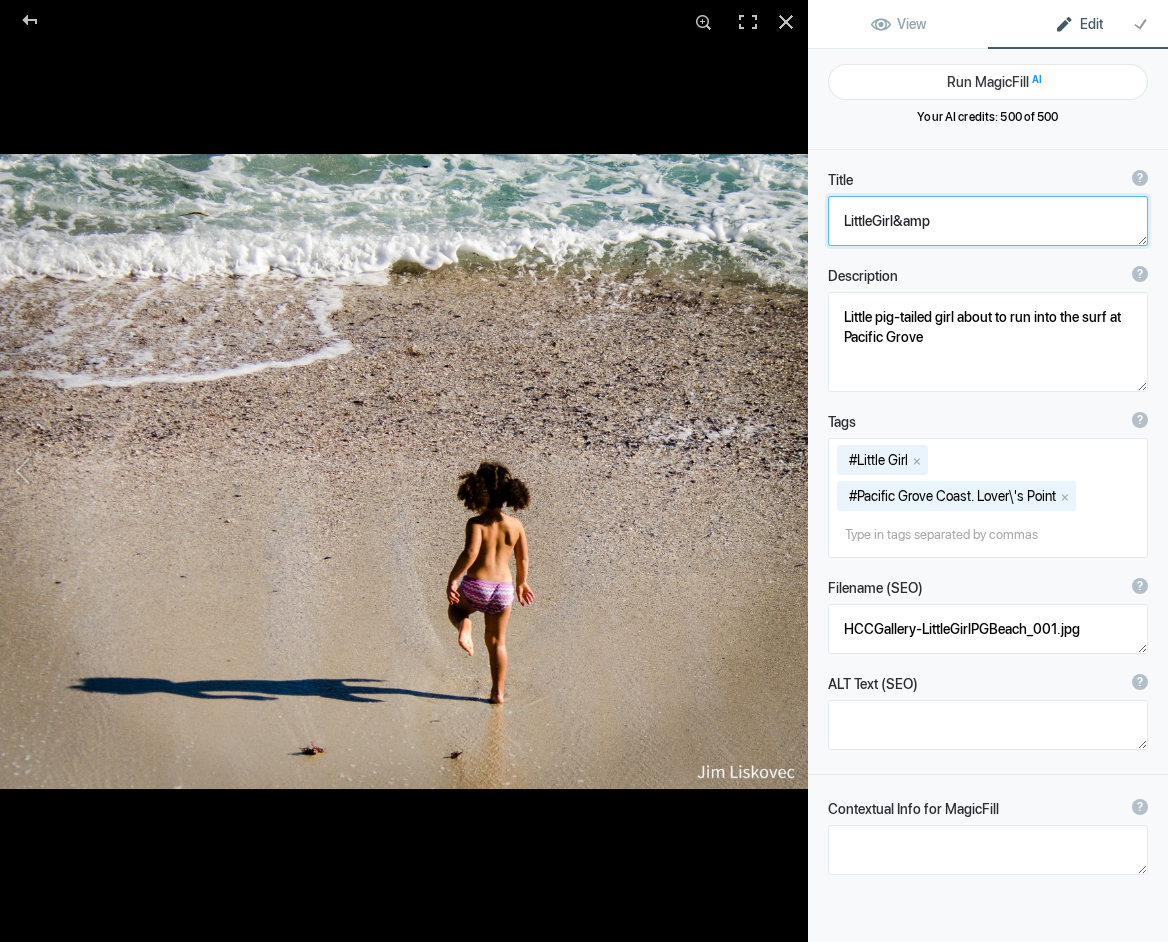 click 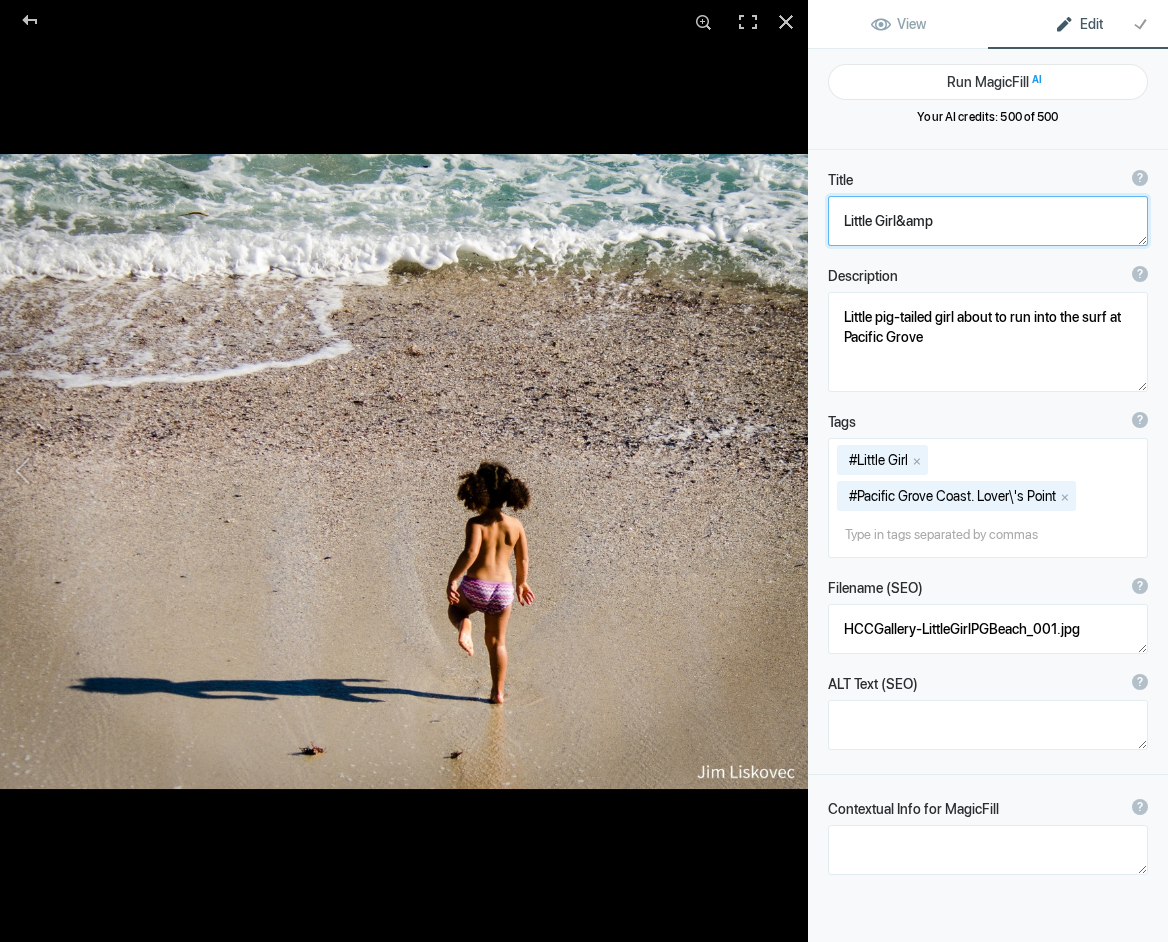 drag, startPoint x: 905, startPoint y: 218, endPoint x: 933, endPoint y: 224, distance: 28.635643 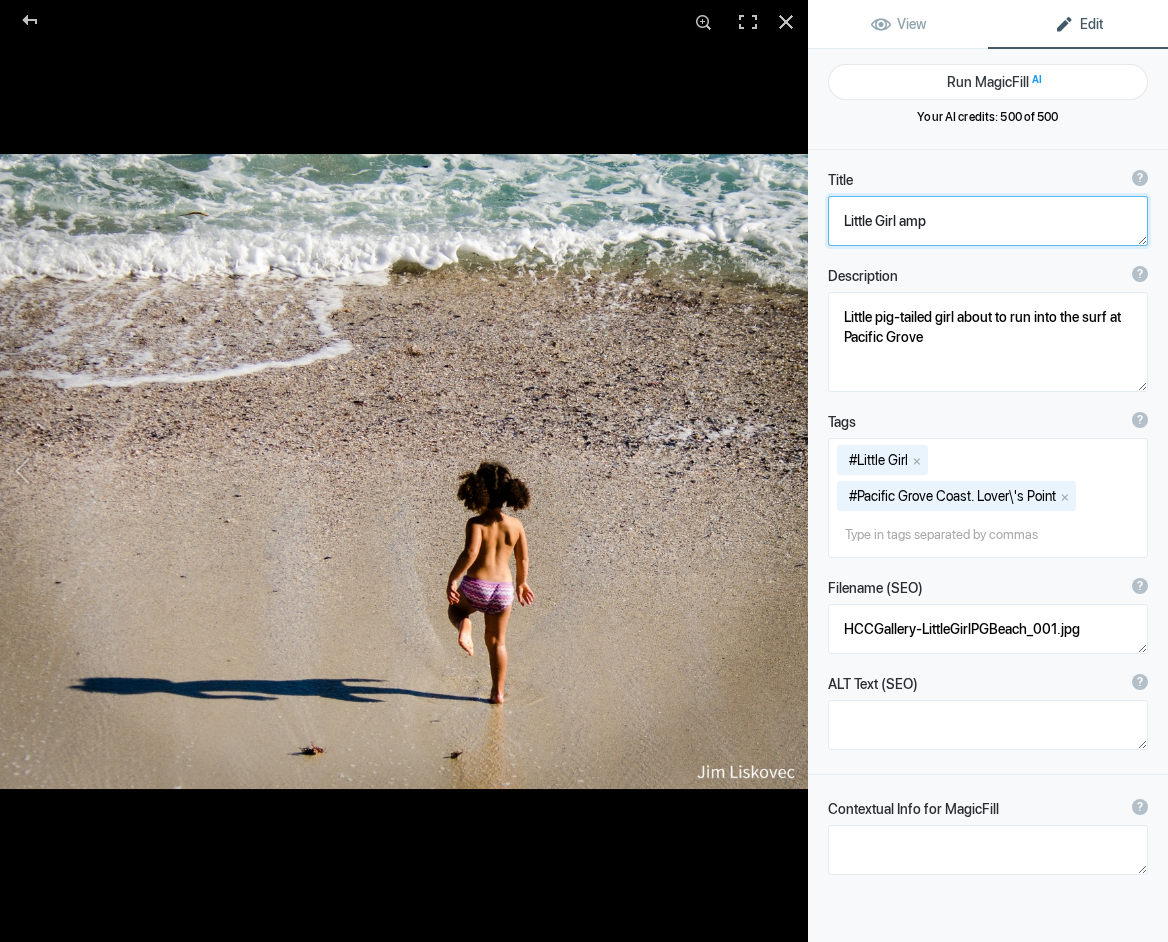 drag, startPoint x: 928, startPoint y: 222, endPoint x: 946, endPoint y: 223, distance: 18.027756 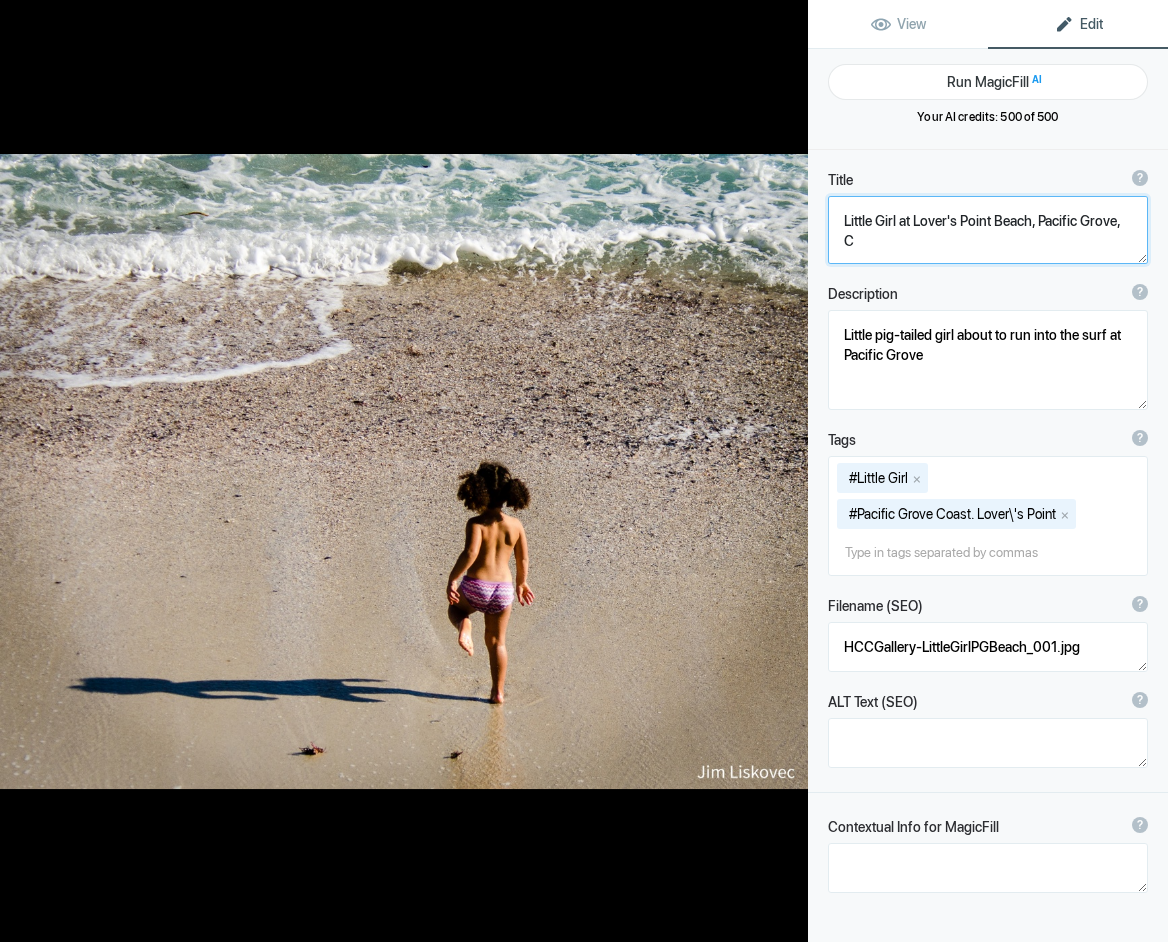 scroll, scrollTop: 2, scrollLeft: 0, axis: vertical 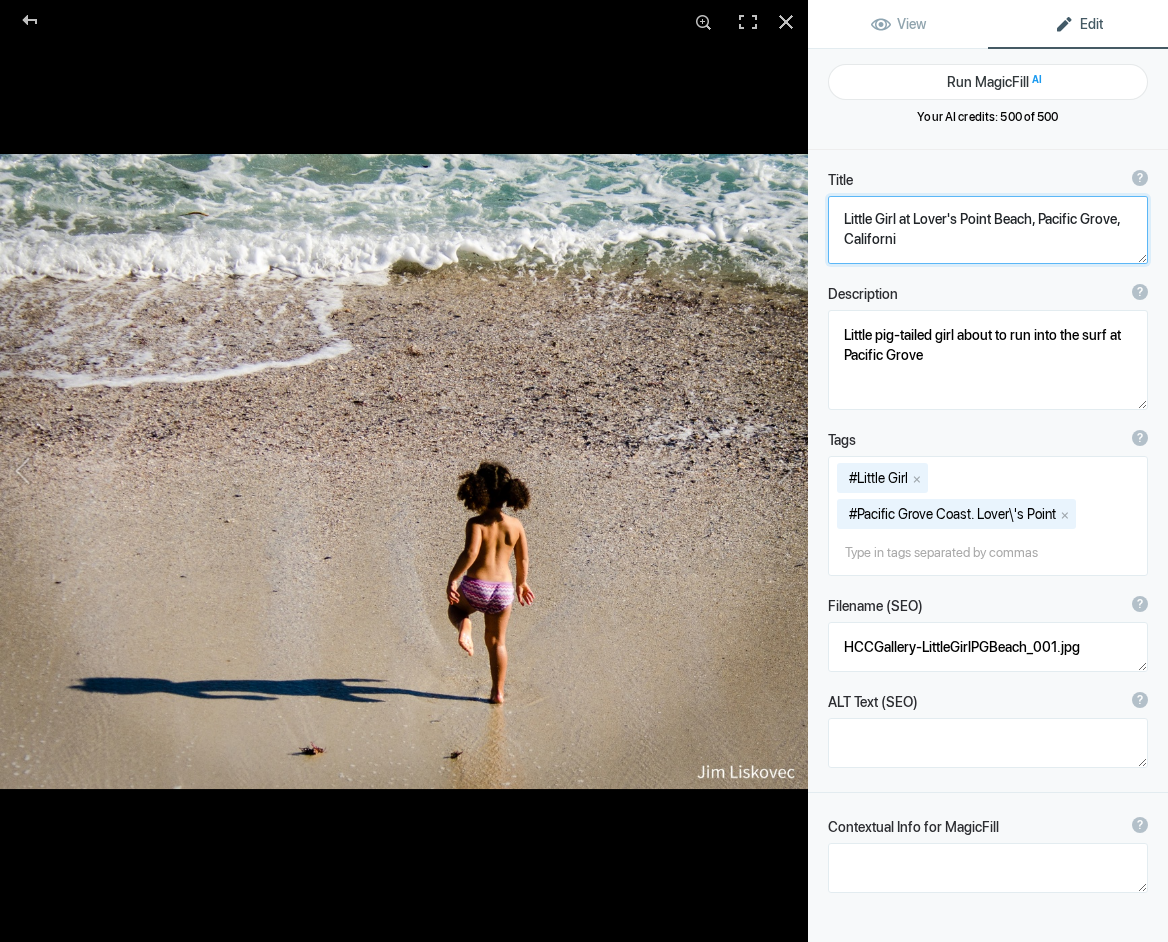 type on "Little Girl at Lover's Point Beach, Pacific Grove, California" 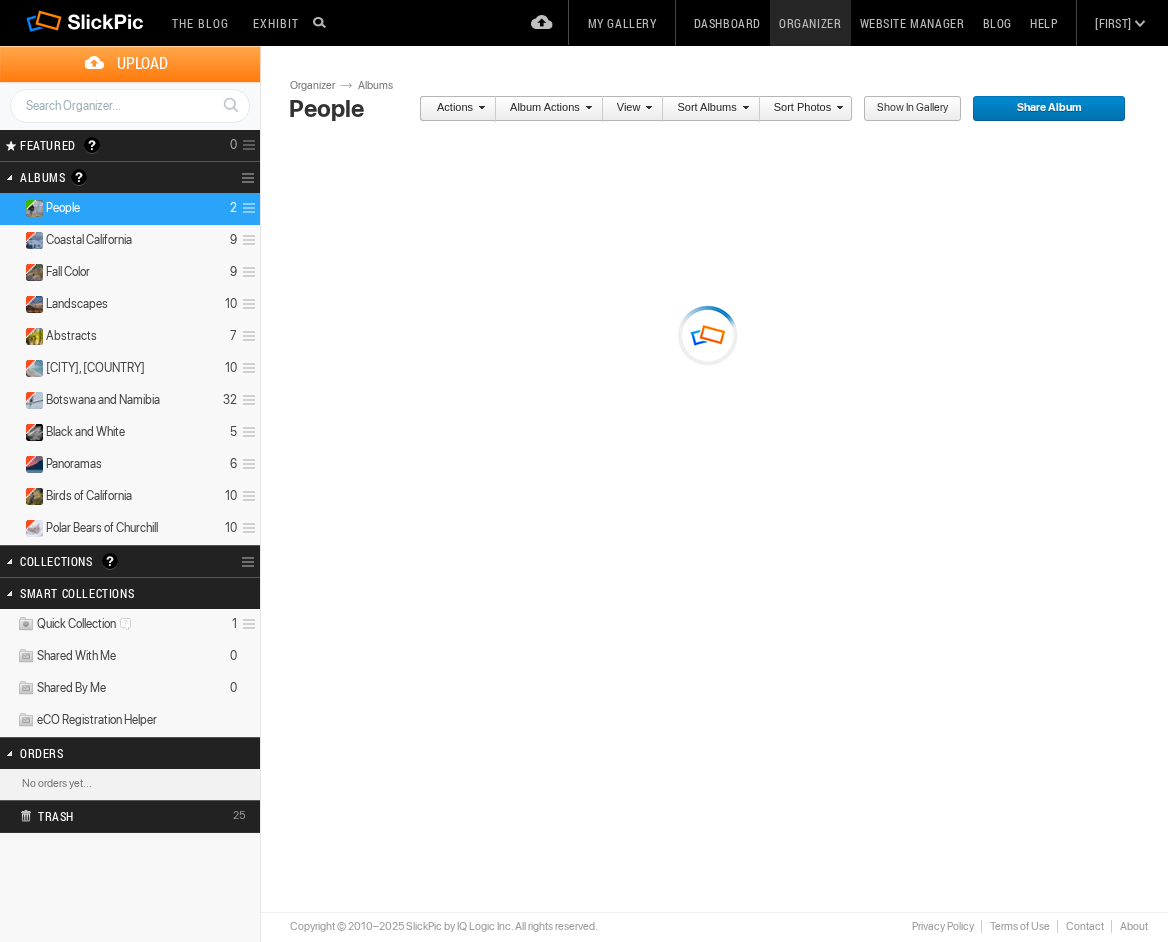 scroll, scrollTop: 0, scrollLeft: 0, axis: both 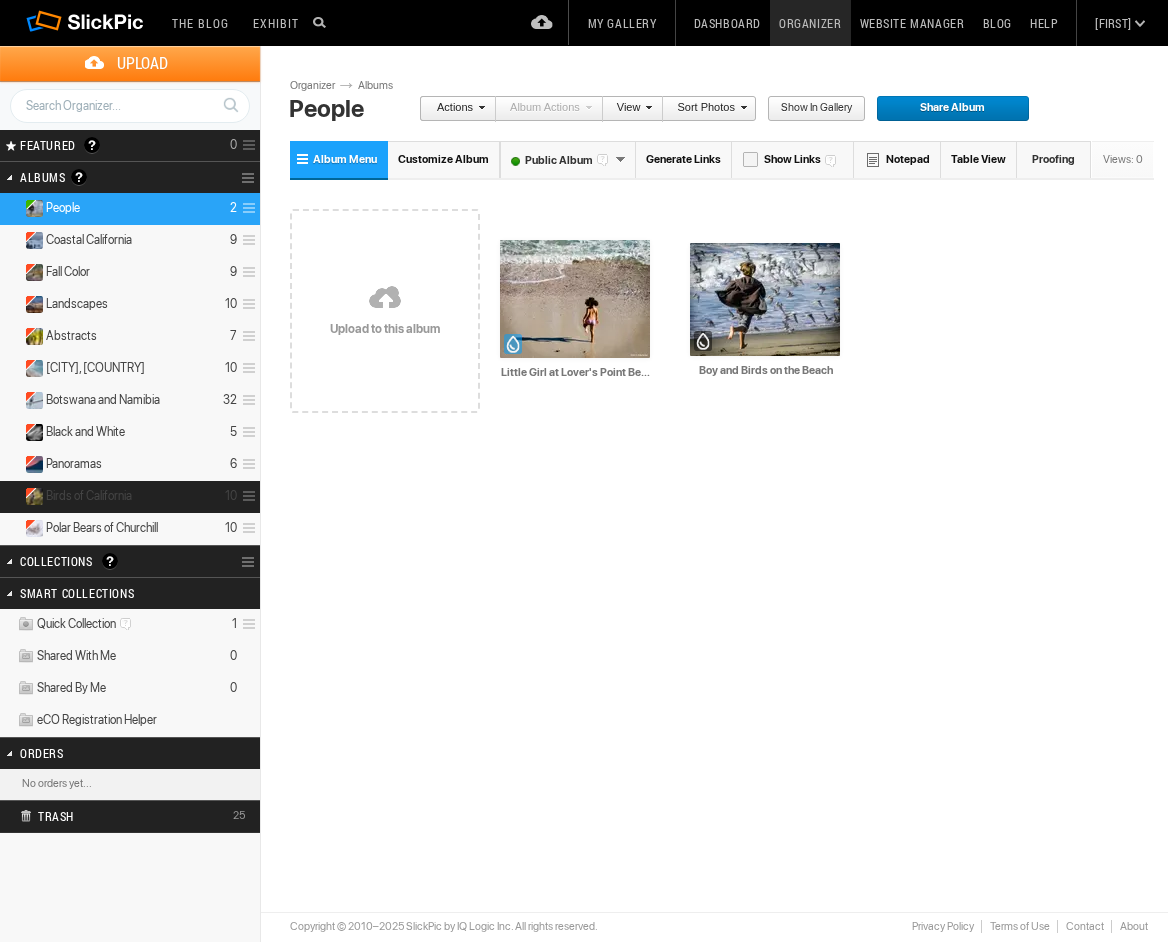 click on "Birds of California" at bounding box center [89, 496] 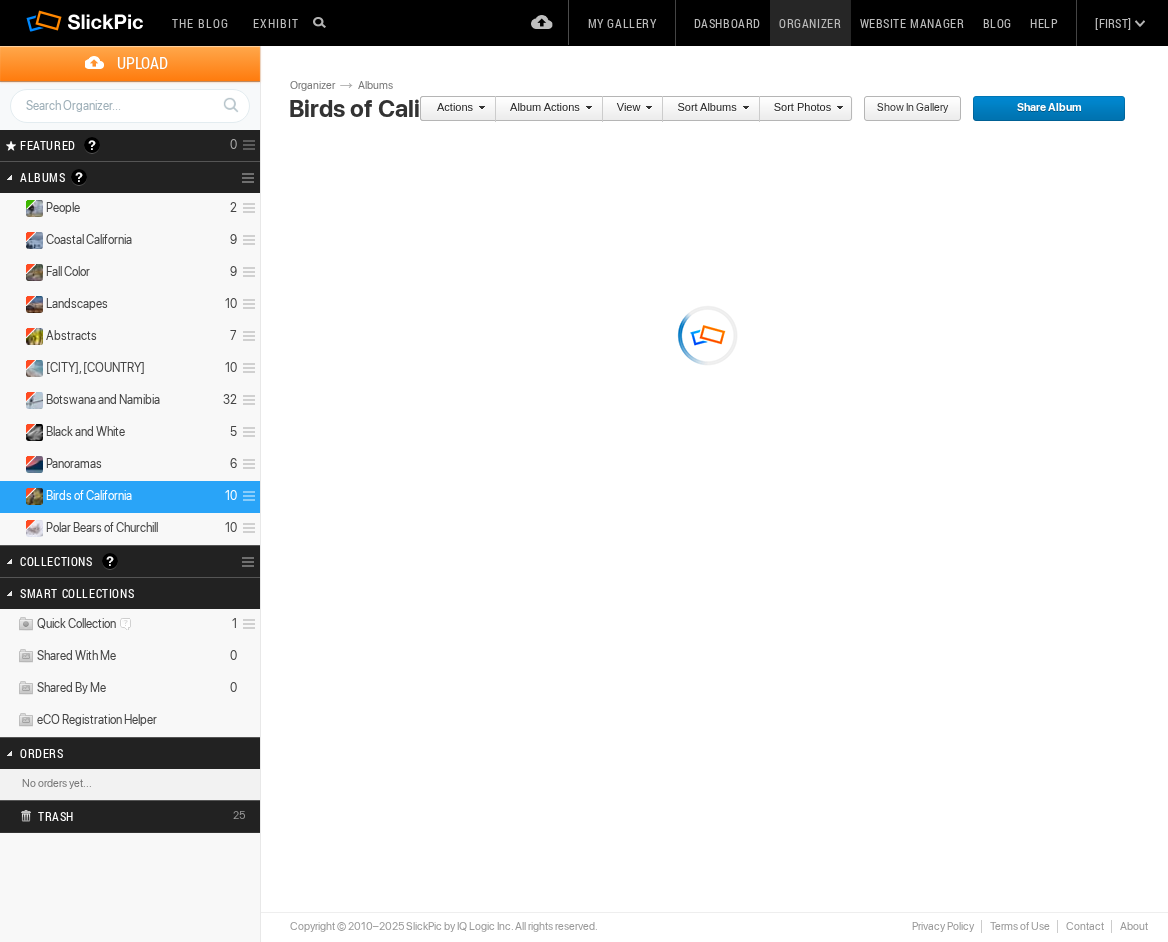 scroll, scrollTop: 0, scrollLeft: 0, axis: both 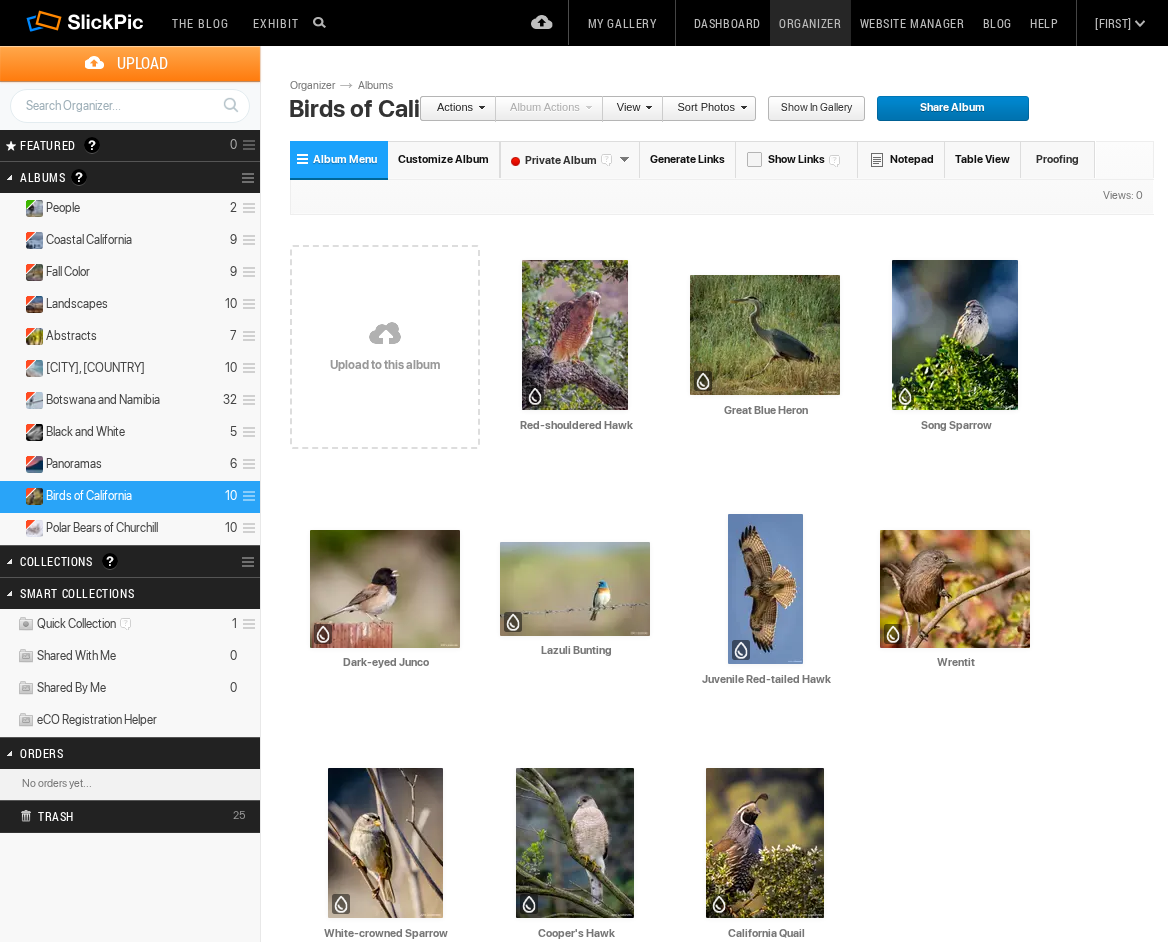 click on "Upload" at bounding box center [142, 63] 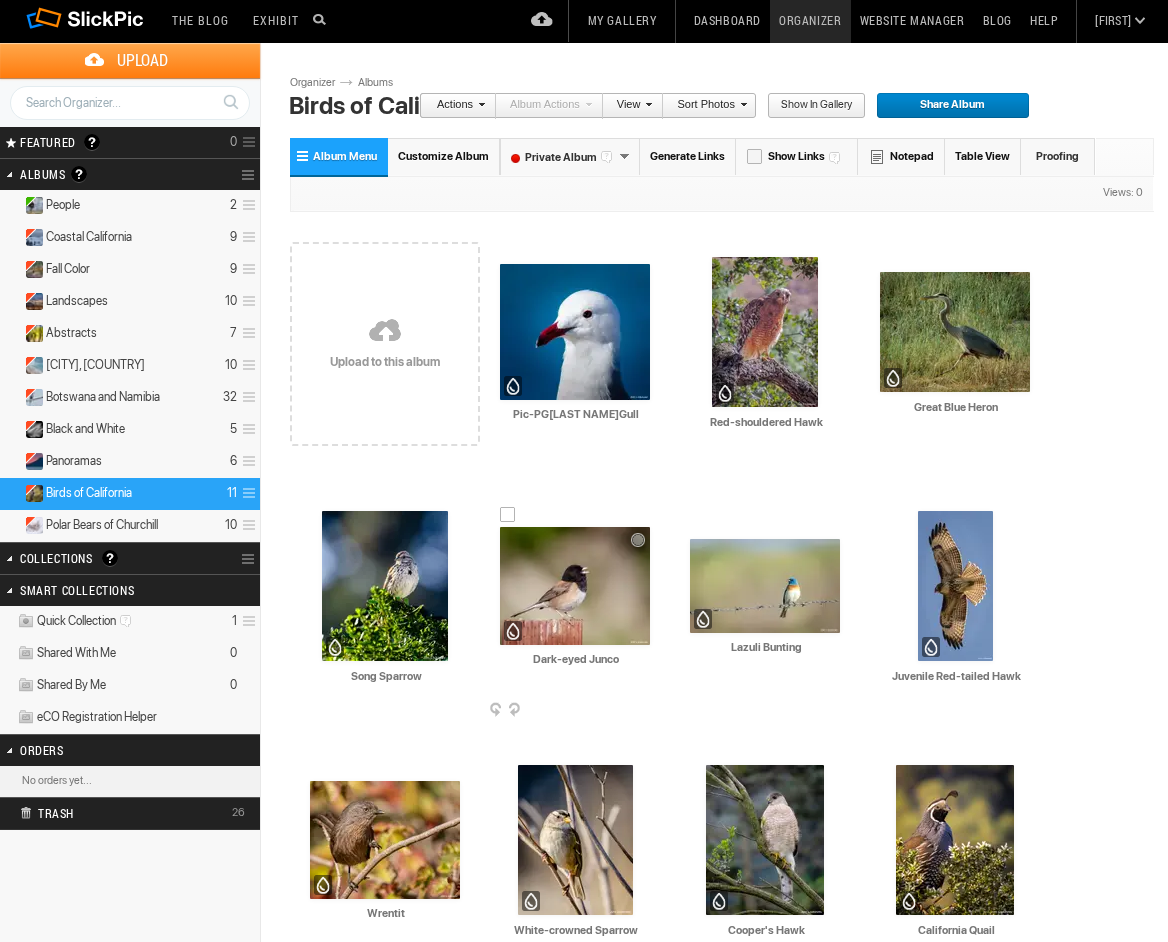 scroll, scrollTop: 3, scrollLeft: 0, axis: vertical 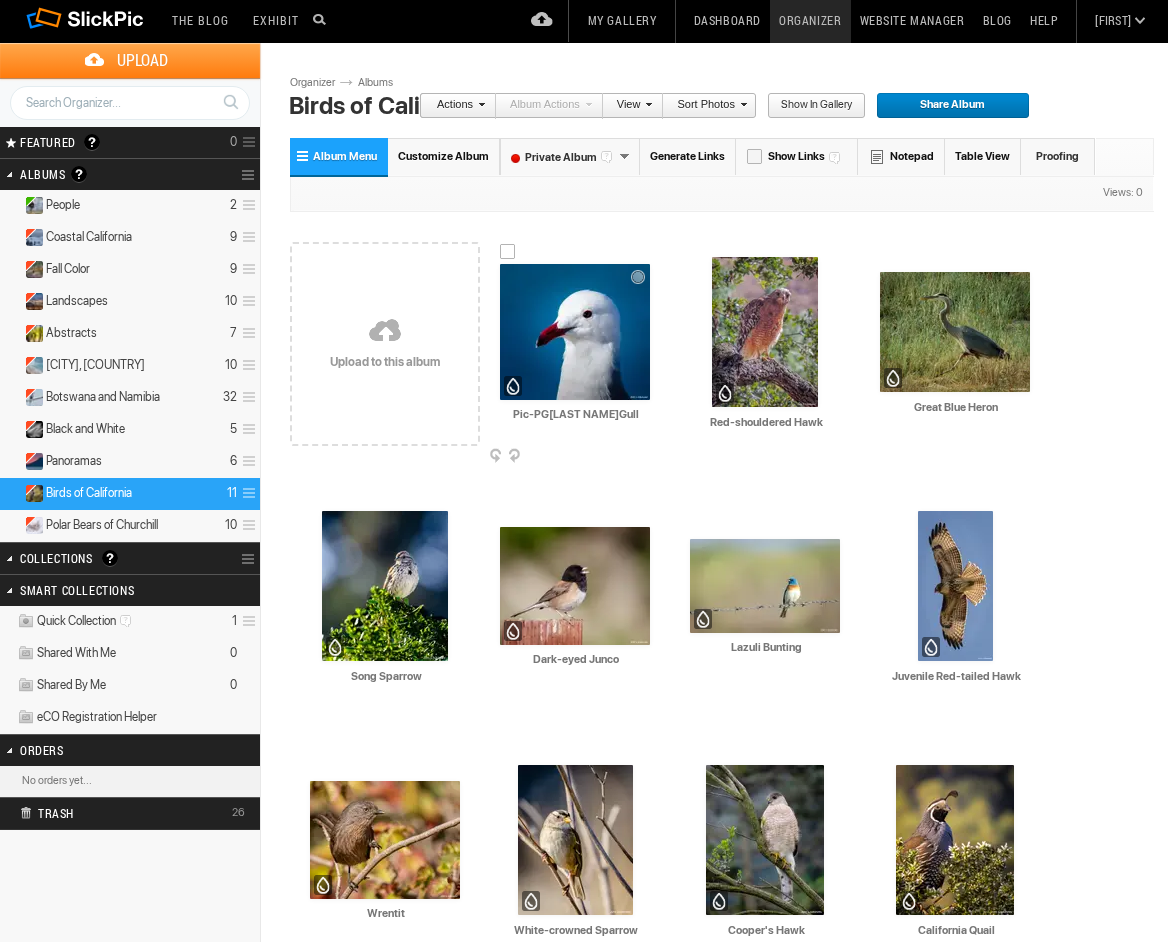 click at bounding box center [575, 332] 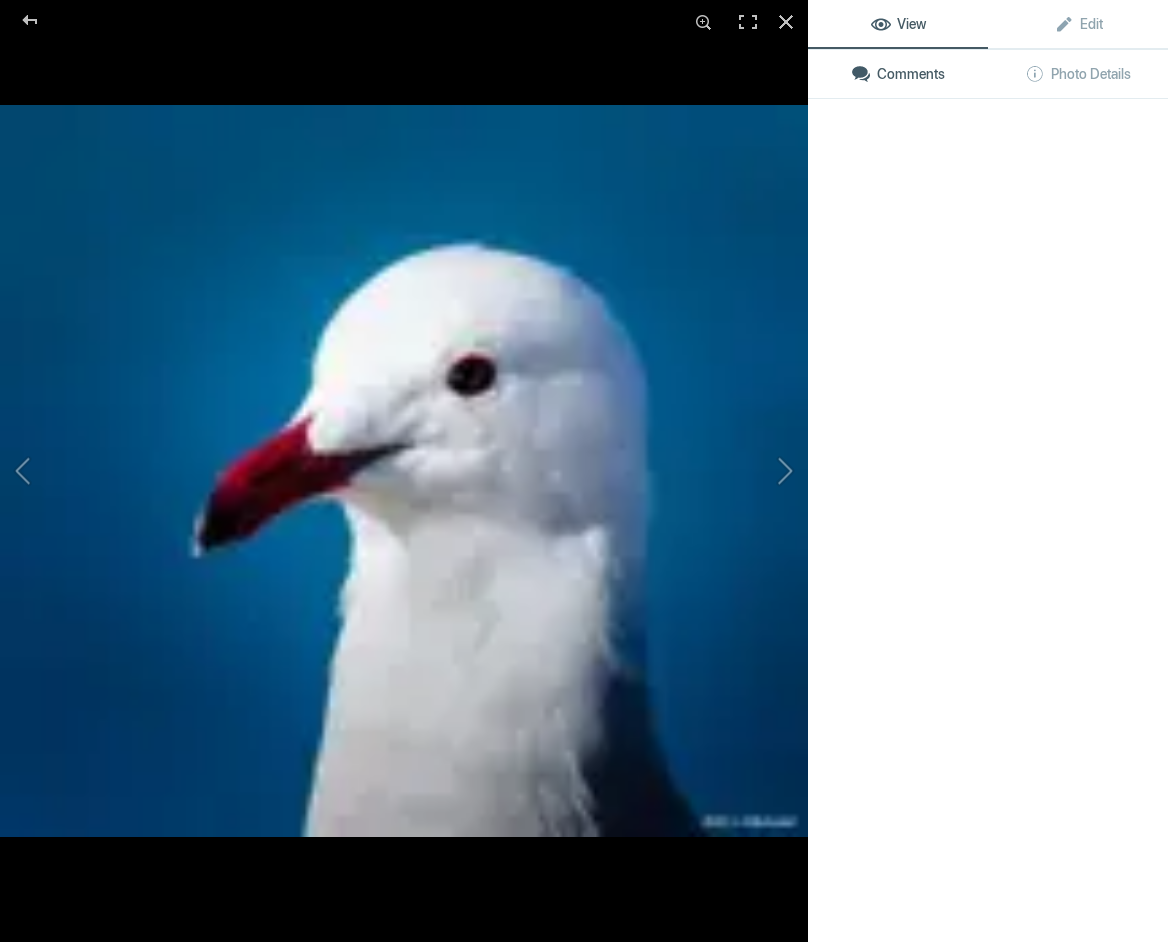 click 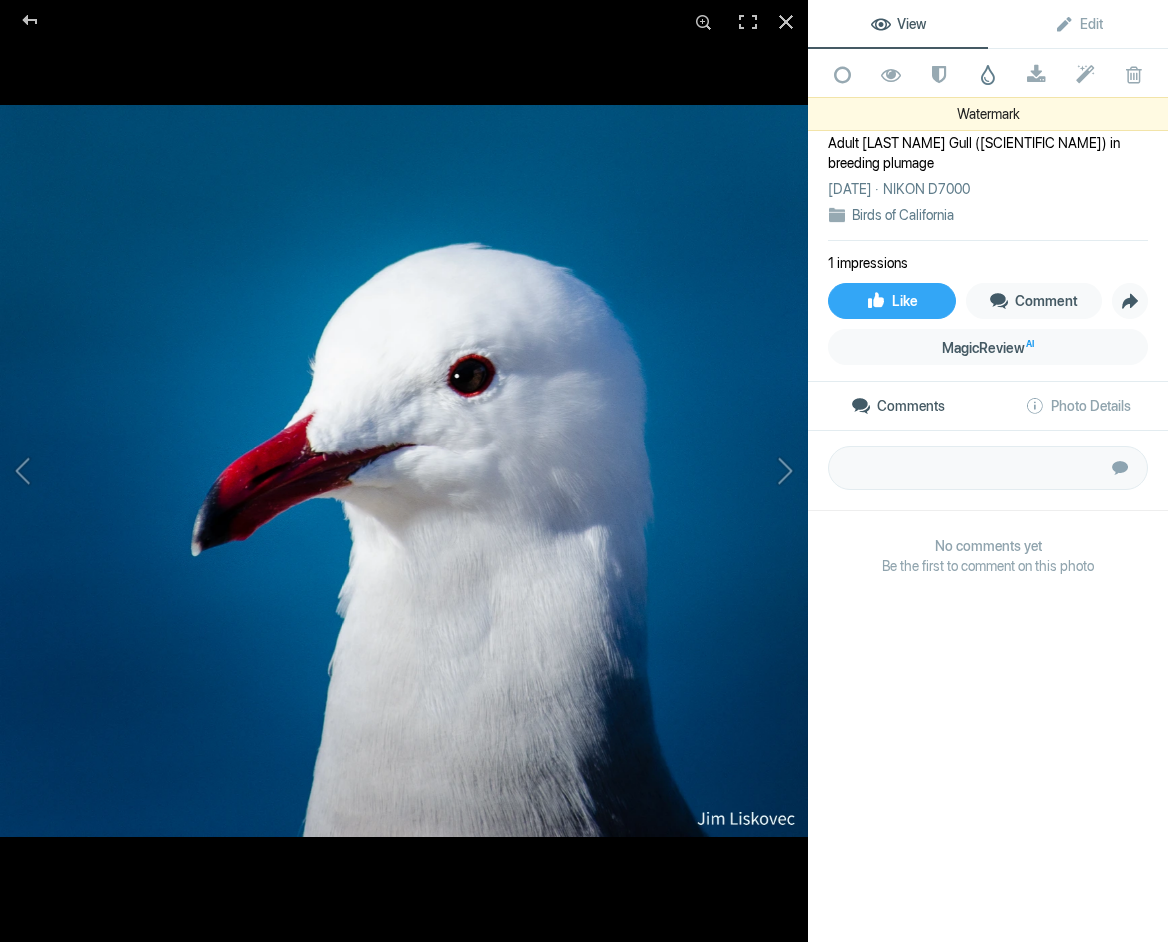 click 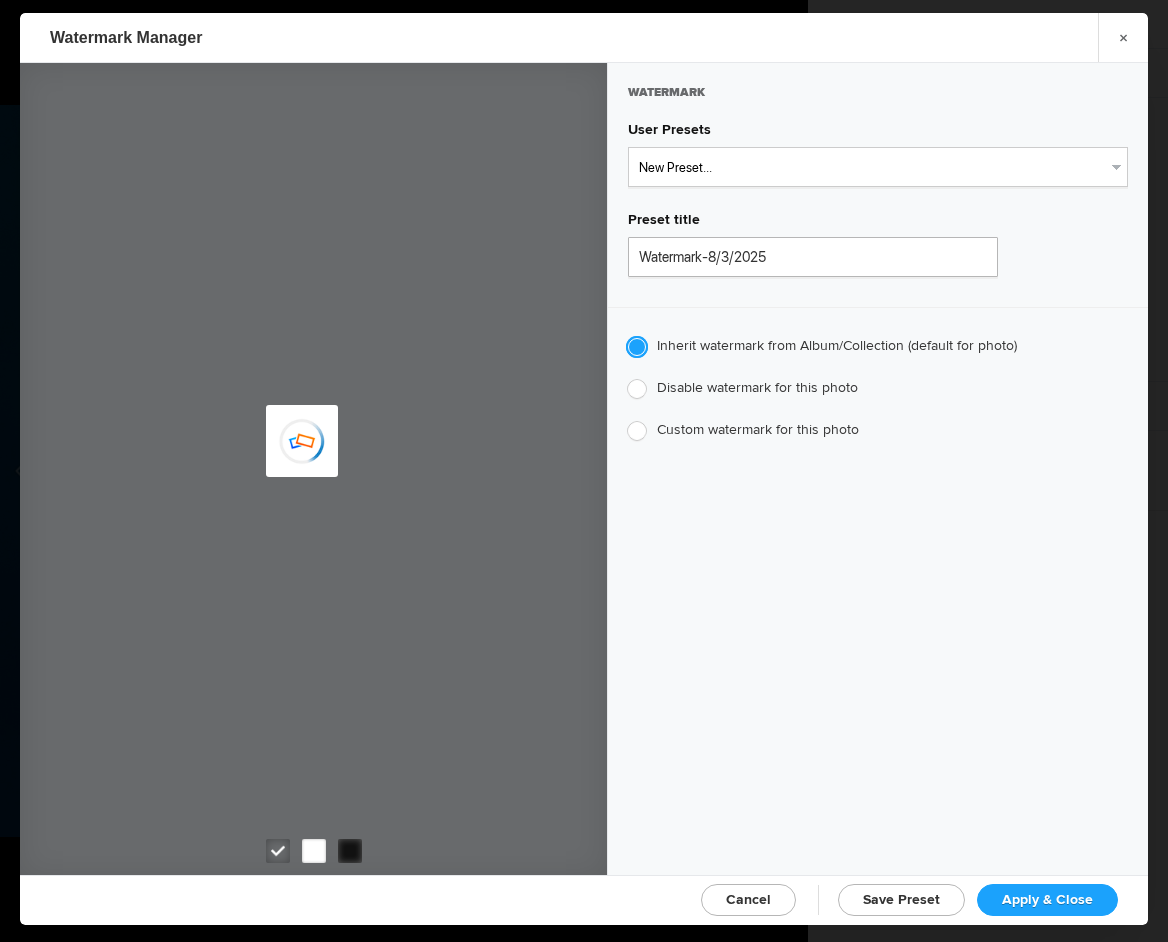 type on "Watermark-7/22/2025" 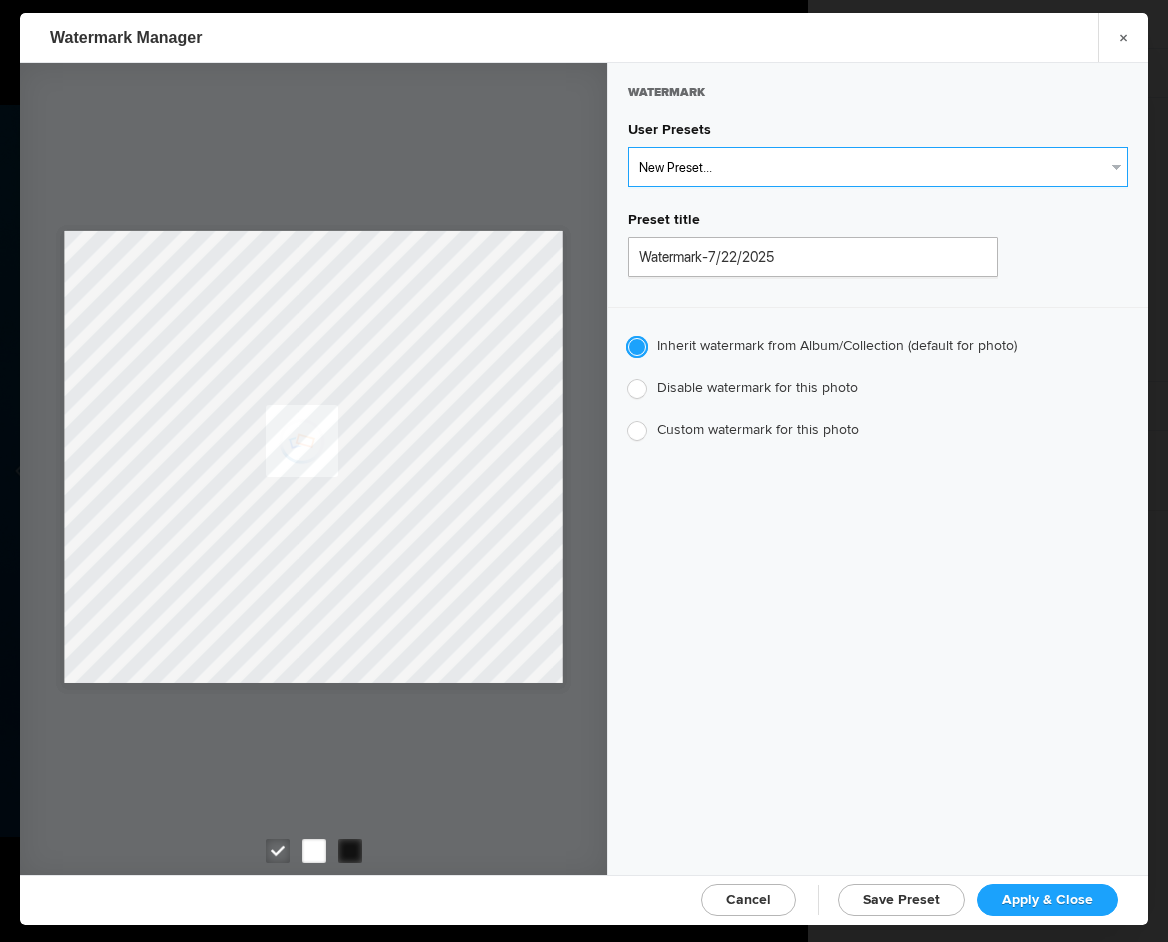 select on "1: Object" 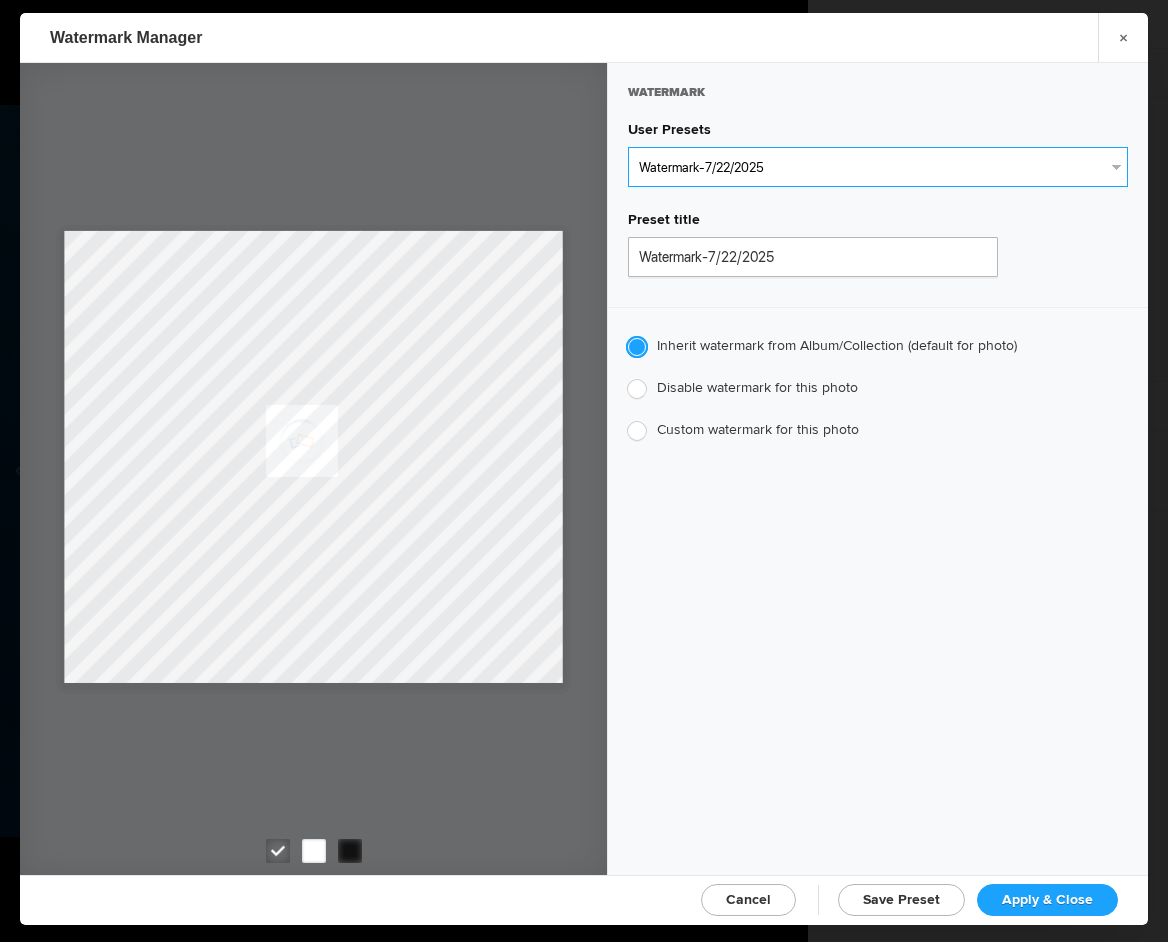 radio on "false" 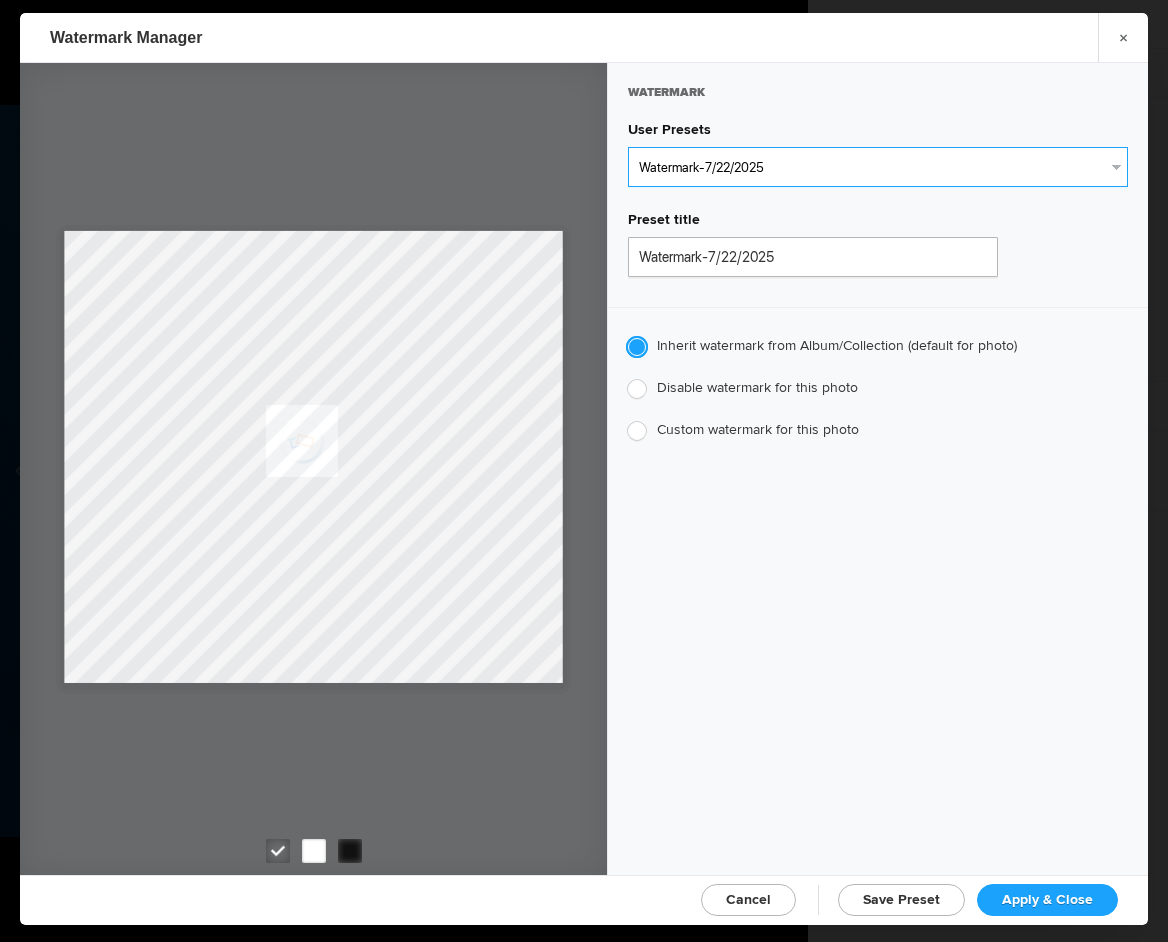 radio on "true" 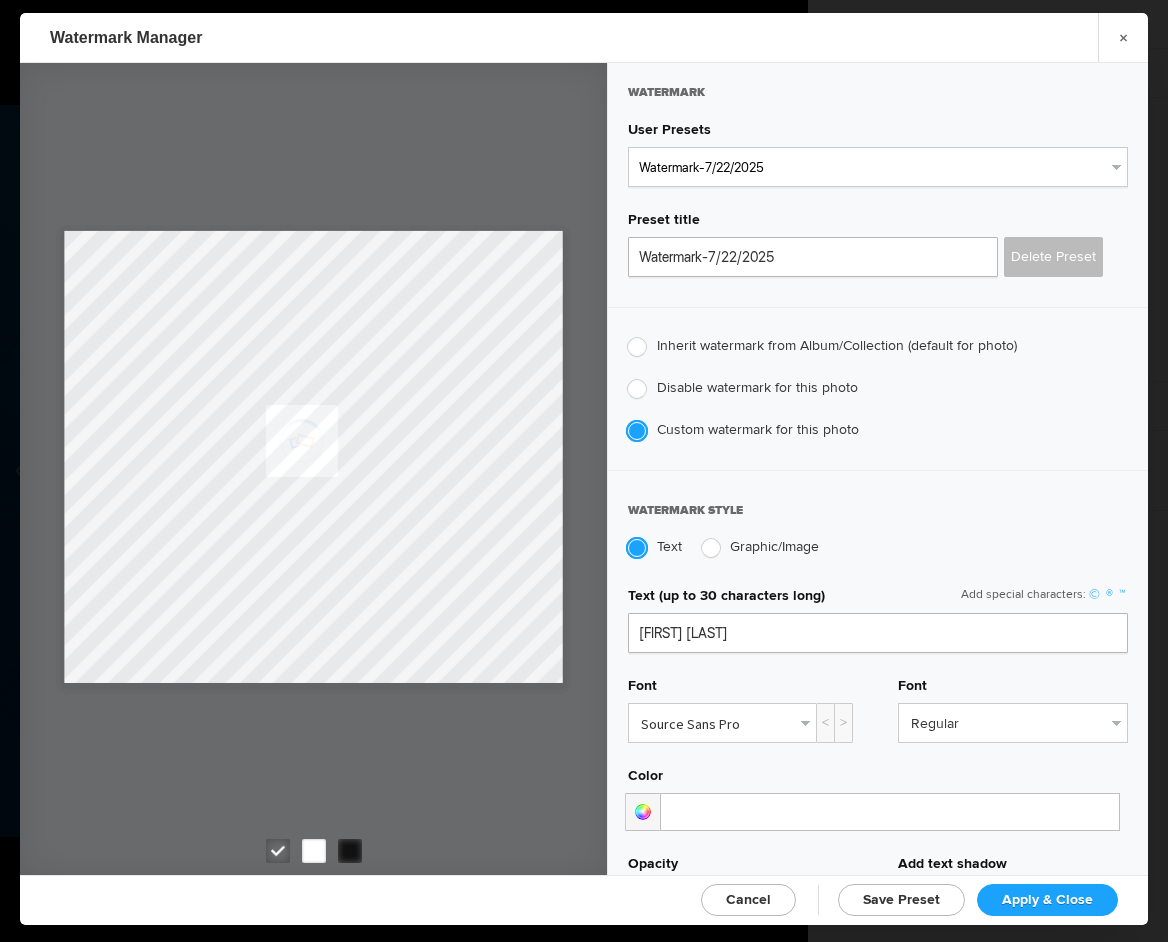 click on "Apply & Close" 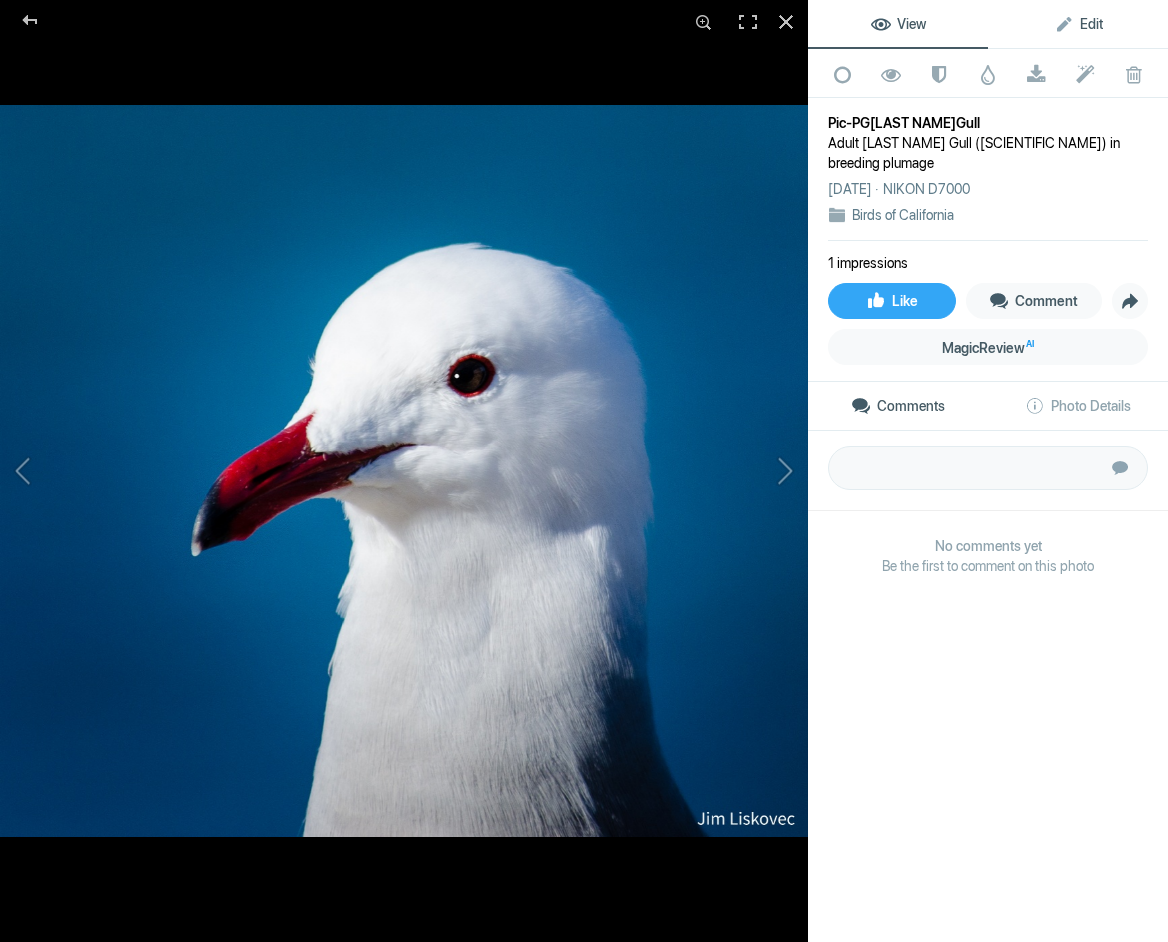 click on "Edit" 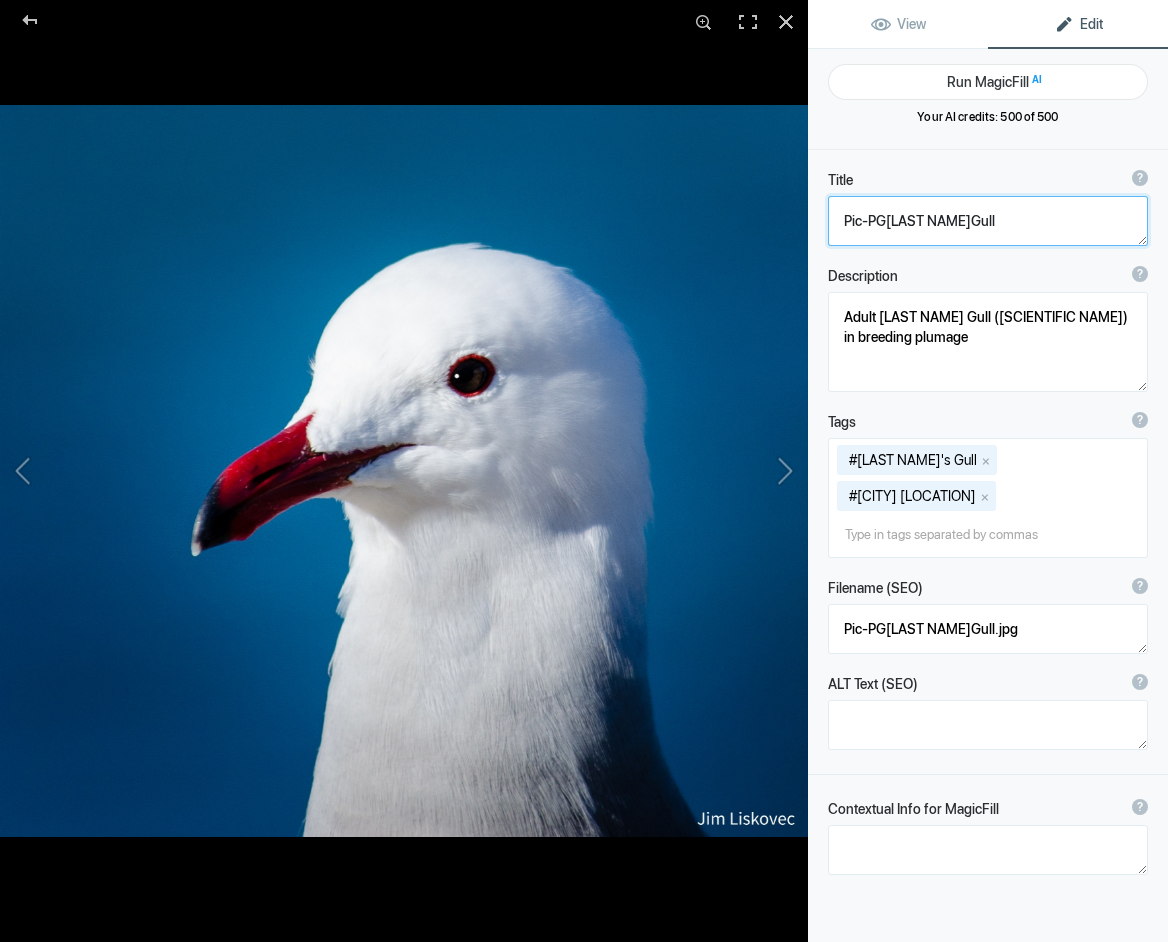 click 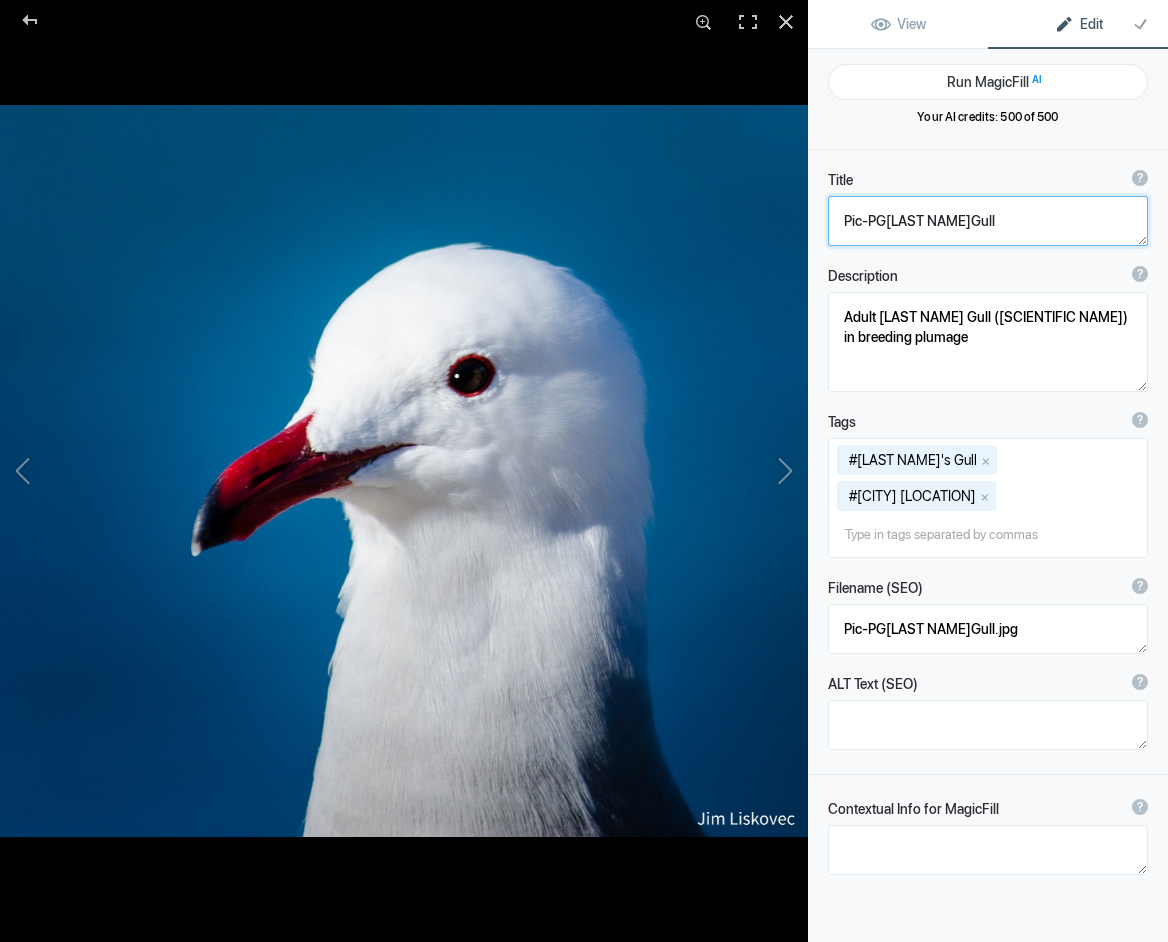 click 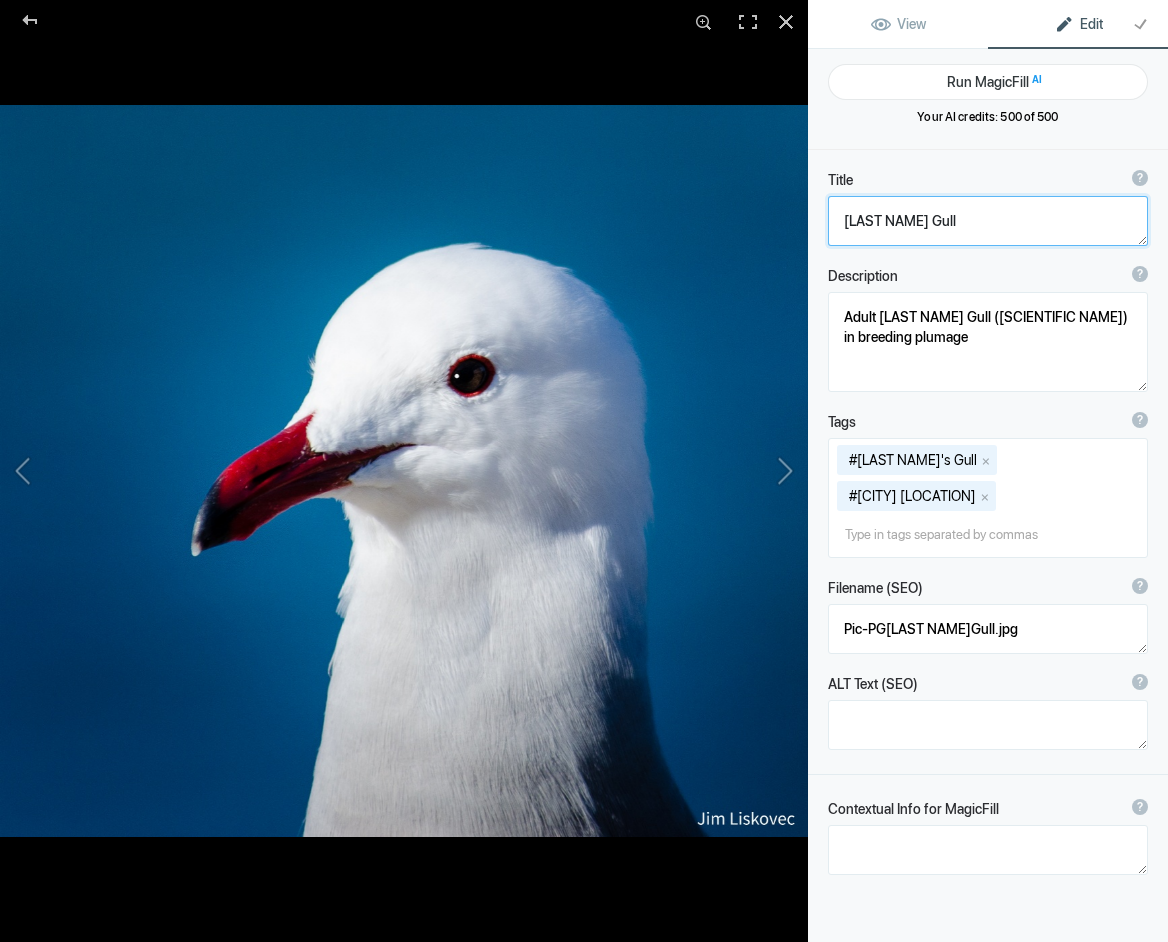 drag, startPoint x: 944, startPoint y: 223, endPoint x: 965, endPoint y: 233, distance: 23.259407 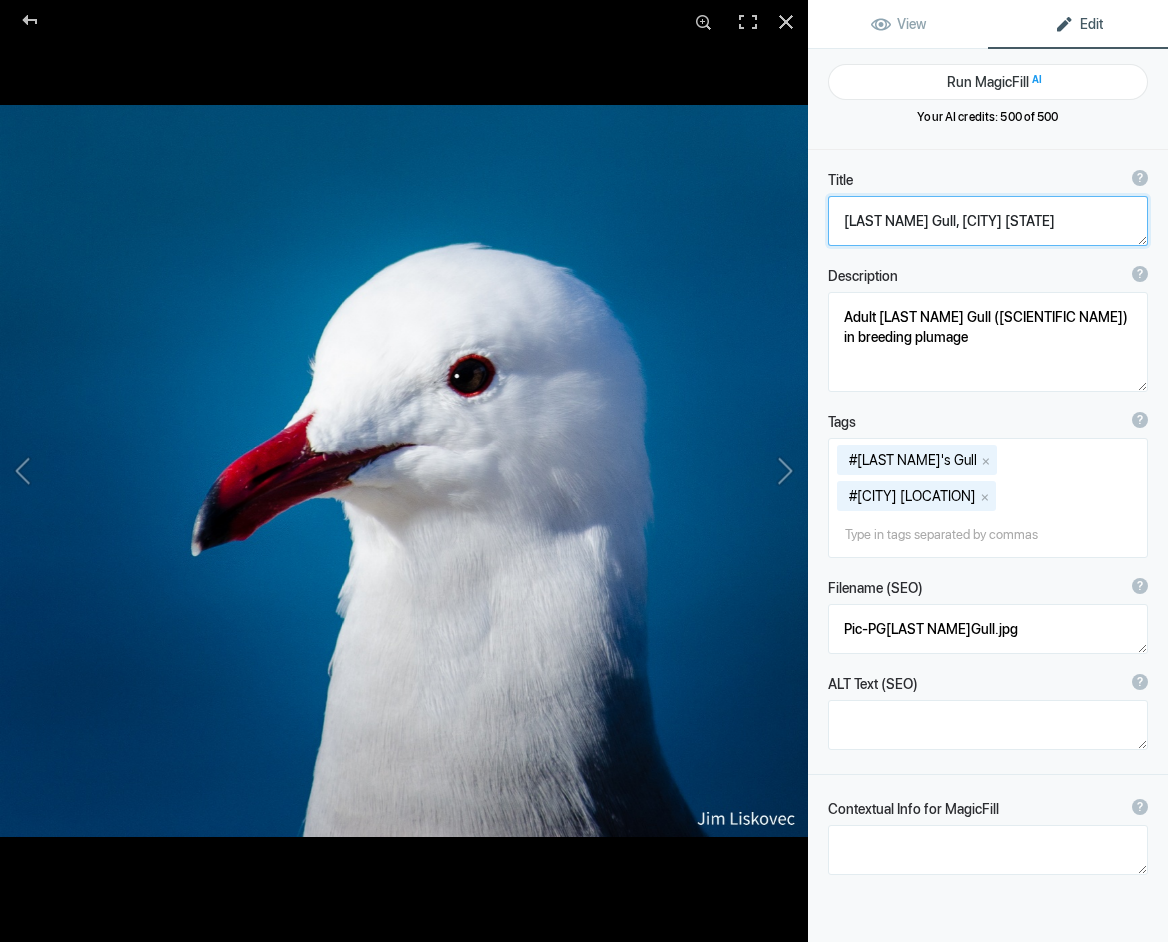 click 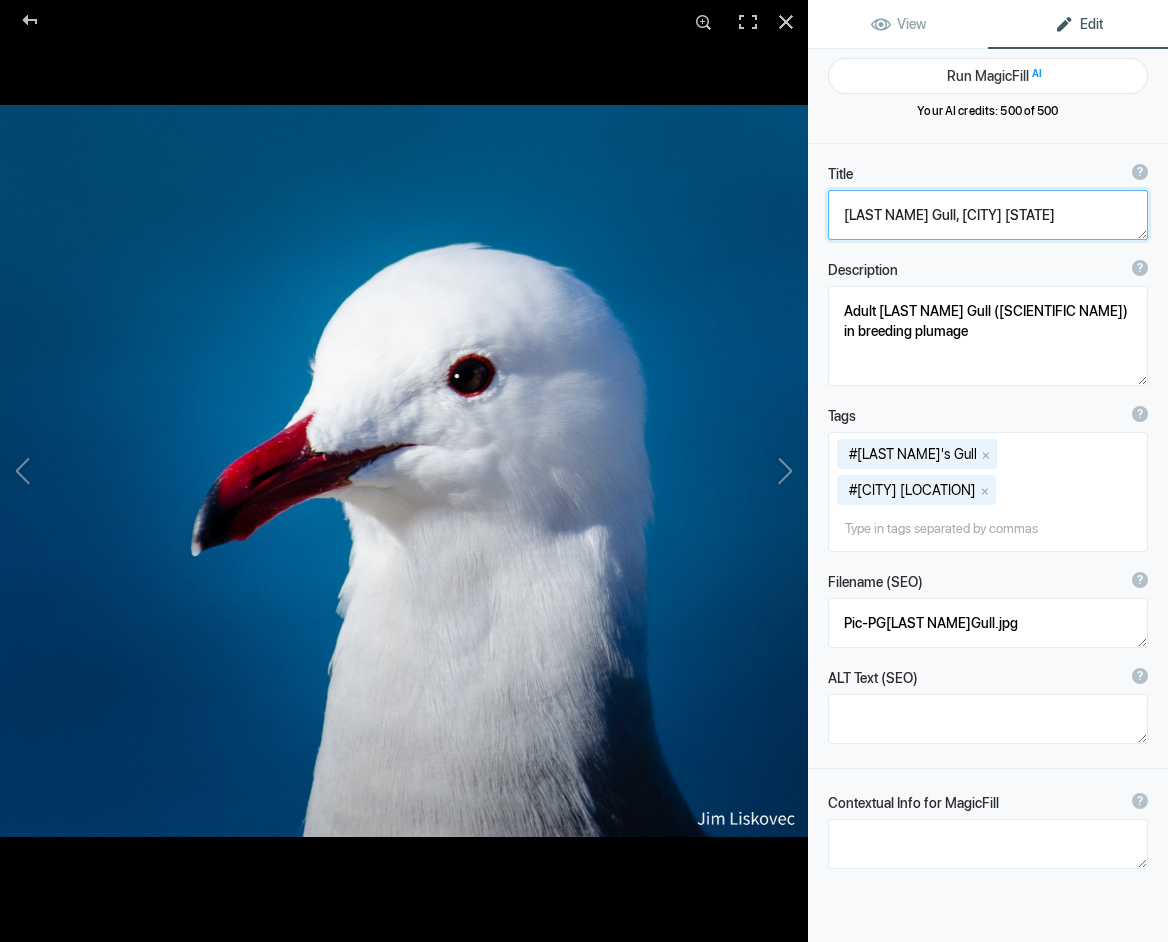 type on "[BRAND] Gull, [CITY] [STATE]" 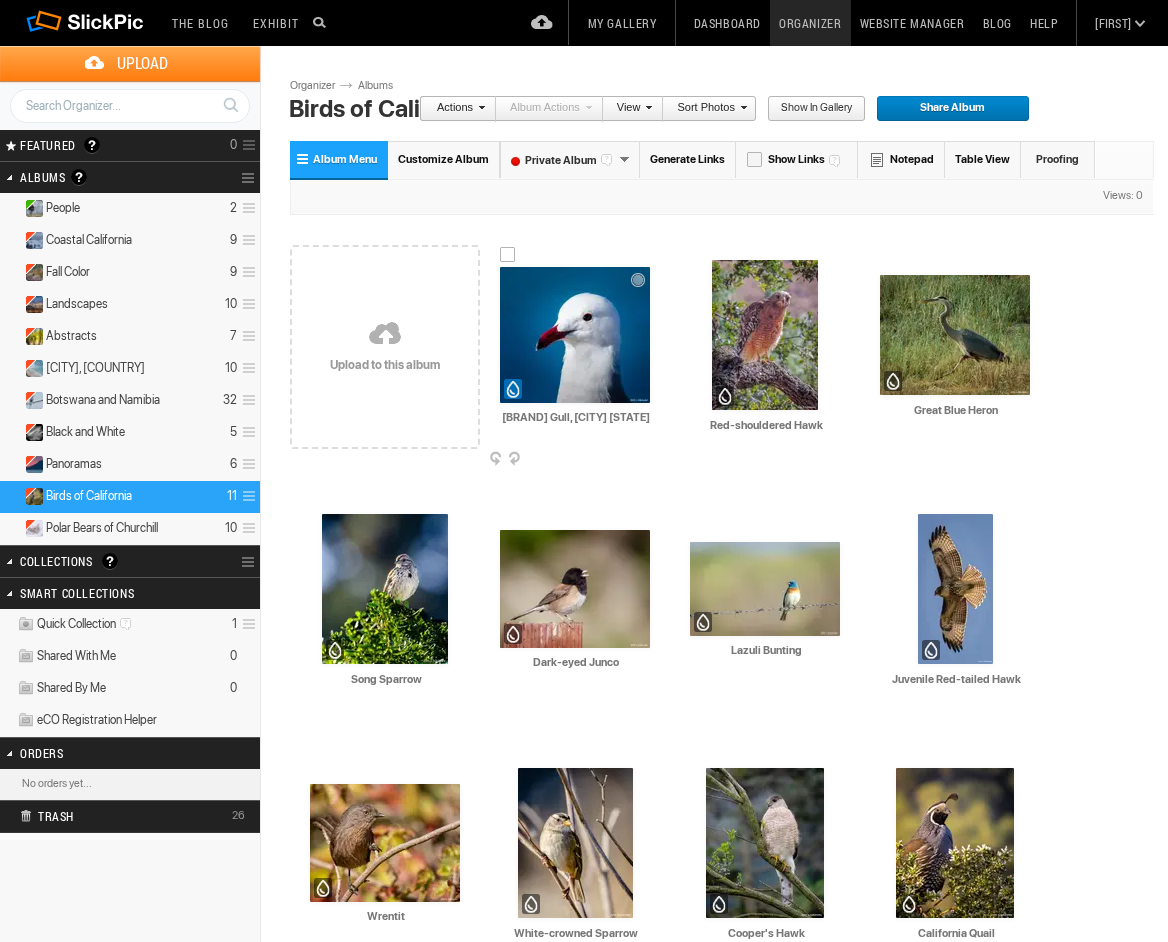 scroll, scrollTop: 0, scrollLeft: 0, axis: both 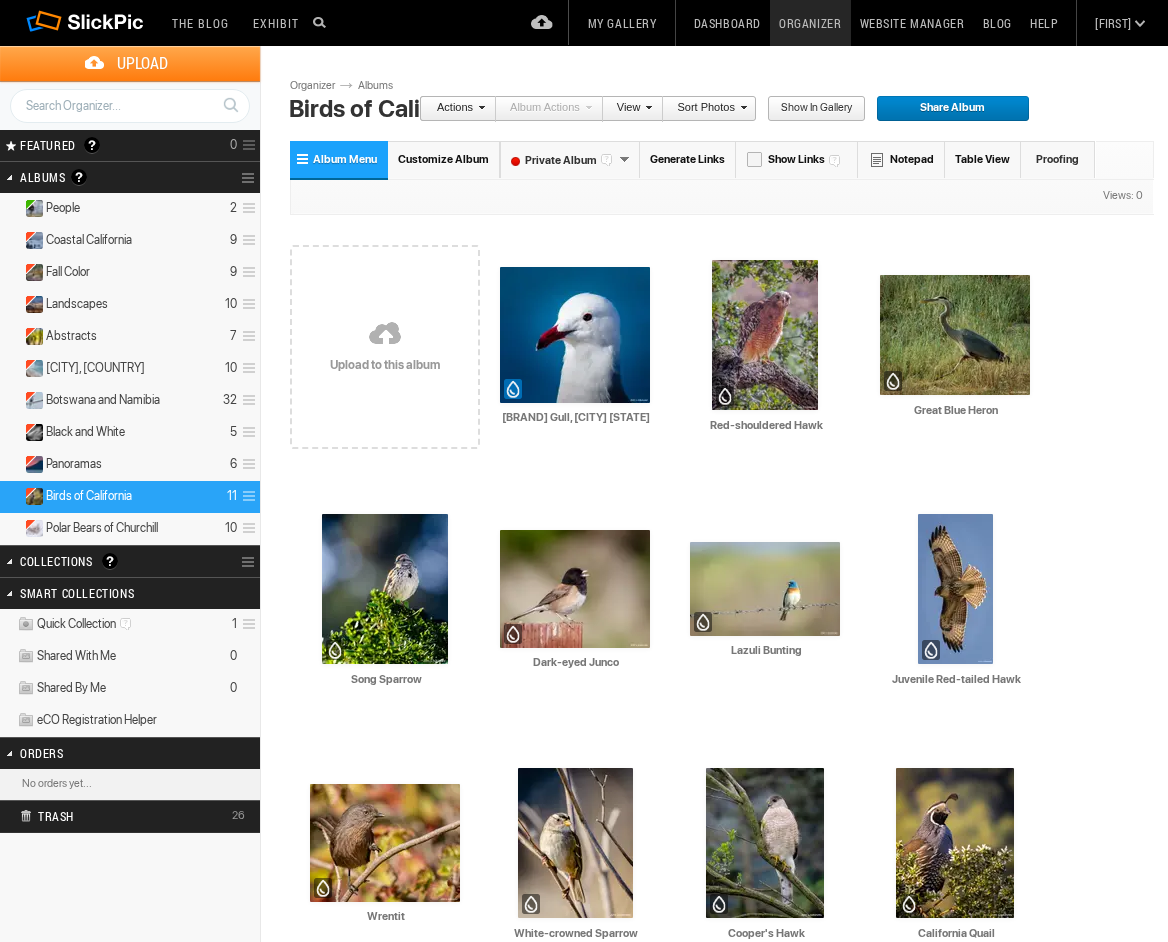 click on "Sign Out" at bounding box center (1087, -20) 